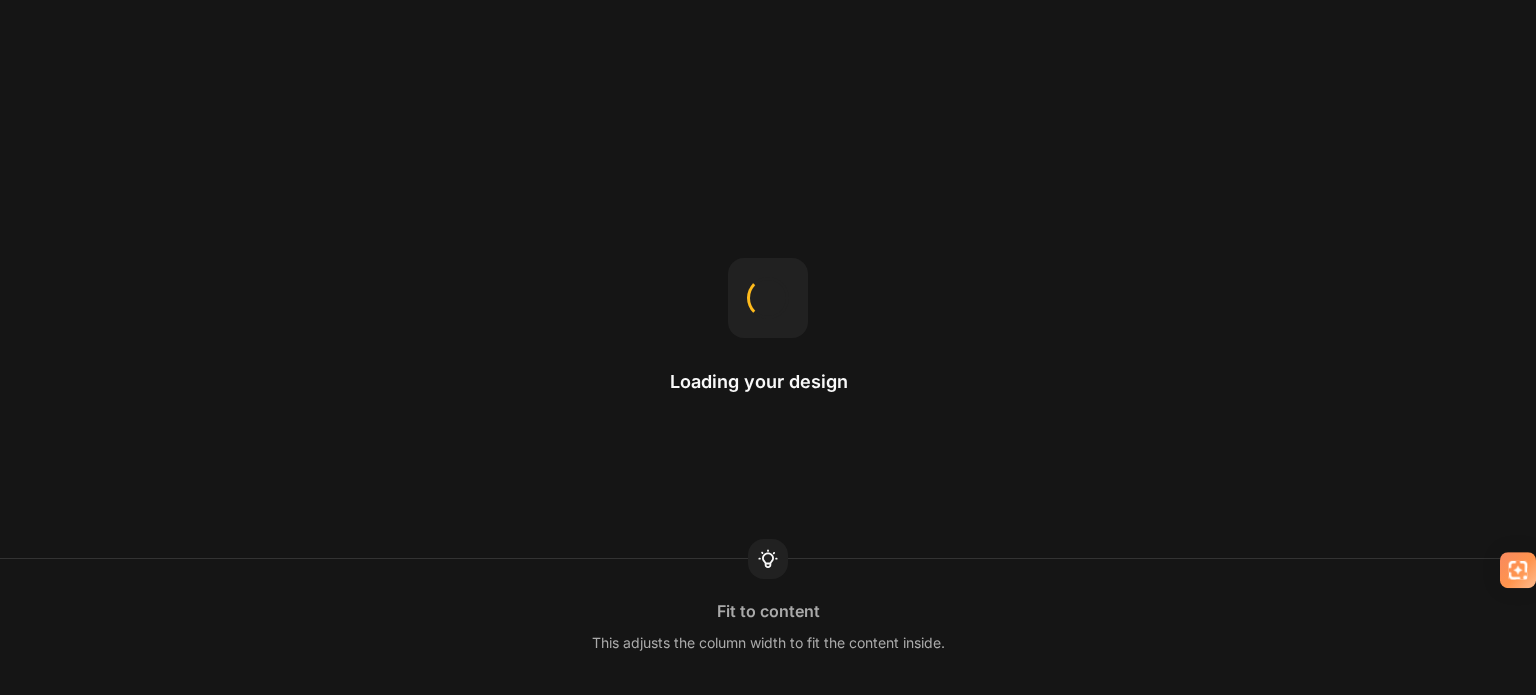 scroll, scrollTop: 0, scrollLeft: 0, axis: both 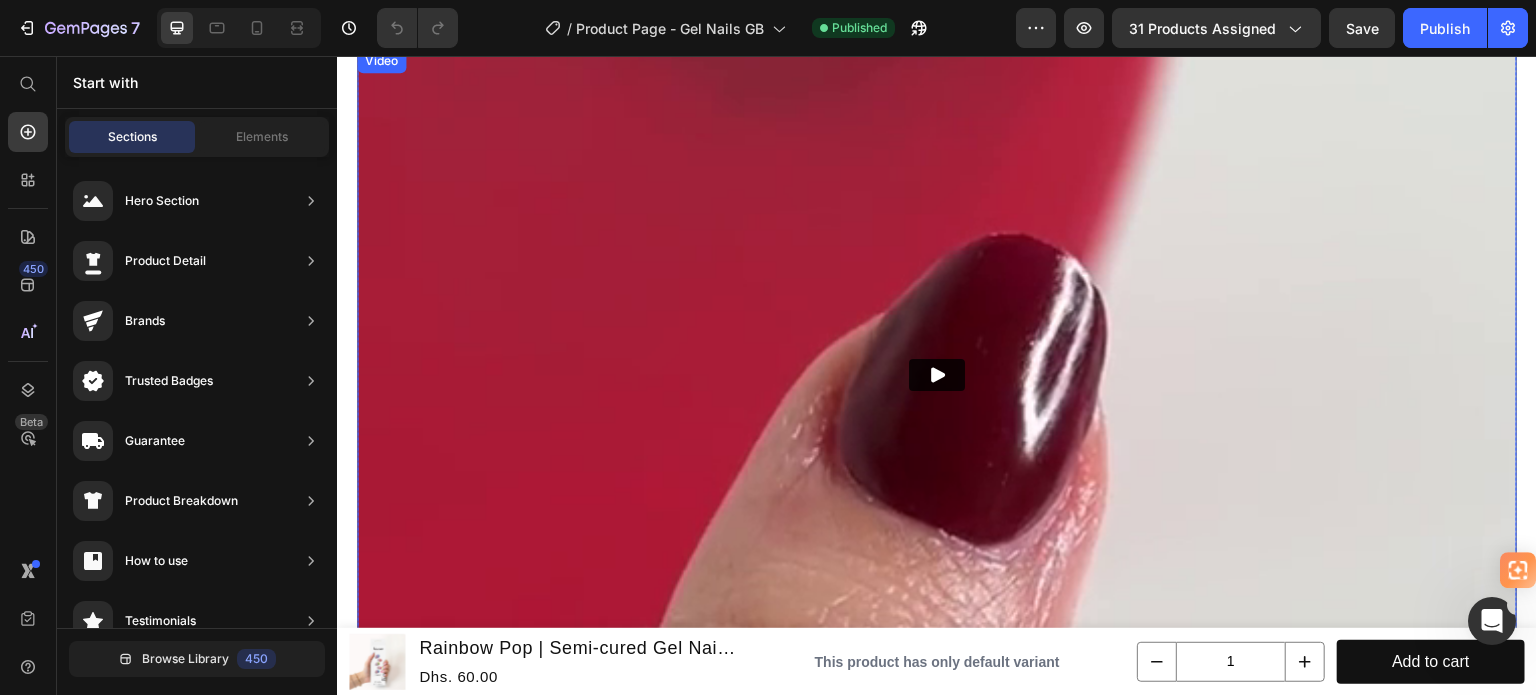 click at bounding box center [937, 375] 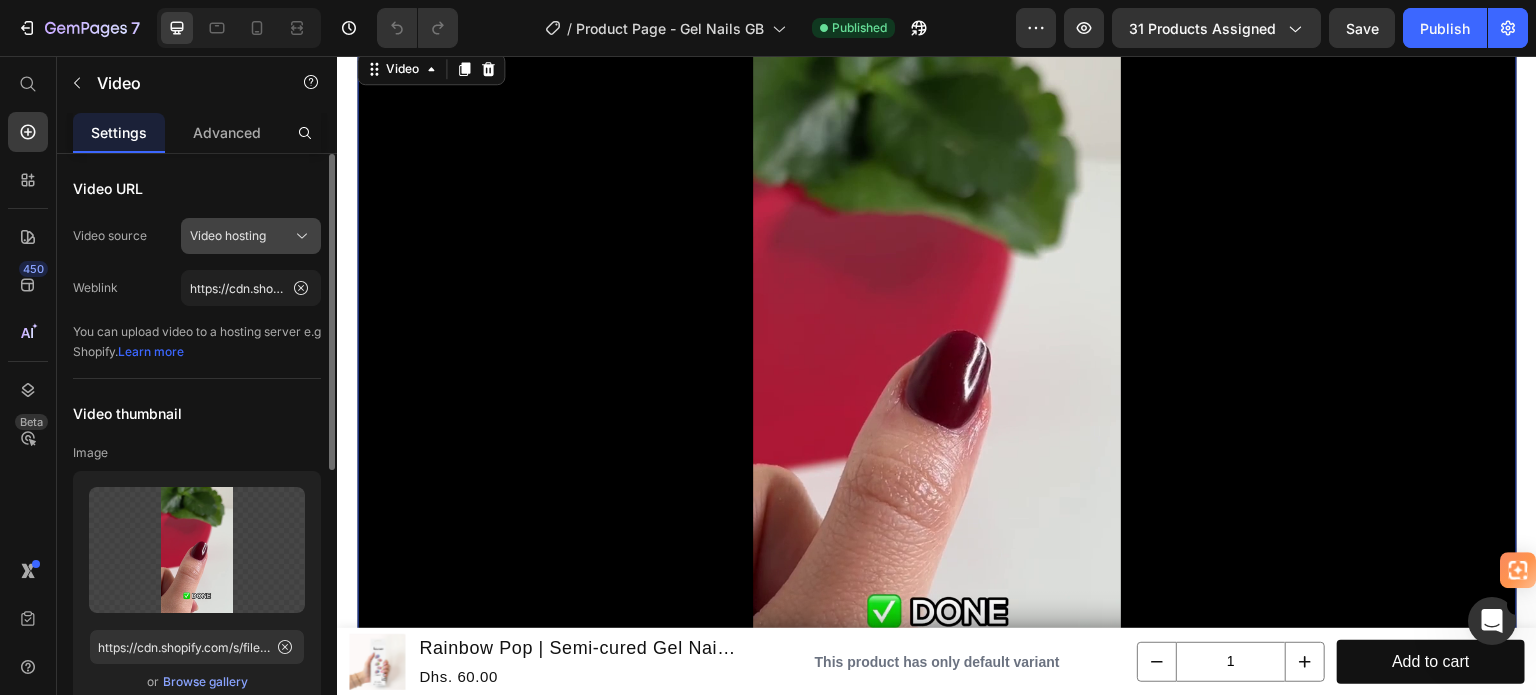 click on "Video hosting" at bounding box center [228, 236] 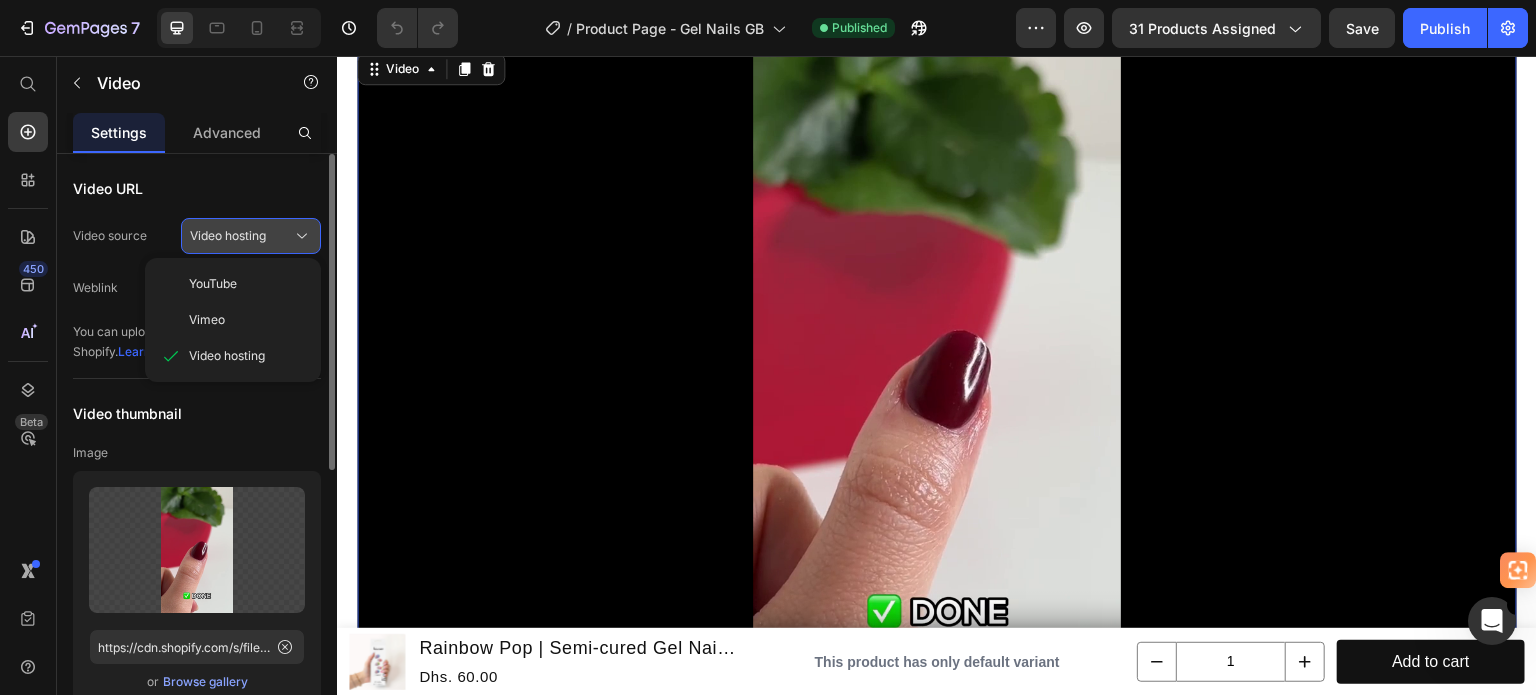 click on "Video hosting" at bounding box center (228, 236) 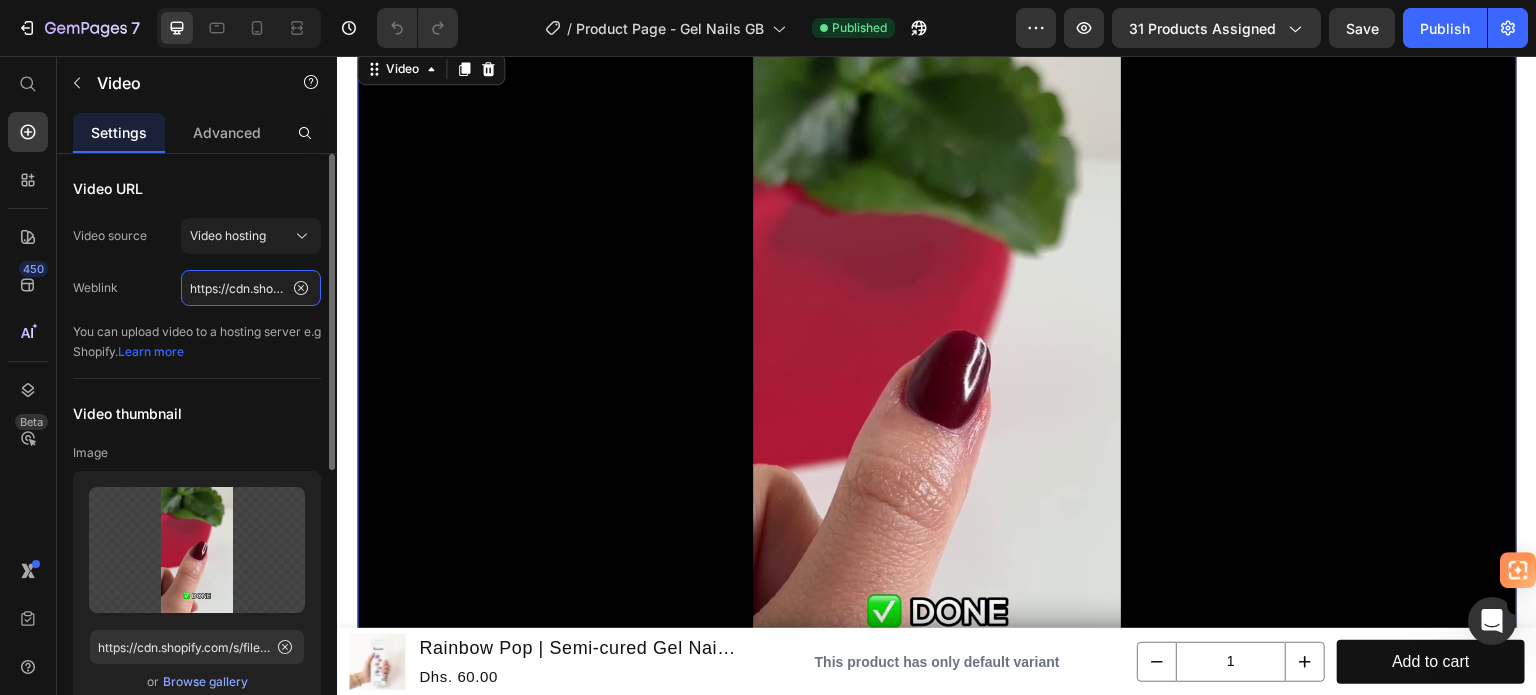 click on "https://cdn.shopify.com/videos/c/o/v/f9b832407d91401291d1ff8991d2fc56.mp4" 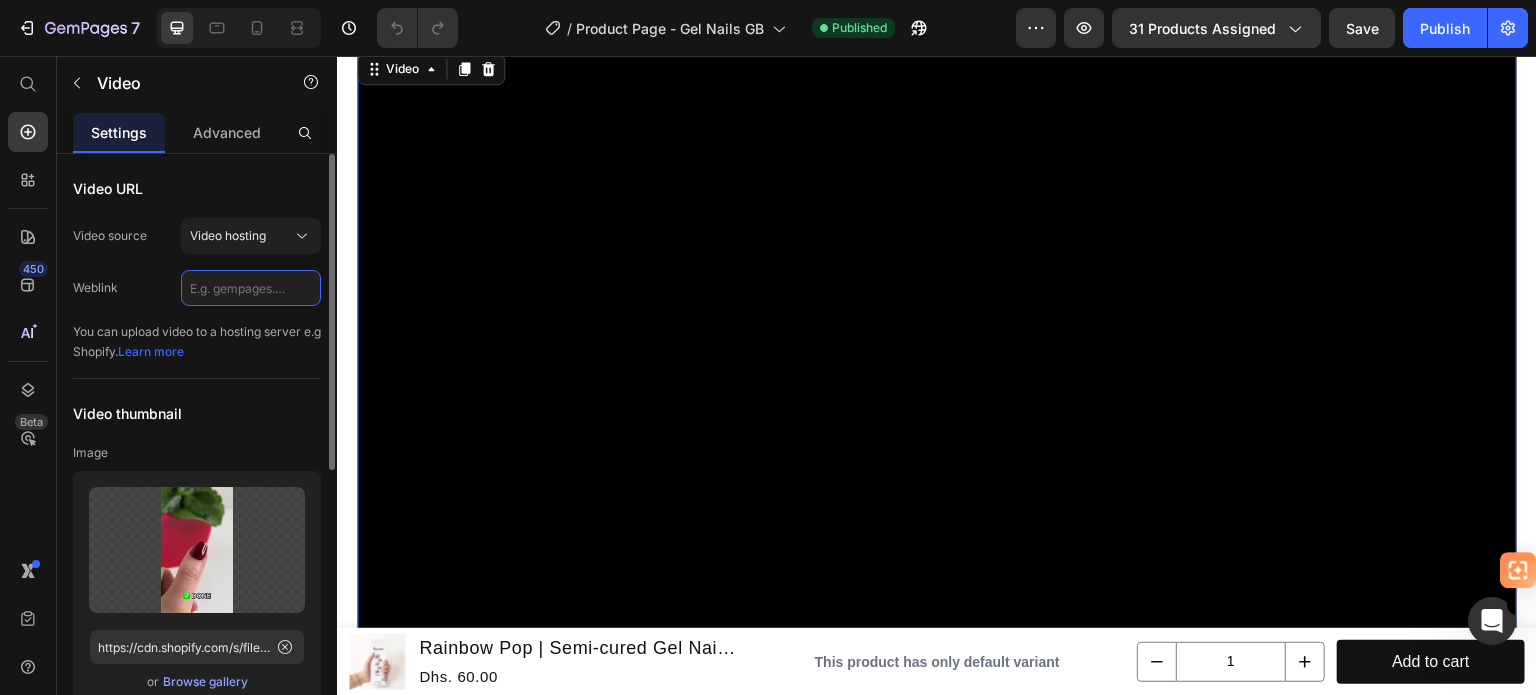 paste on "https://cdn.shopify.com/videos/c/o/v/8899c9a13eaf4fb1aaf233e27feb132a.mp4" 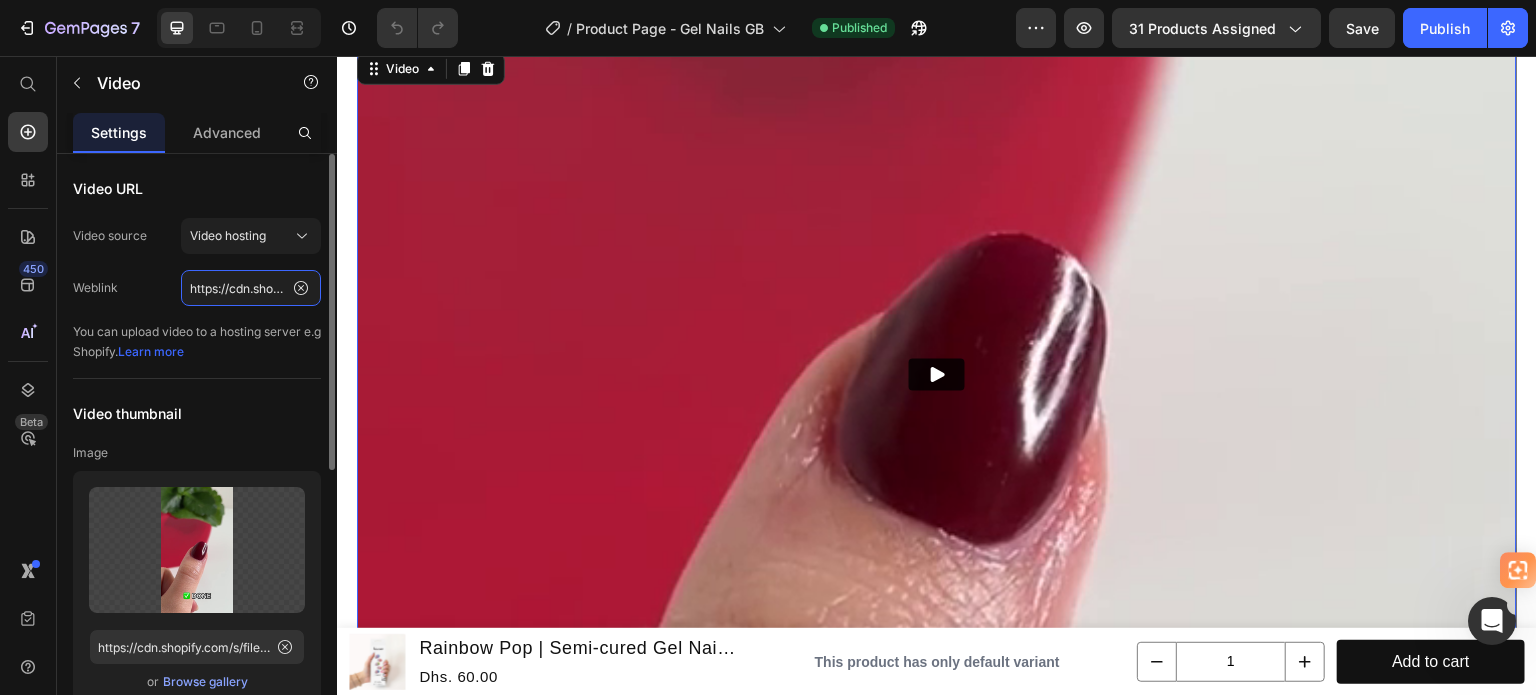 scroll, scrollTop: 0, scrollLeft: 354, axis: horizontal 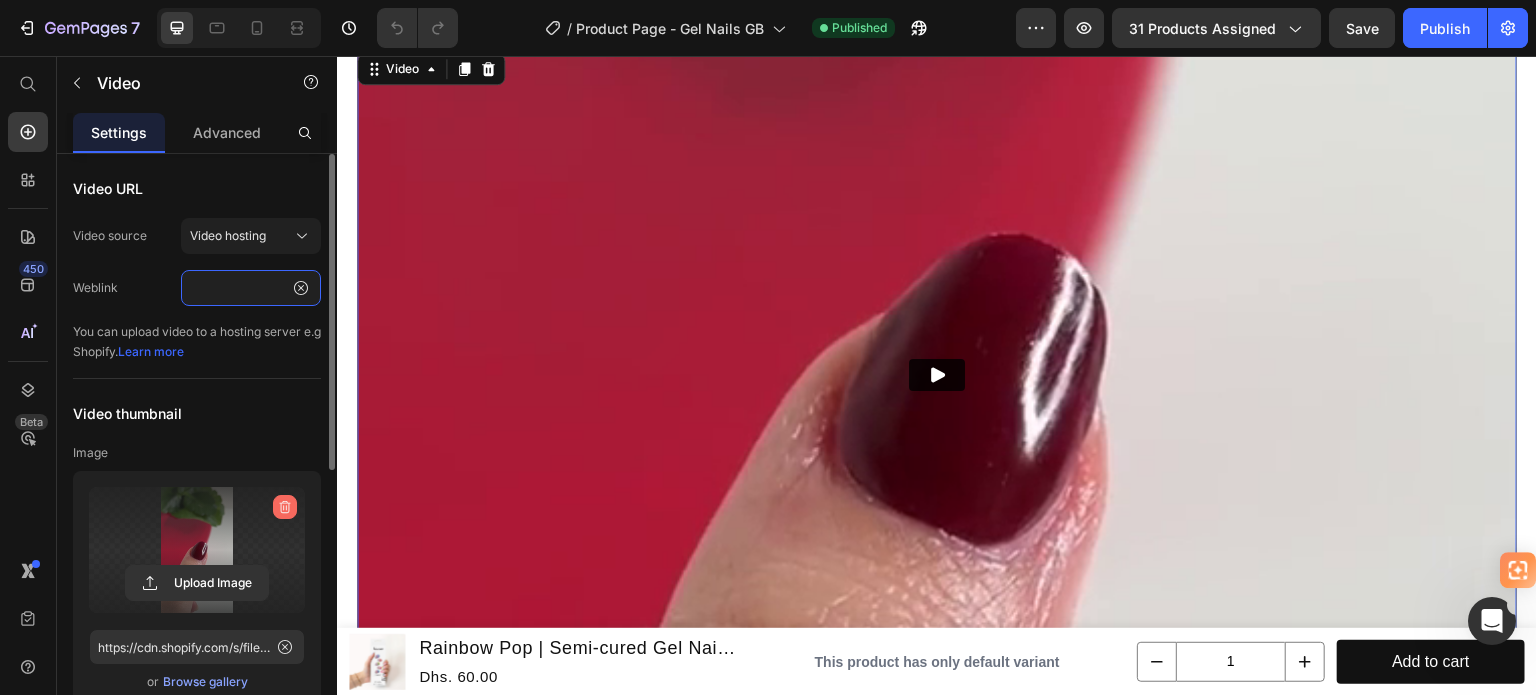 type on "https://cdn.shopify.com/videos/c/o/v/8899c9a13eaf4fb1aaf233e27feb132a.mp4" 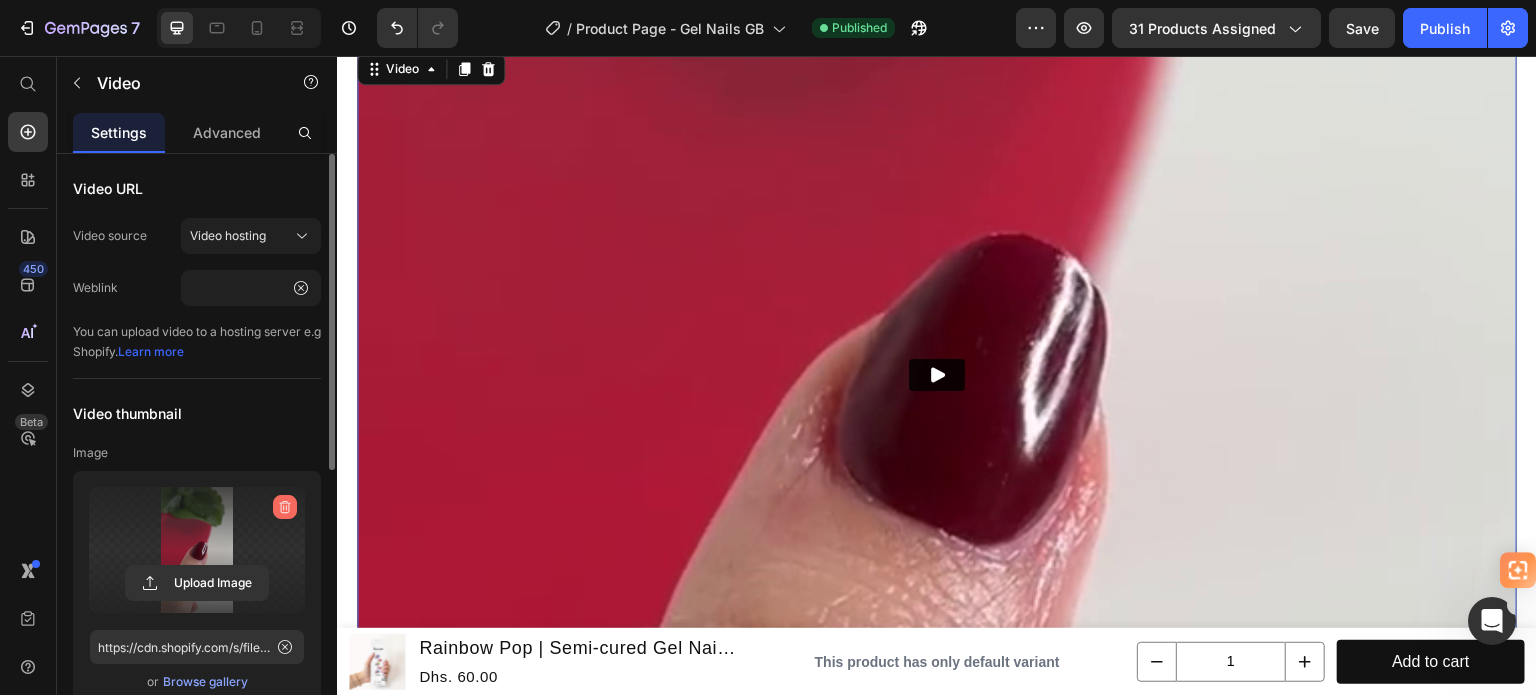 click 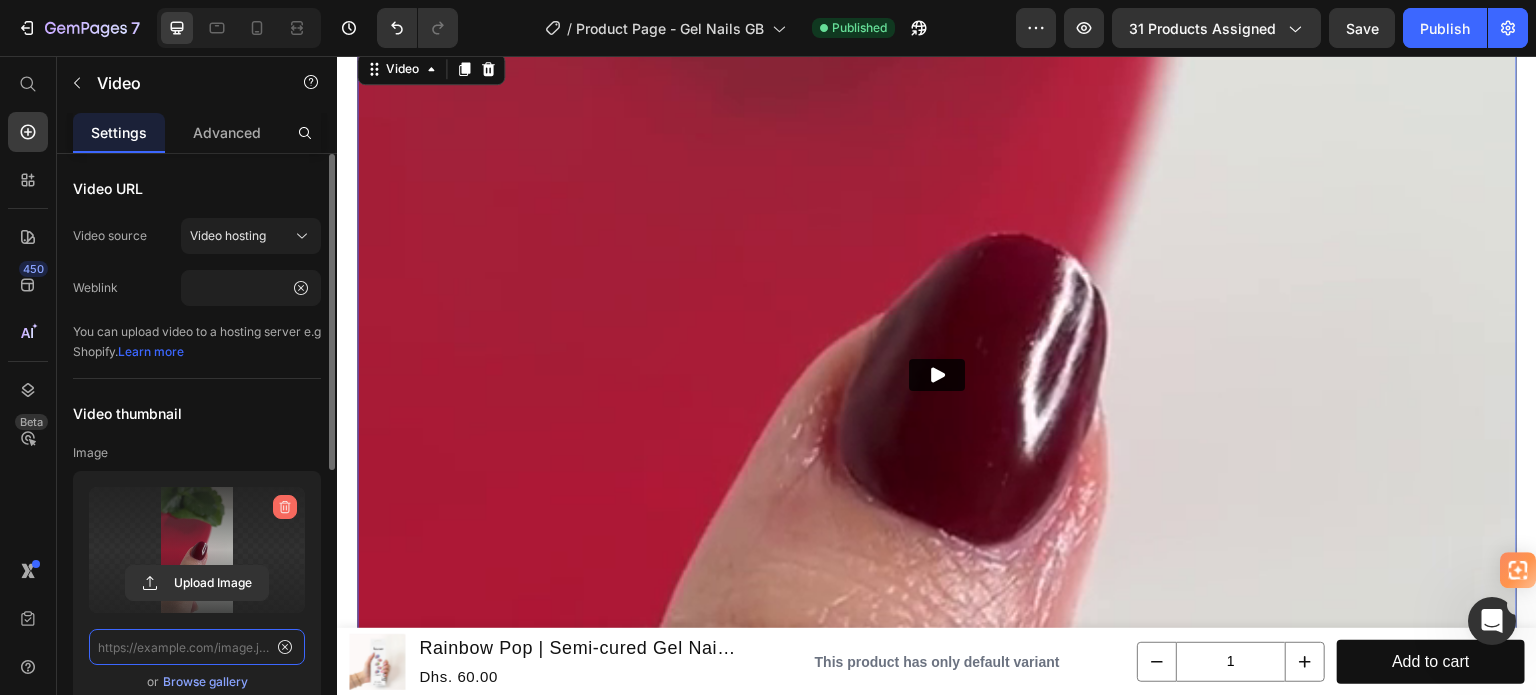 scroll, scrollTop: 0, scrollLeft: 0, axis: both 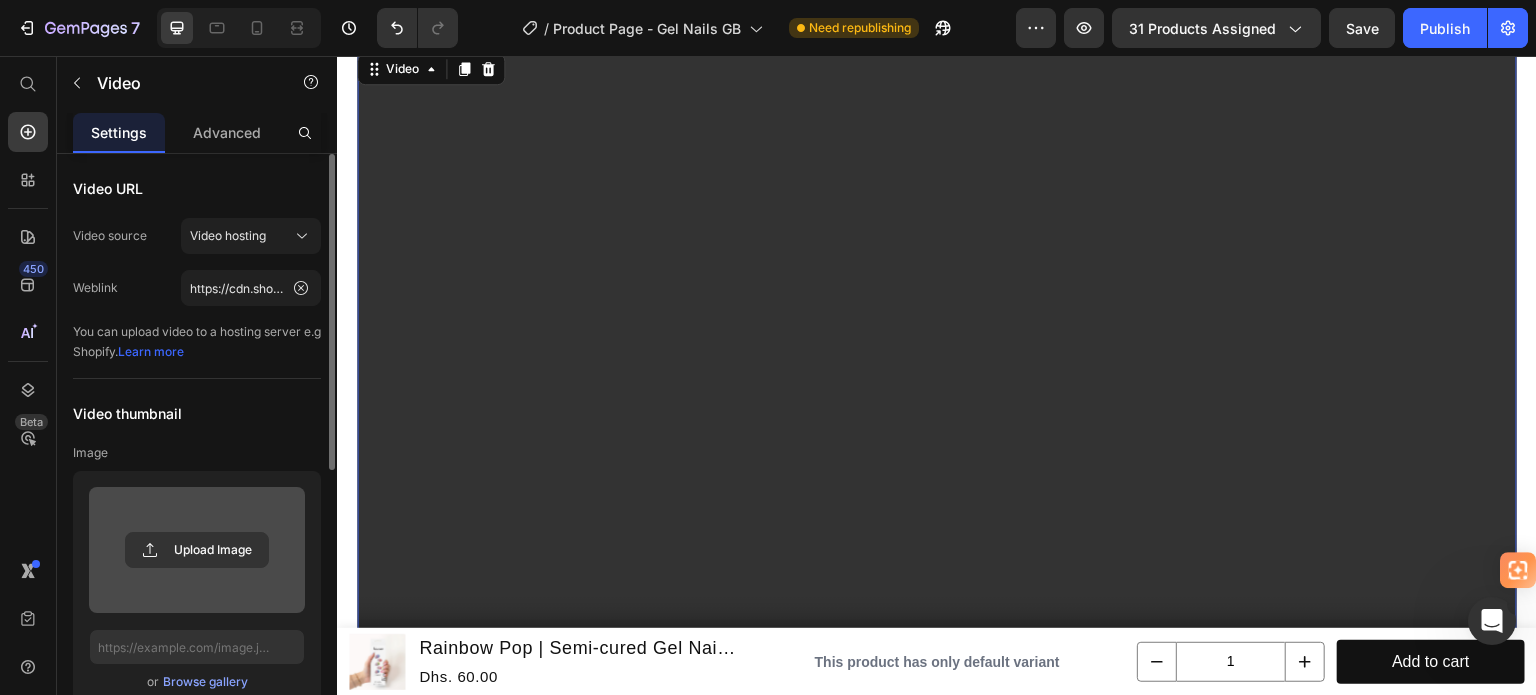 click at bounding box center [197, 550] 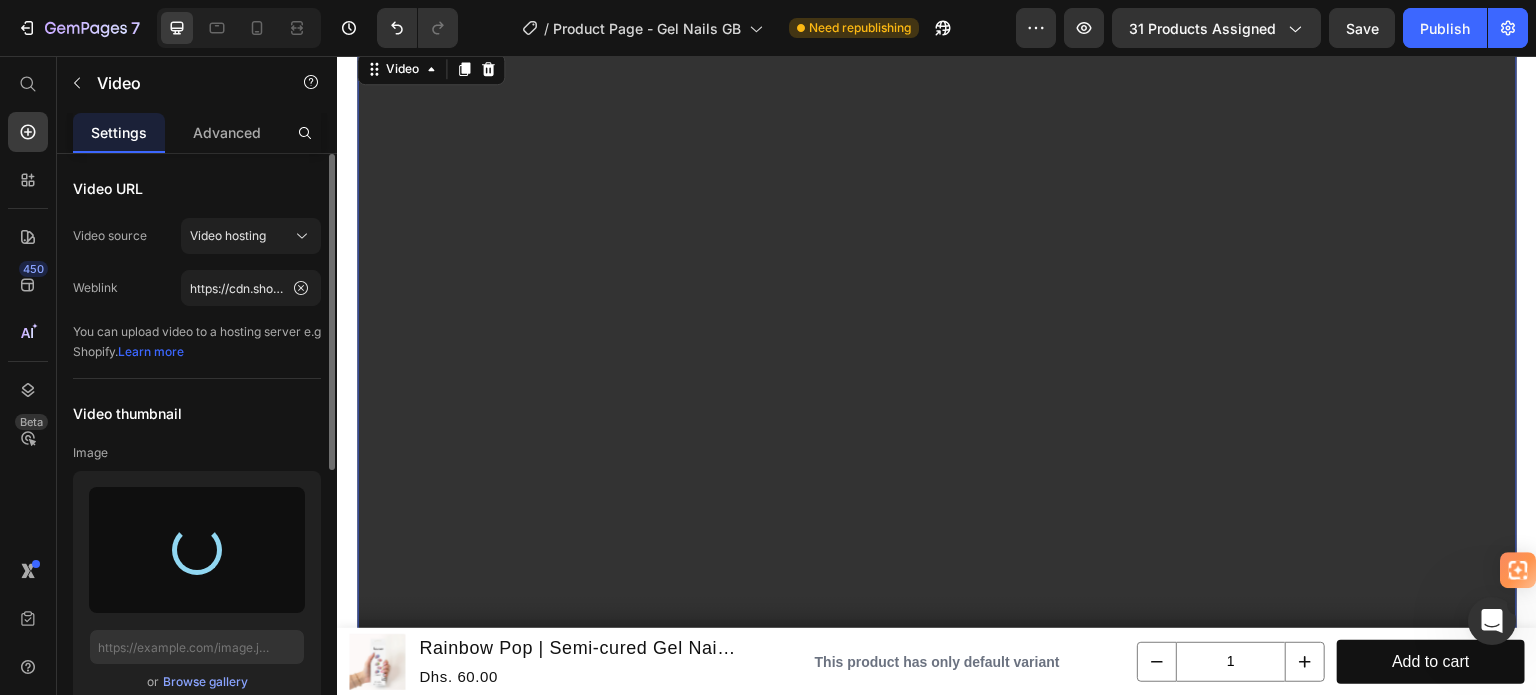 type on "https://cdn.shopify.com/s/files/1/0752/0088/9090/files/gempages_563277495999136530-74b94c0f-657a-47d5-ac74-5f437d8c0f85.png" 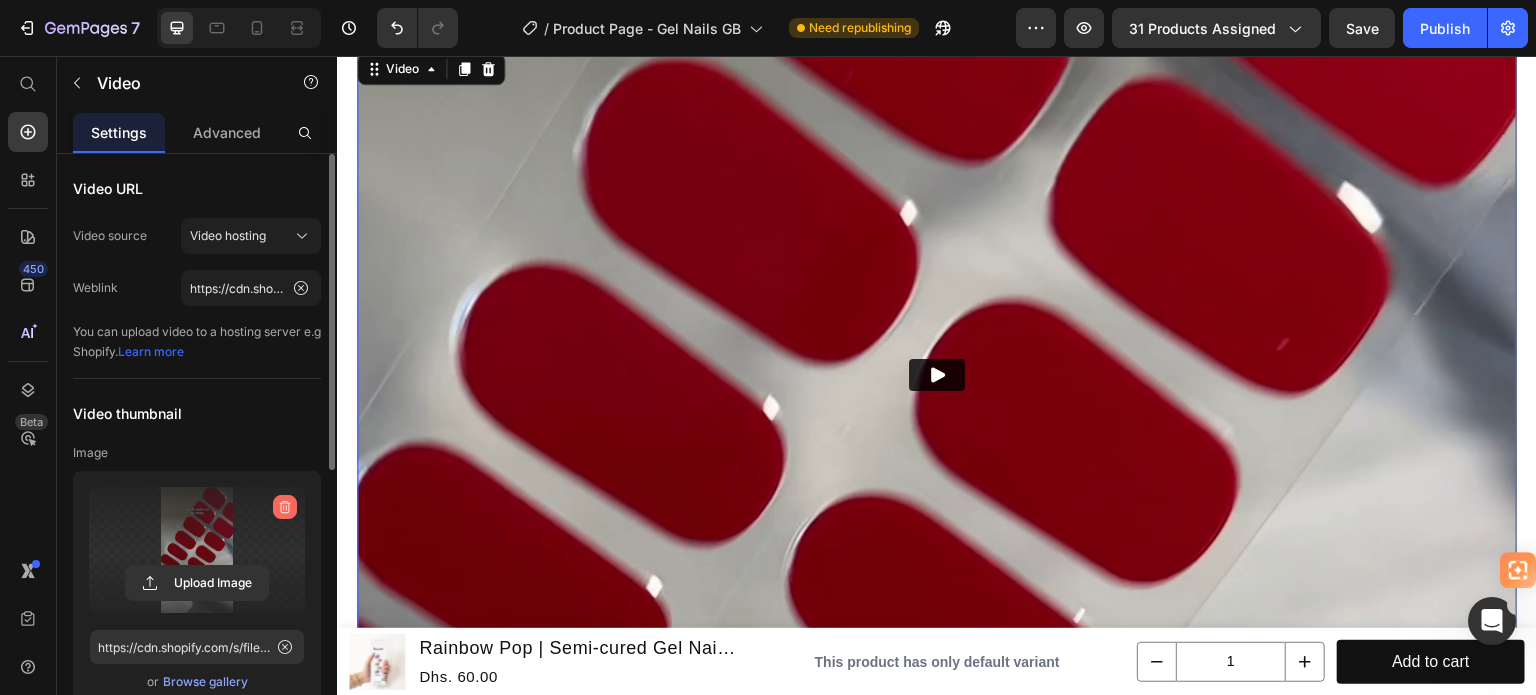 click 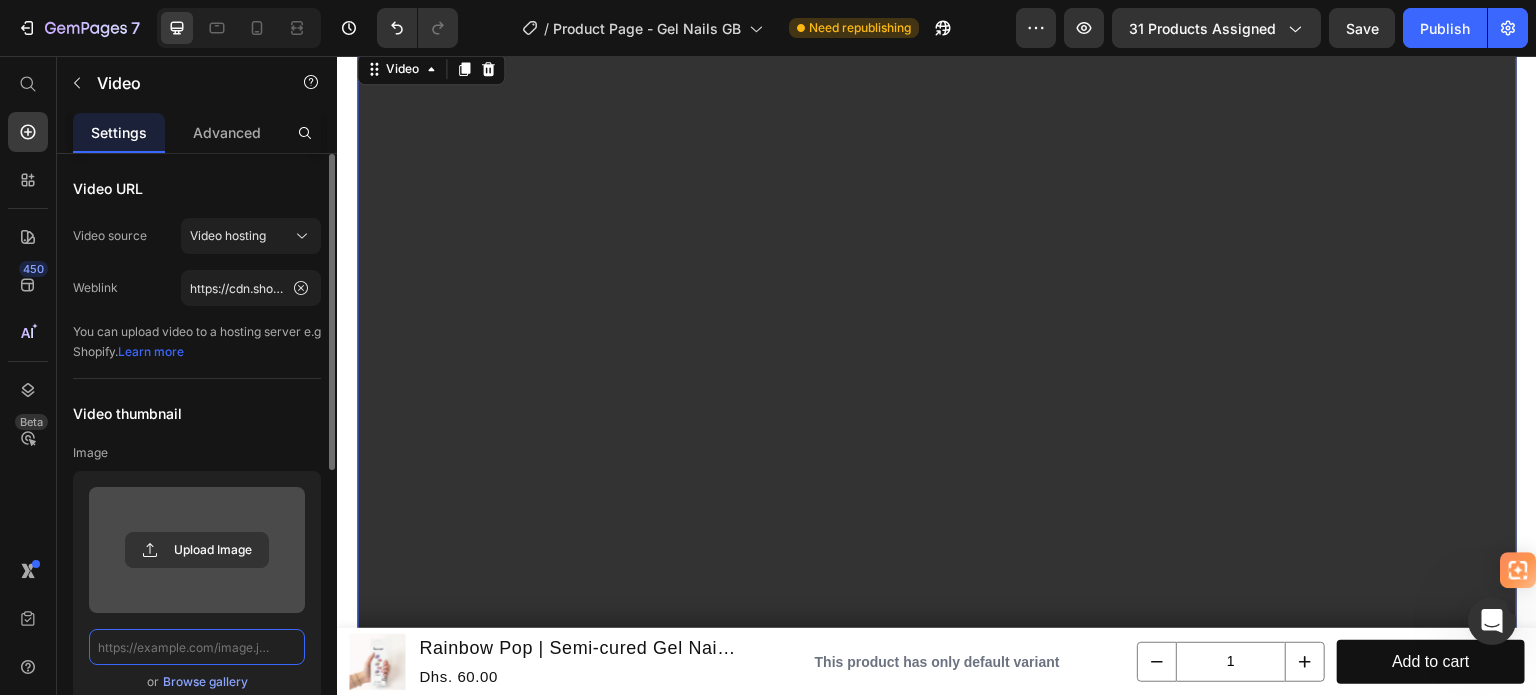 scroll, scrollTop: 0, scrollLeft: 0, axis: both 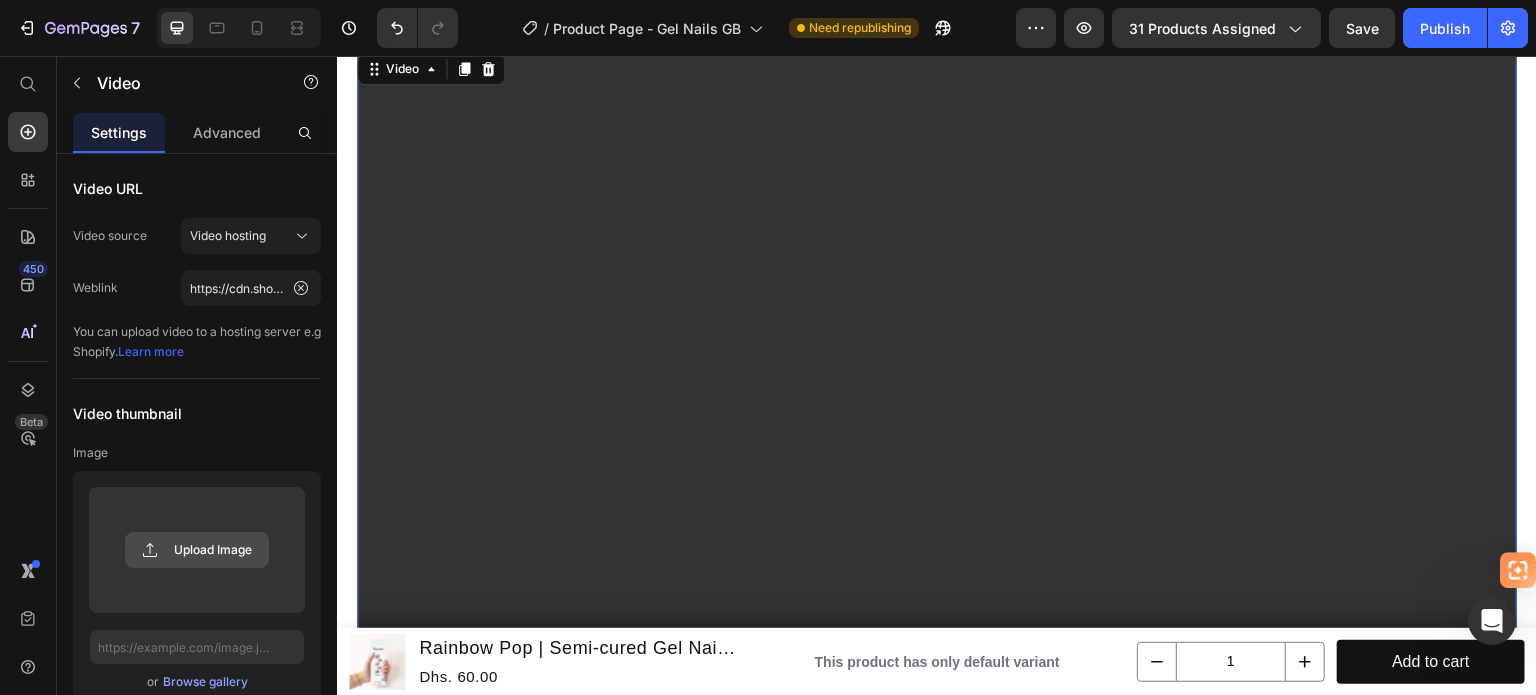 click 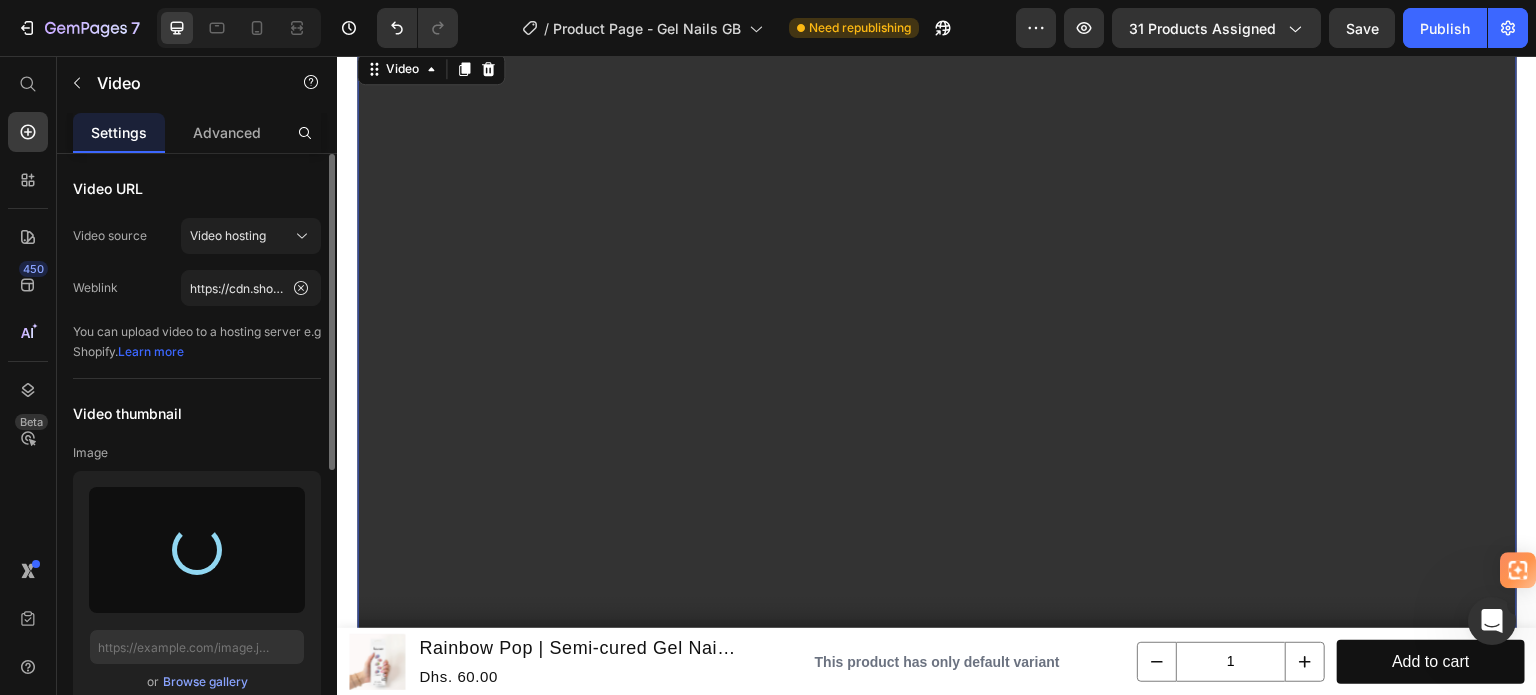 type on "https://cdn.shopify.com/s/files/1/0752/0088/9090/files/gempages_563277495999136530-4e796f03-cff7-41b5-8155-5ffb61cefce2.webp" 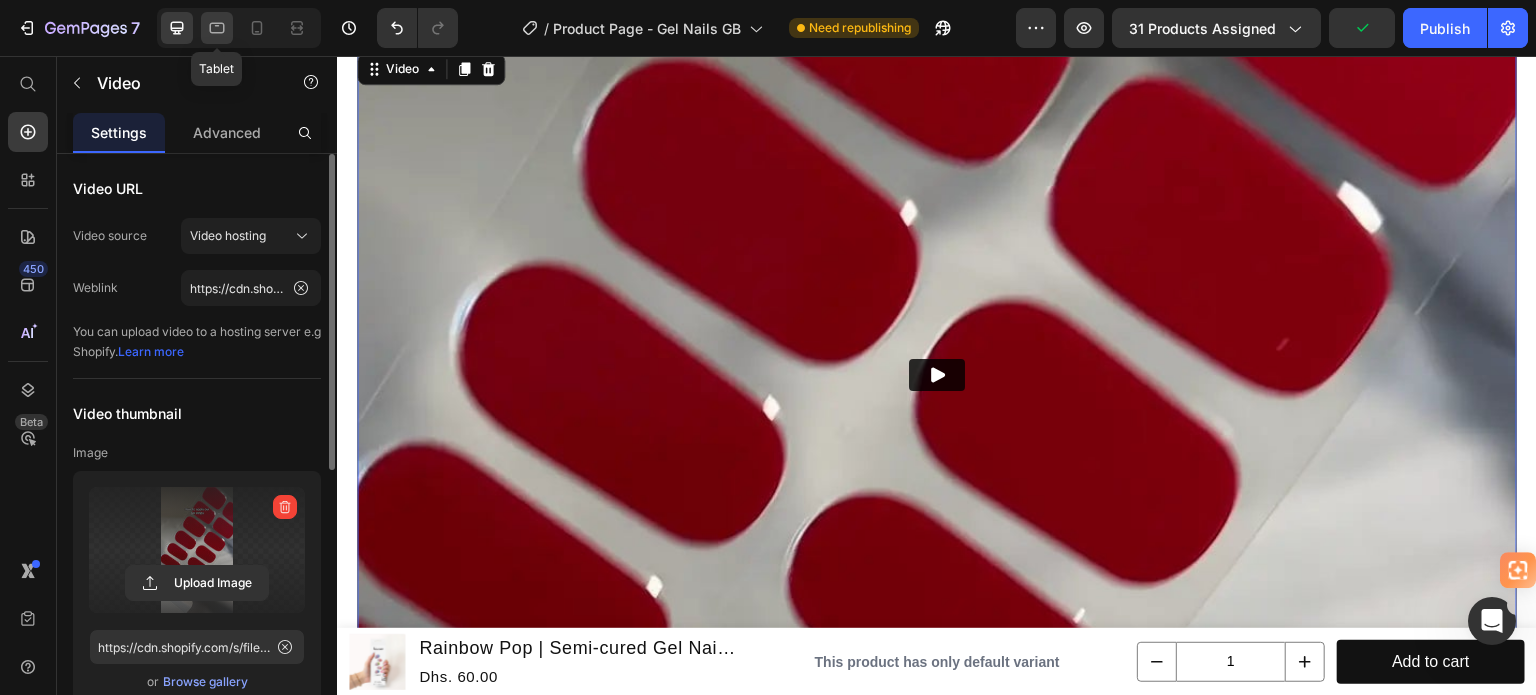 click 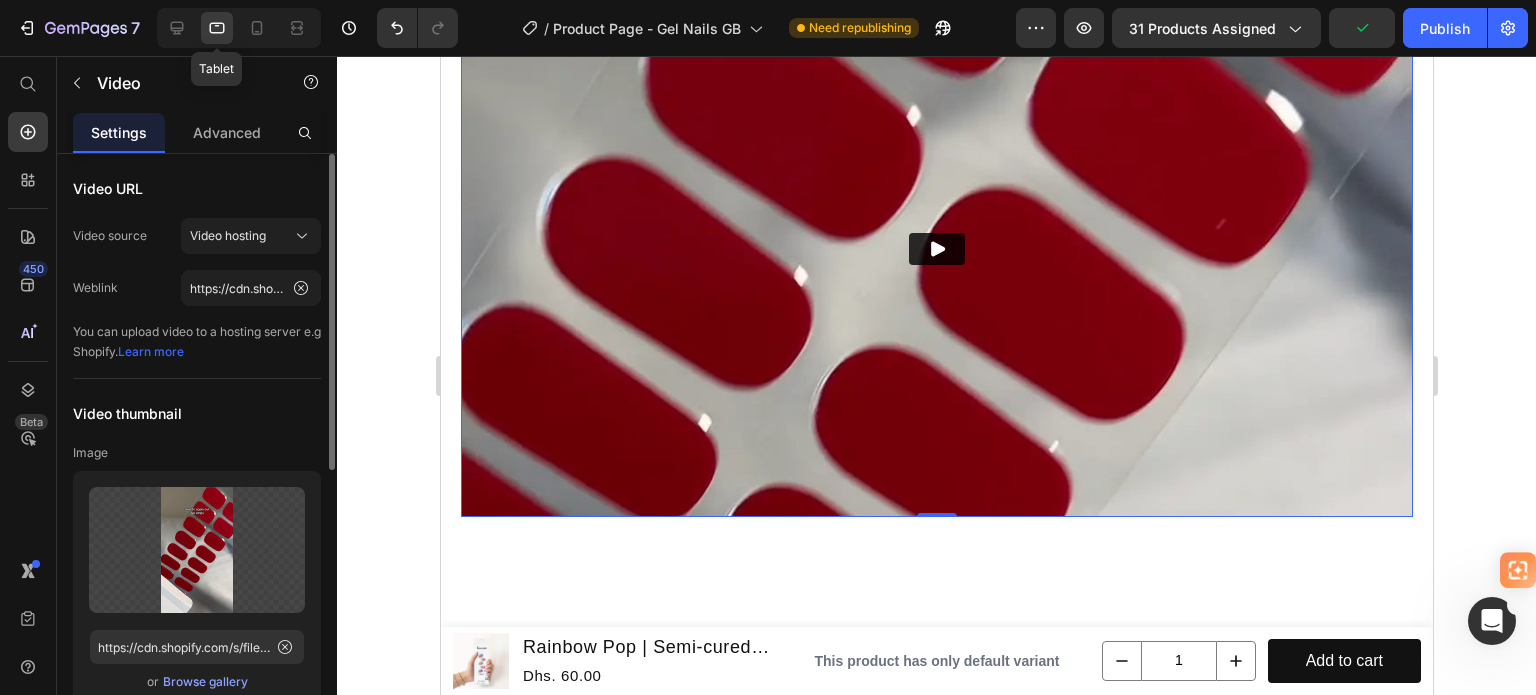 scroll, scrollTop: 2490, scrollLeft: 0, axis: vertical 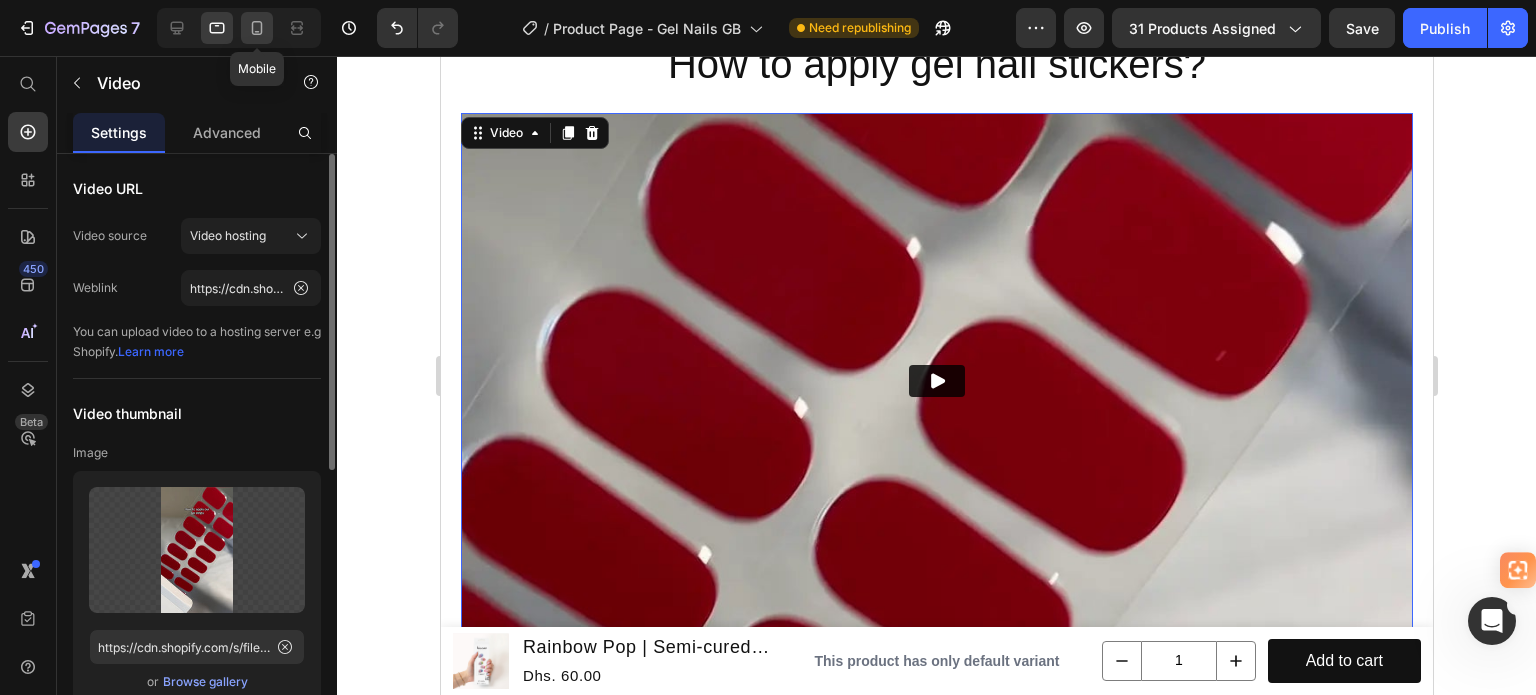 click 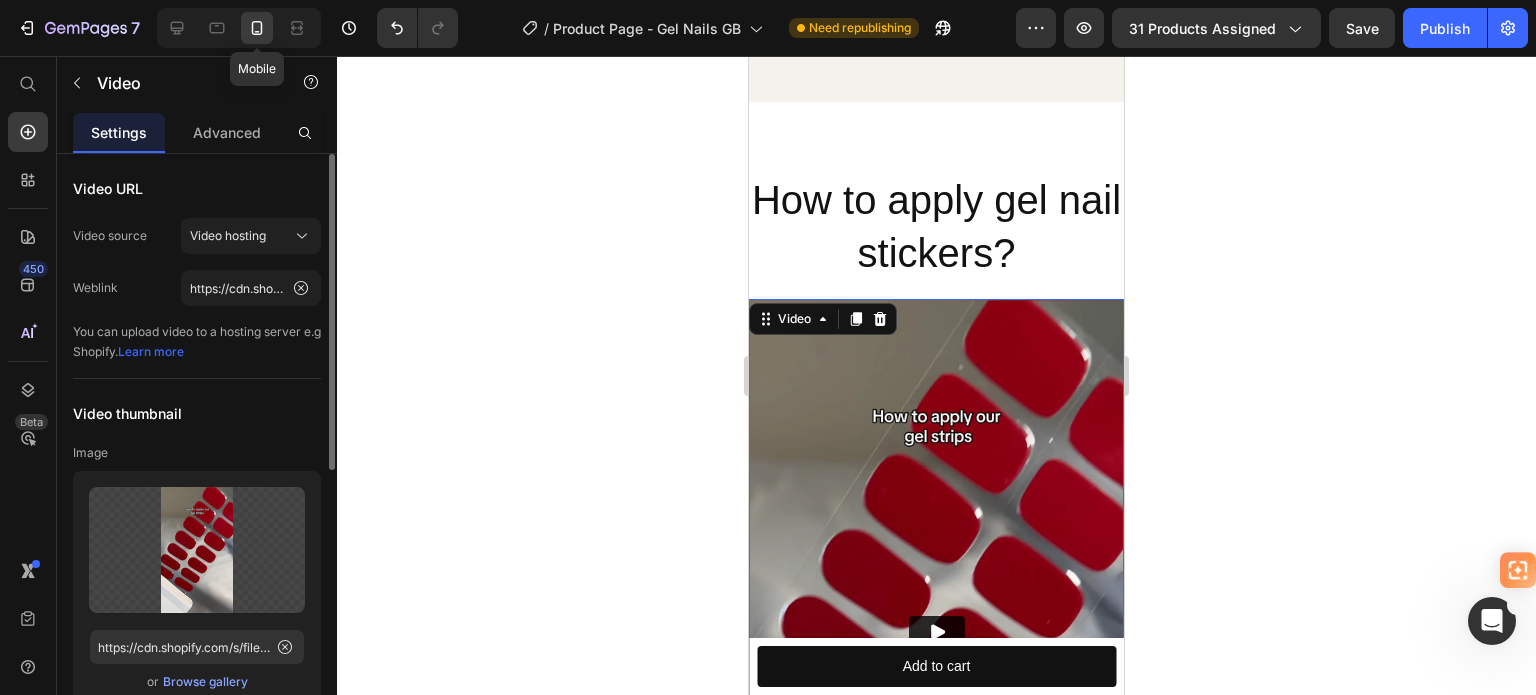 scroll, scrollTop: 2676, scrollLeft: 0, axis: vertical 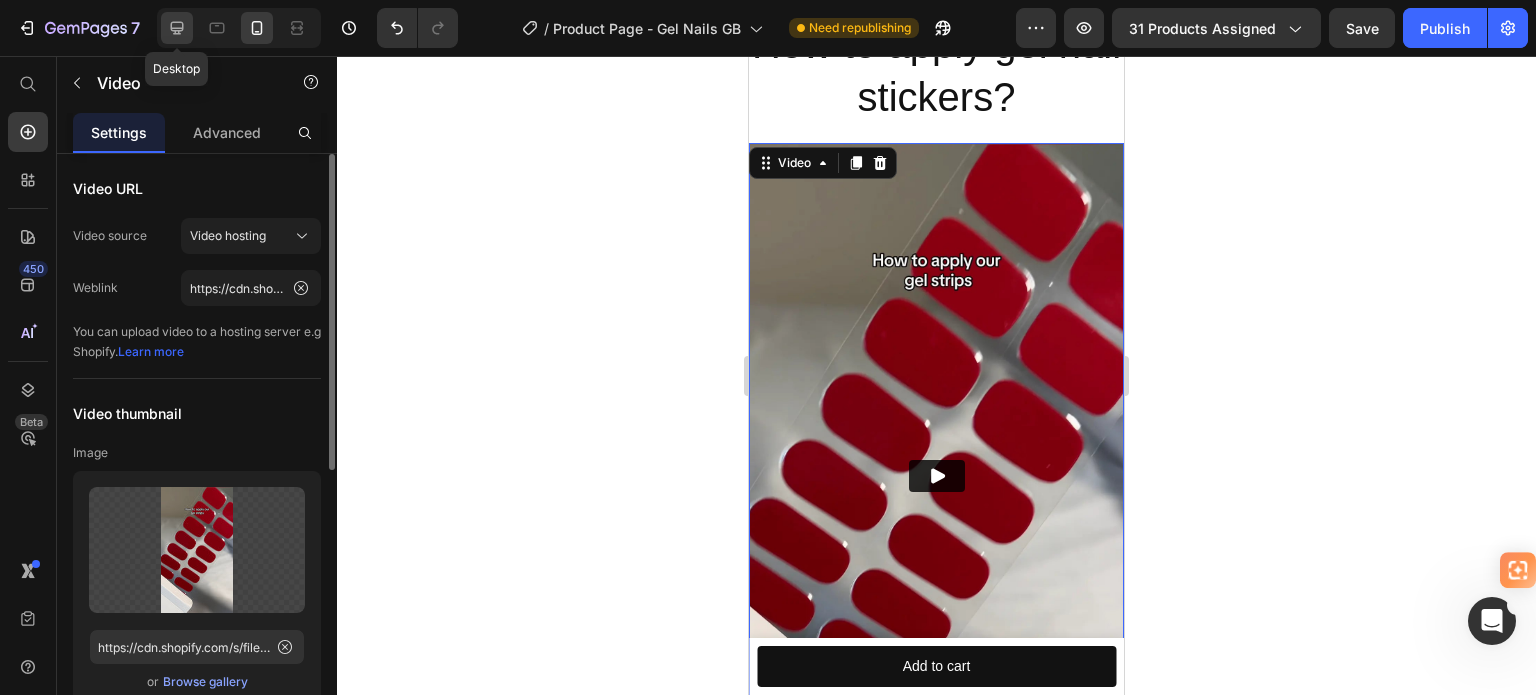 click 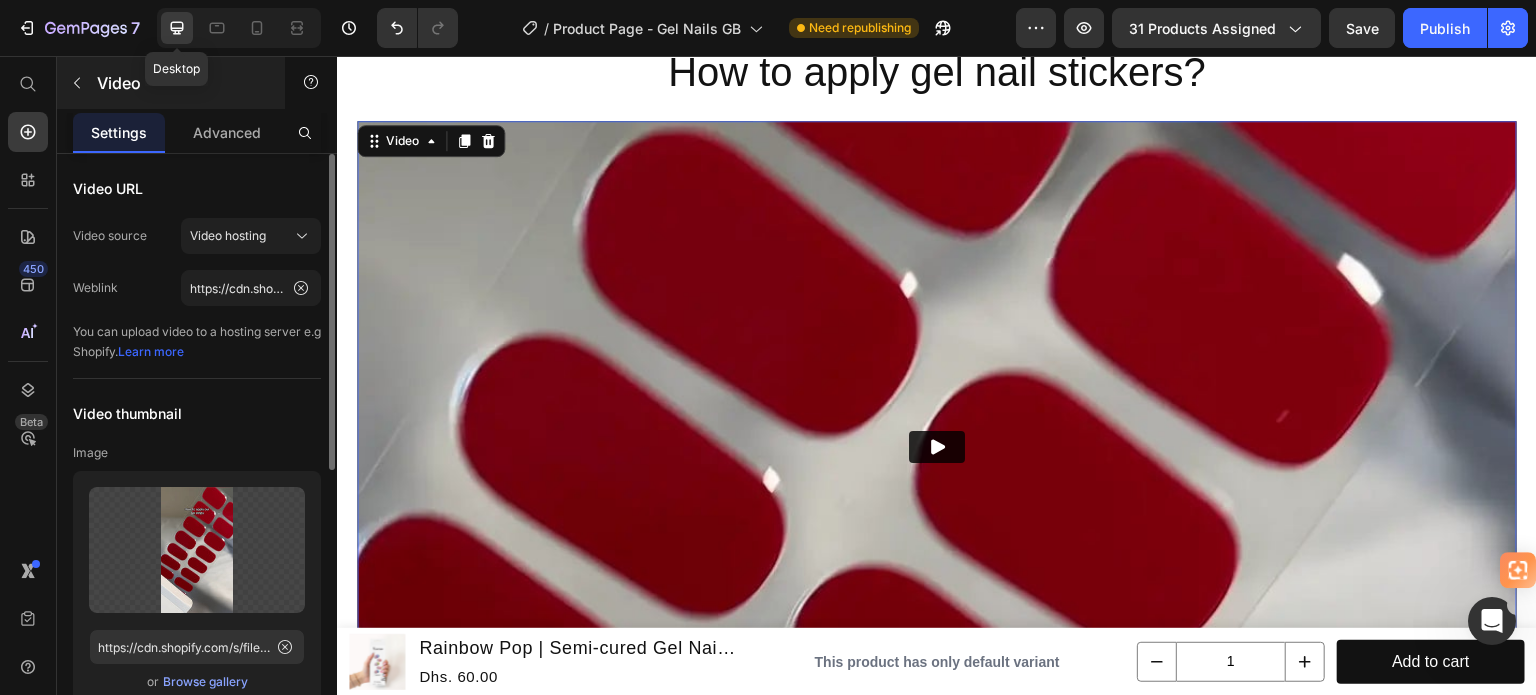 scroll, scrollTop: 2515, scrollLeft: 0, axis: vertical 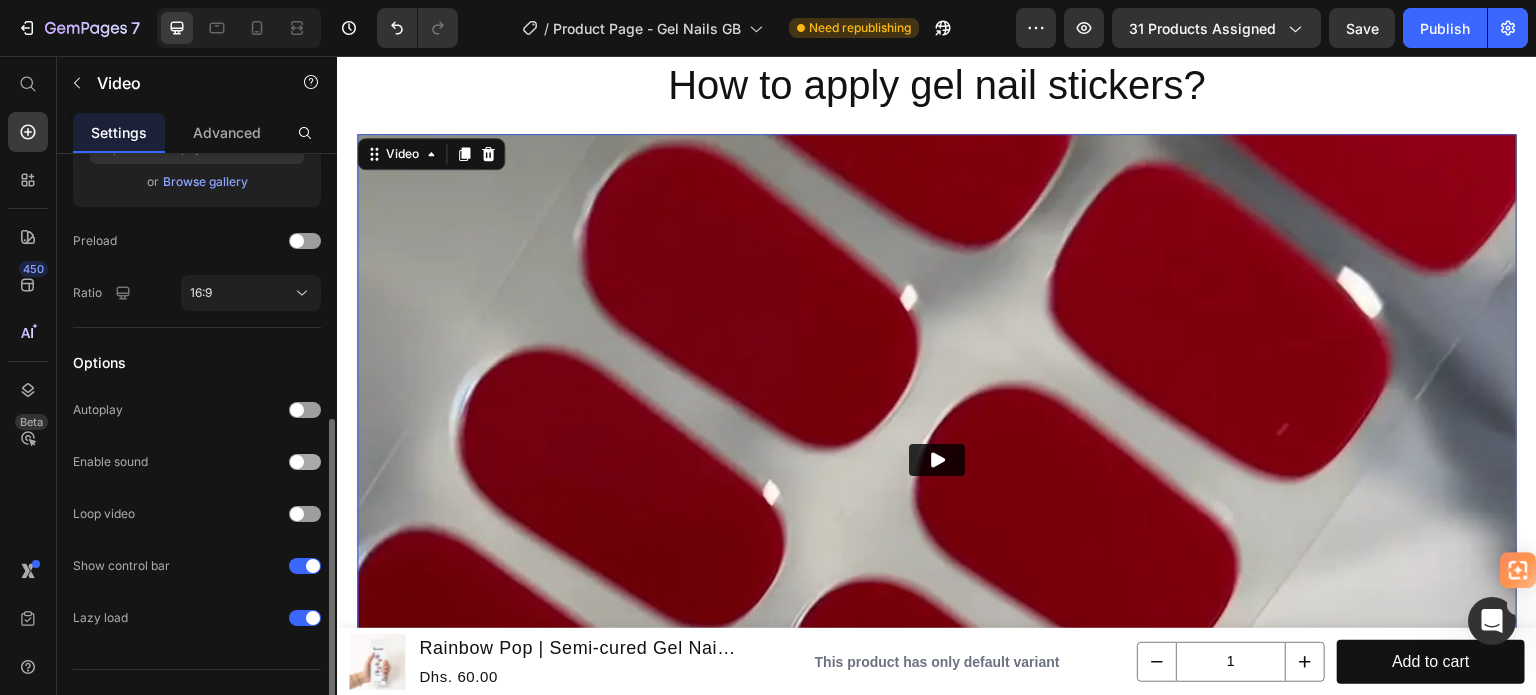 click at bounding box center (297, 462) 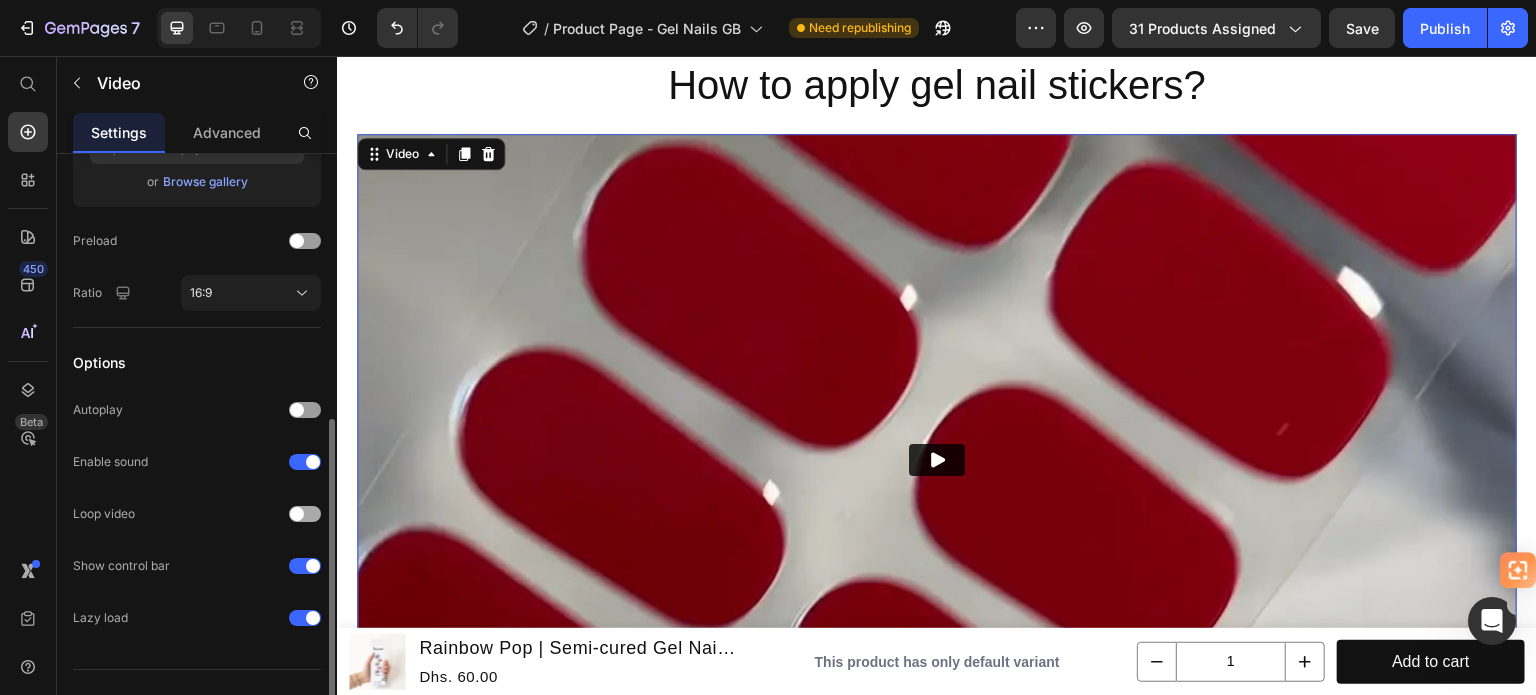 click at bounding box center (305, 514) 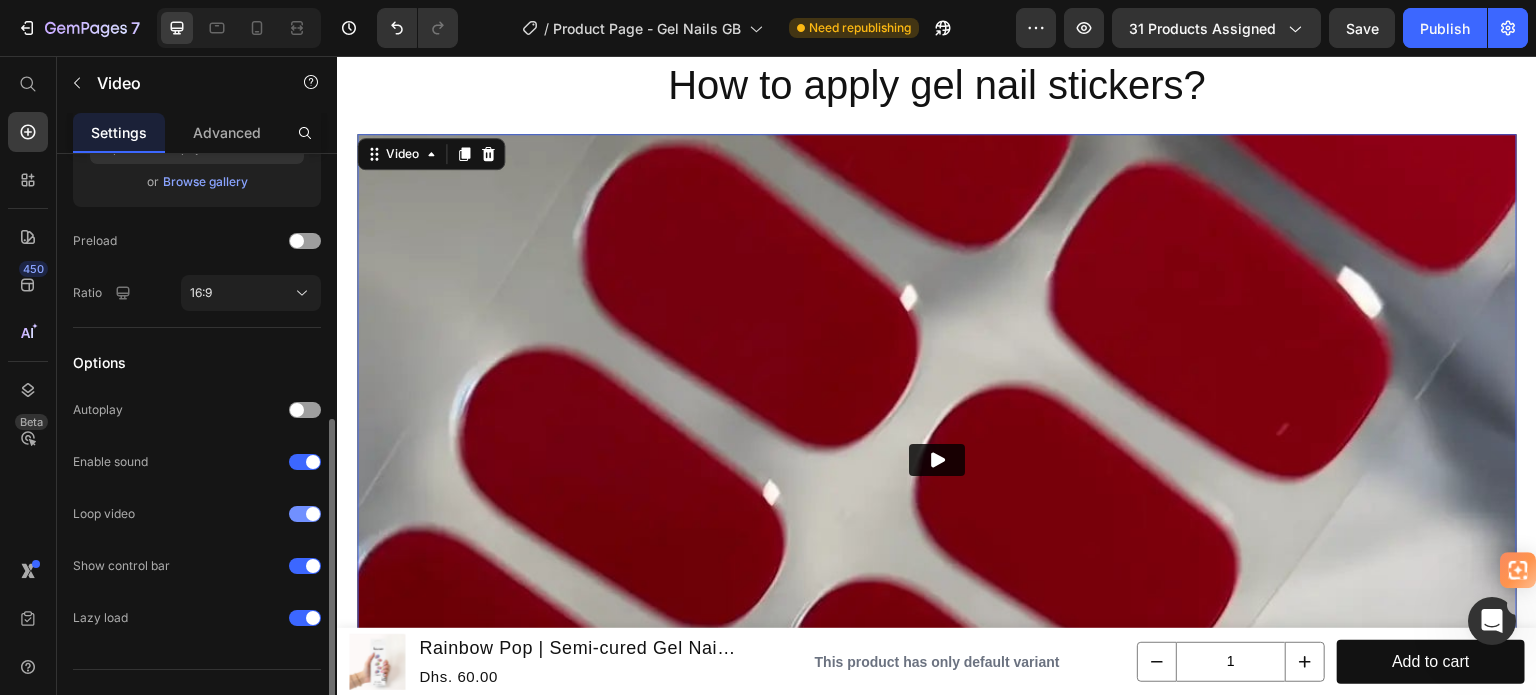 click at bounding box center (313, 514) 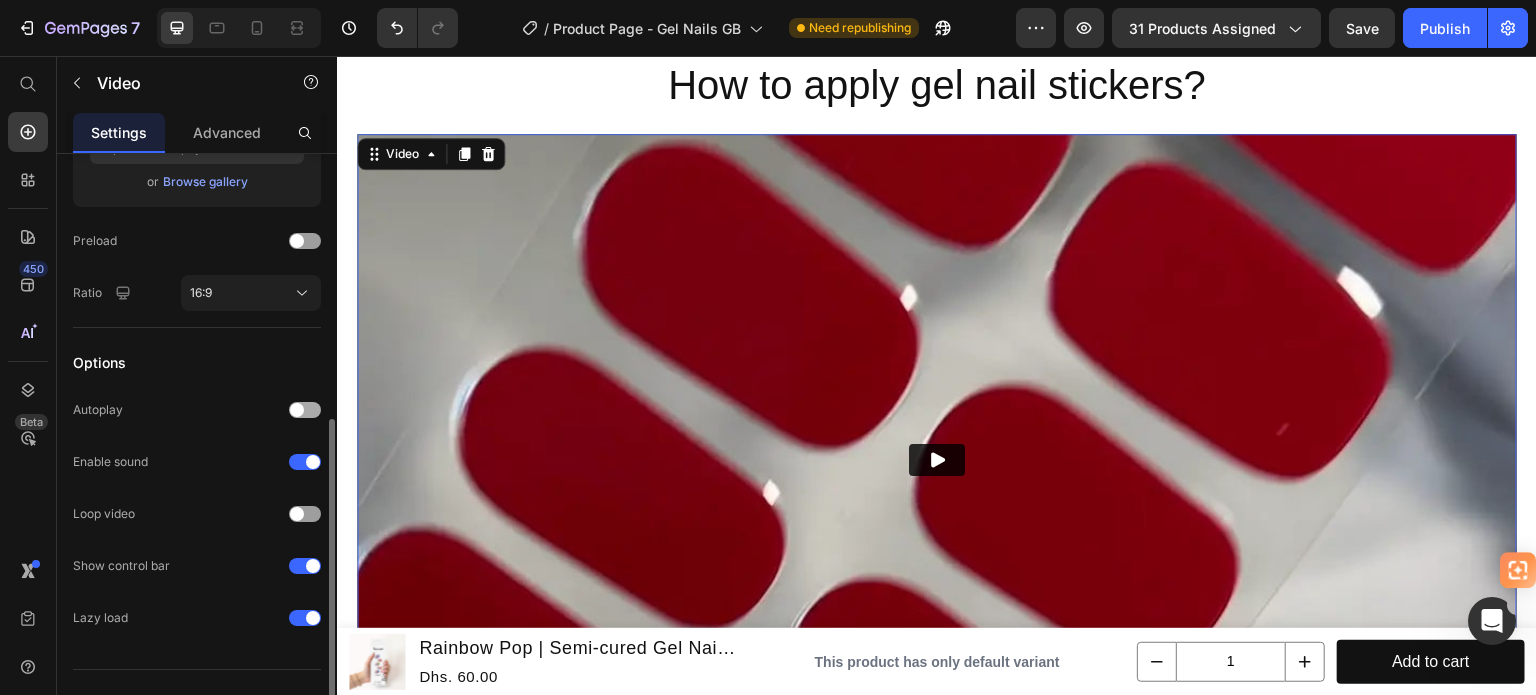 click at bounding box center [297, 410] 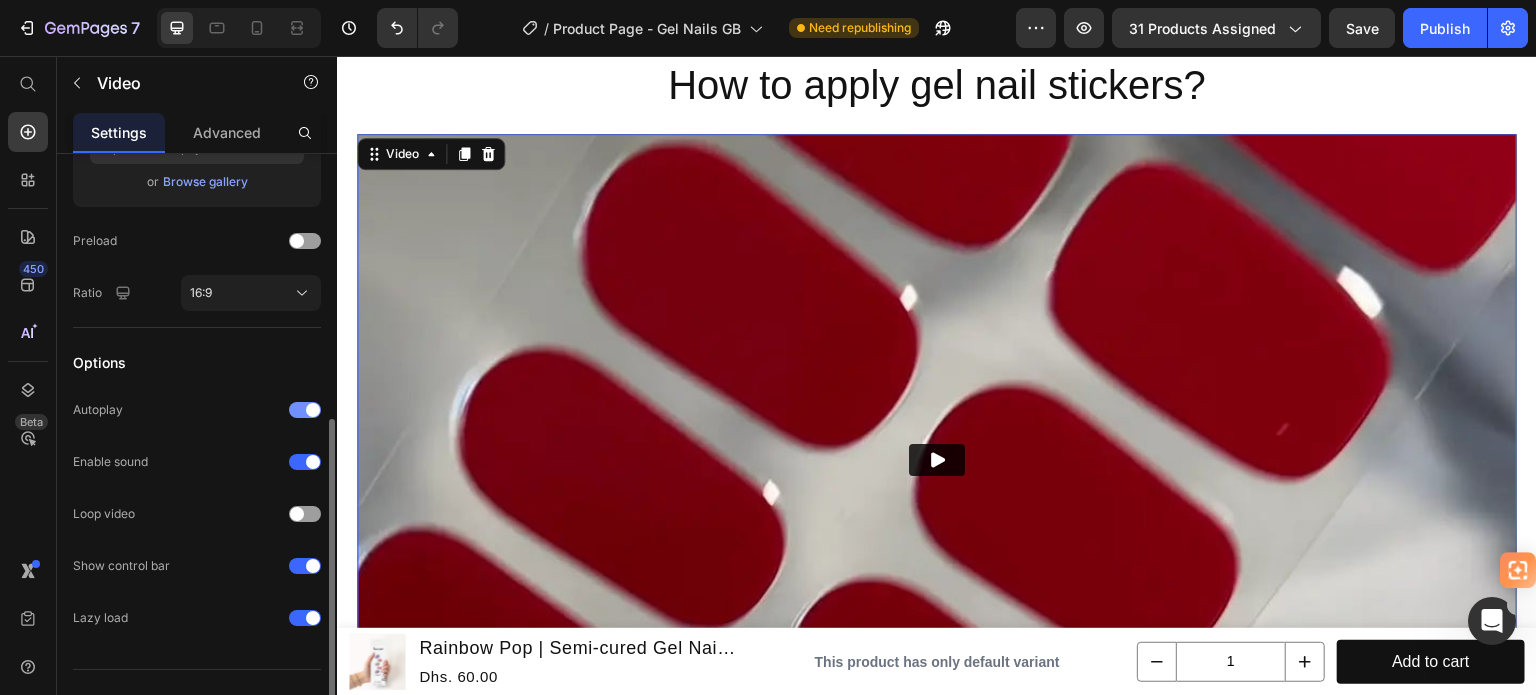 click at bounding box center (305, 410) 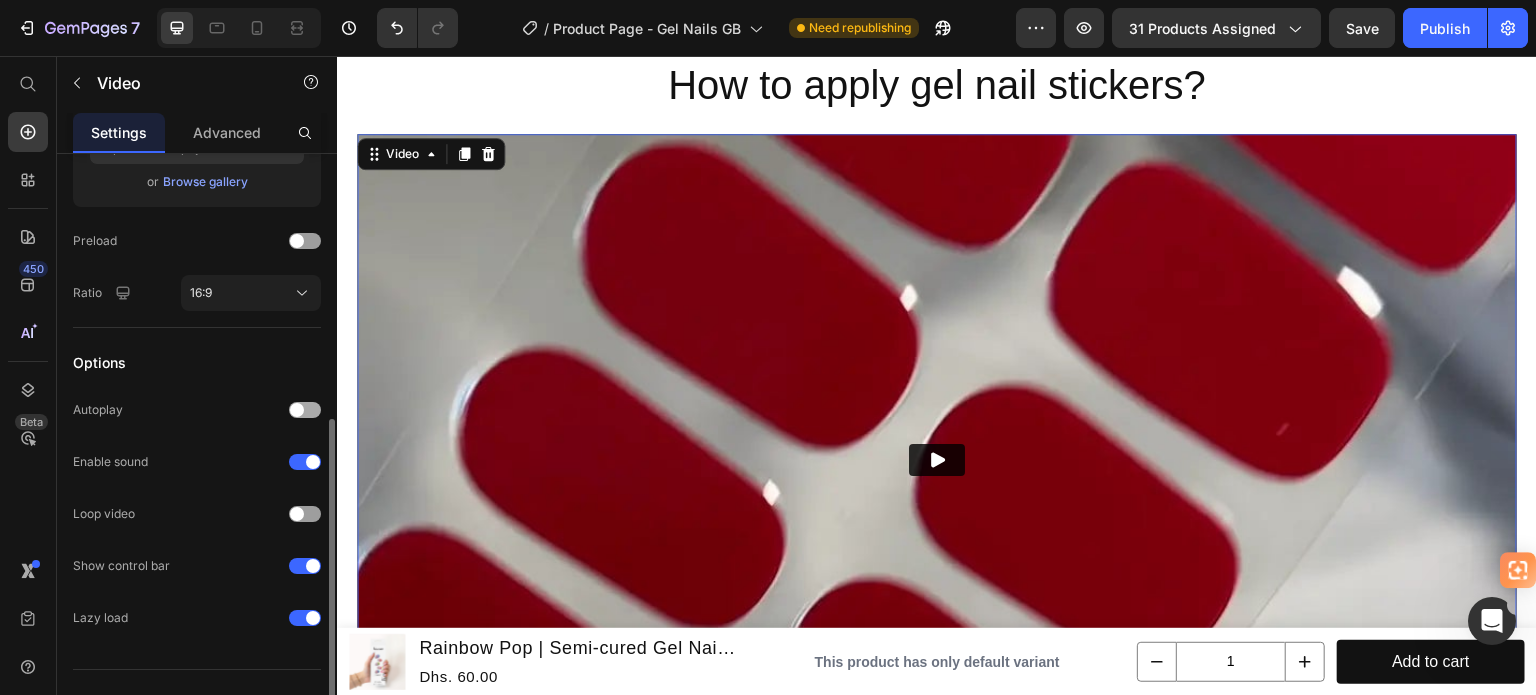 click at bounding box center [297, 410] 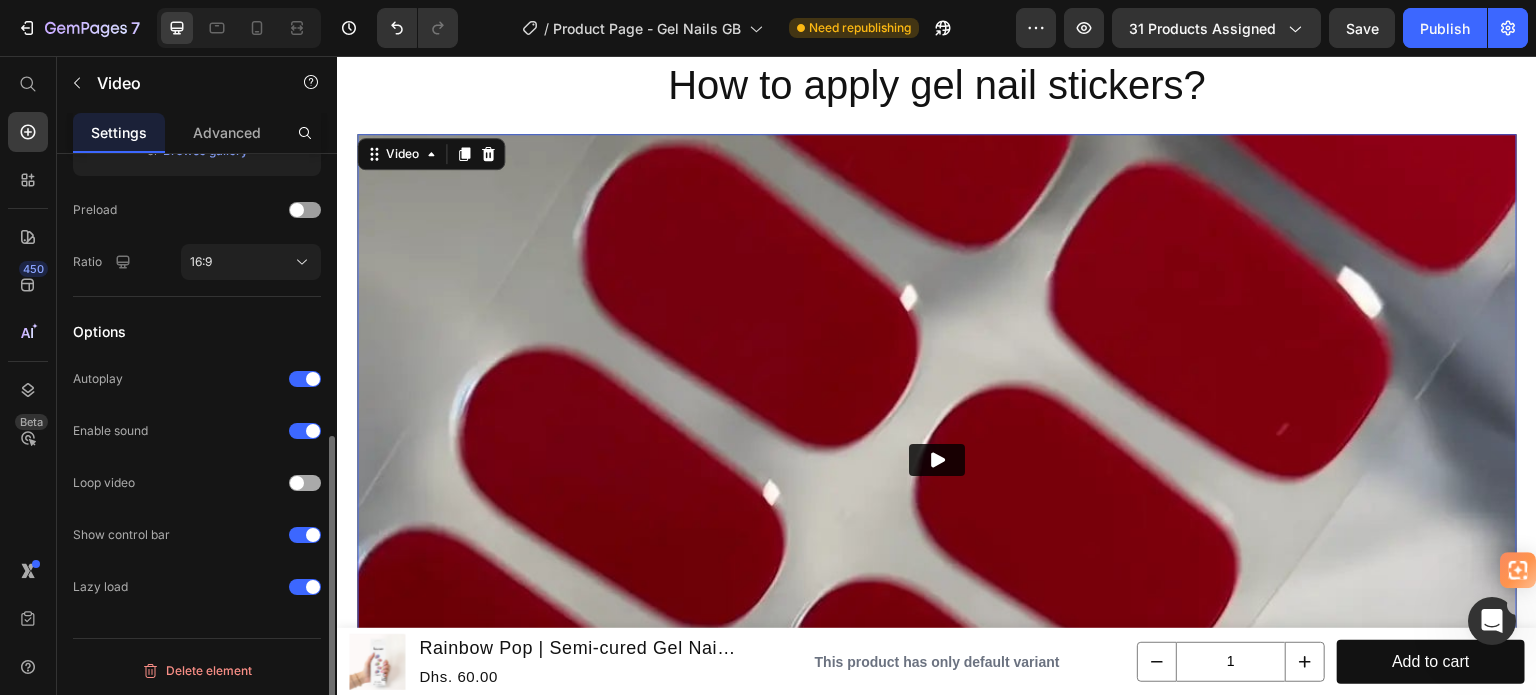 scroll, scrollTop: 331, scrollLeft: 0, axis: vertical 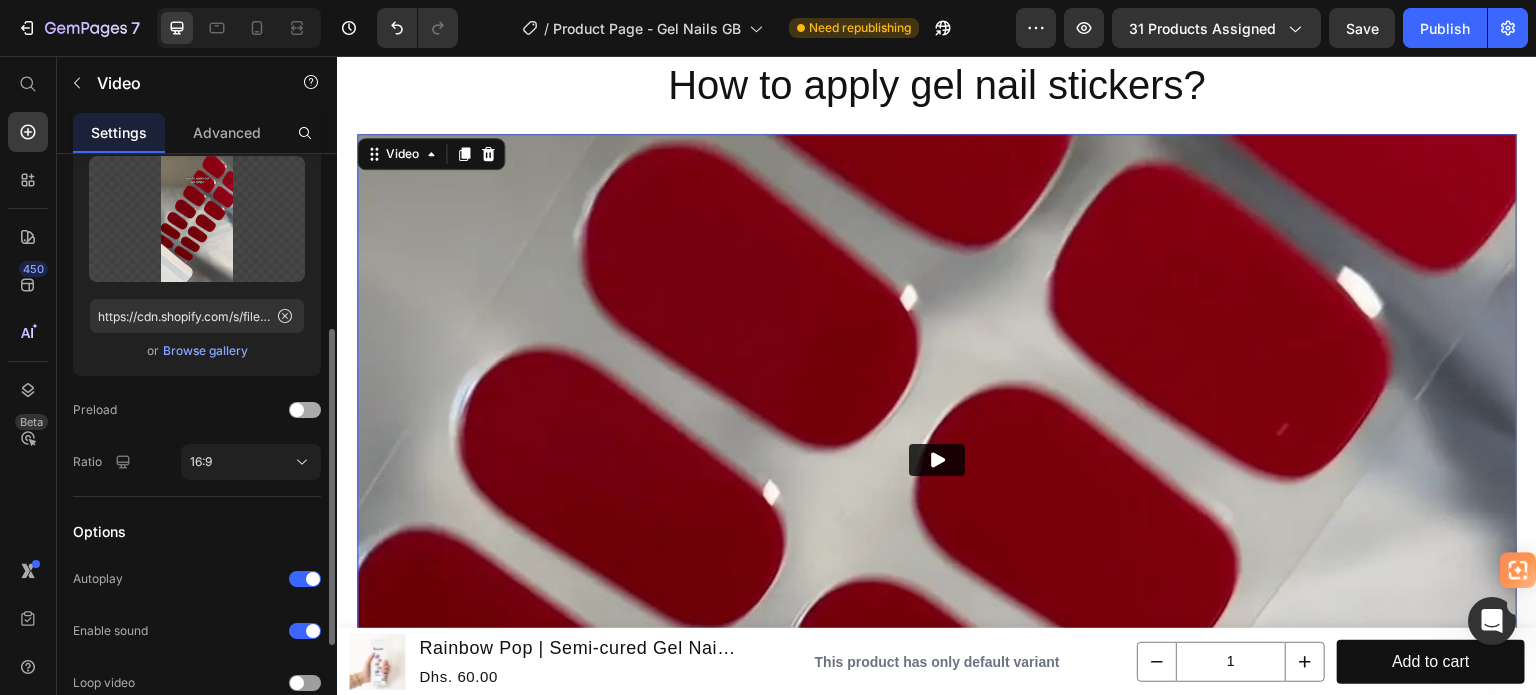 click at bounding box center [297, 410] 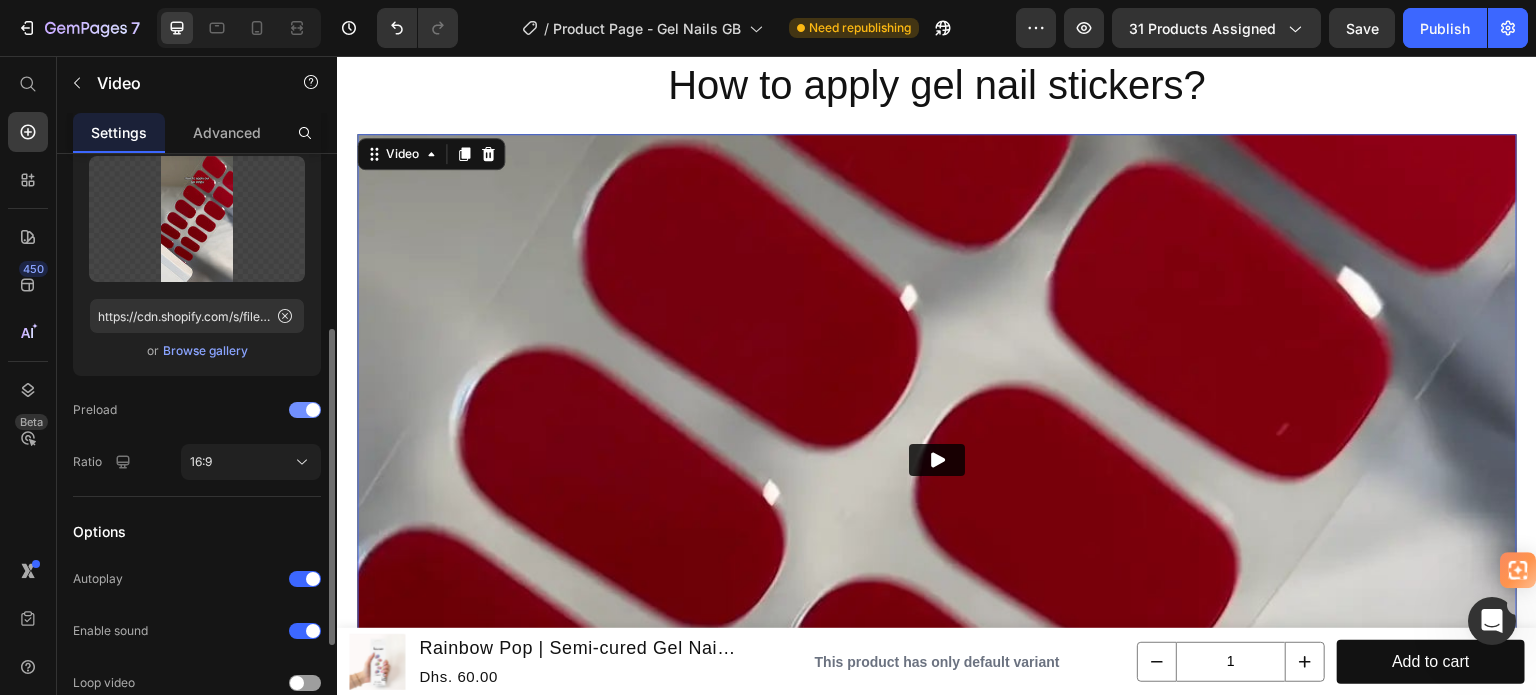 click at bounding box center [305, 410] 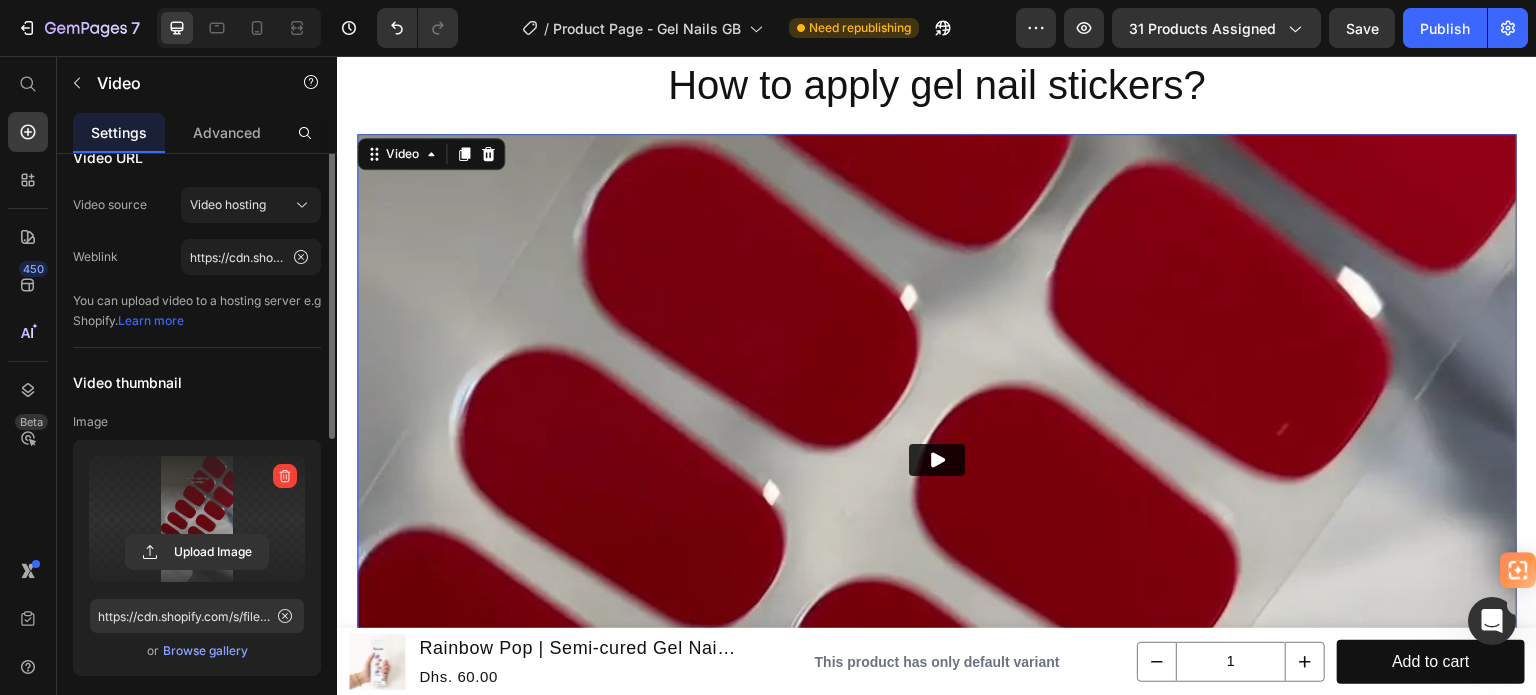 scroll, scrollTop: 0, scrollLeft: 0, axis: both 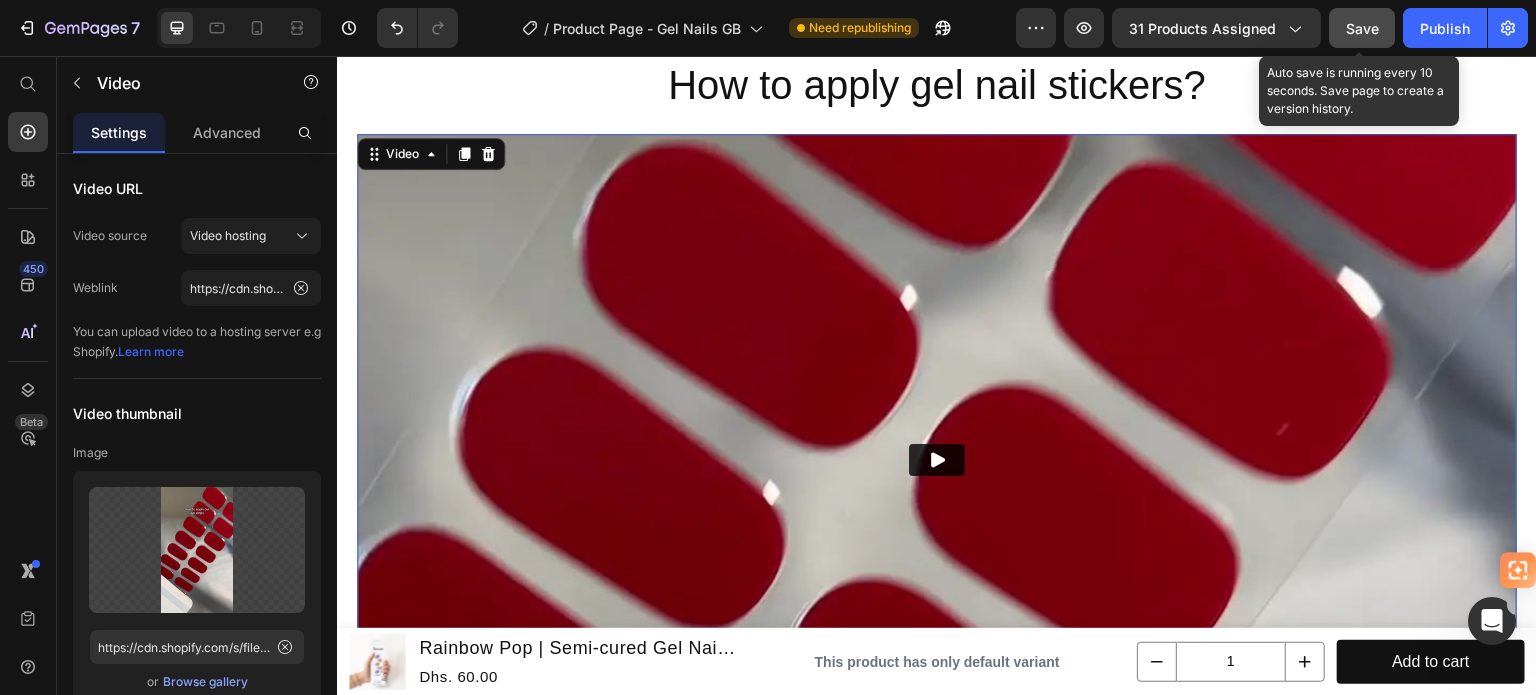 click on "Save" at bounding box center [1362, 28] 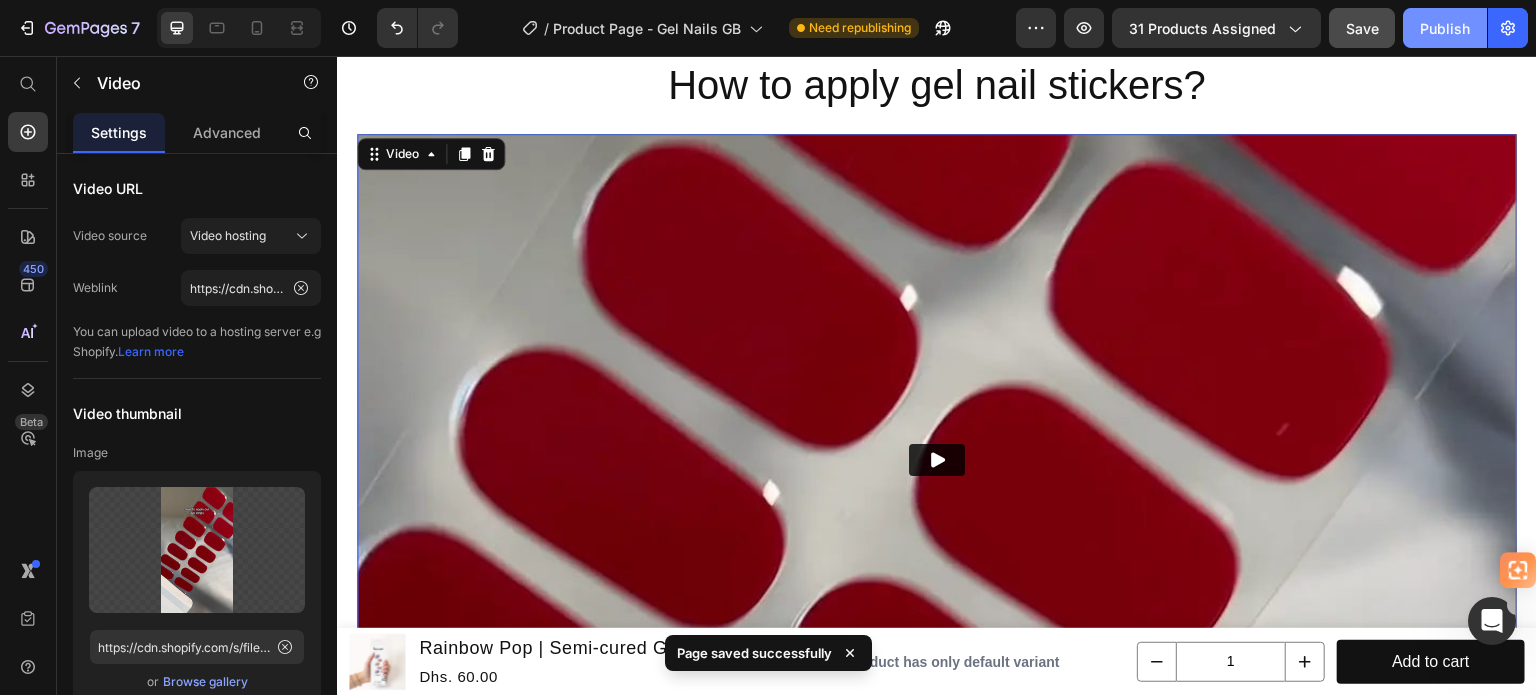 click on "Publish" 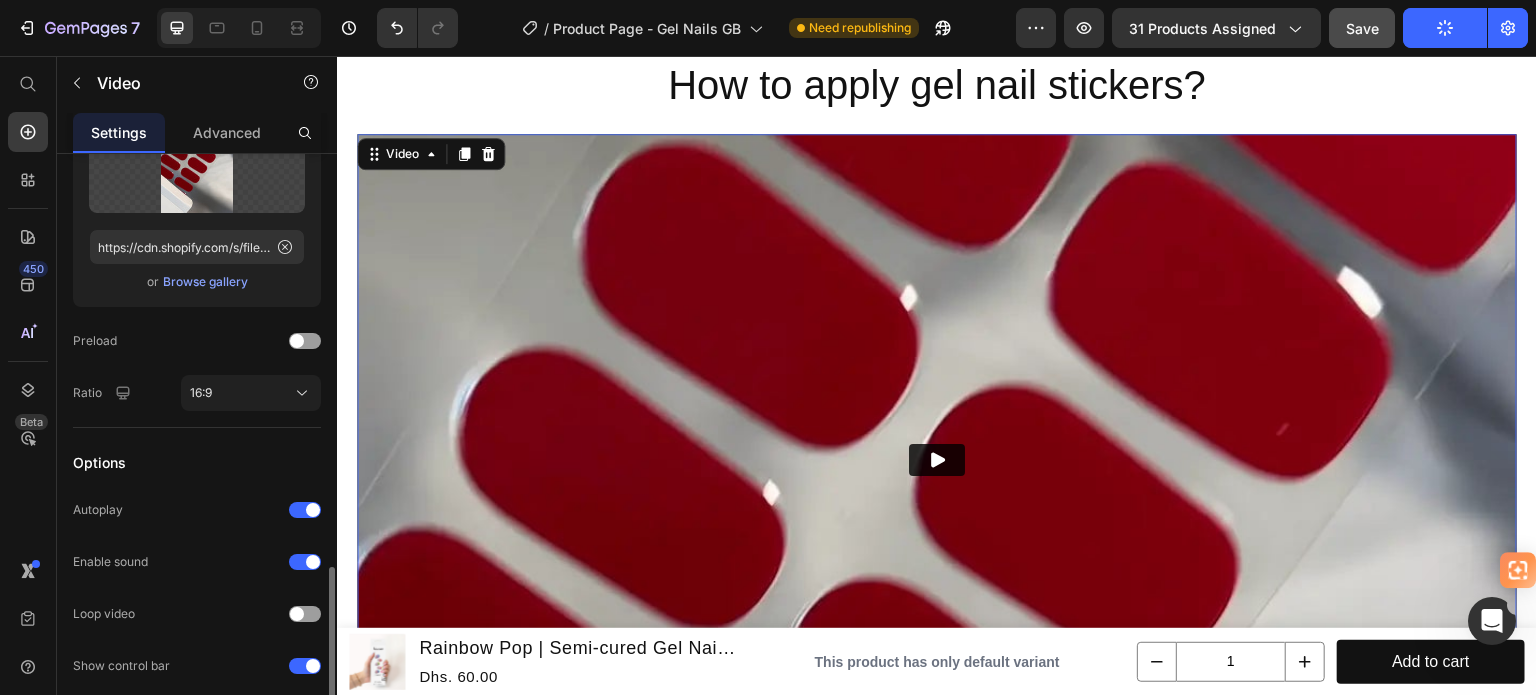 scroll, scrollTop: 531, scrollLeft: 0, axis: vertical 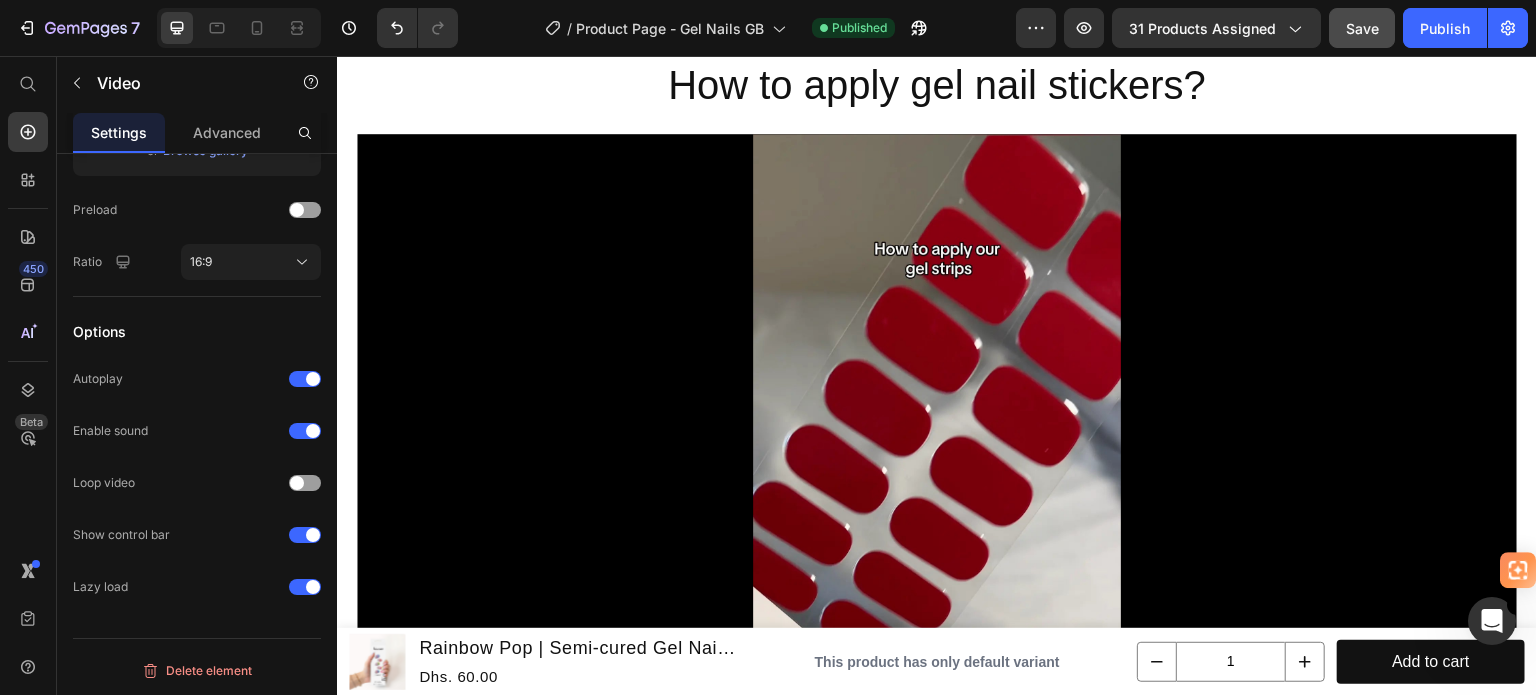 click at bounding box center (937, 460) 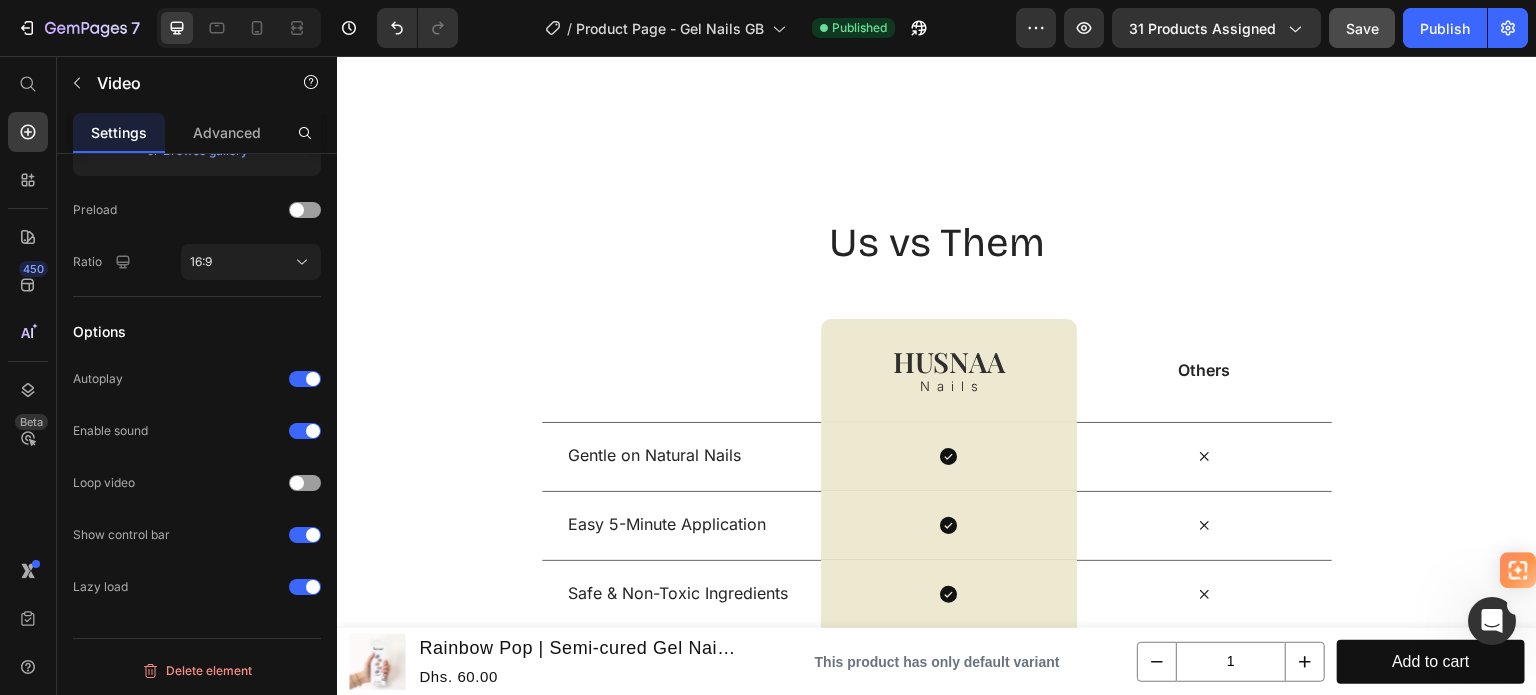 scroll, scrollTop: 3315, scrollLeft: 0, axis: vertical 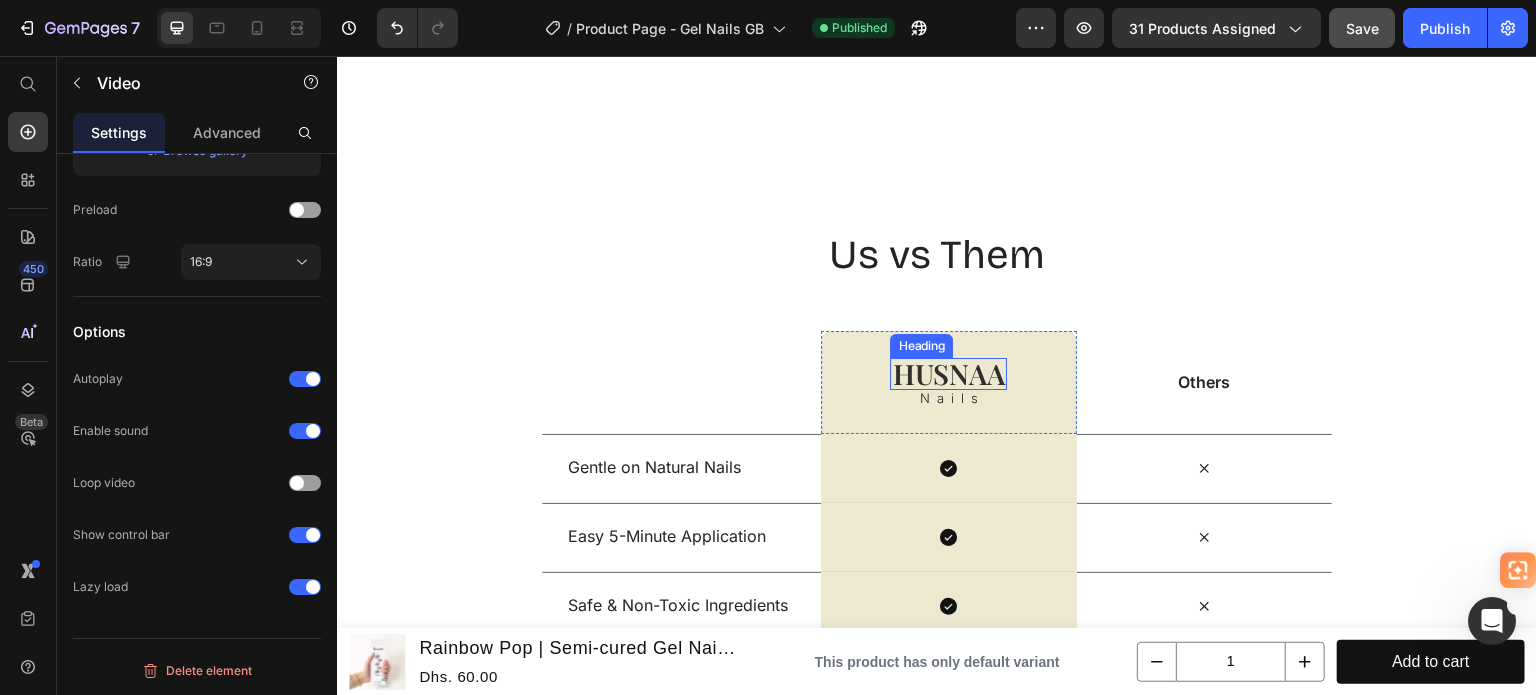 click on "Husnaa" at bounding box center (948, 373) 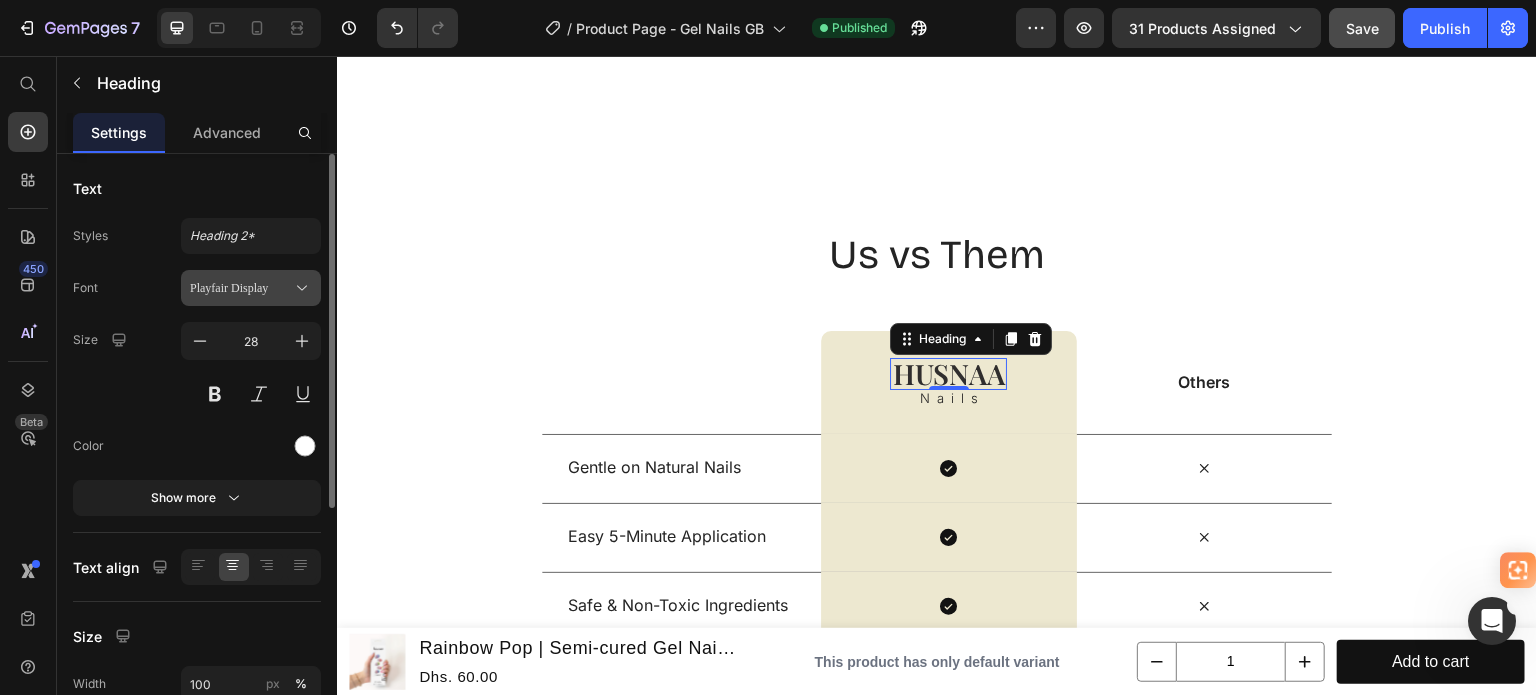 click on "Playfair Display" at bounding box center [241, 288] 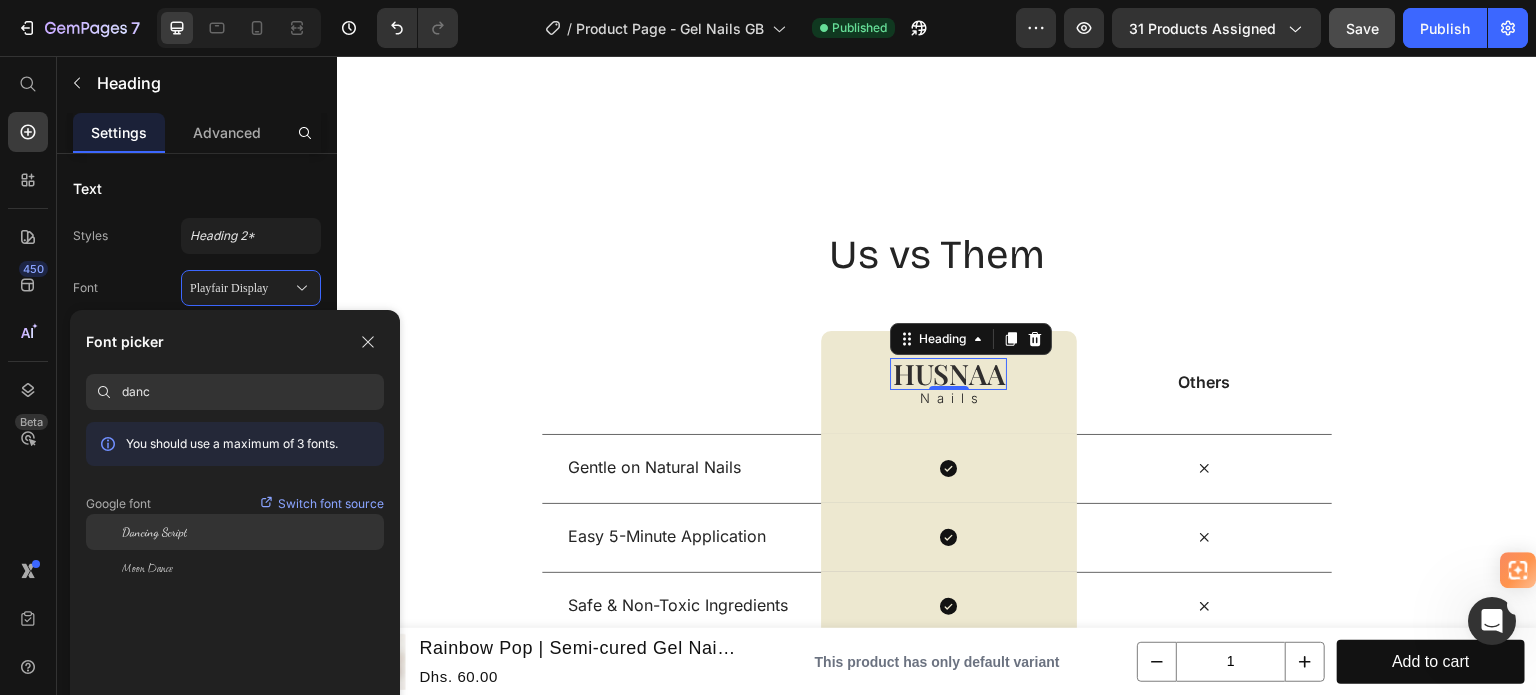 type on "danc" 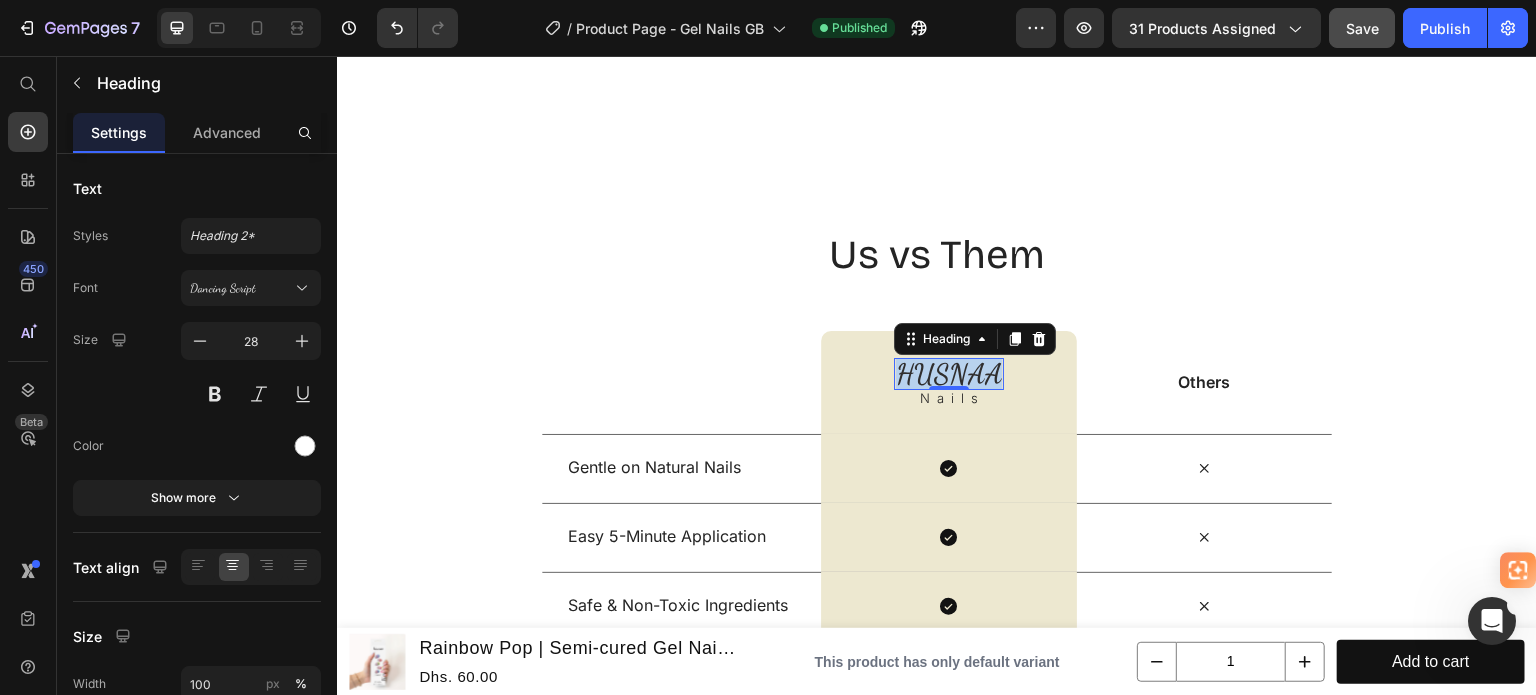 click on "Husnaa" at bounding box center (949, 374) 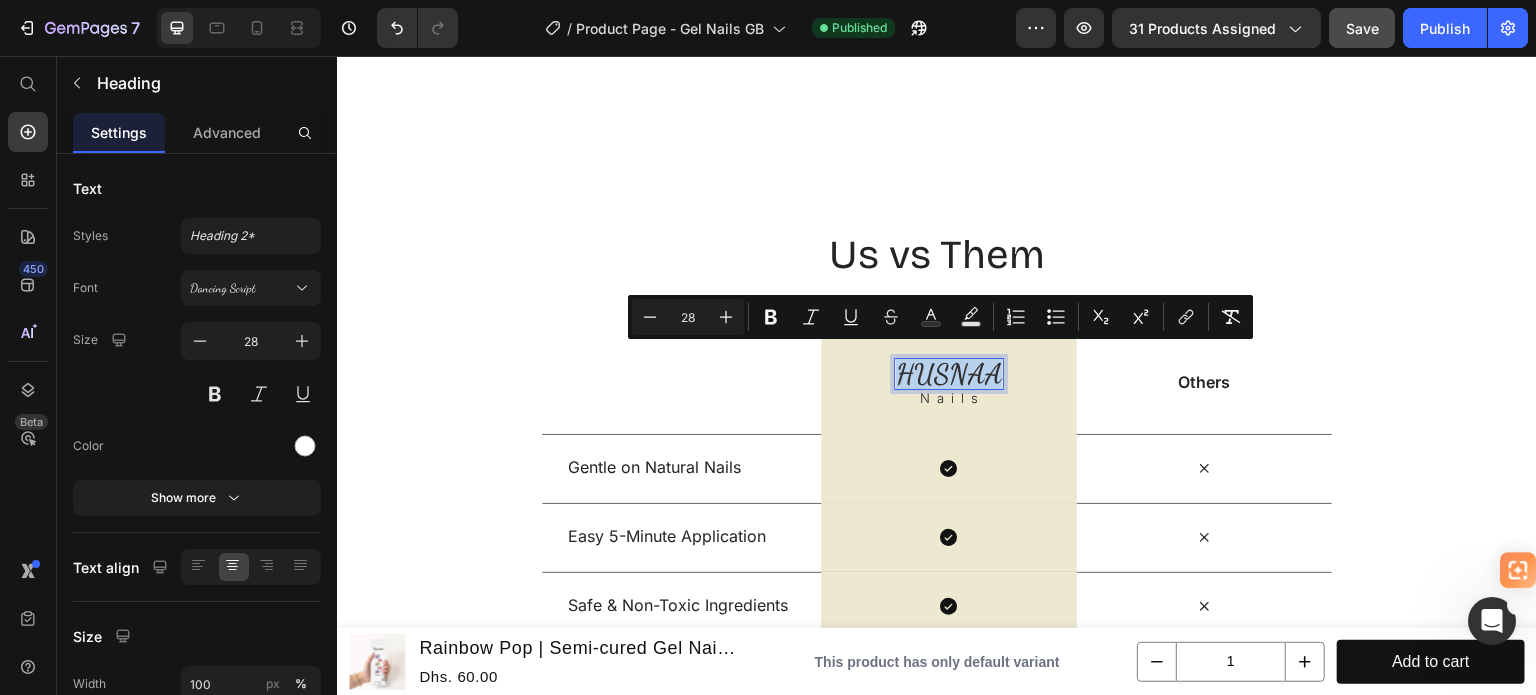 click on "Husnaa" at bounding box center [949, 374] 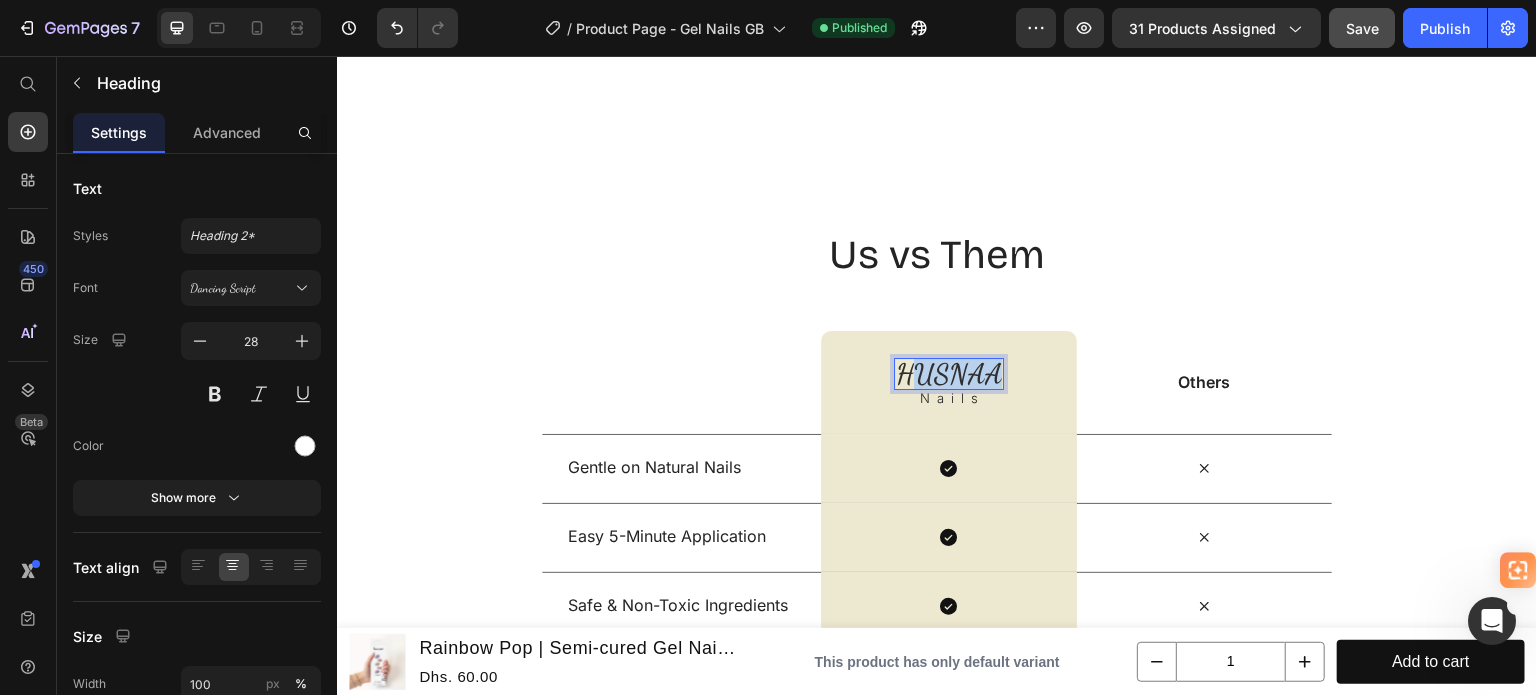 drag, startPoint x: 910, startPoint y: 364, endPoint x: 989, endPoint y: 374, distance: 79.630394 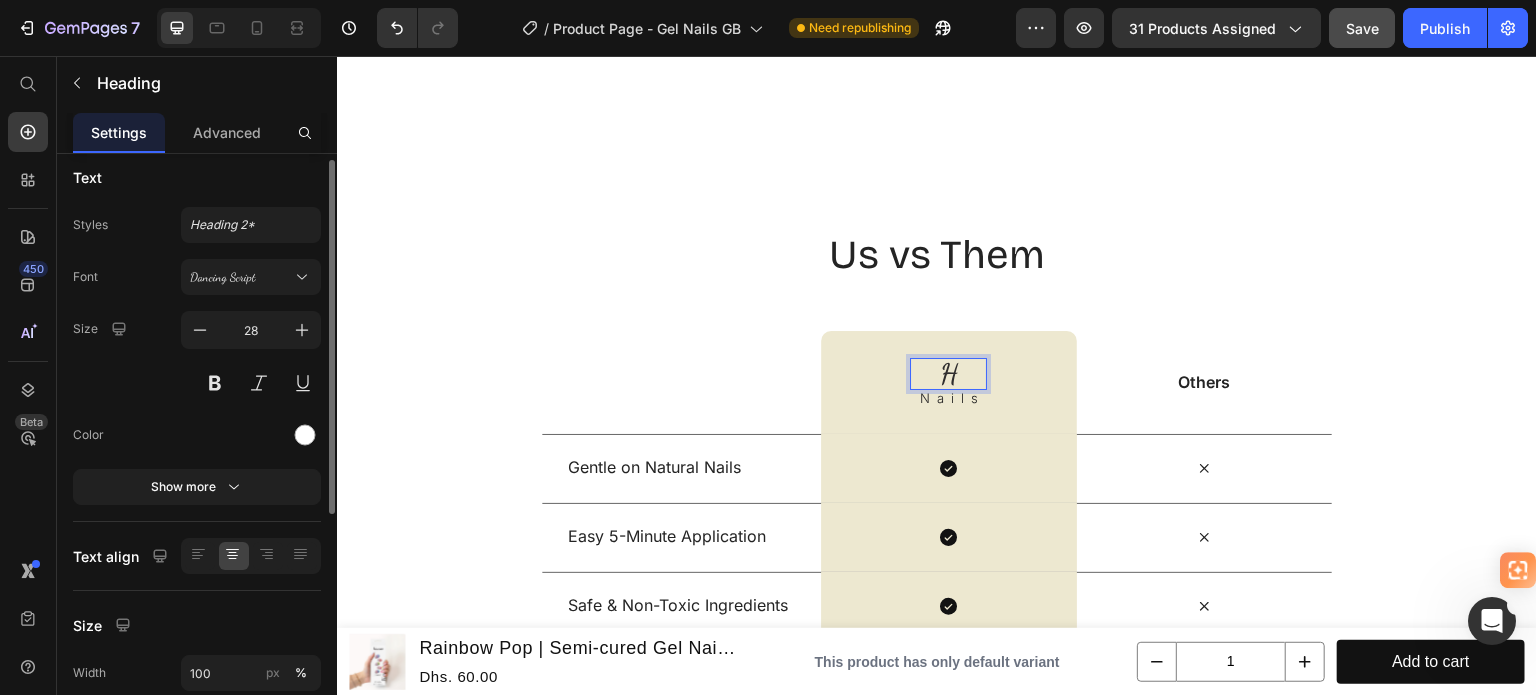 scroll, scrollTop: 0, scrollLeft: 0, axis: both 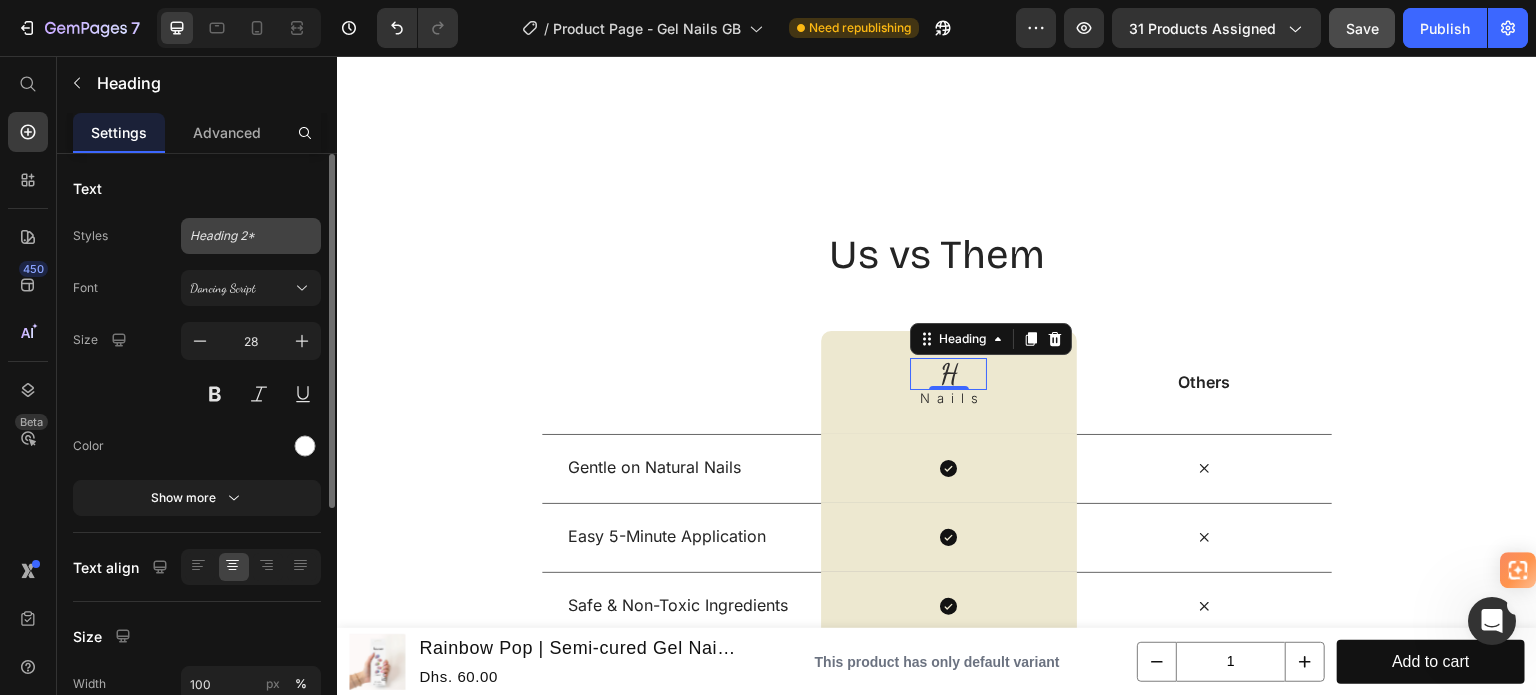 click on "Heading 2*" at bounding box center [239, 236] 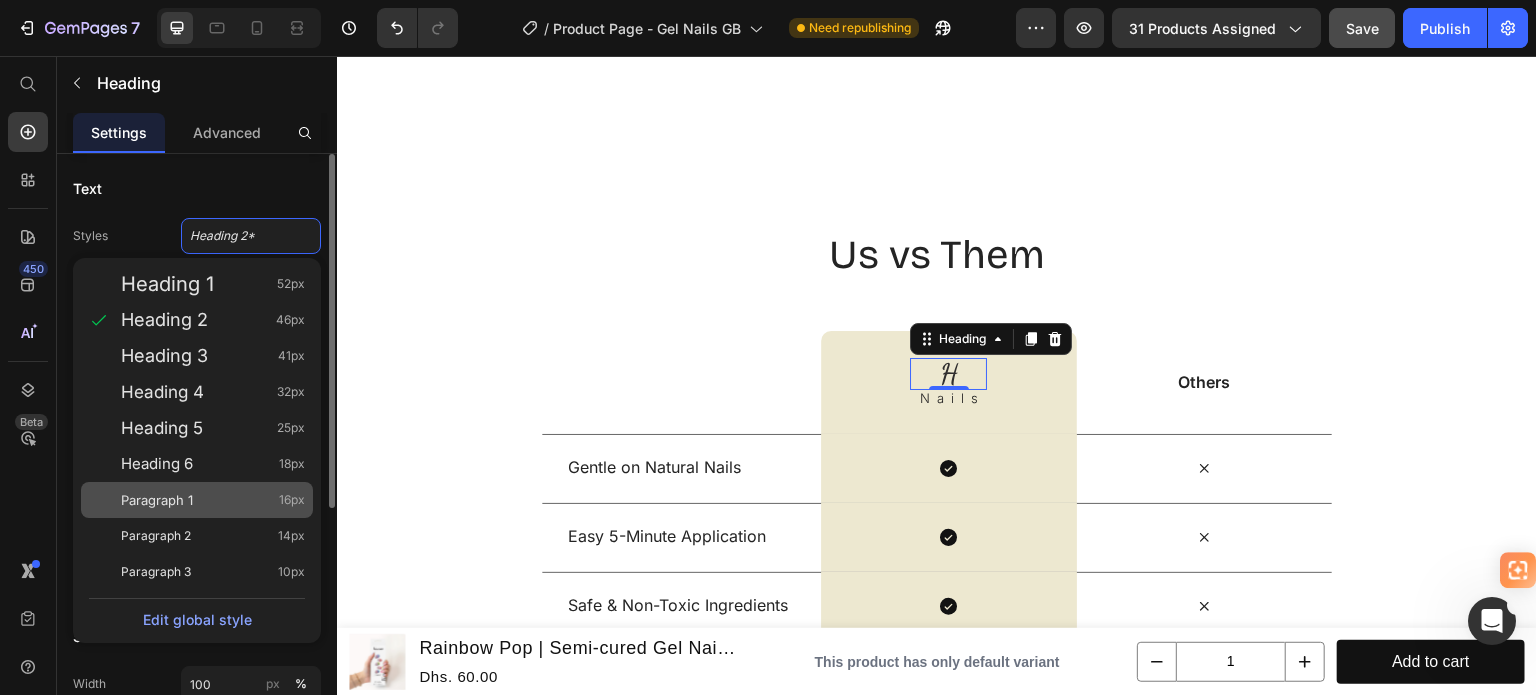 click on "Paragraph 1 16px" at bounding box center (213, 500) 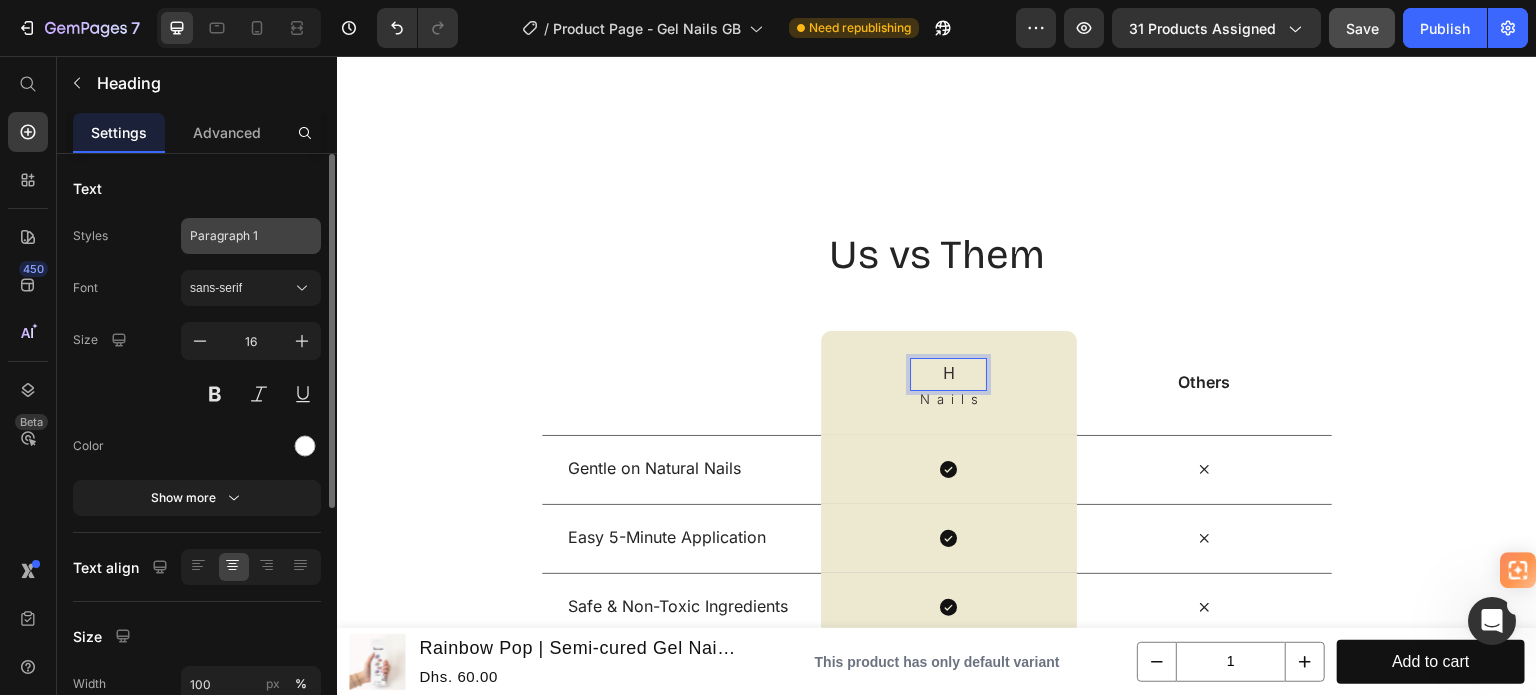 click on "Paragraph 1" at bounding box center (239, 236) 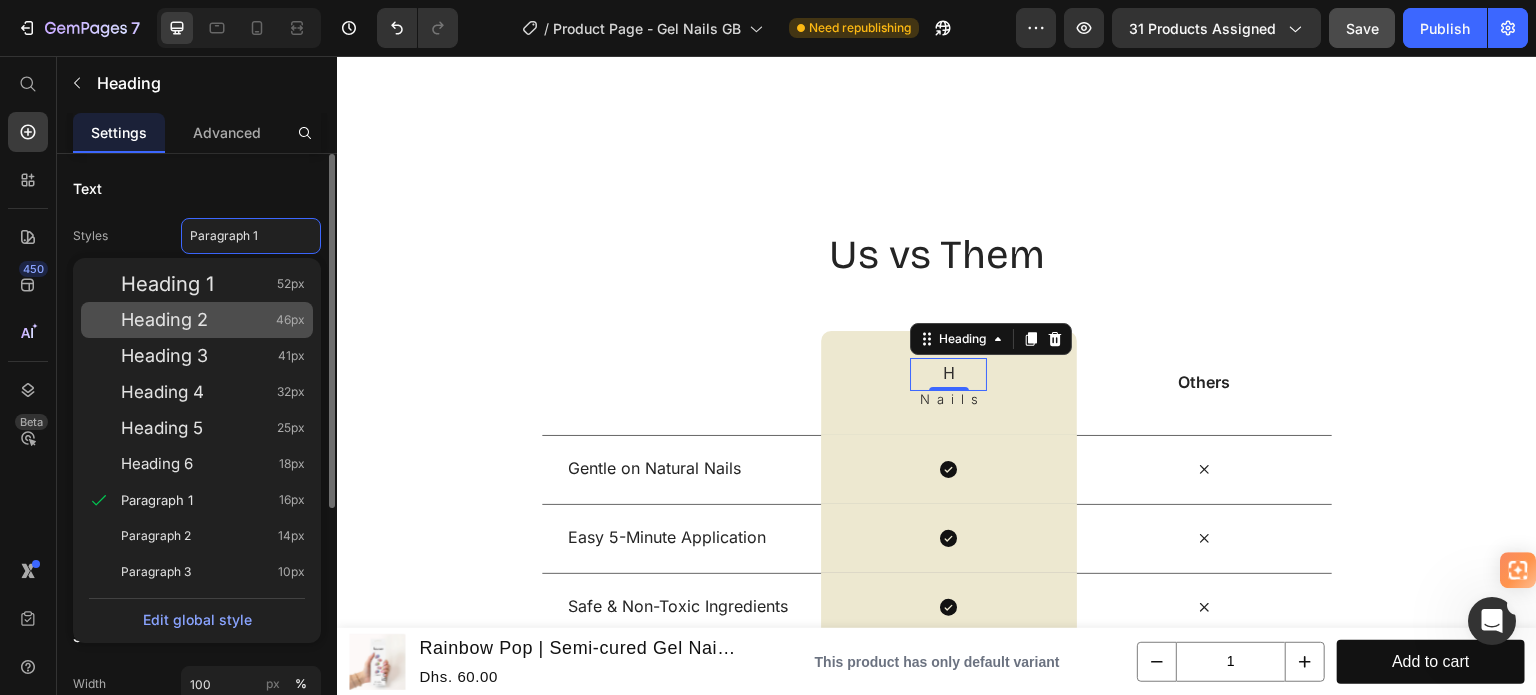 click on "Heading 2" at bounding box center [164, 320] 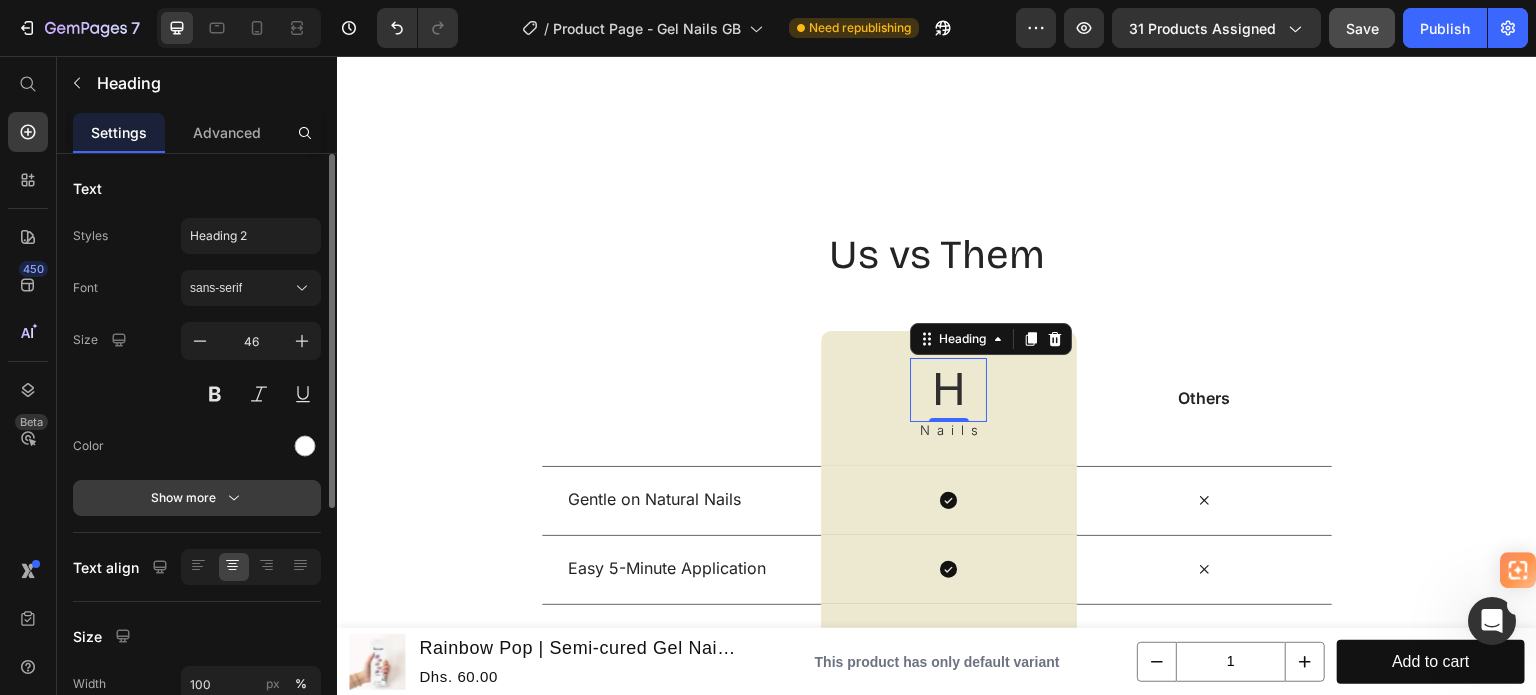 click 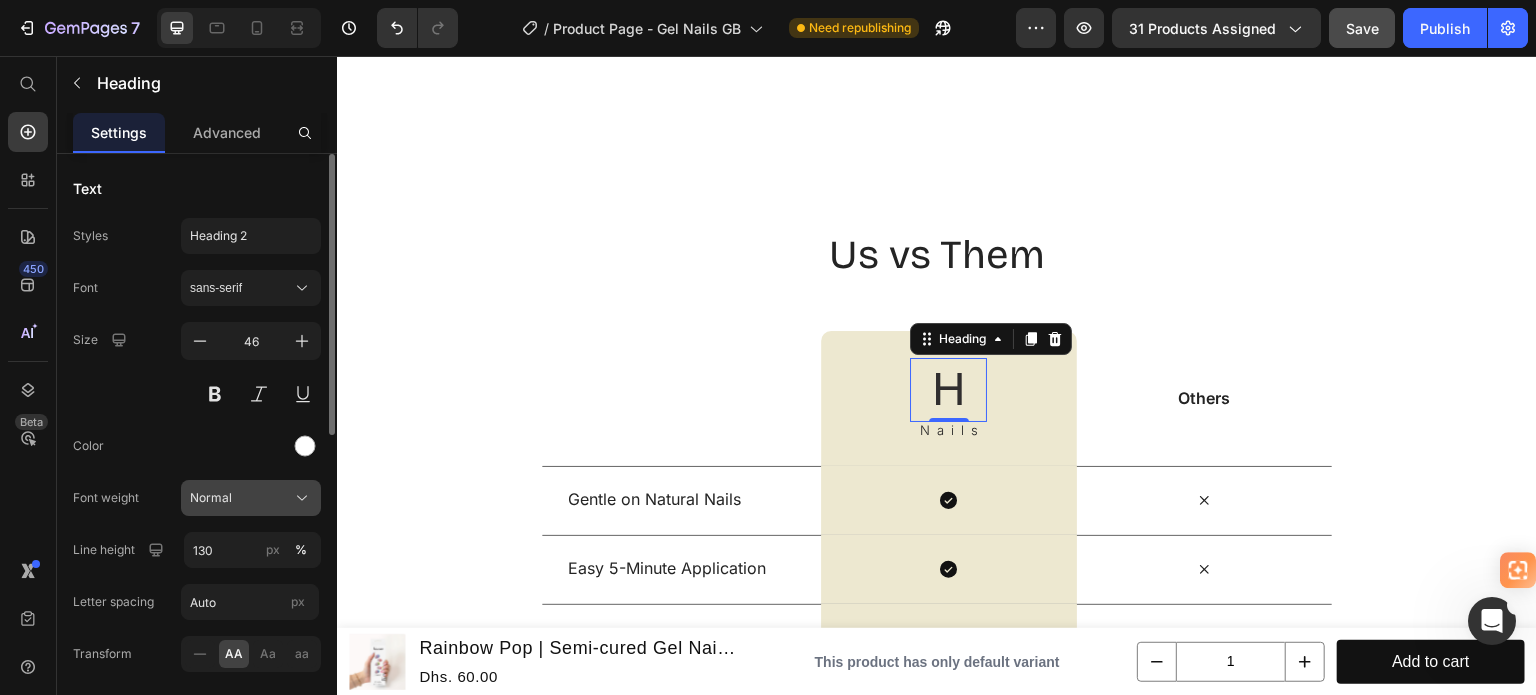 click on "Normal" 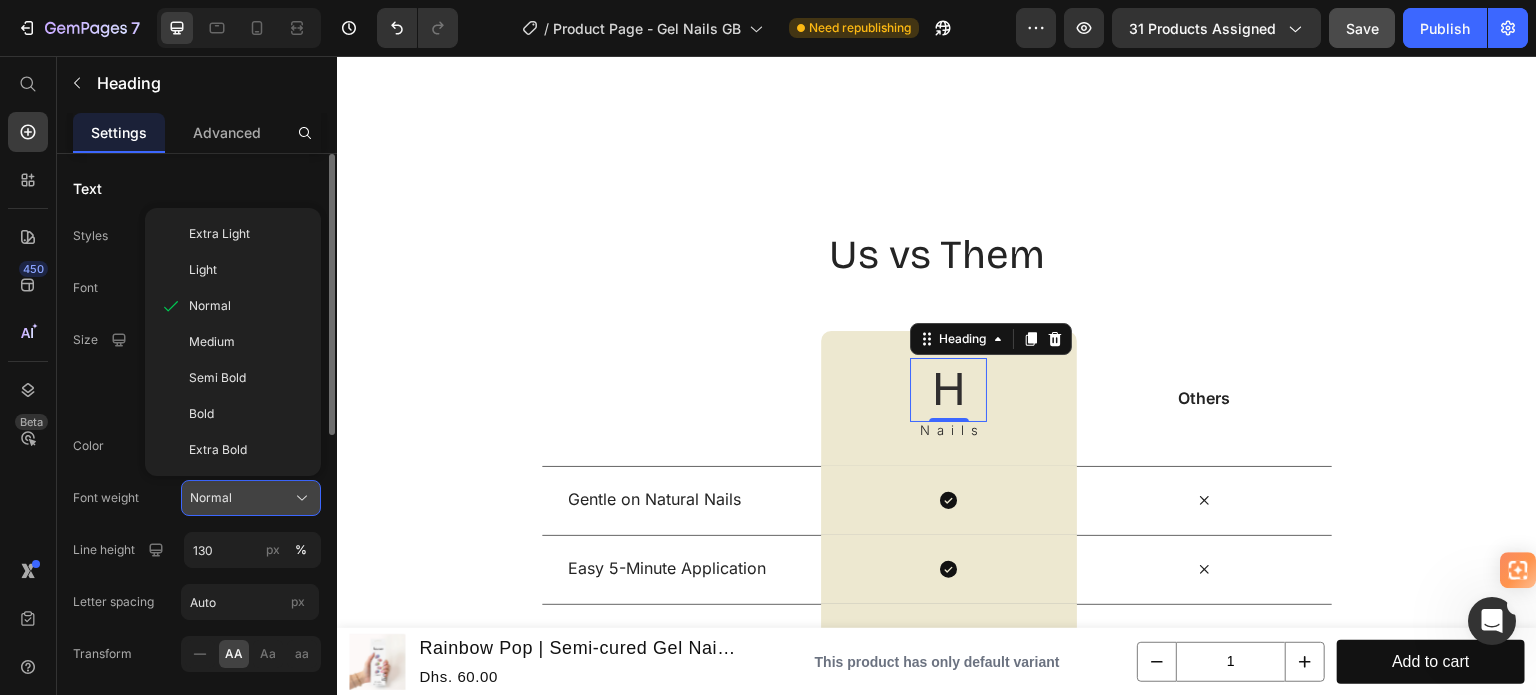click on "Normal" 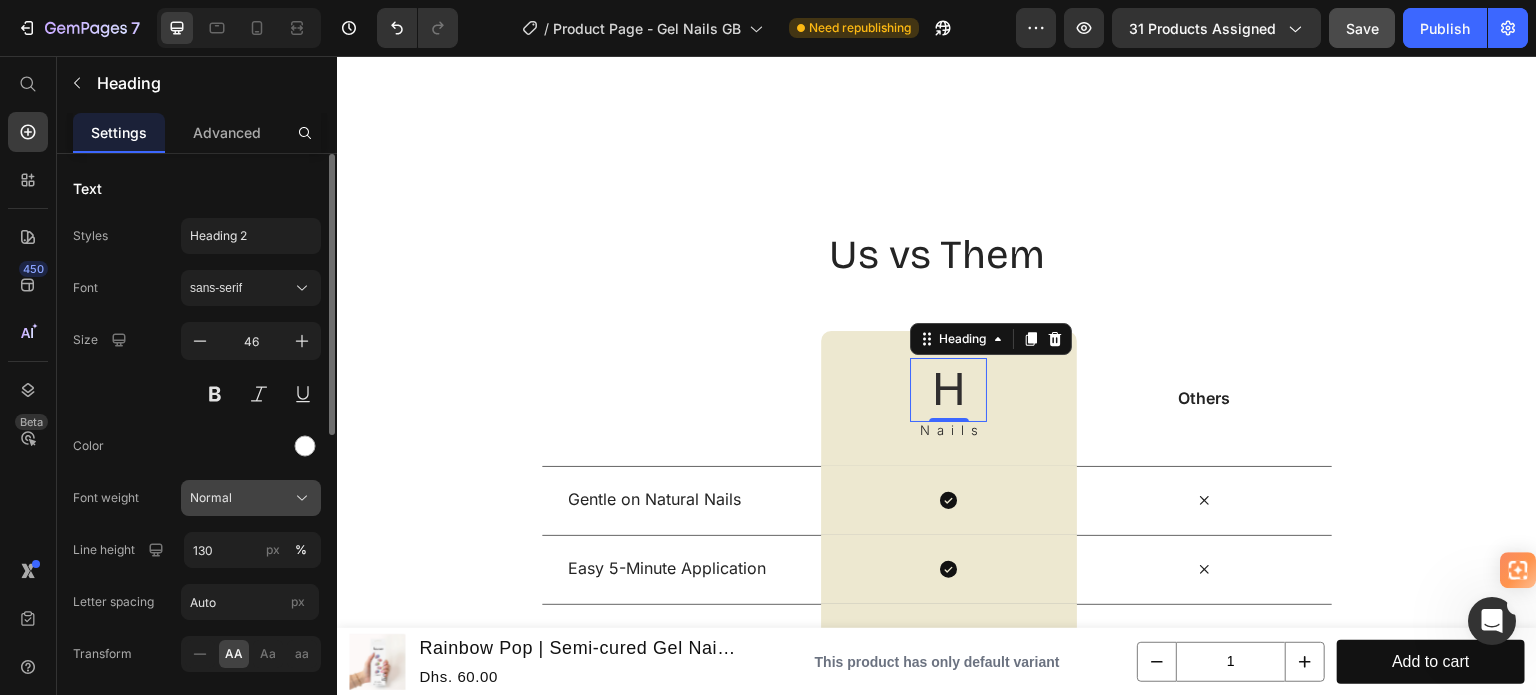 scroll, scrollTop: 100, scrollLeft: 0, axis: vertical 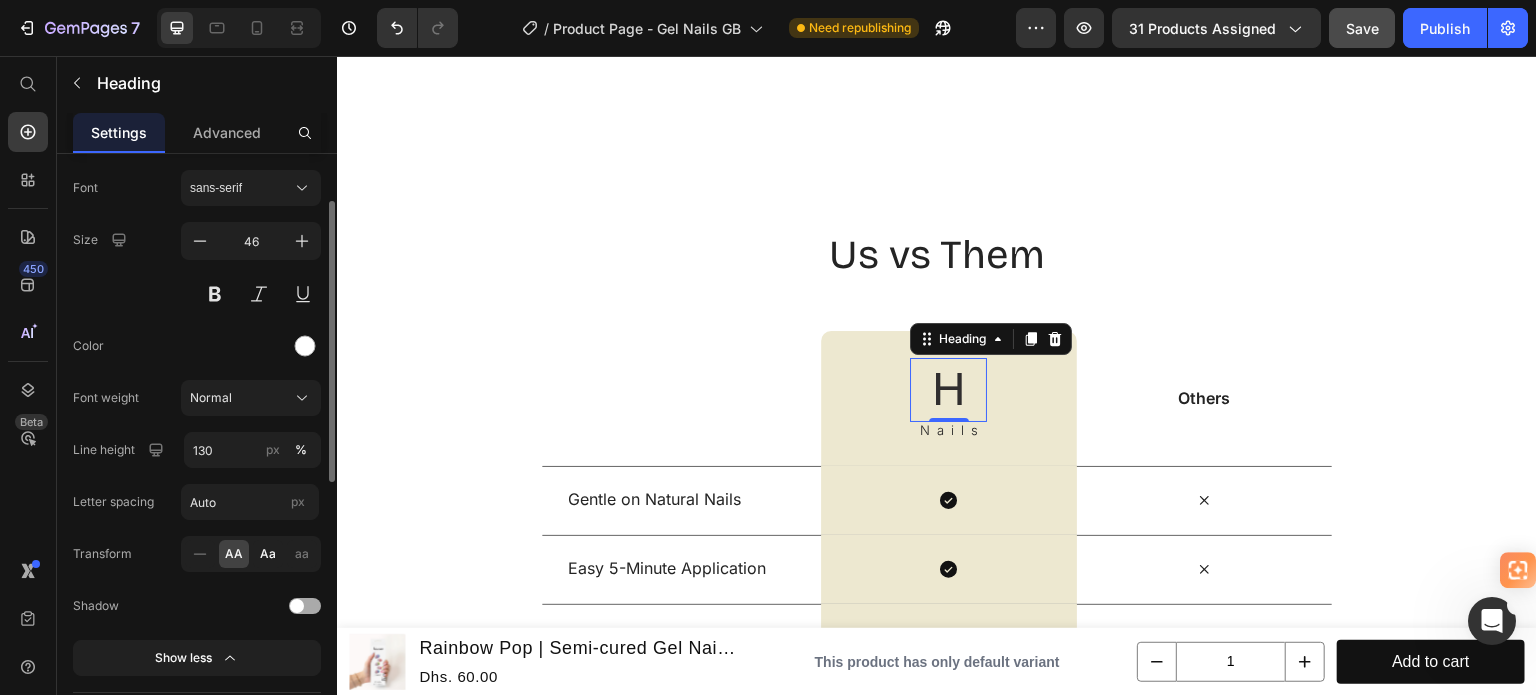 click on "Aa" 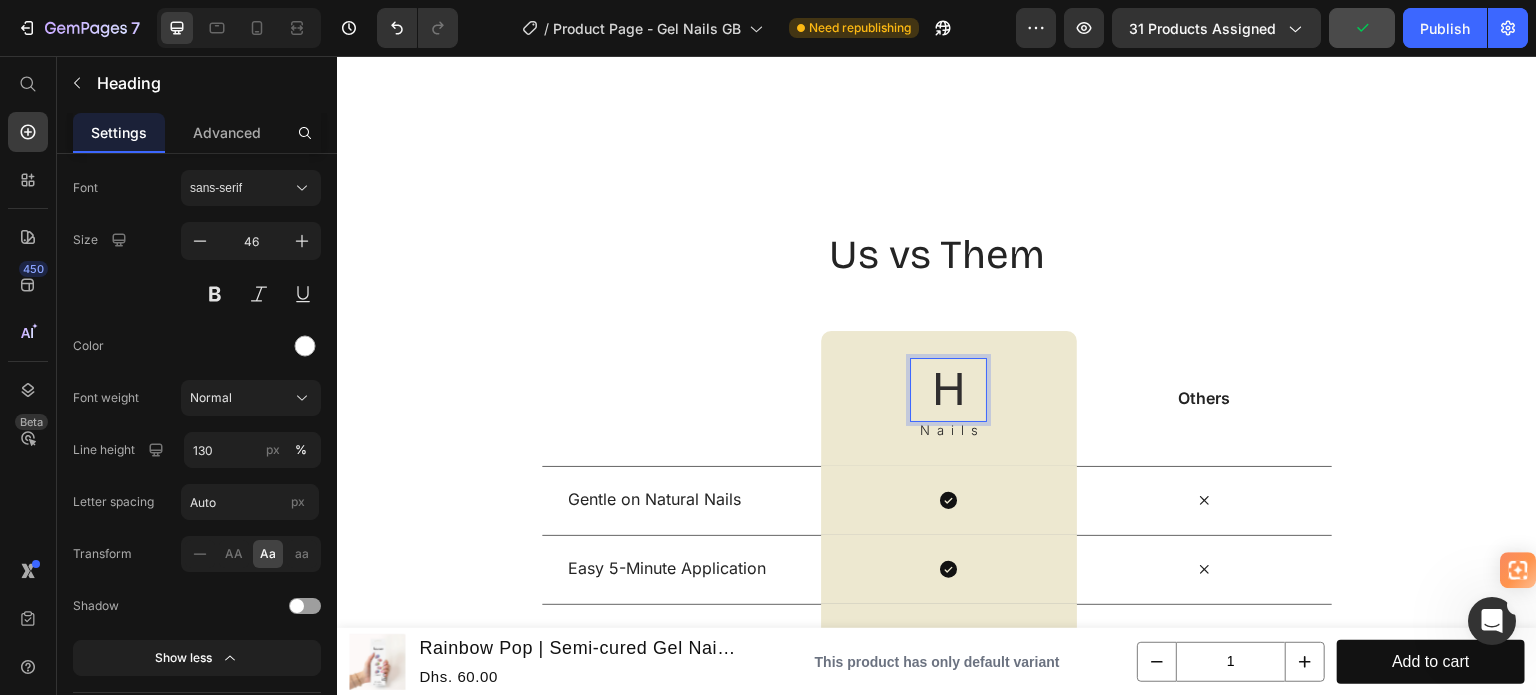click on "H" at bounding box center [948, 390] 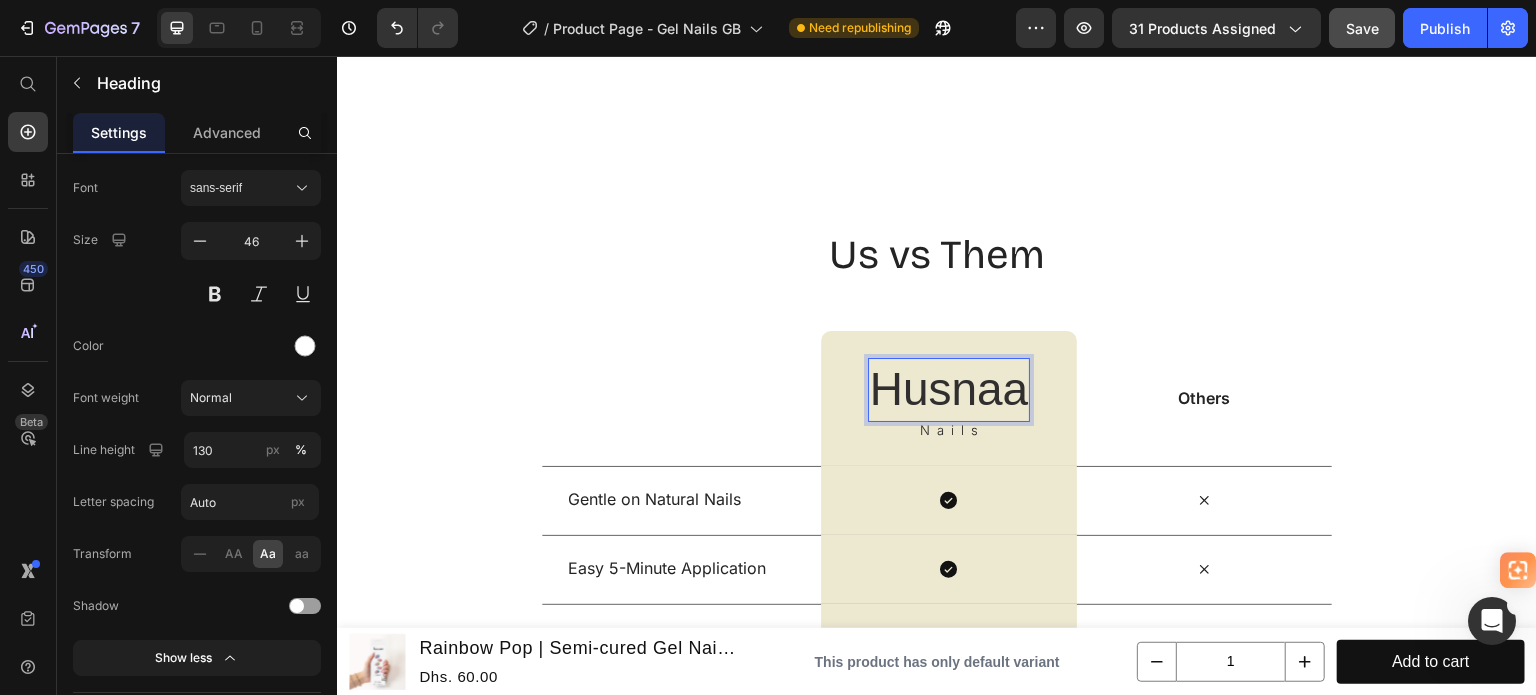 click on "Husnaa" at bounding box center [949, 389] 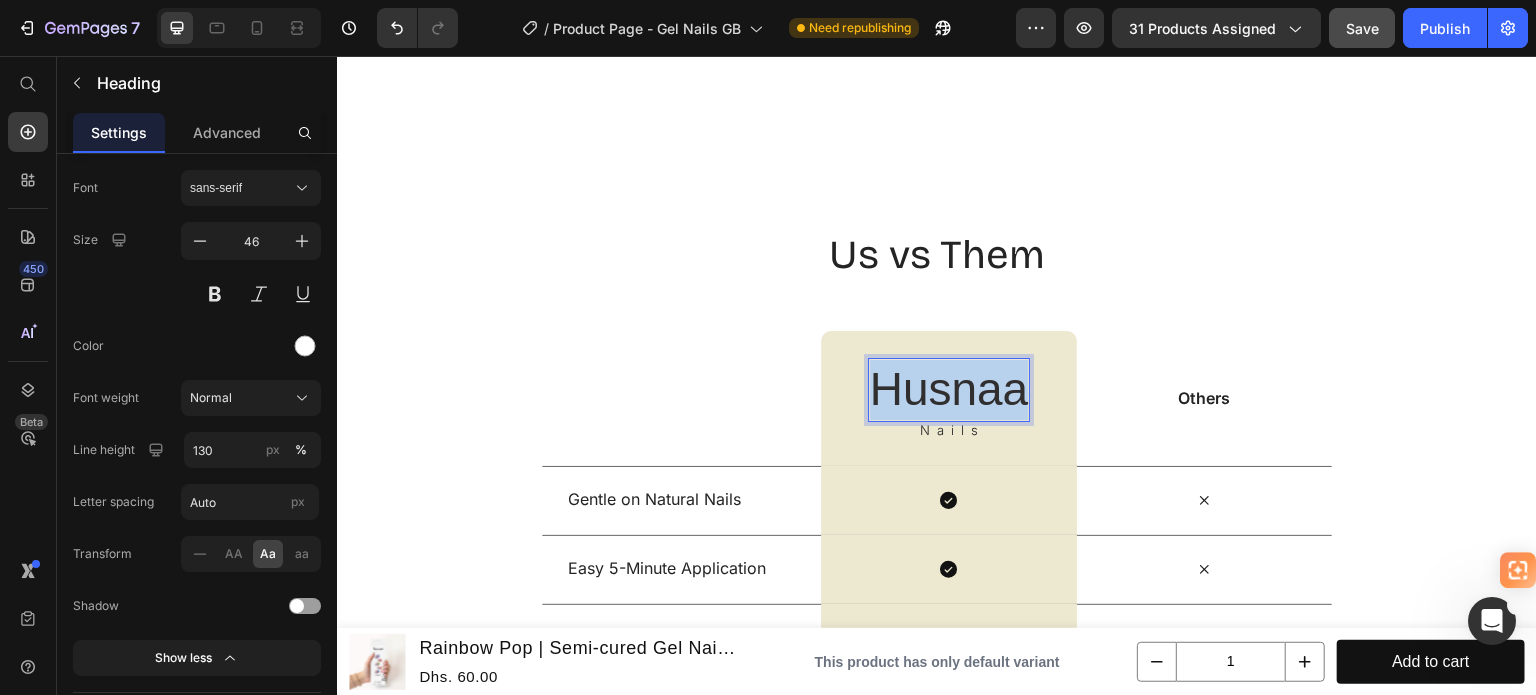 click on "Husnaa" at bounding box center [949, 389] 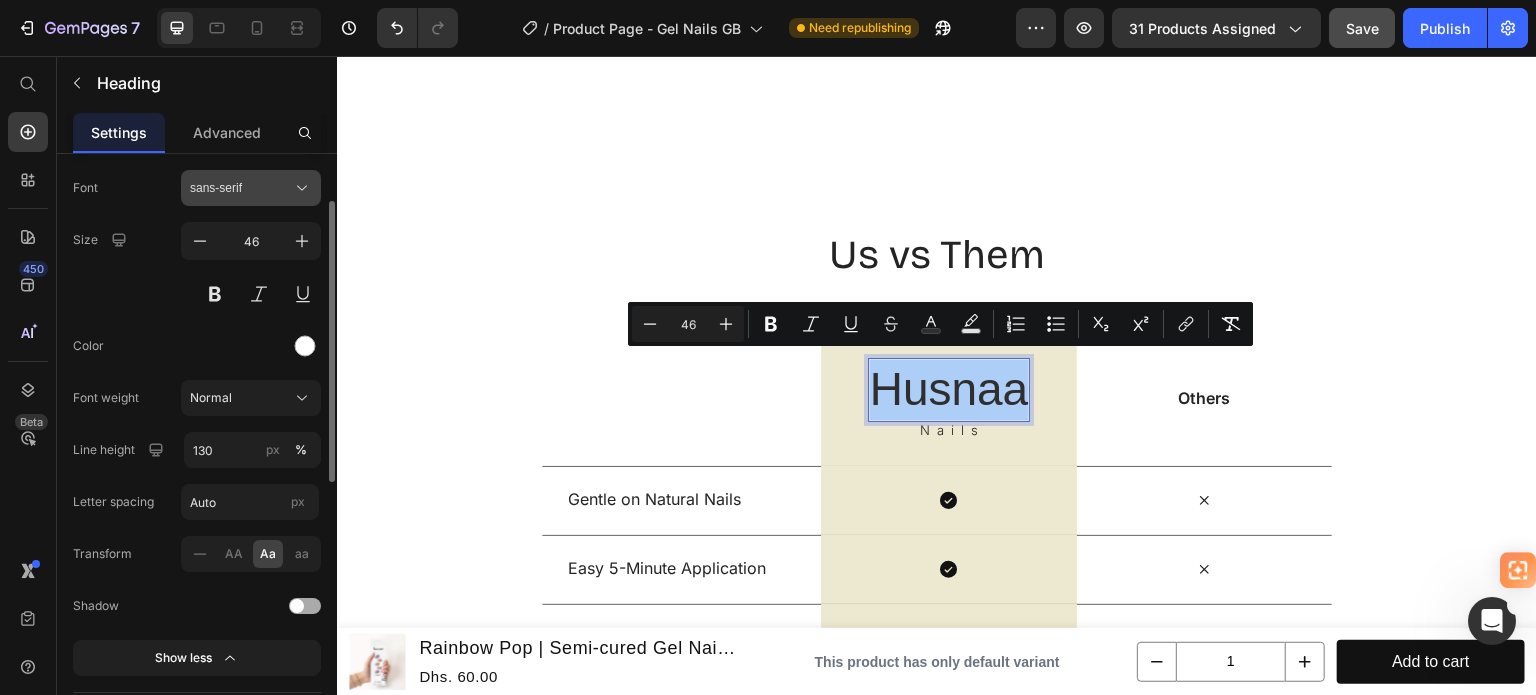 click on "sans-serif" at bounding box center [241, 188] 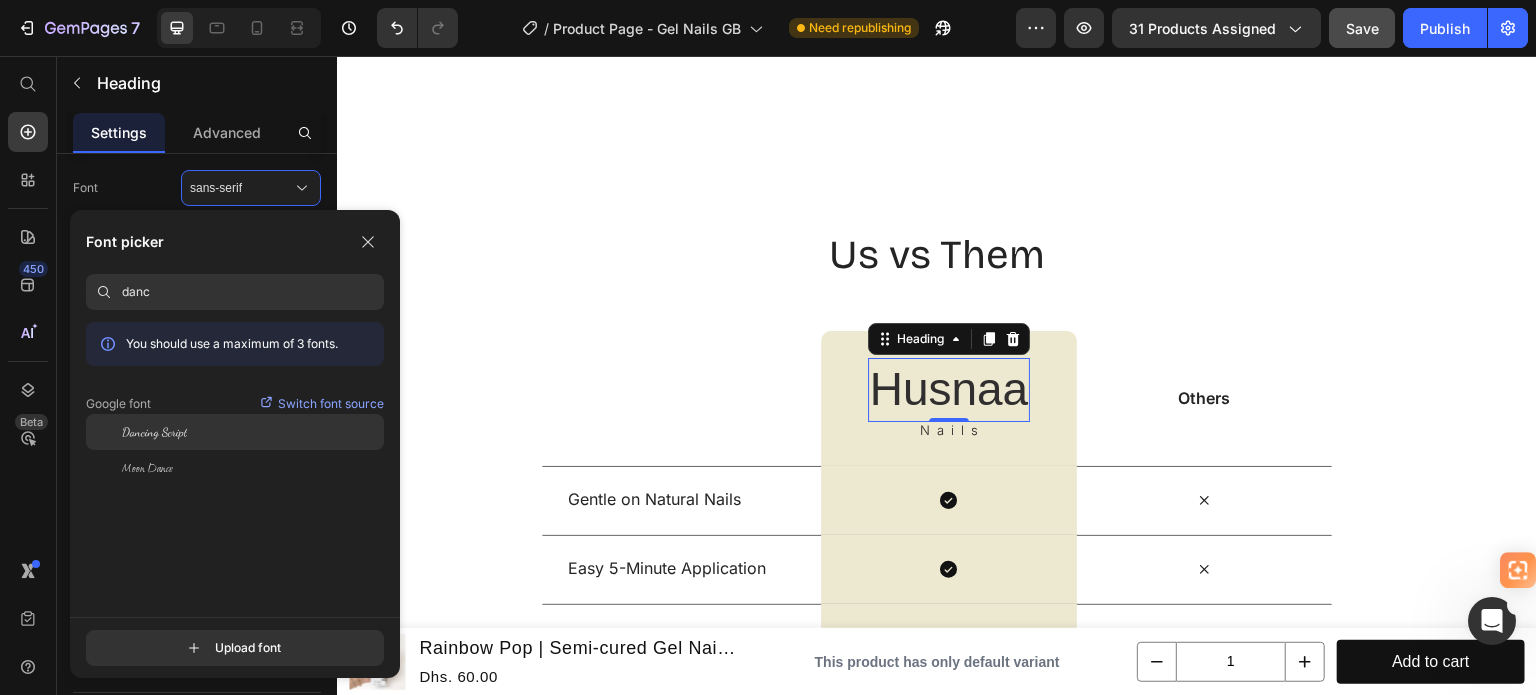 click on "Dancing Script" 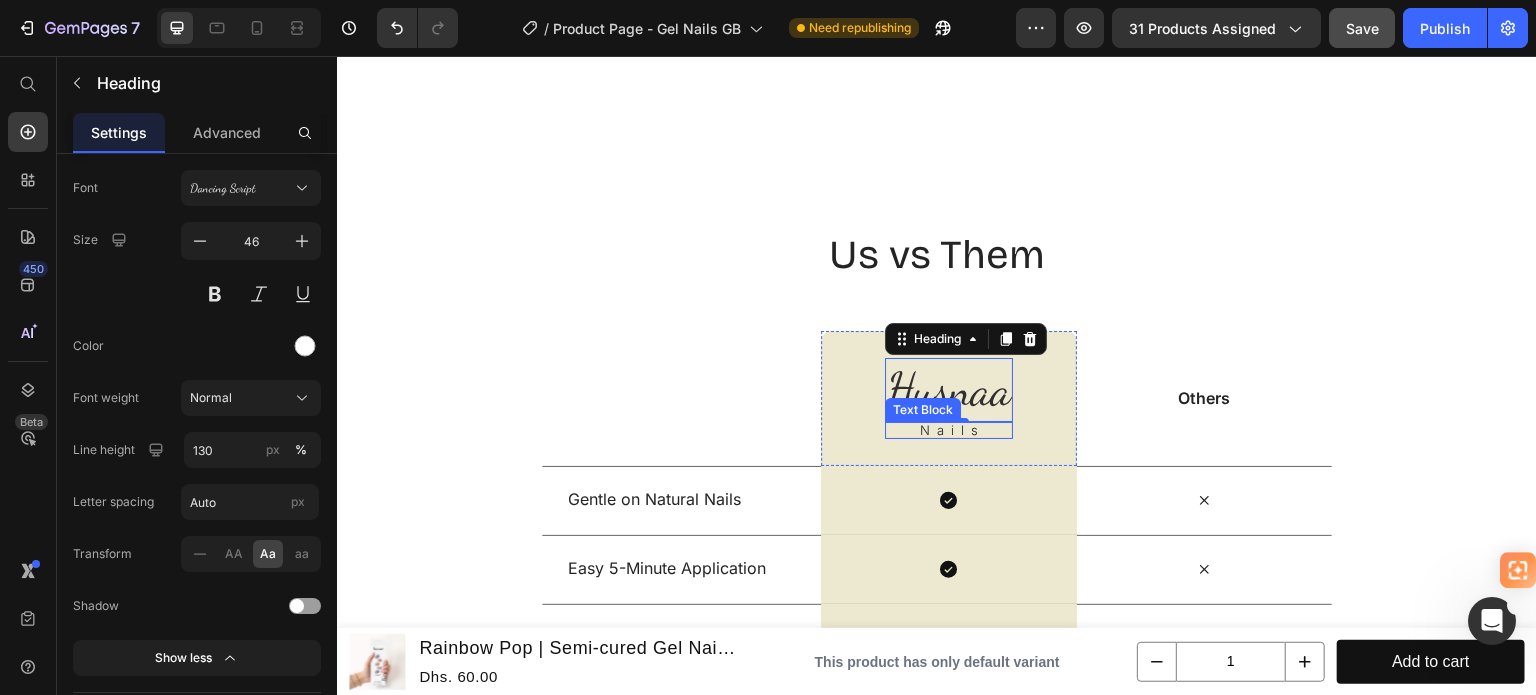click on "Nails" at bounding box center [952, 430] 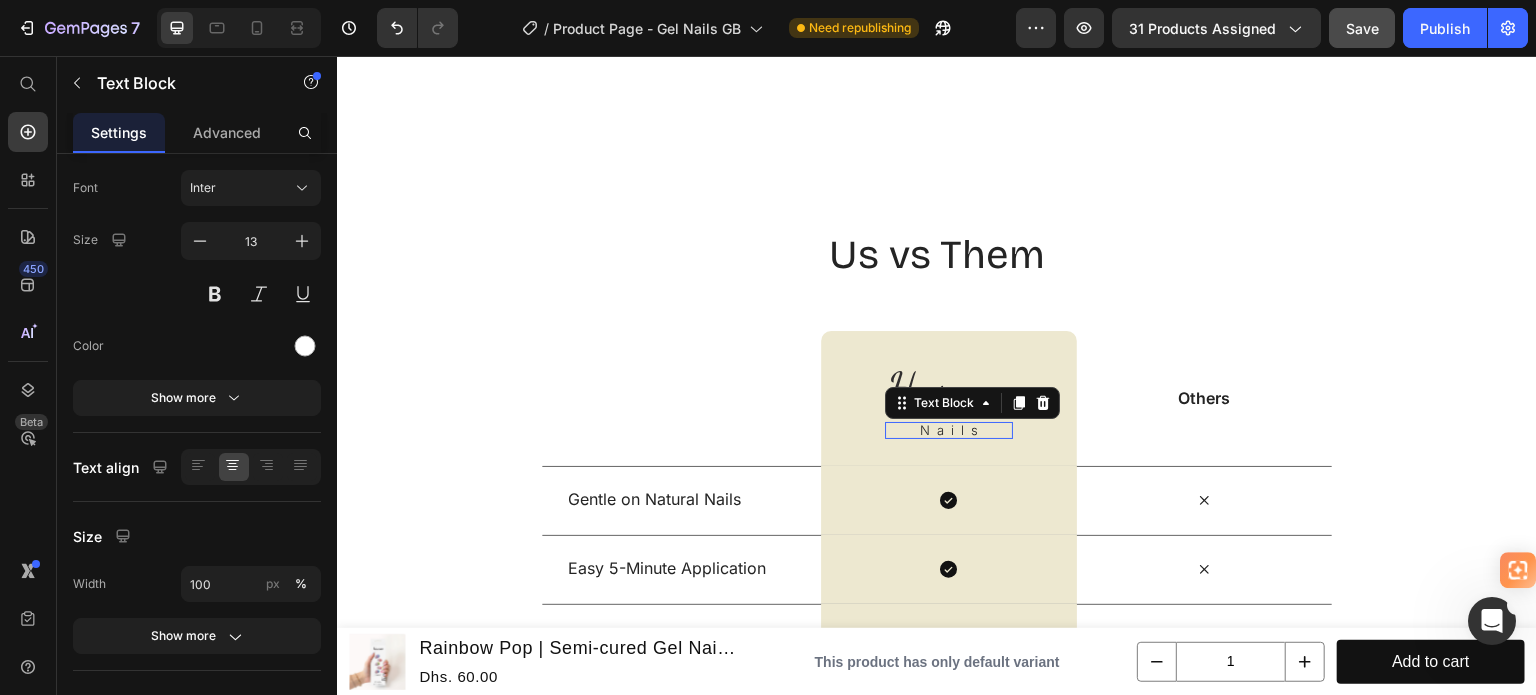 scroll, scrollTop: 0, scrollLeft: 0, axis: both 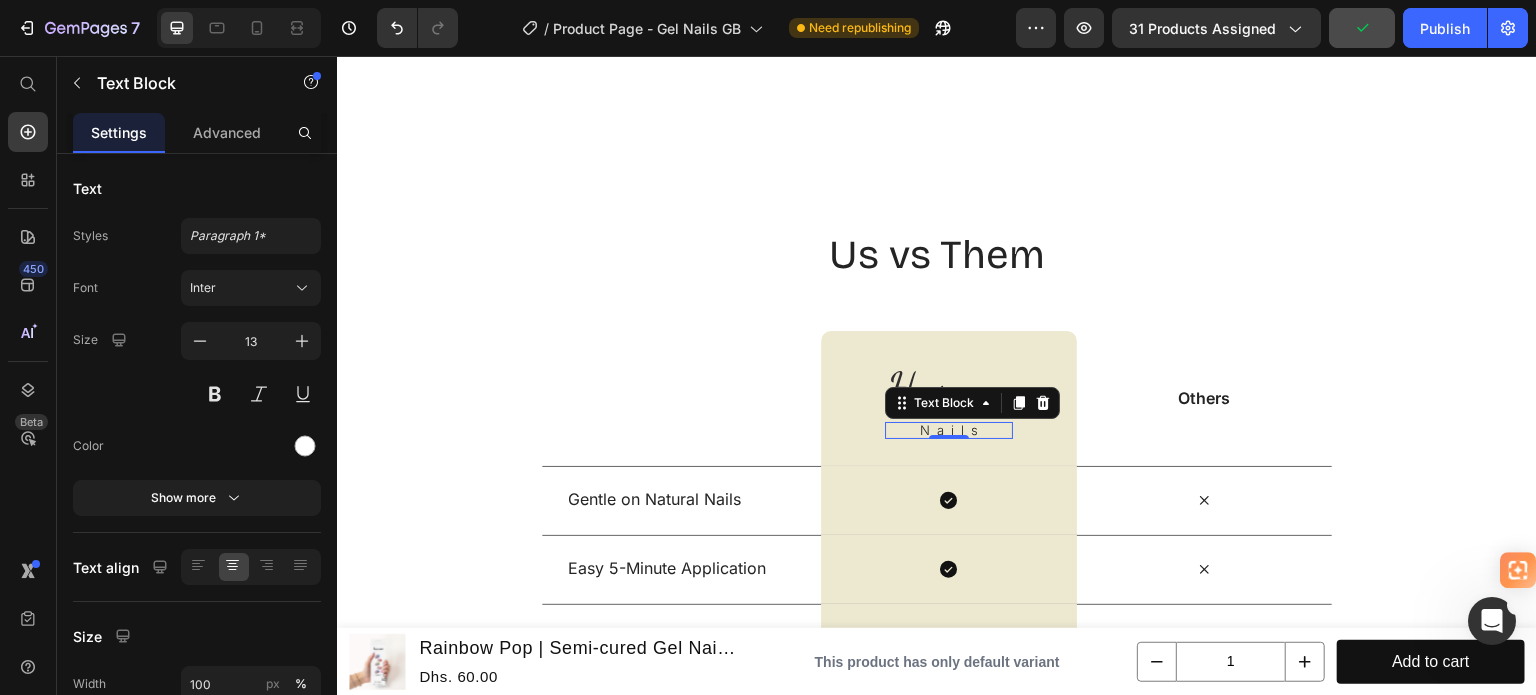click on "Nails" at bounding box center [952, 430] 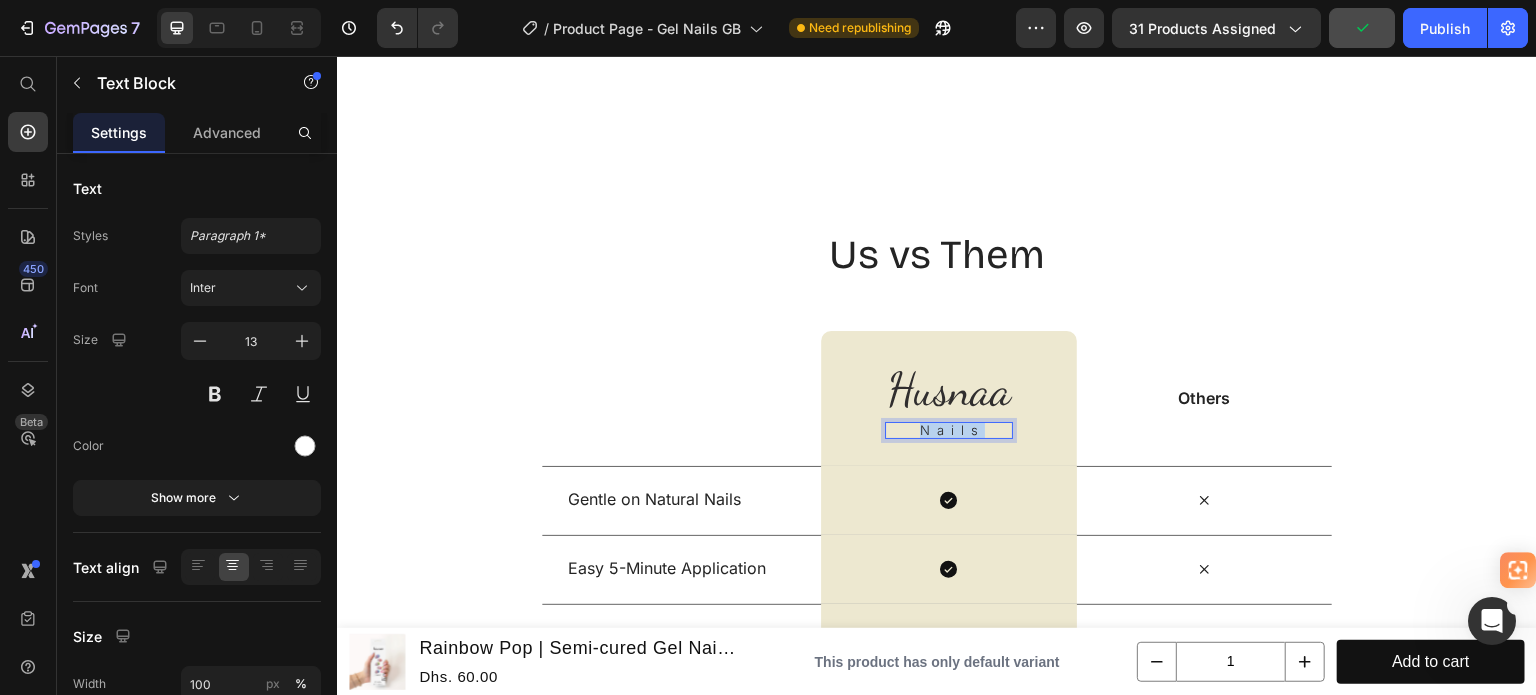 click on "Nails" at bounding box center [952, 430] 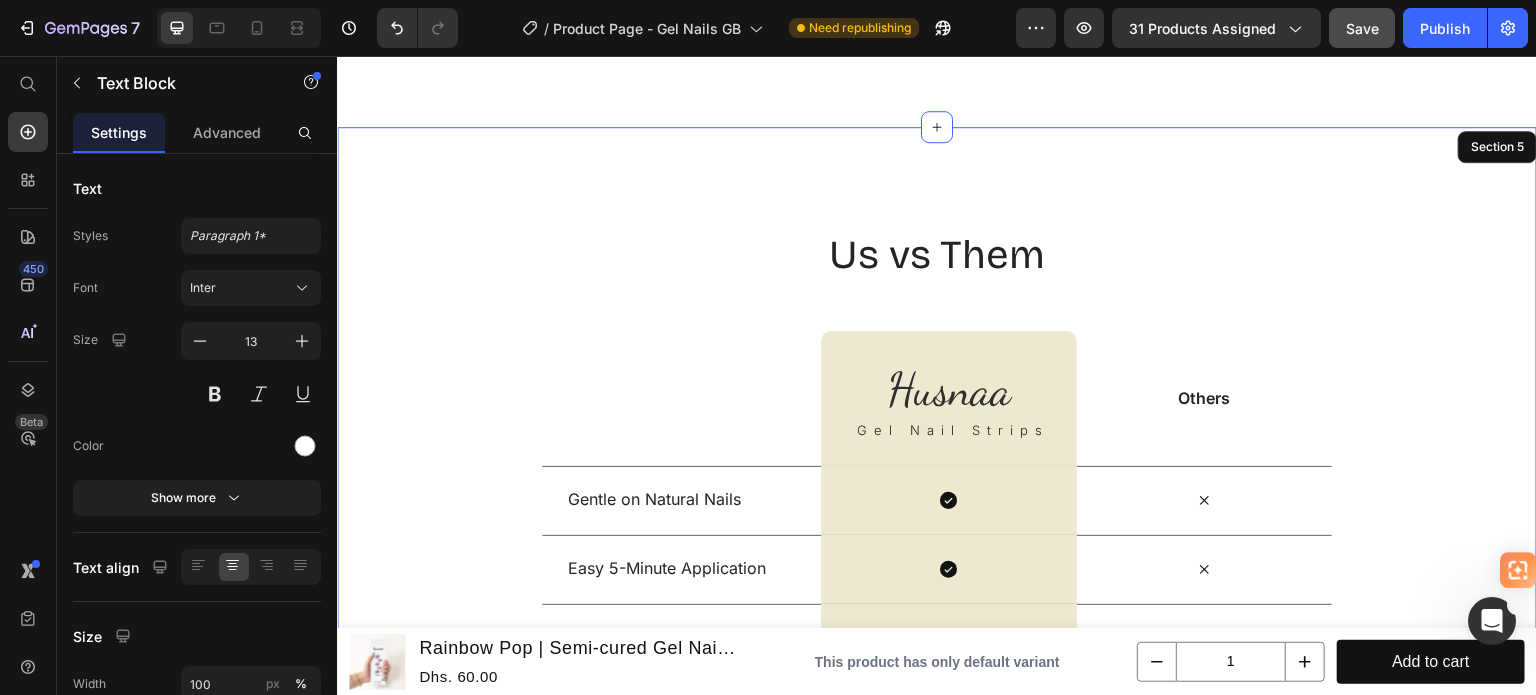 click on "Us vs Them Heading Row Text Block ⁠⁠⁠⁠⁠⁠⁠ [FIRST] Heading Gel Nail Strips Text Block   0 Row Others Text Block Row Gentle on Natural Nails Text Block
Icon Row
Icon Row Easy 5-Minute Application Text Block
Icon Row
Icon Row Safe & Non-Toxic Ingredients Text Block
Icon Row
Icon Row Odor-Free Formula Text Block
Icon Row
Icon Row Long-Lasting (Up to 14+ Days) Text Block
Icon Row
Icon Row" at bounding box center (937, 519) 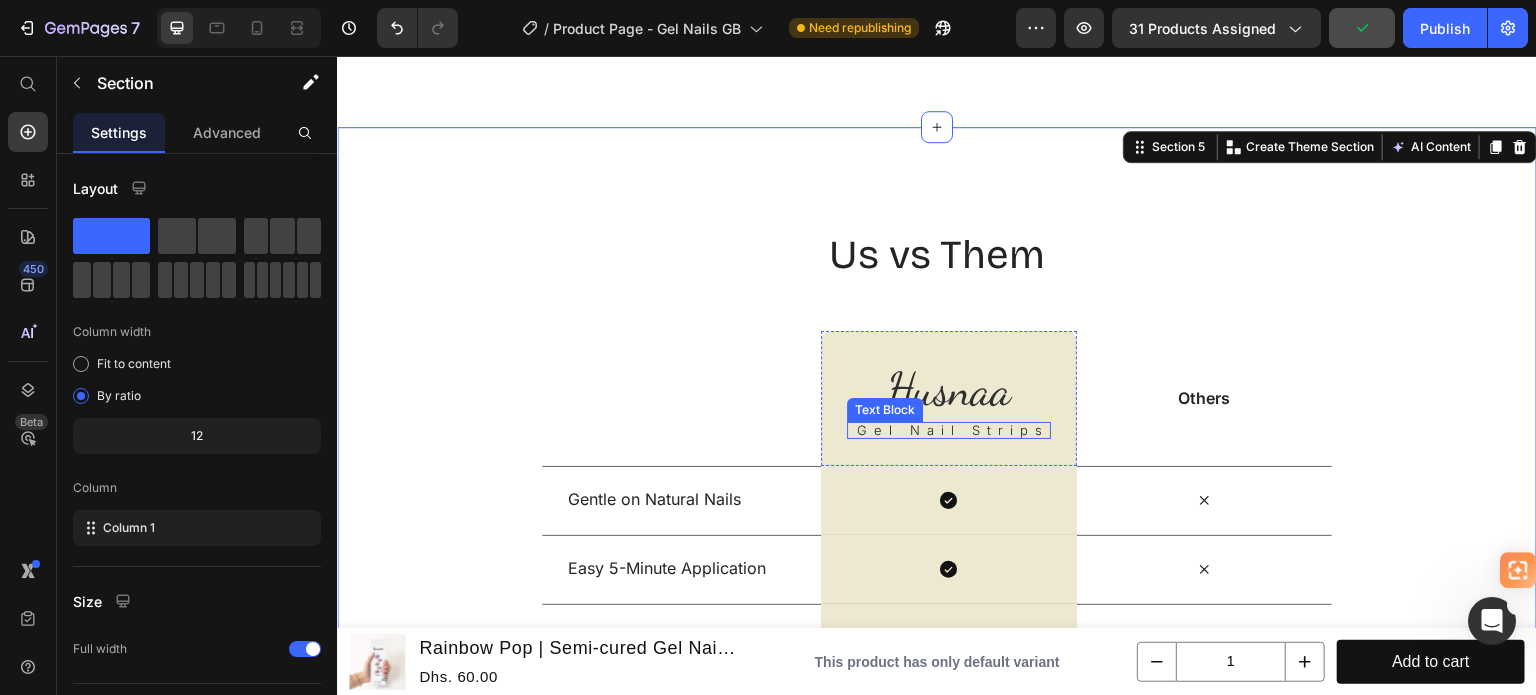 click on "Gel Nail Strips" at bounding box center [953, 430] 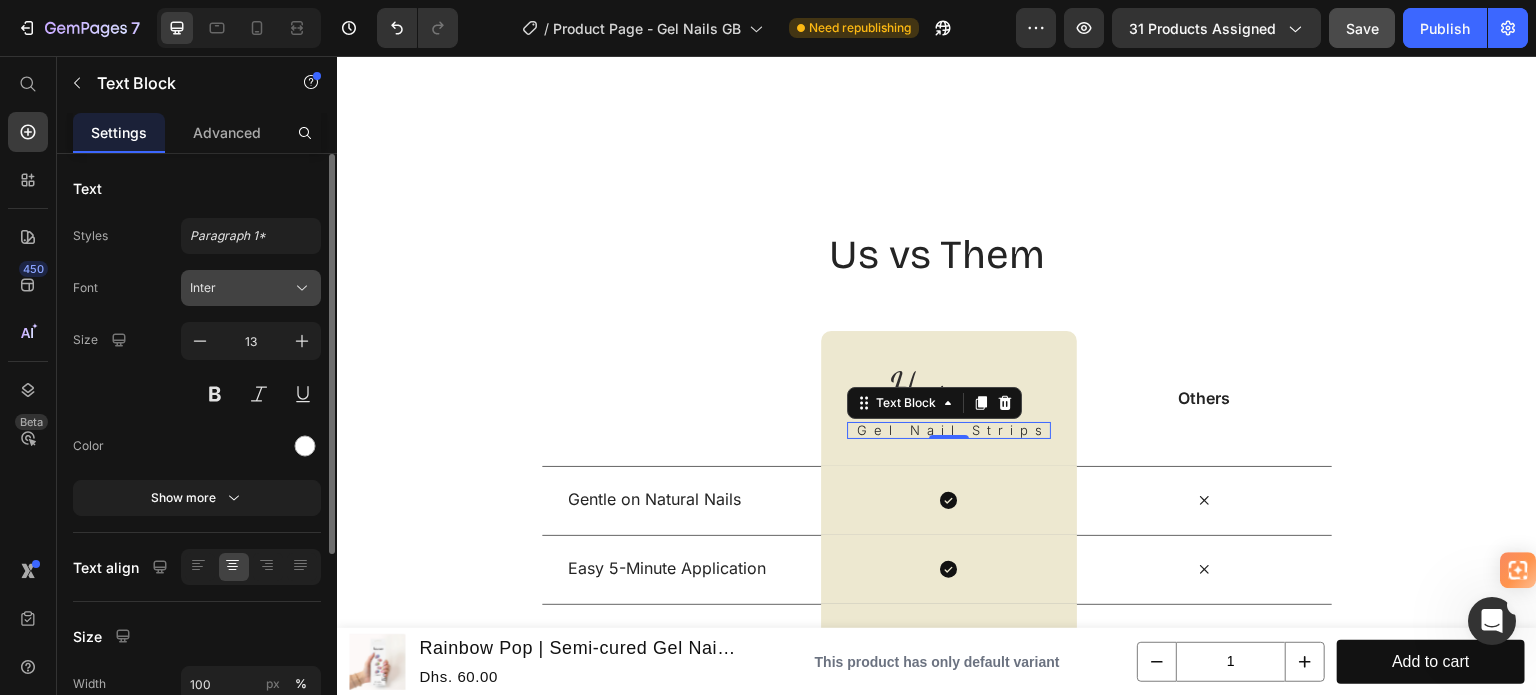 click 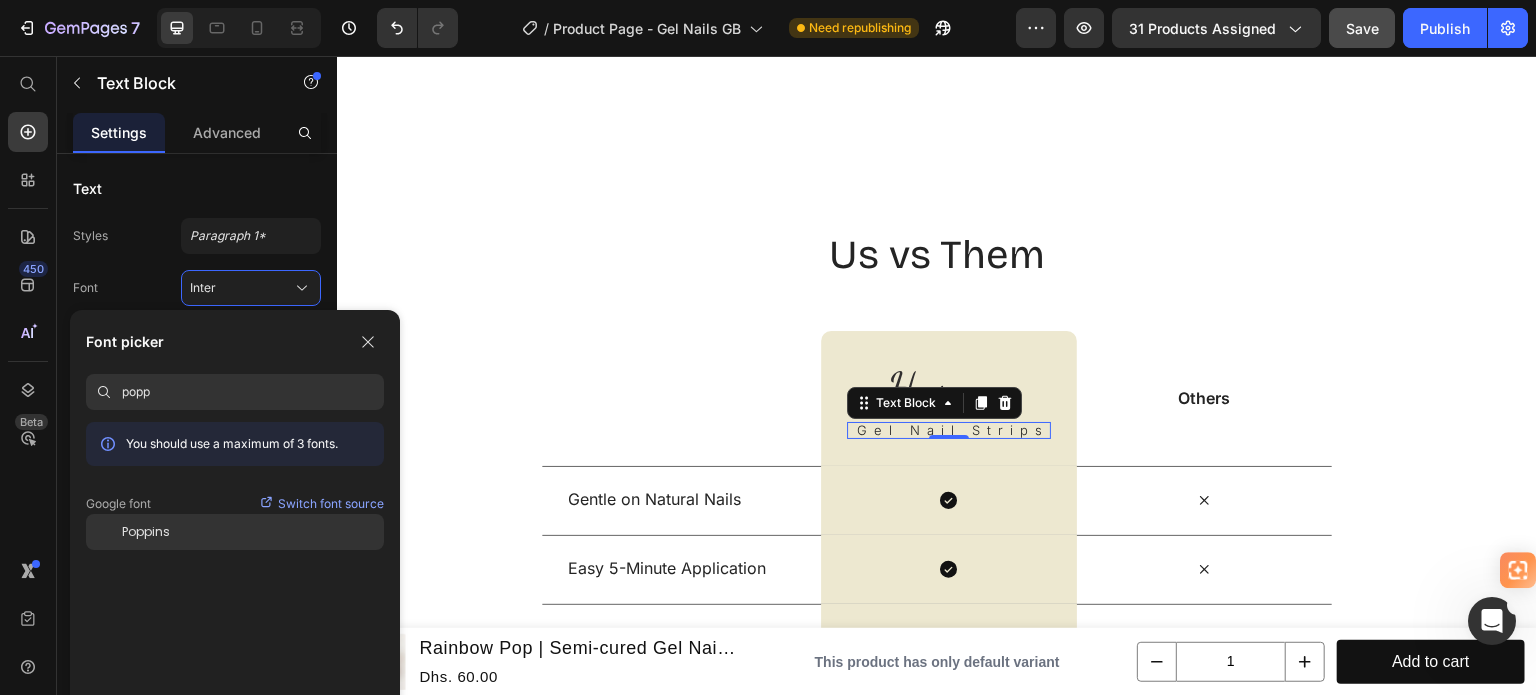 type on "popp" 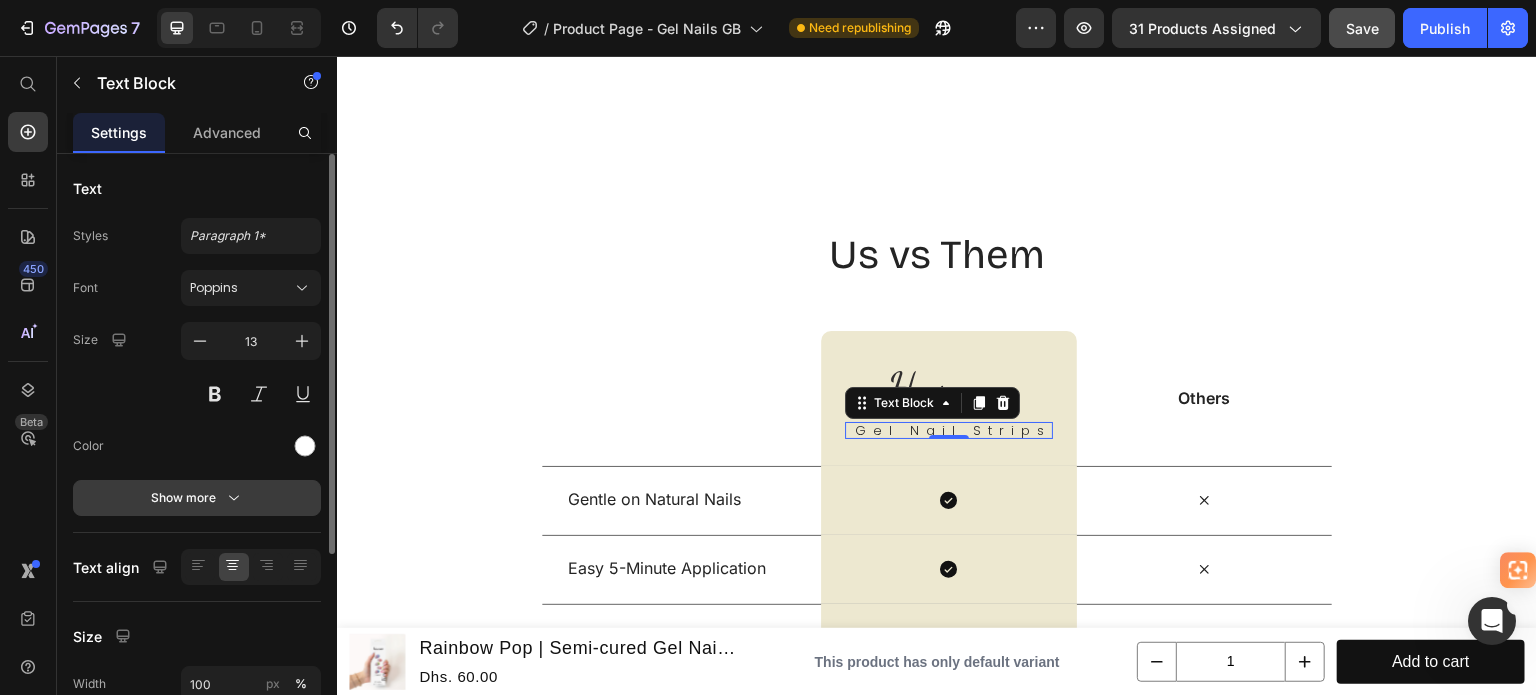 click on "Show more" at bounding box center (197, 498) 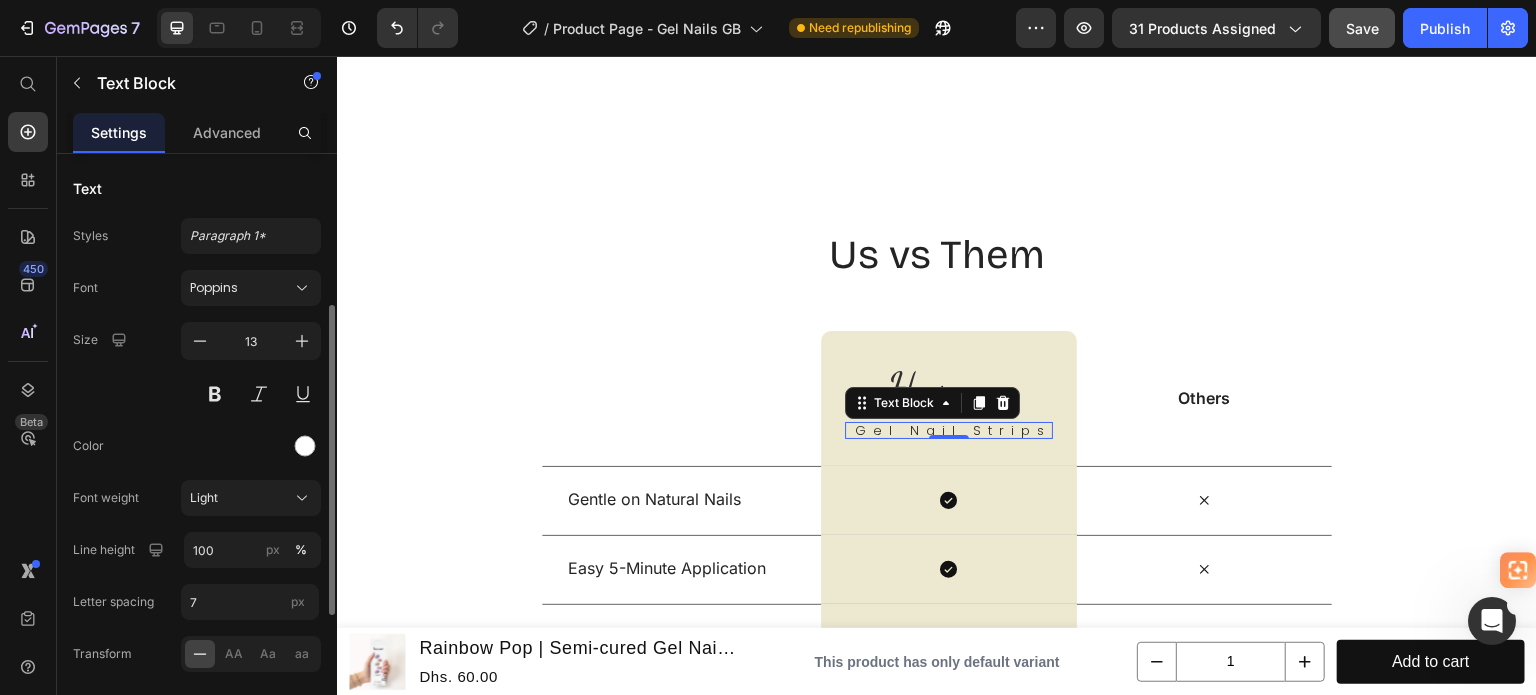 scroll, scrollTop: 100, scrollLeft: 0, axis: vertical 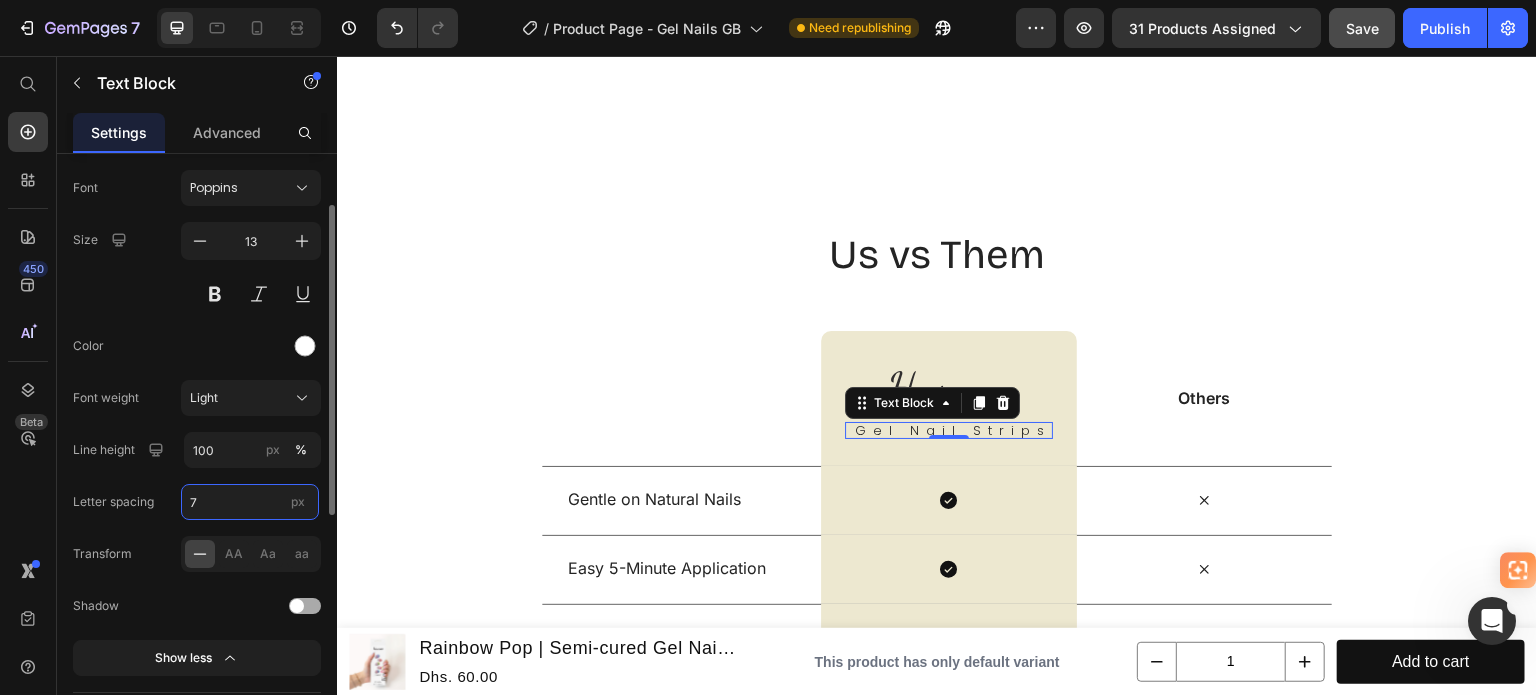 click on "7" at bounding box center (250, 502) 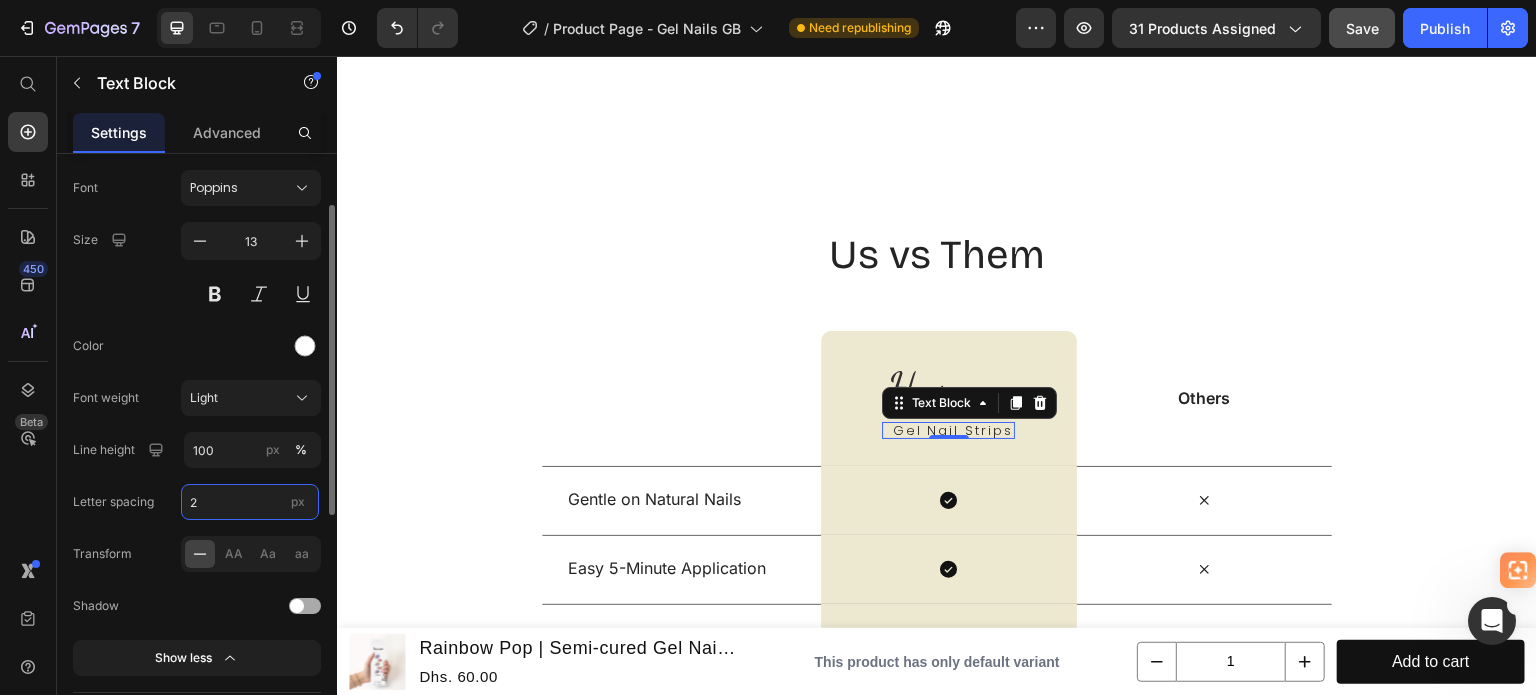 type on "3" 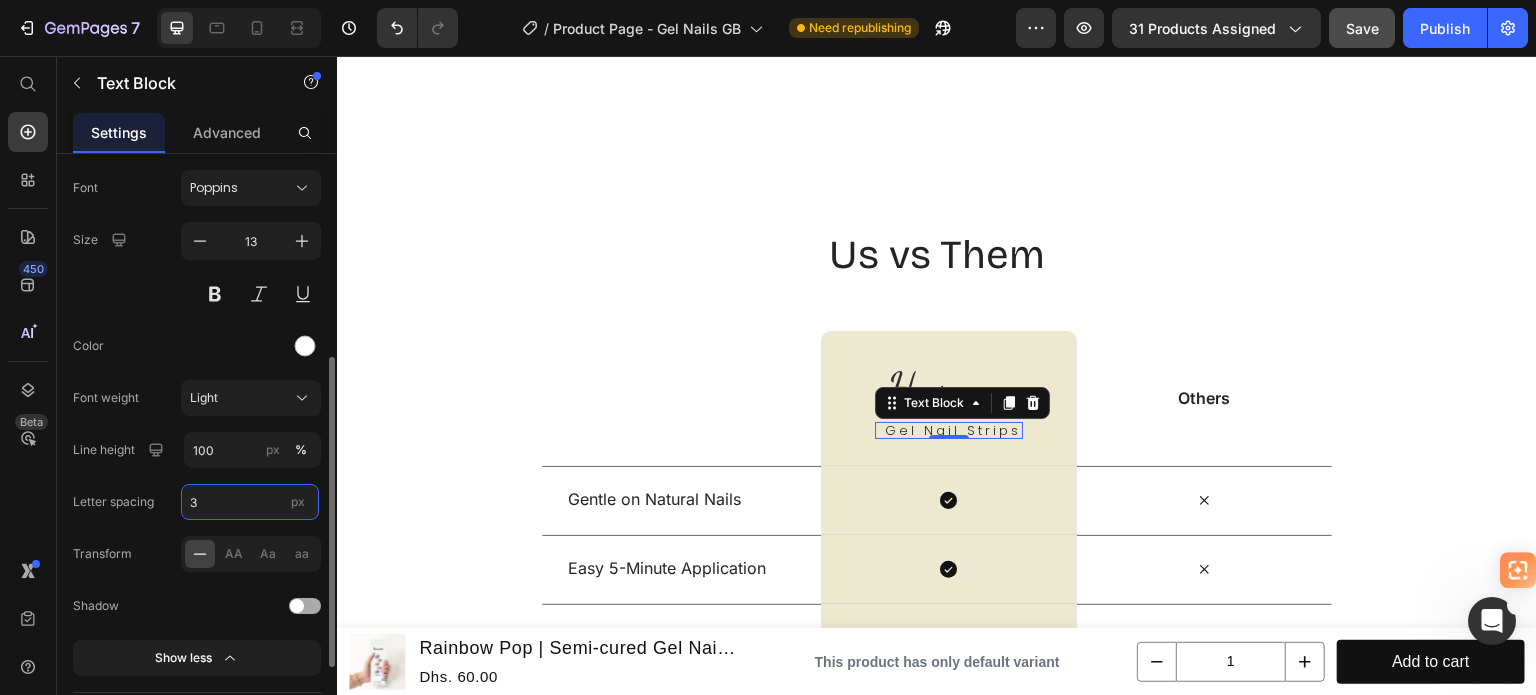 scroll, scrollTop: 200, scrollLeft: 0, axis: vertical 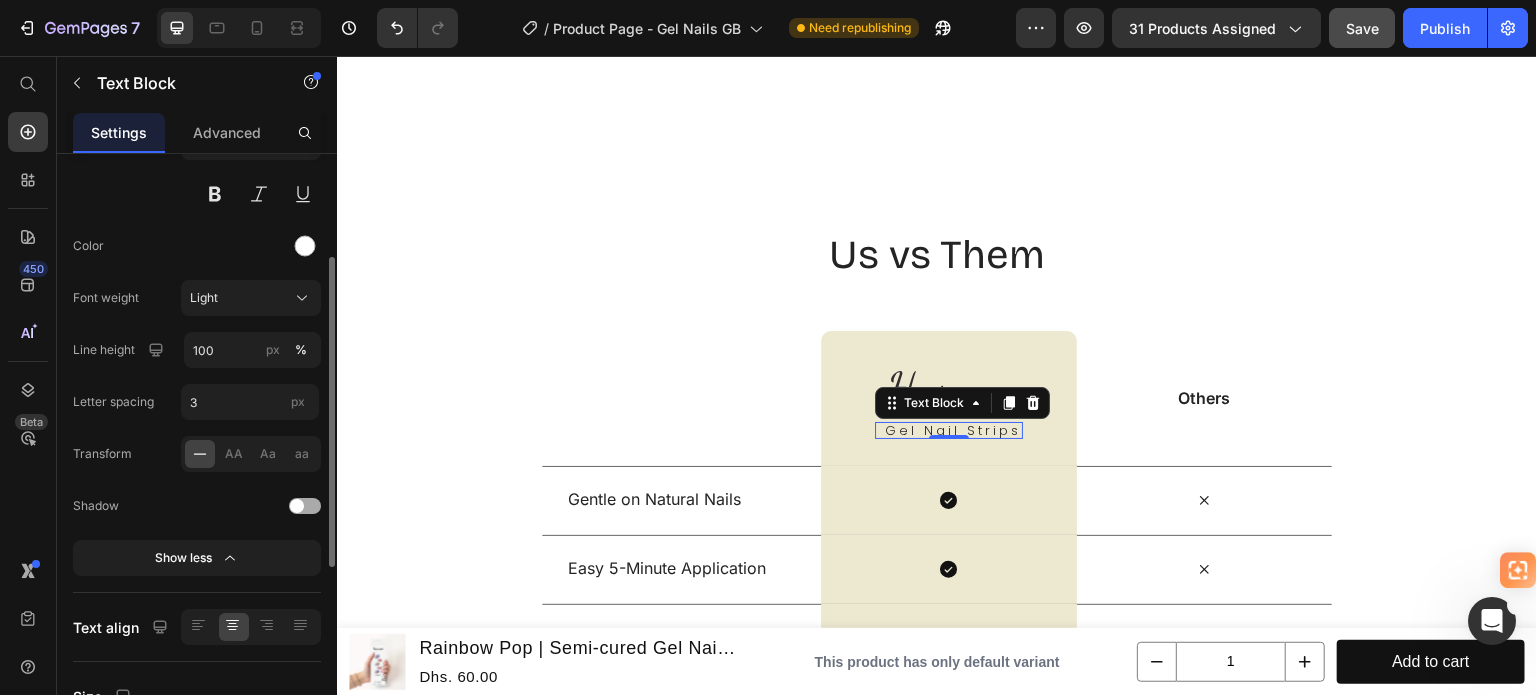 click at bounding box center (297, 506) 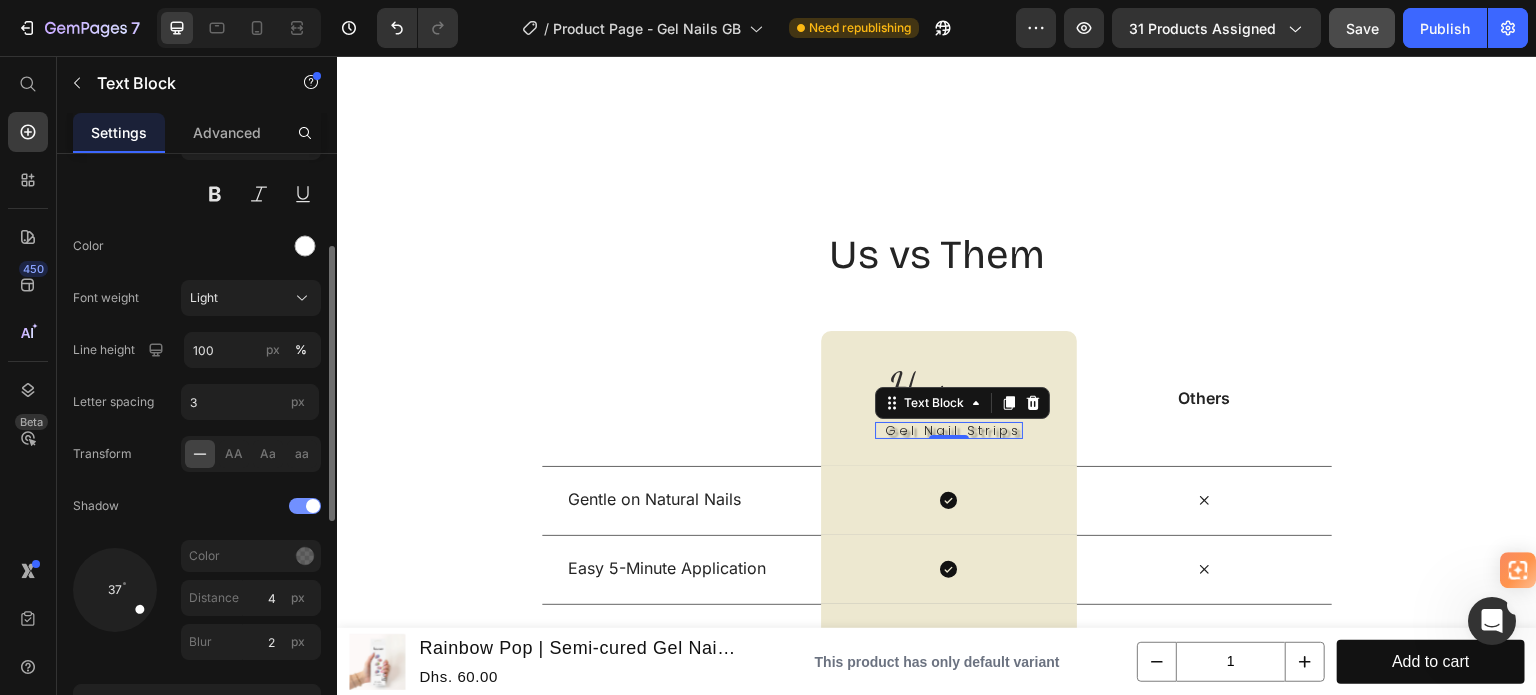 click at bounding box center [305, 506] 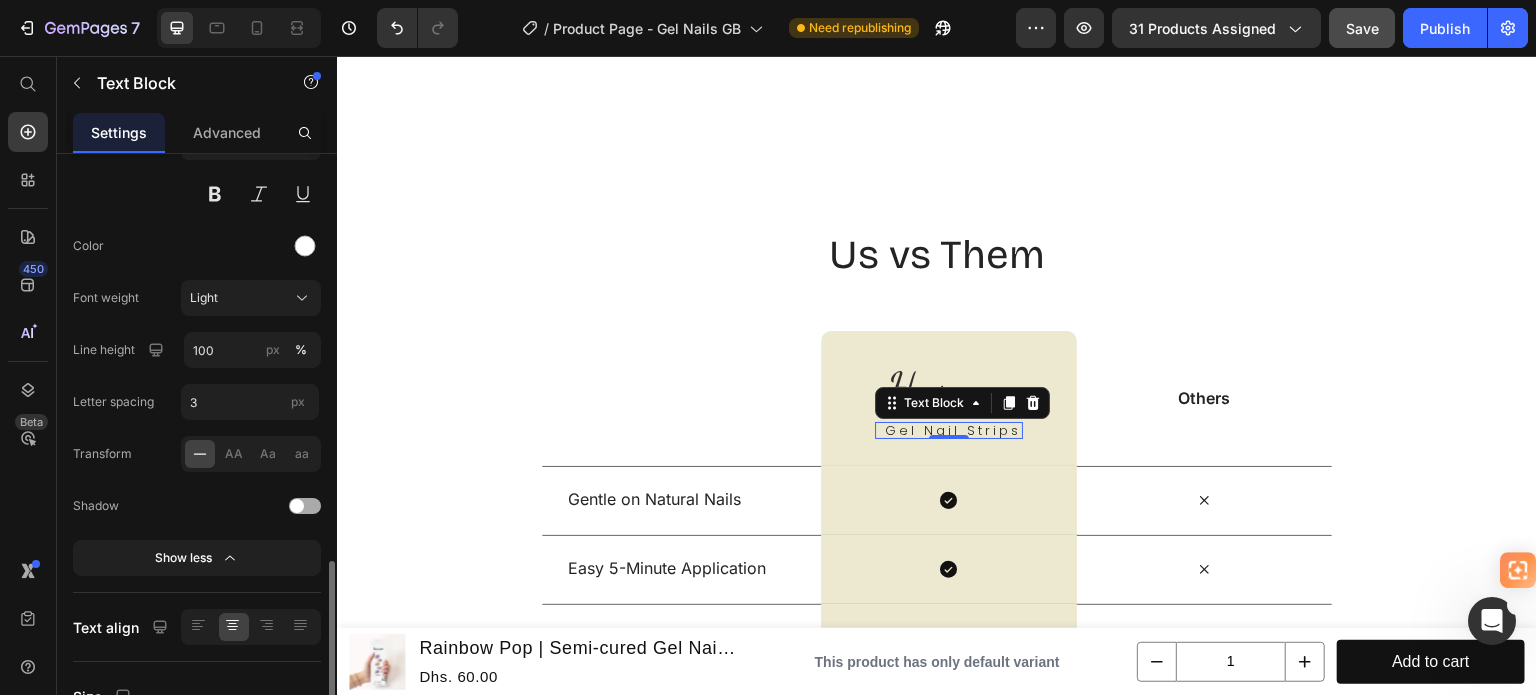 scroll, scrollTop: 500, scrollLeft: 0, axis: vertical 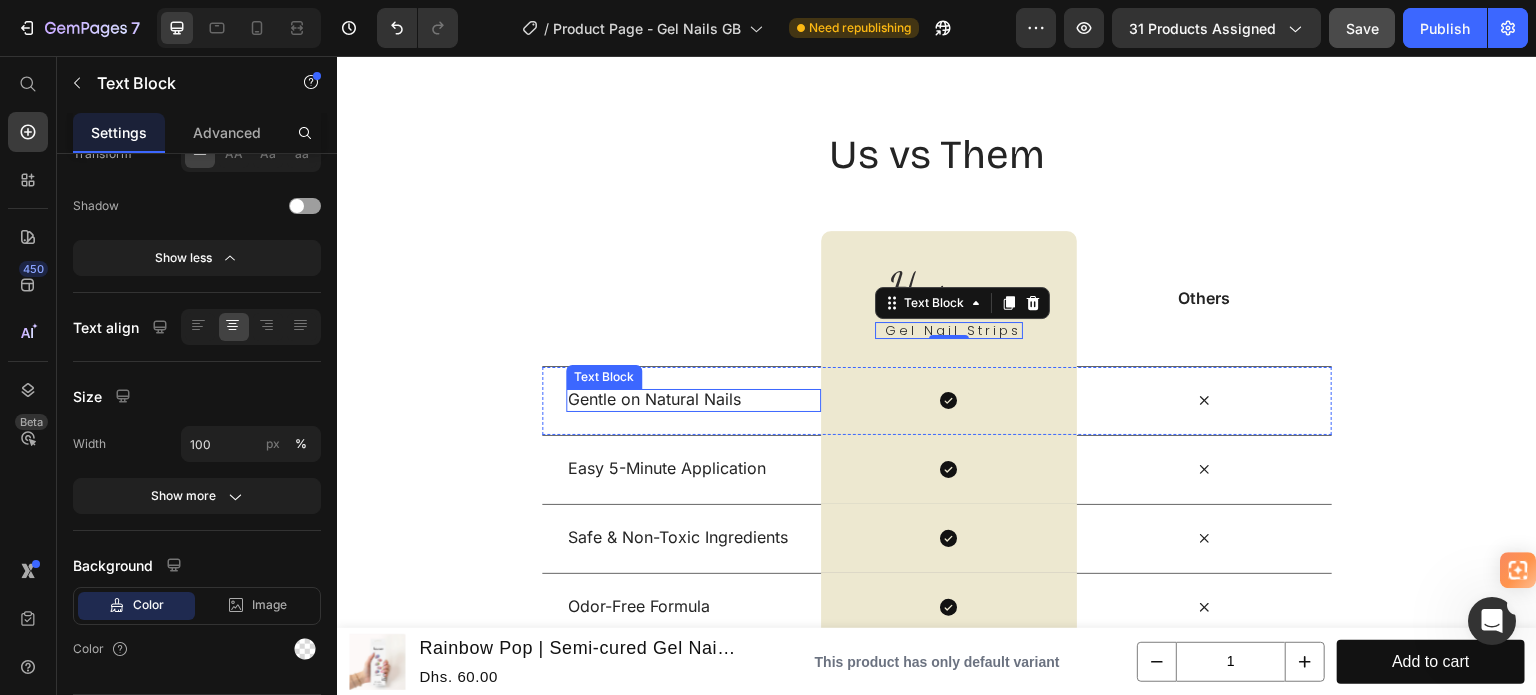 click on "Gentle on Natural Nails" at bounding box center [693, 399] 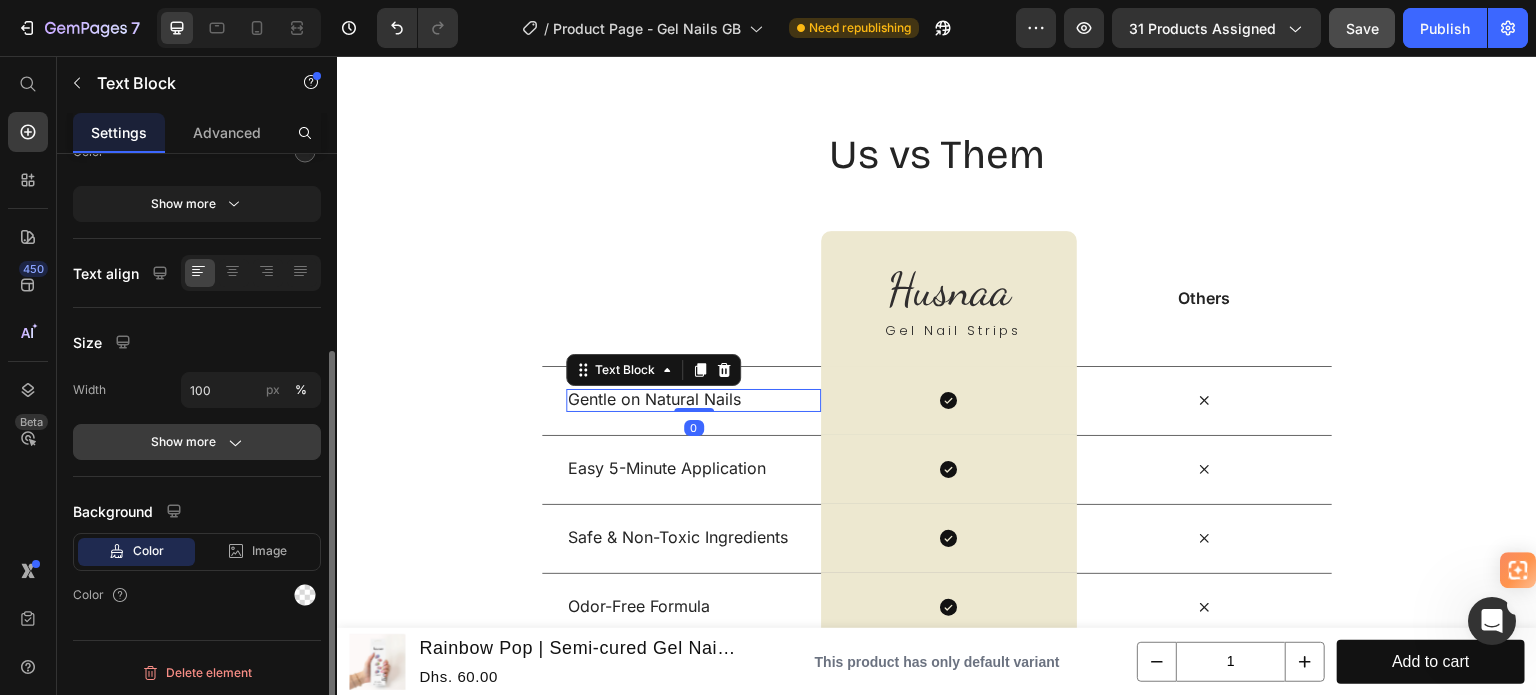 scroll, scrollTop: 0, scrollLeft: 0, axis: both 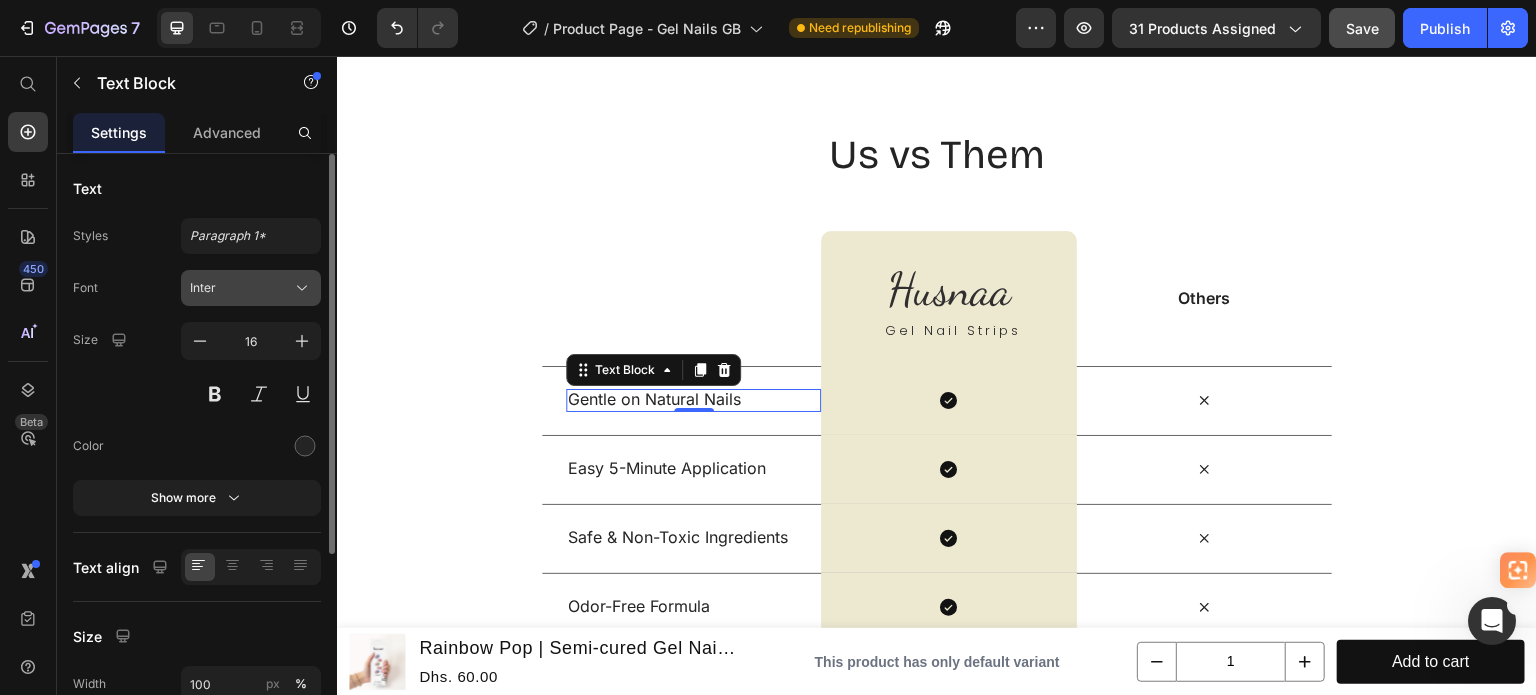 click on "Inter" at bounding box center (241, 288) 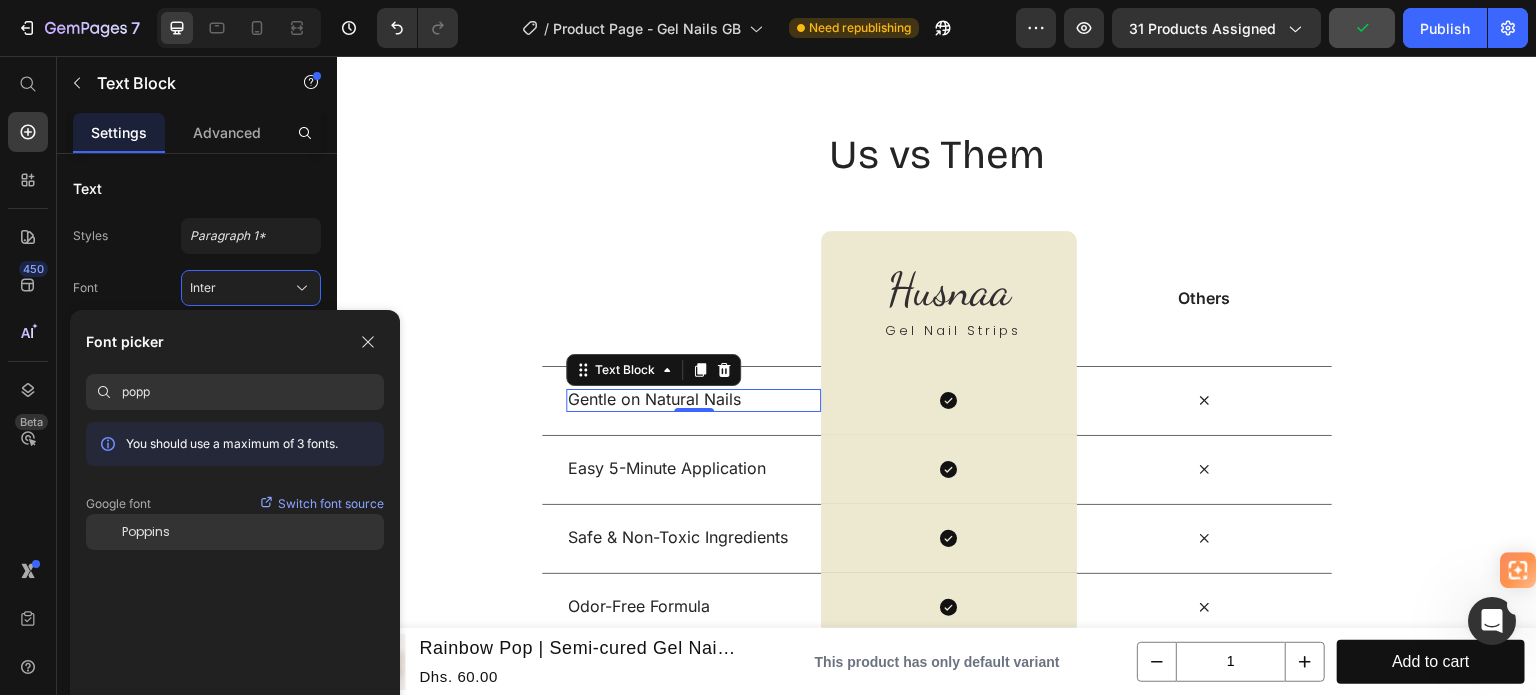 type on "popp" 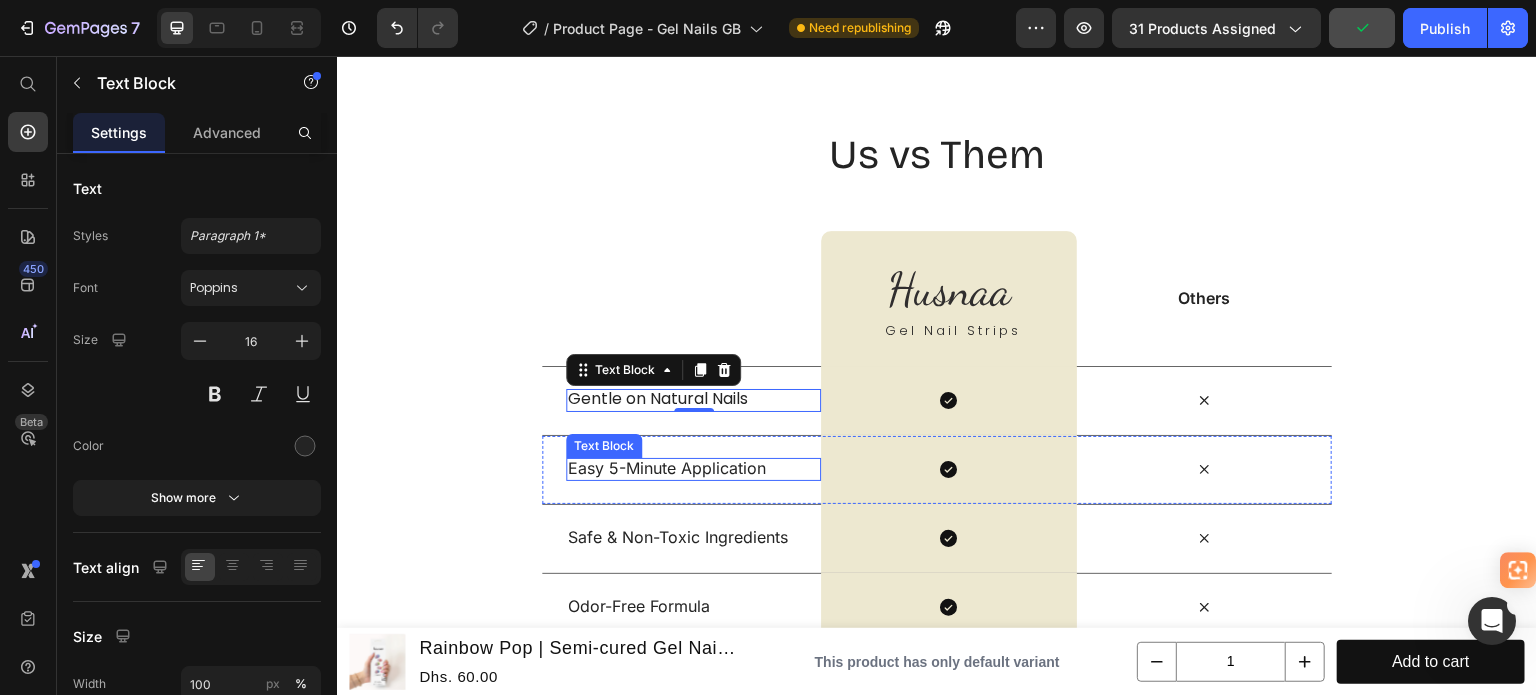 click on "Easy 5-Minute Application" at bounding box center (693, 468) 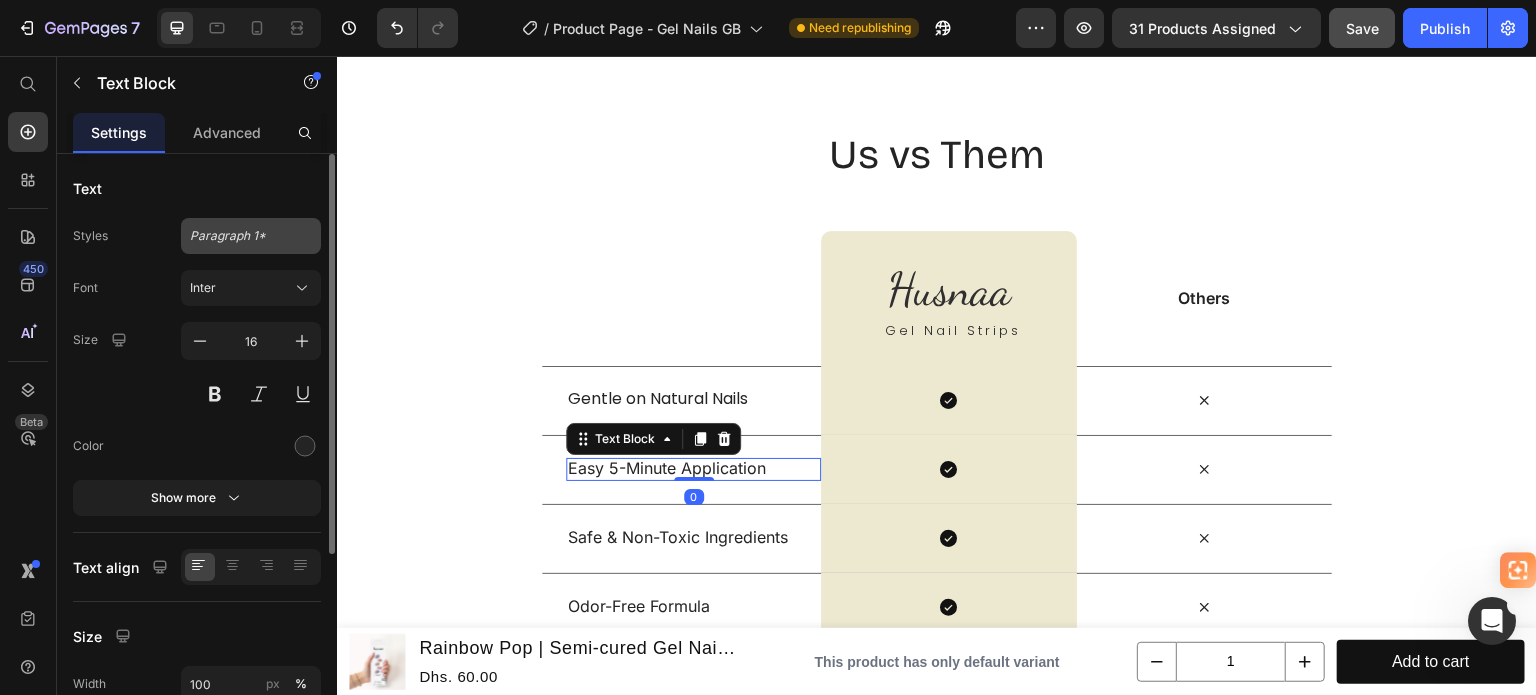click on "Paragraph 1*" at bounding box center (251, 236) 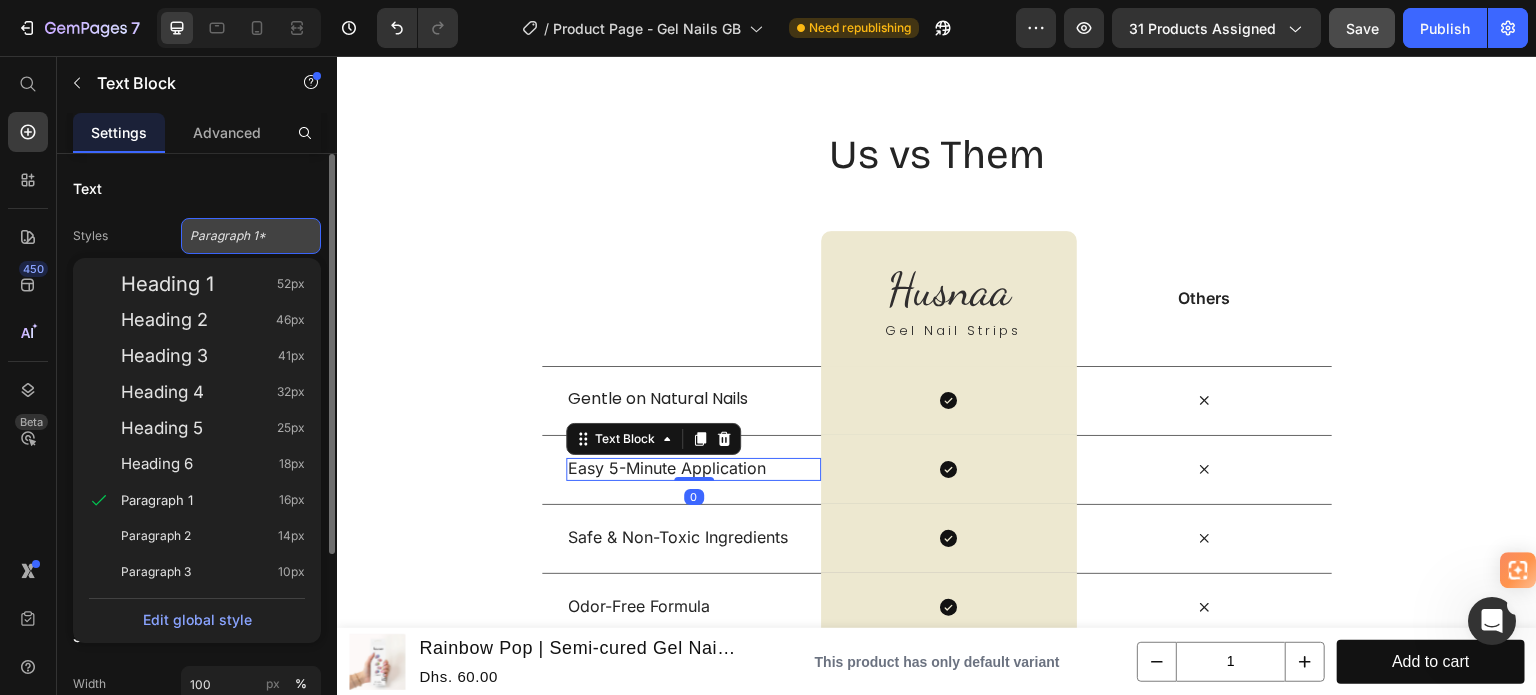click on "Paragraph 1*" at bounding box center [251, 236] 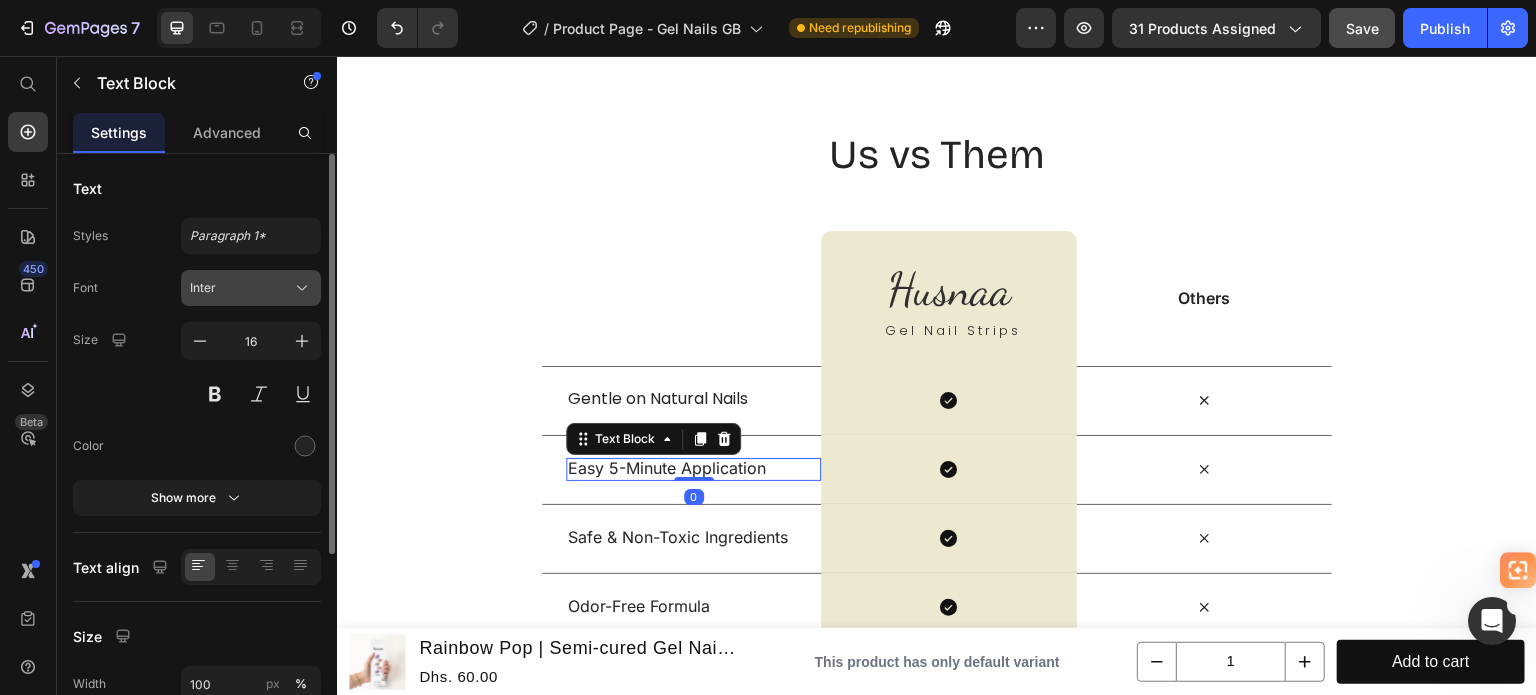 click on "Inter" at bounding box center (251, 288) 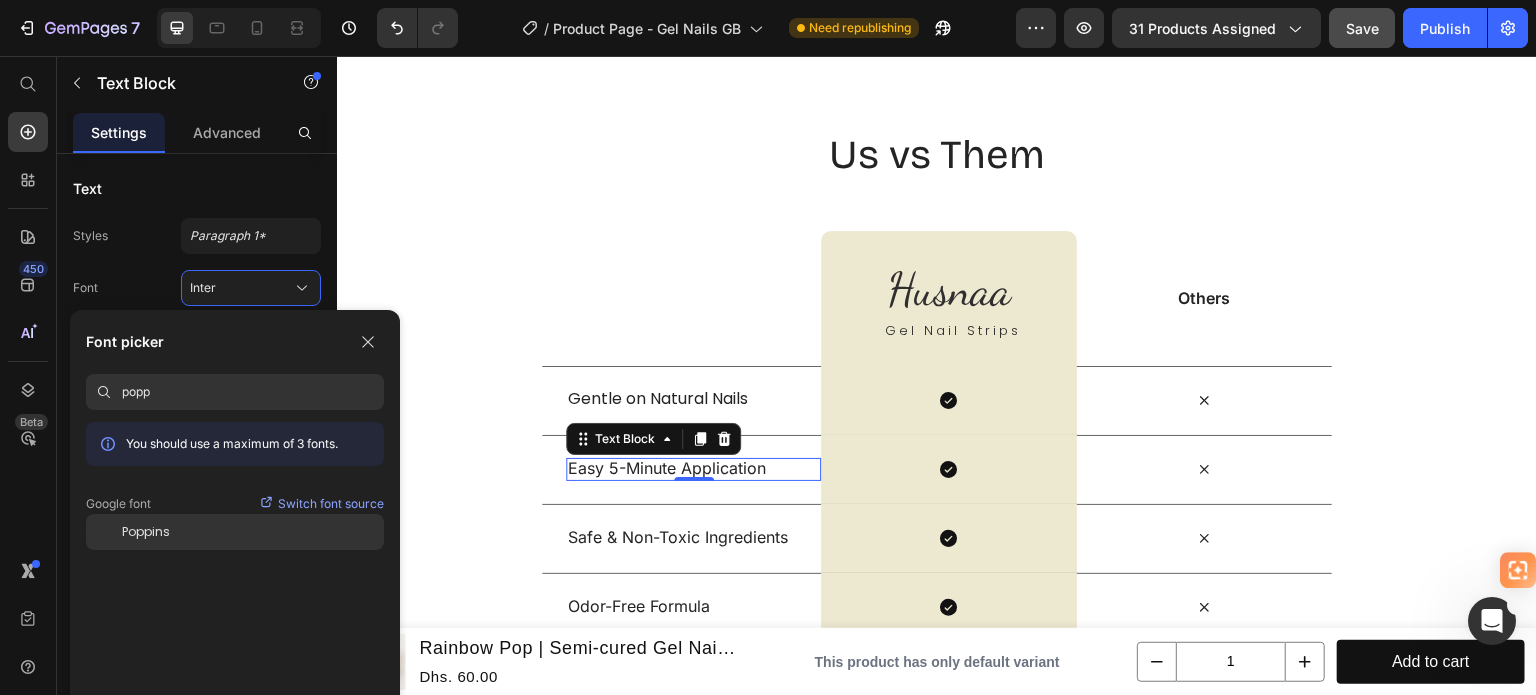type on "popp" 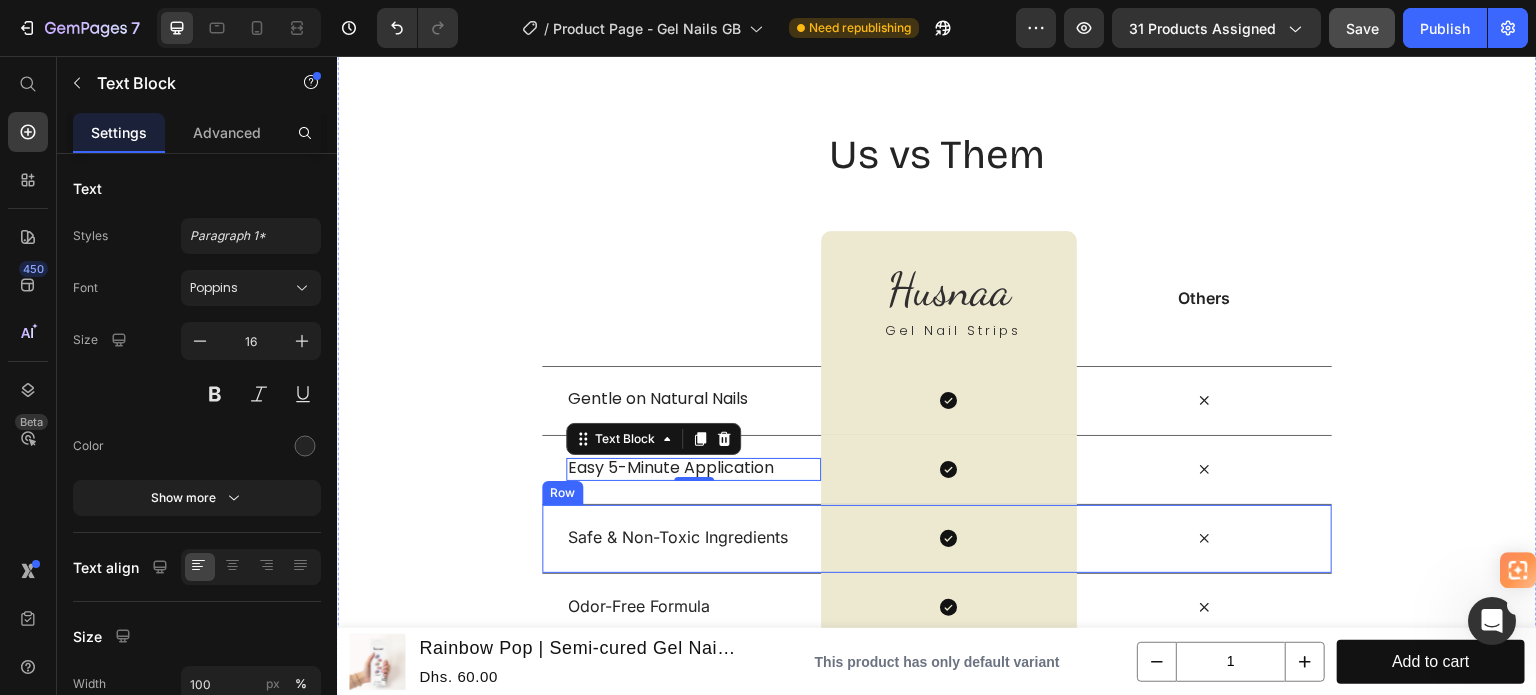 click on "Safe & Non-Toxic Ingredients" at bounding box center [693, 537] 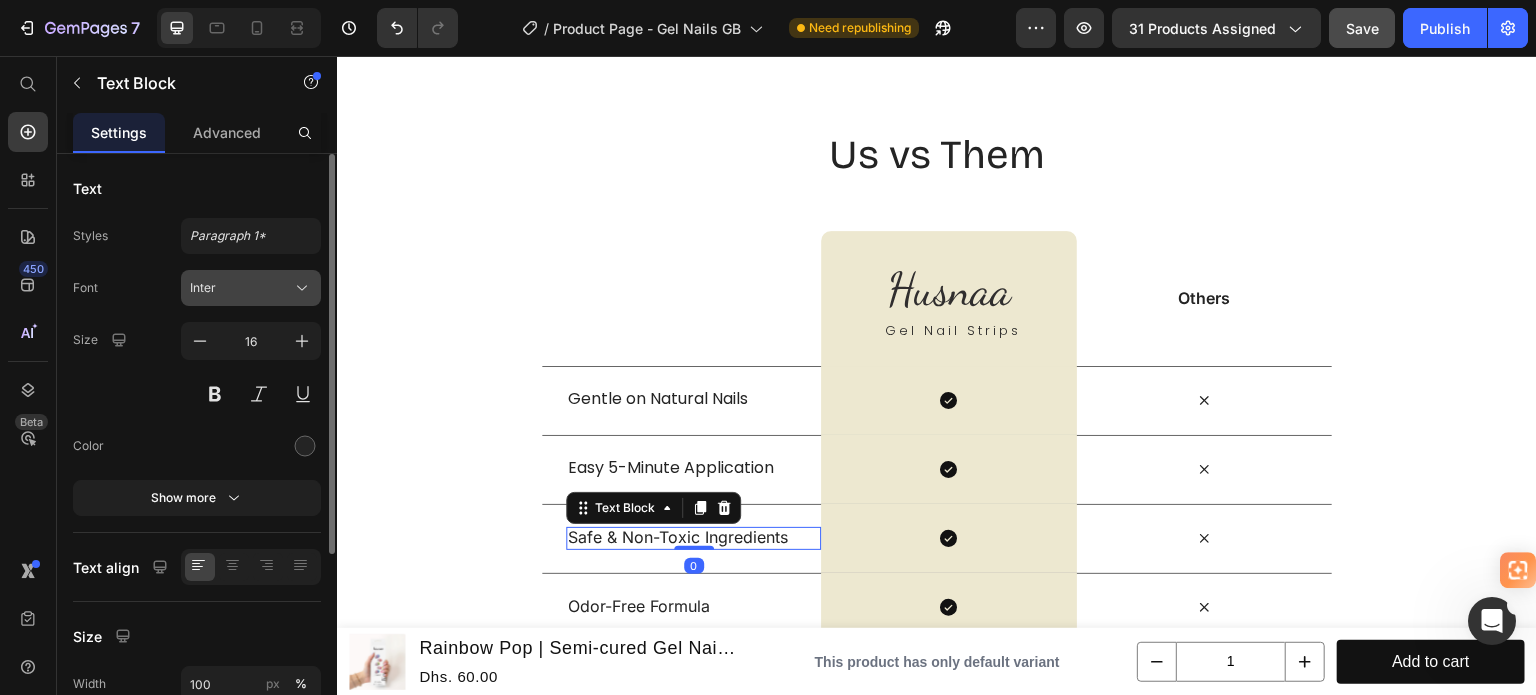 click on "Inter" at bounding box center (241, 288) 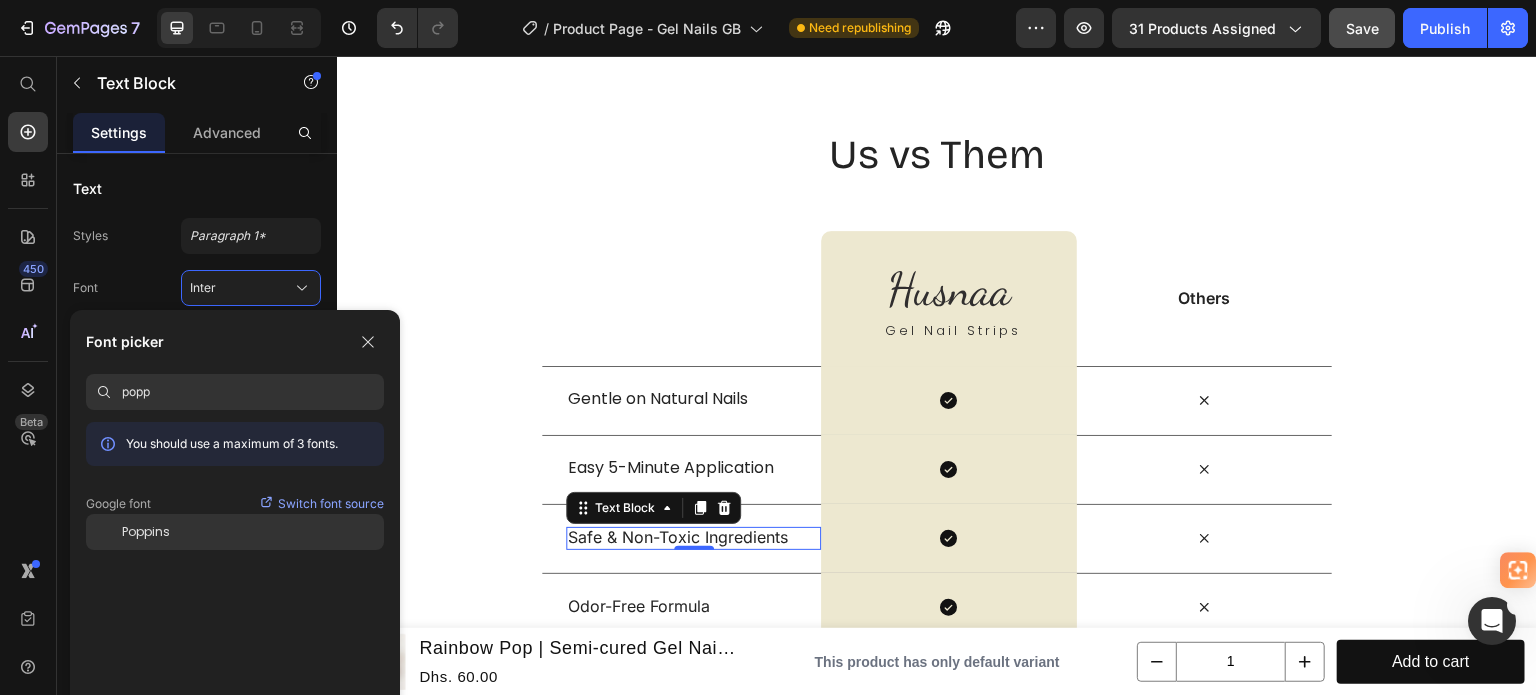 type on "popp" 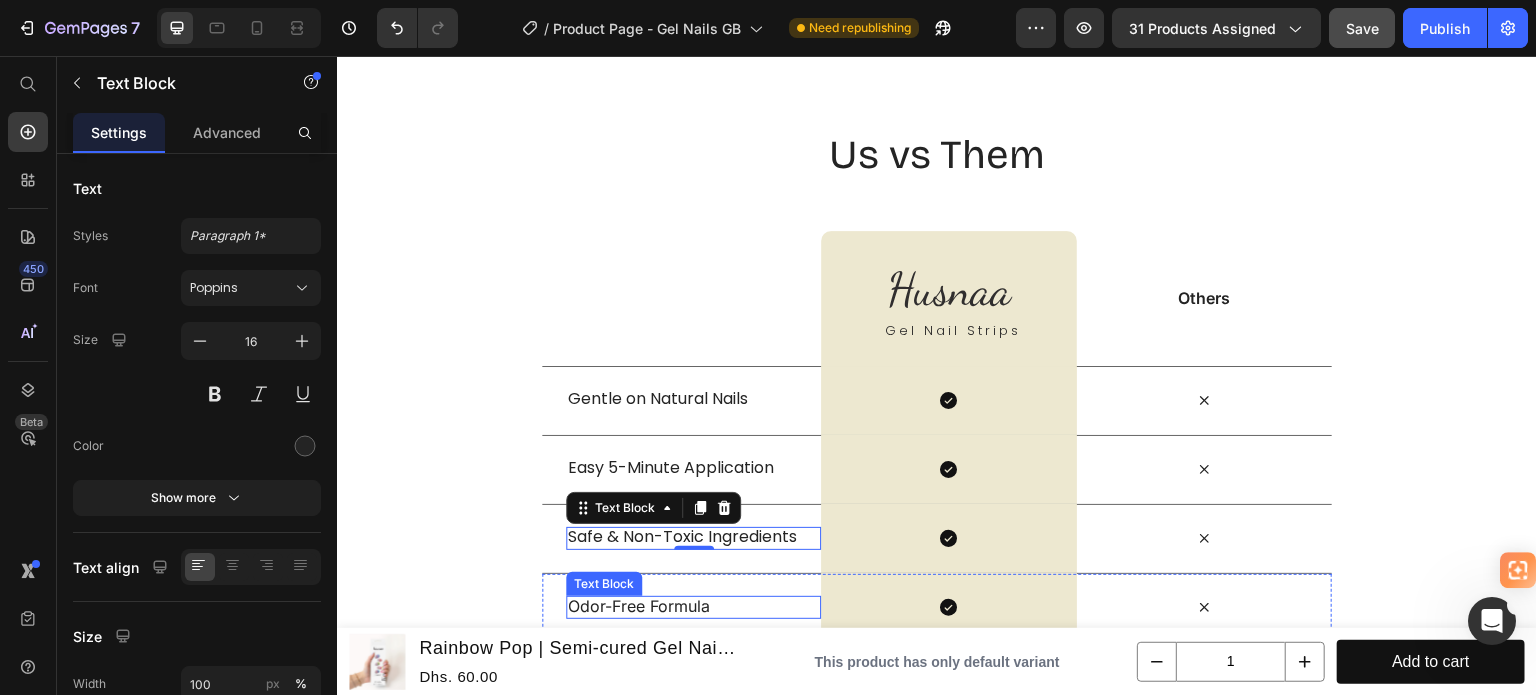 click on "Odor-Free Formula" at bounding box center [693, 606] 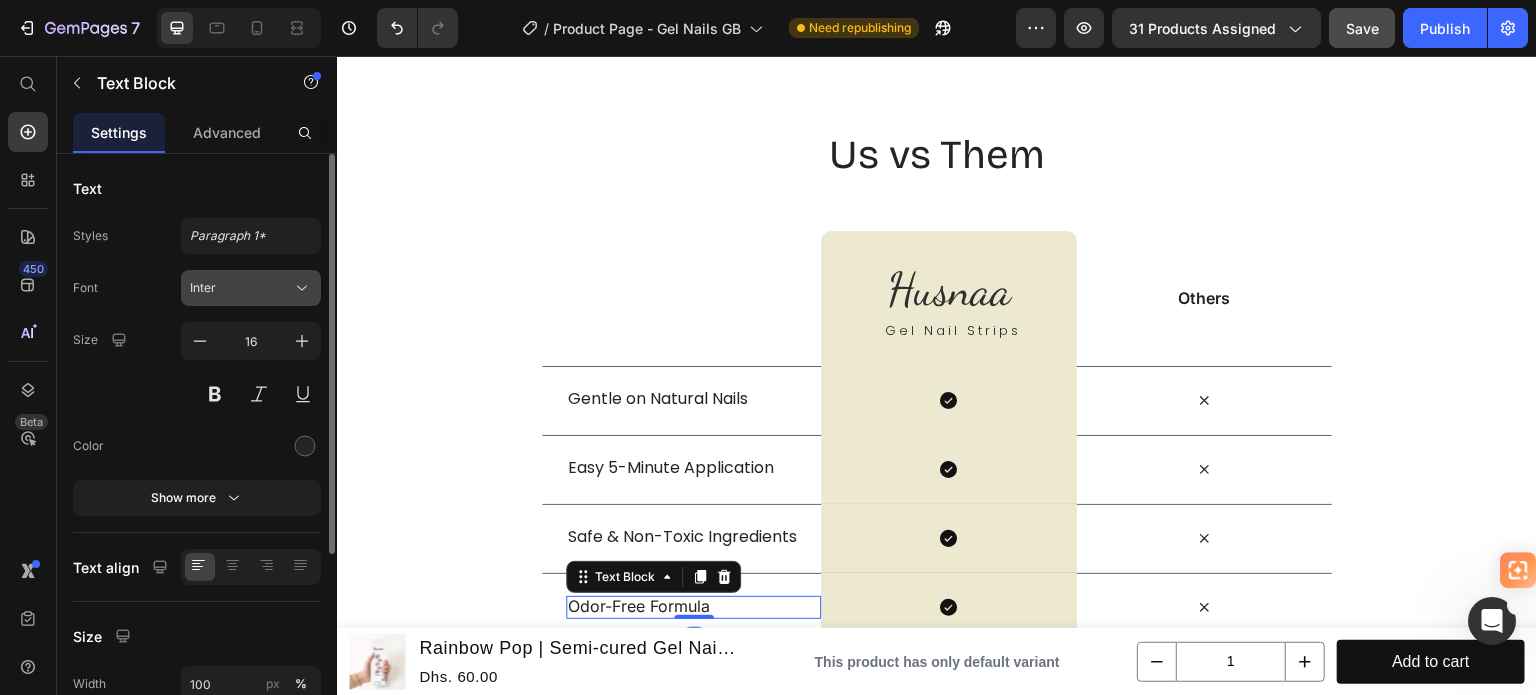 click on "Inter" at bounding box center (251, 288) 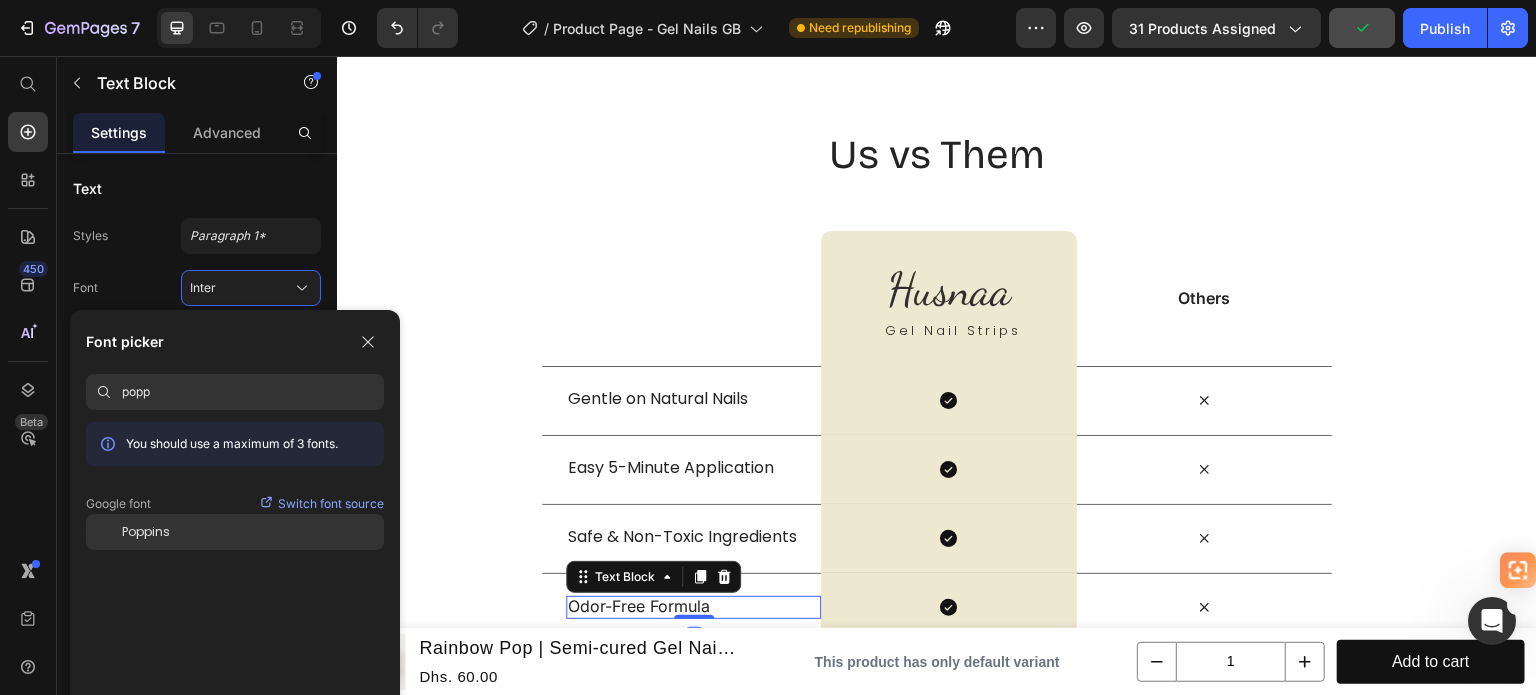type on "popp" 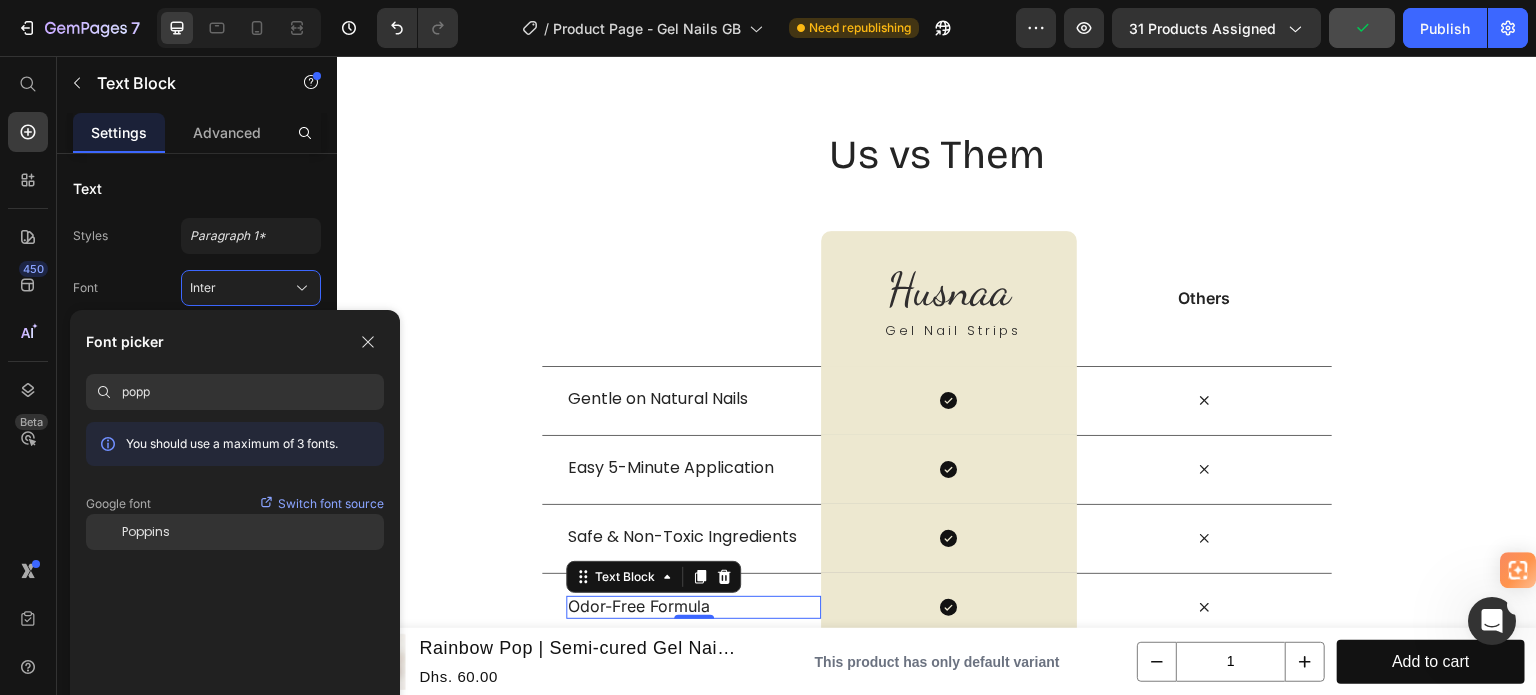 drag, startPoint x: 225, startPoint y: 535, endPoint x: 64, endPoint y: 439, distance: 187.44865 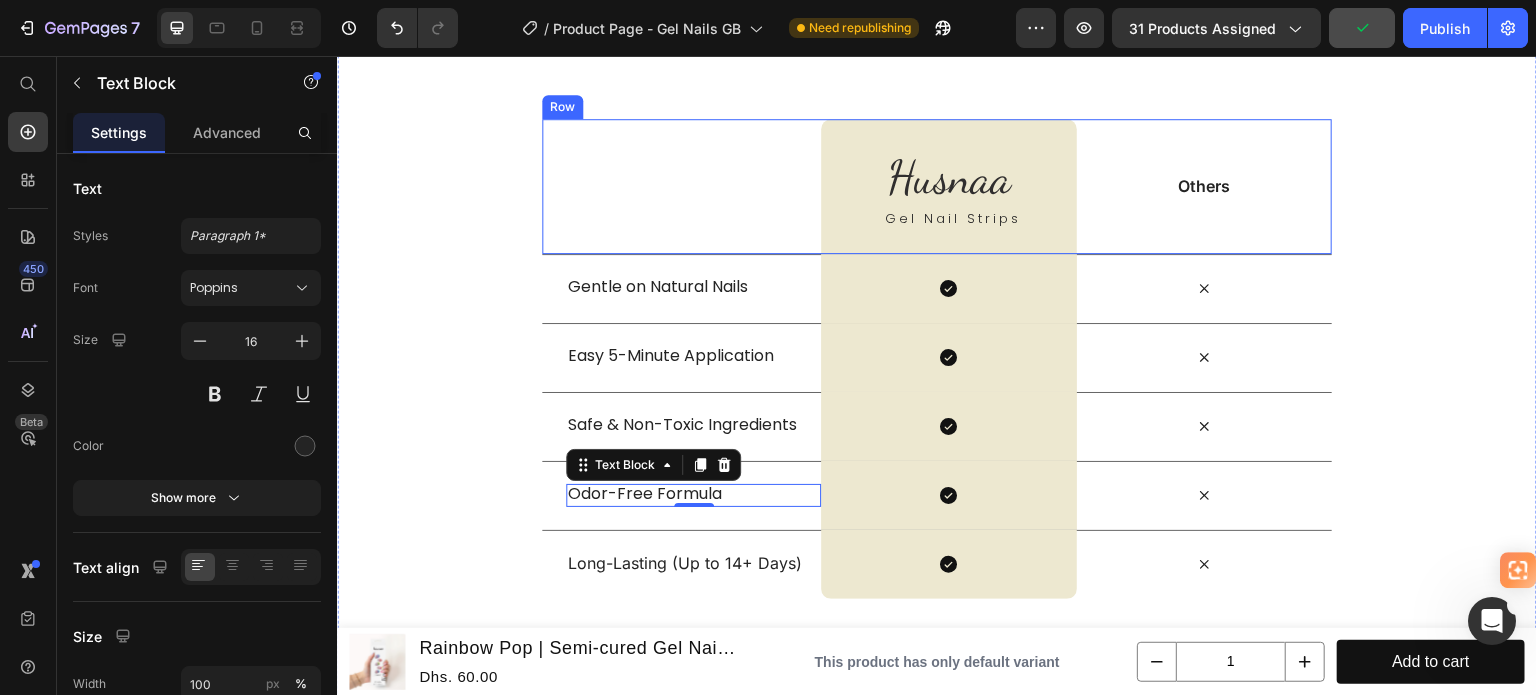 scroll, scrollTop: 3715, scrollLeft: 0, axis: vertical 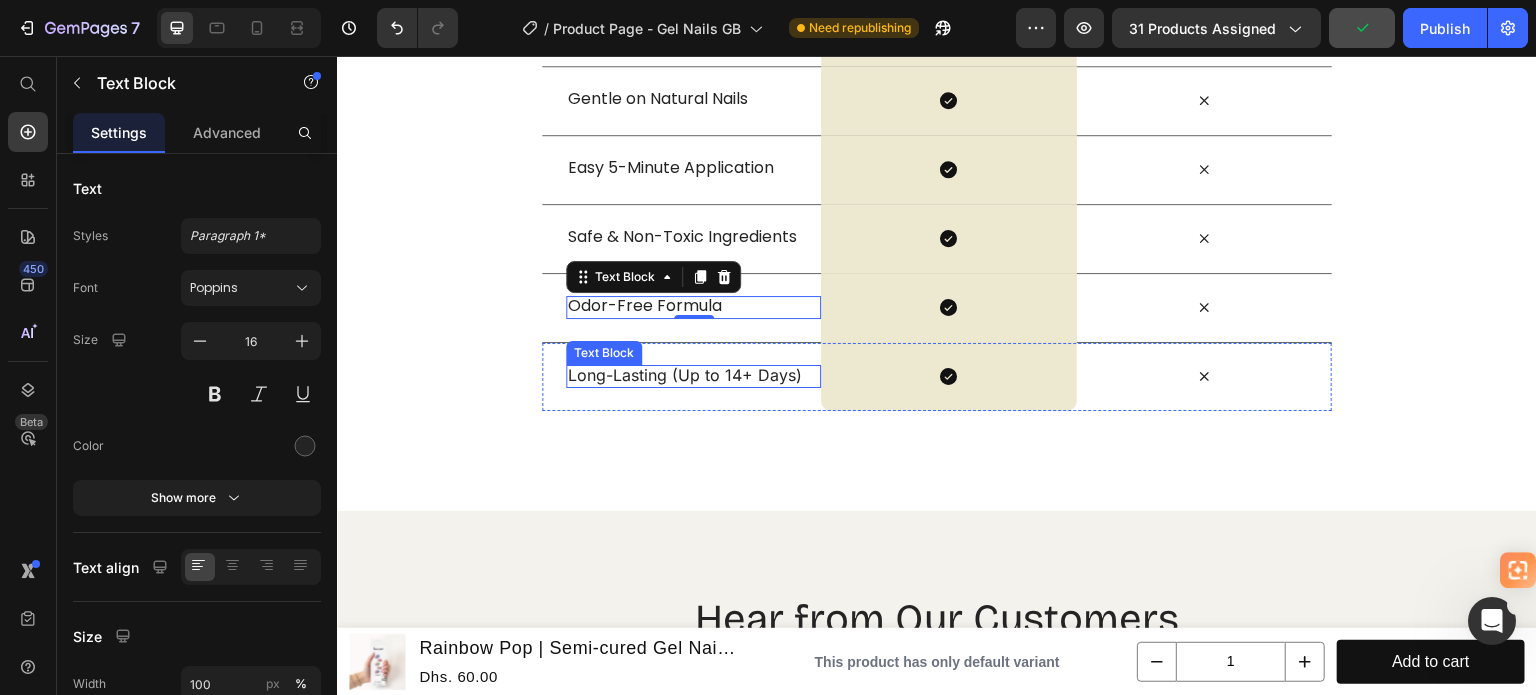 click on "Long-Lasting (Up to 14+ Days)" at bounding box center [693, 375] 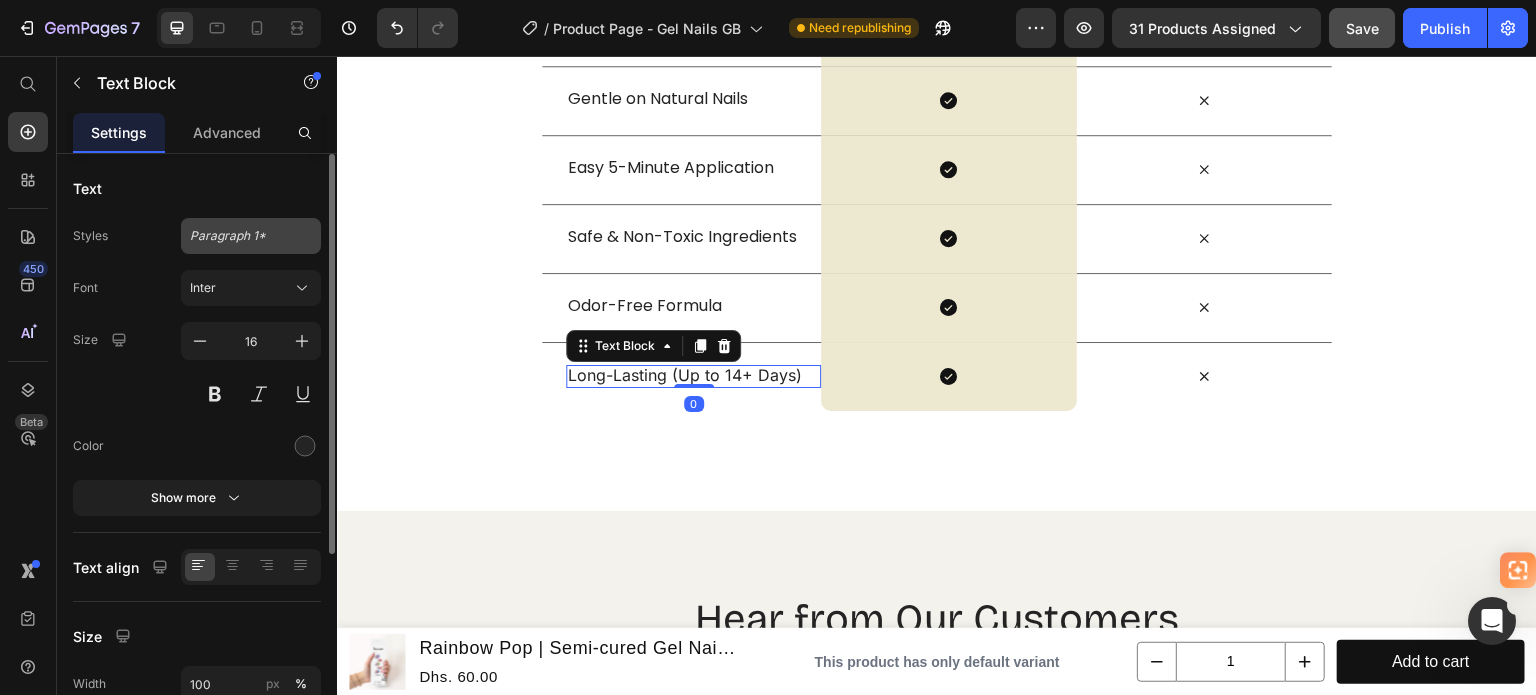click on "Paragraph 1*" 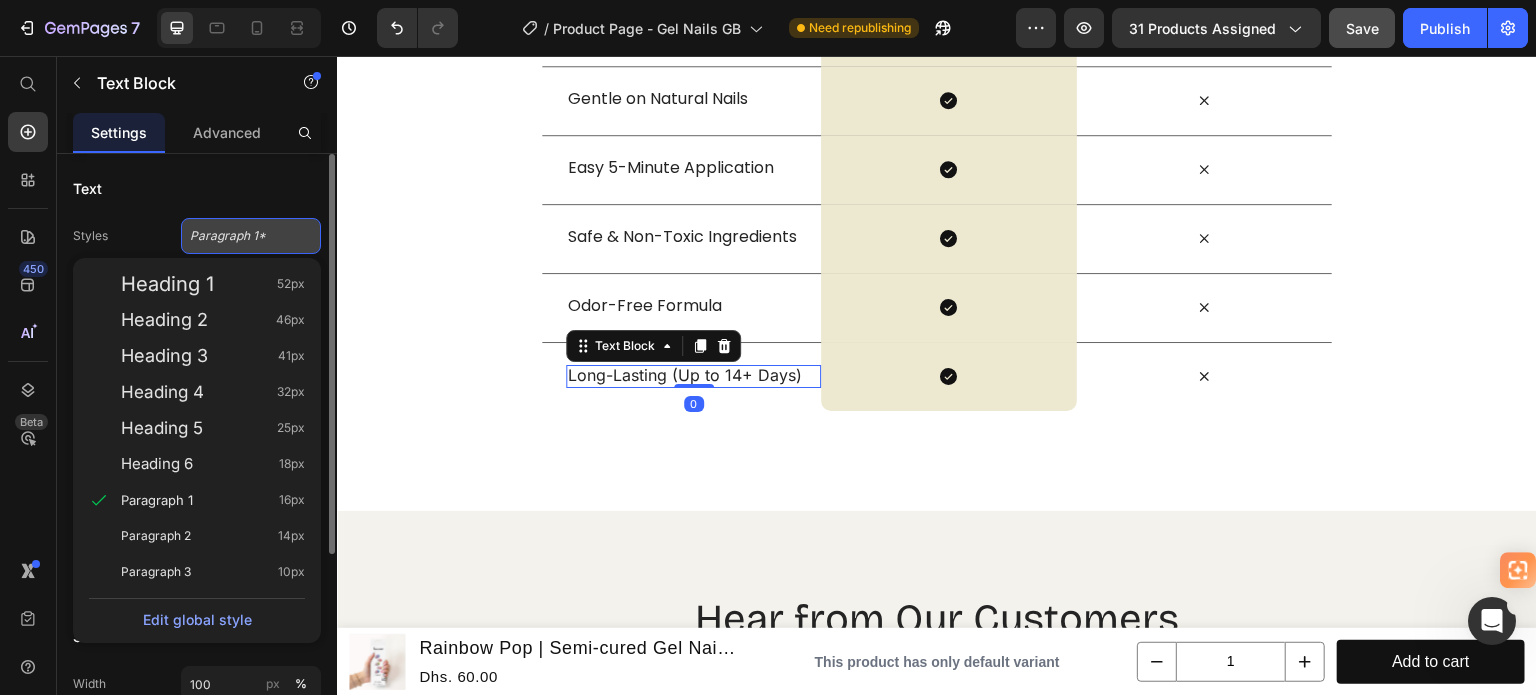 click on "Paragraph 1*" 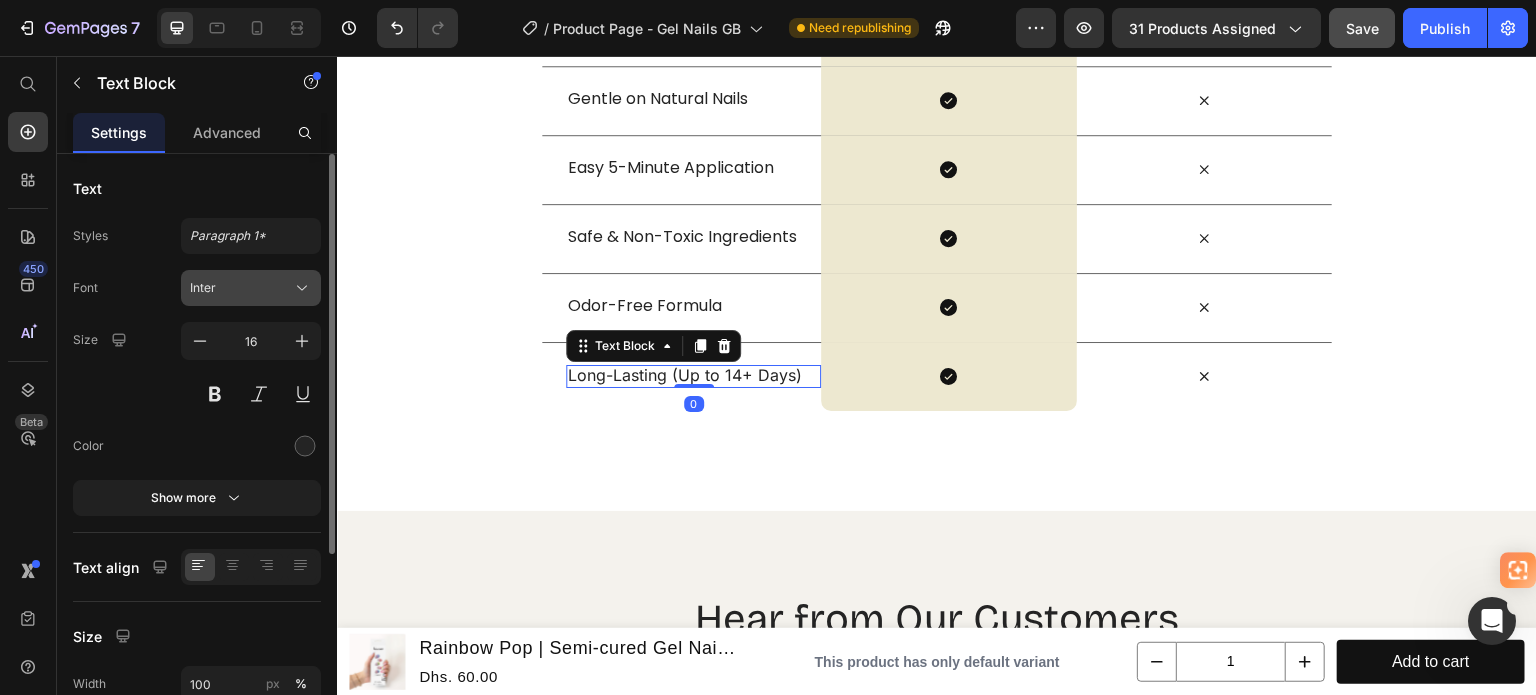 click on "Inter" at bounding box center (241, 288) 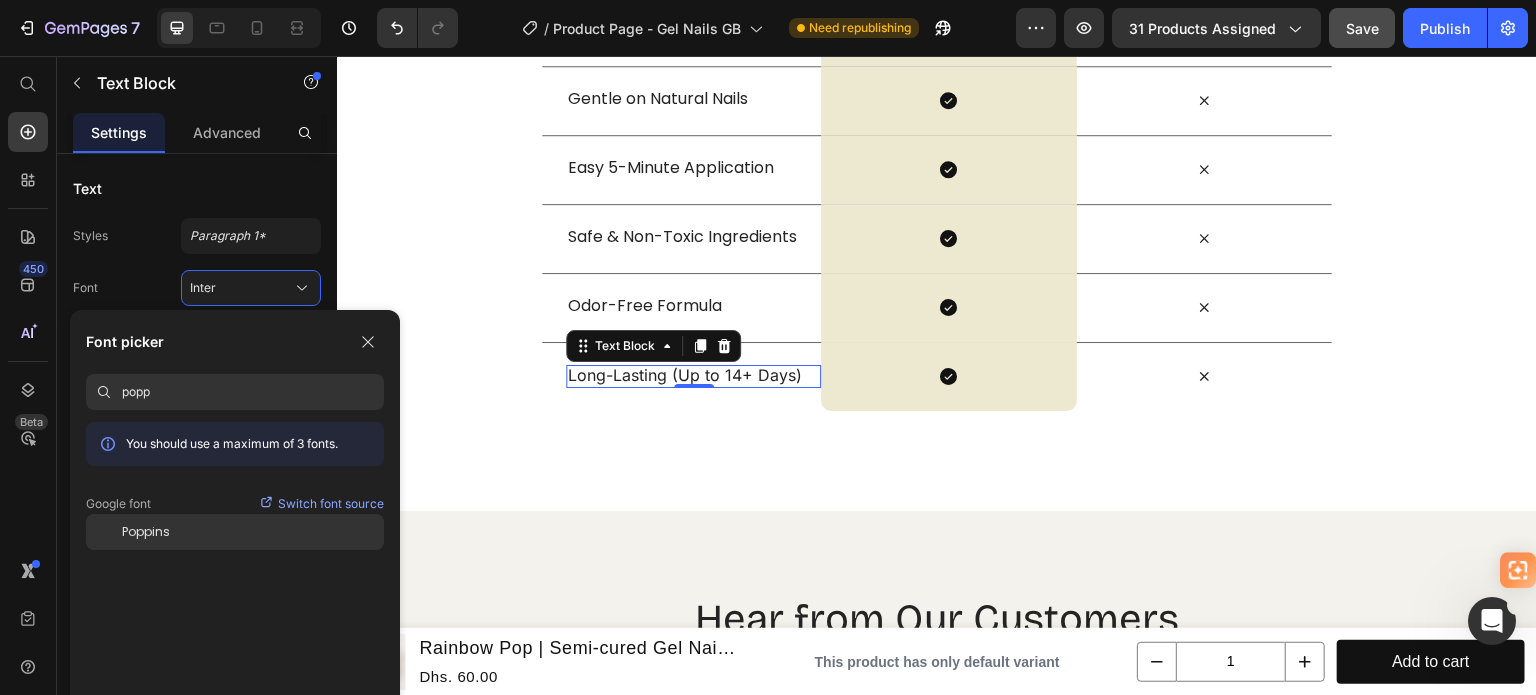 type on "popp" 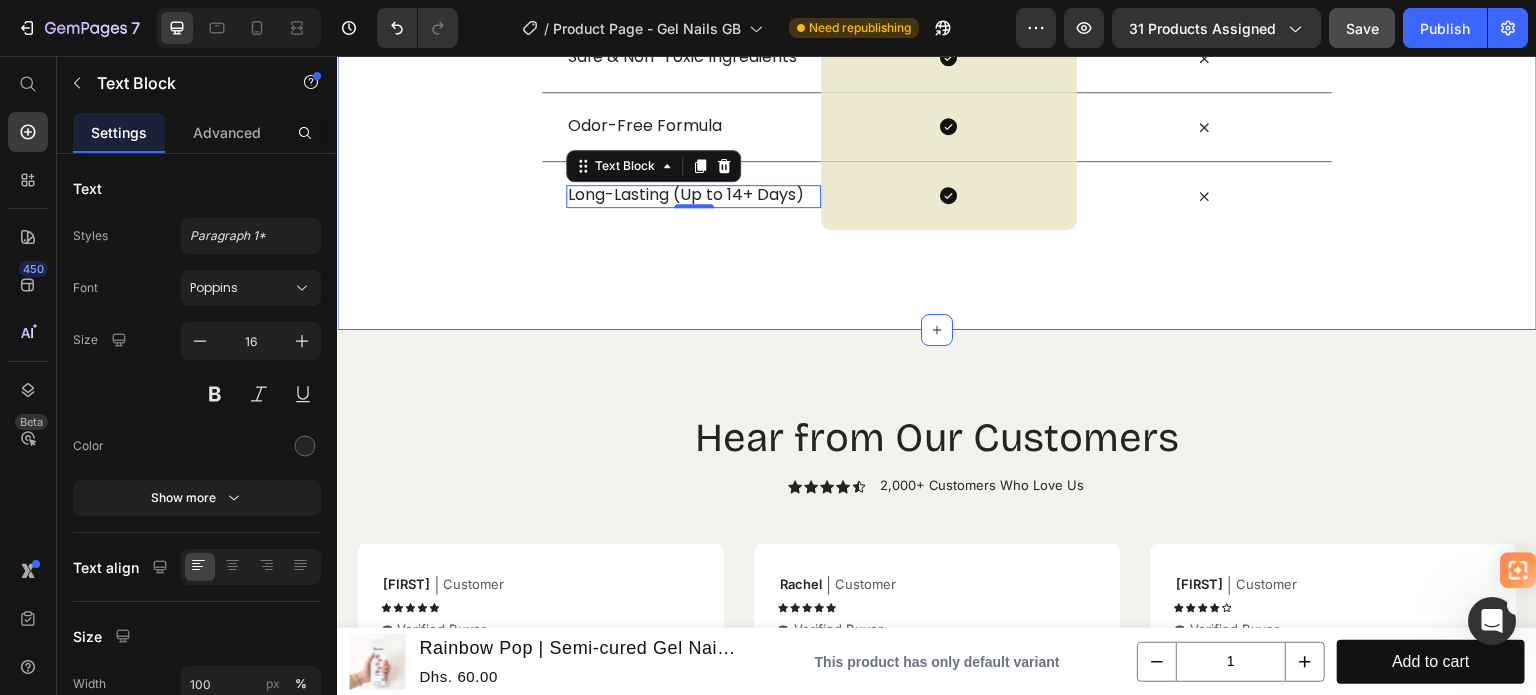 scroll, scrollTop: 4015, scrollLeft: 0, axis: vertical 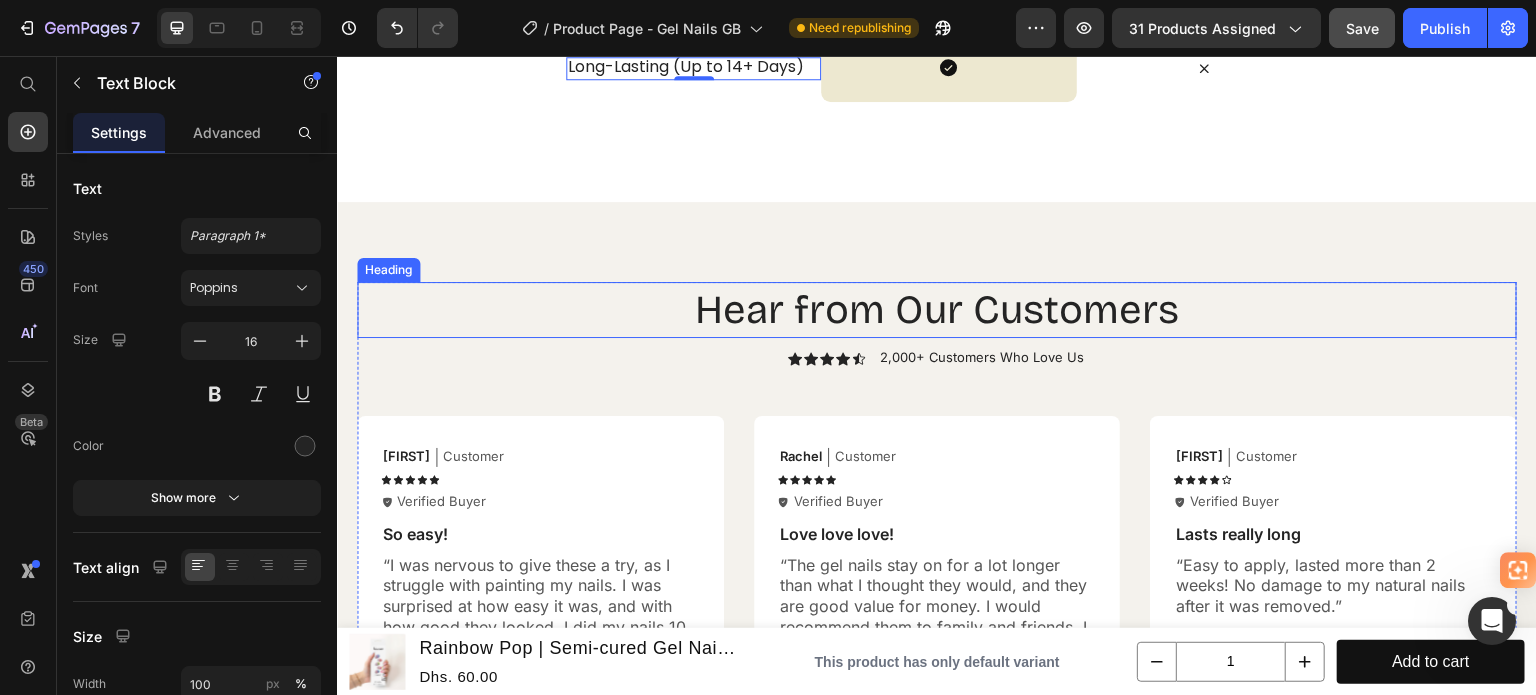 click on "Hear from Our Customers" at bounding box center [937, 310] 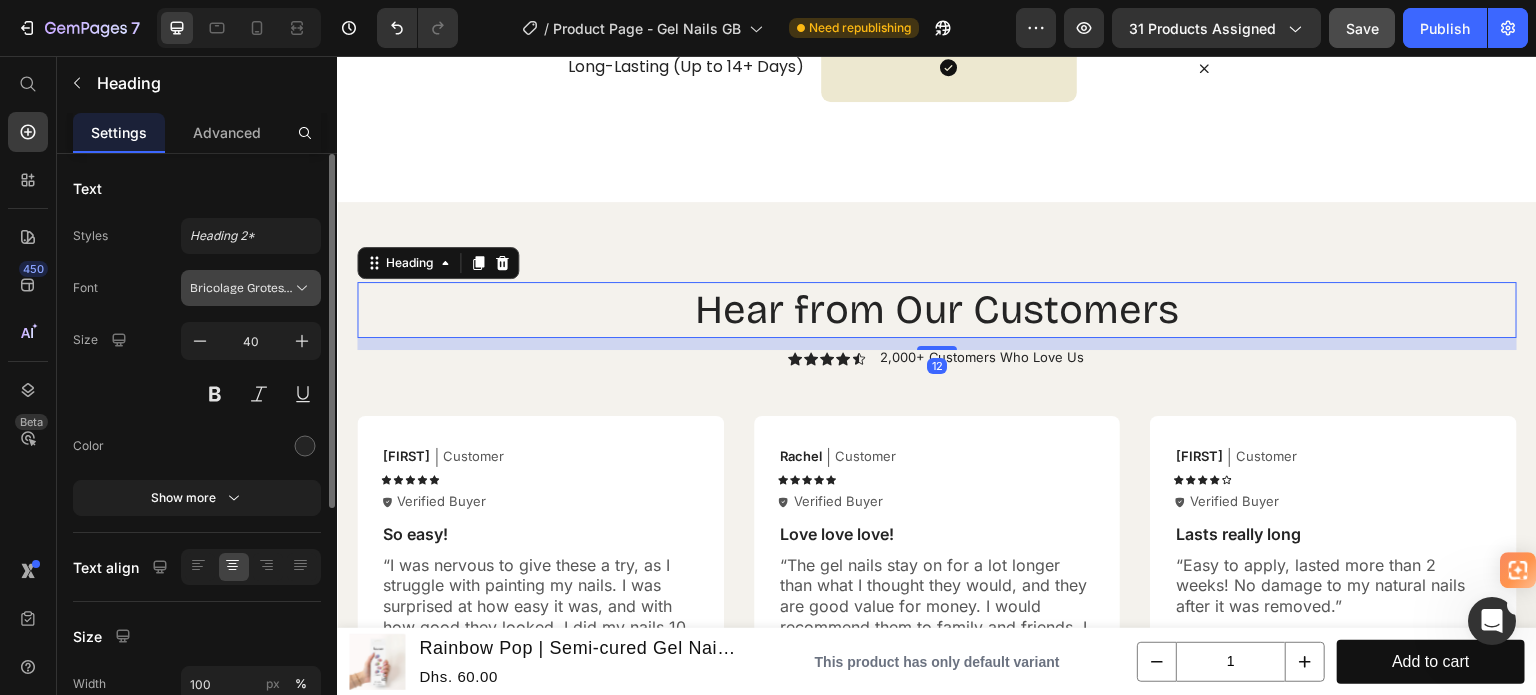 click on "Bricolage Grotesque" at bounding box center (241, 288) 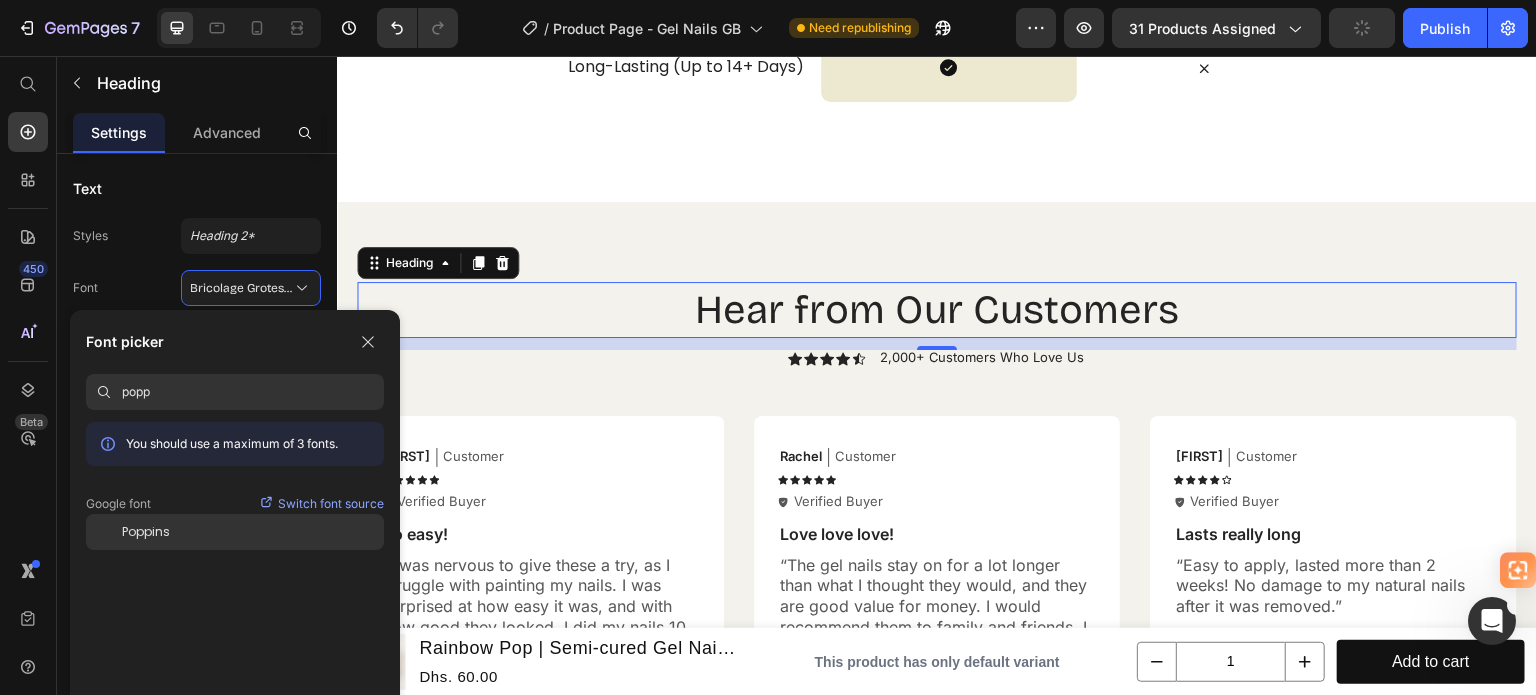 type on "popp" 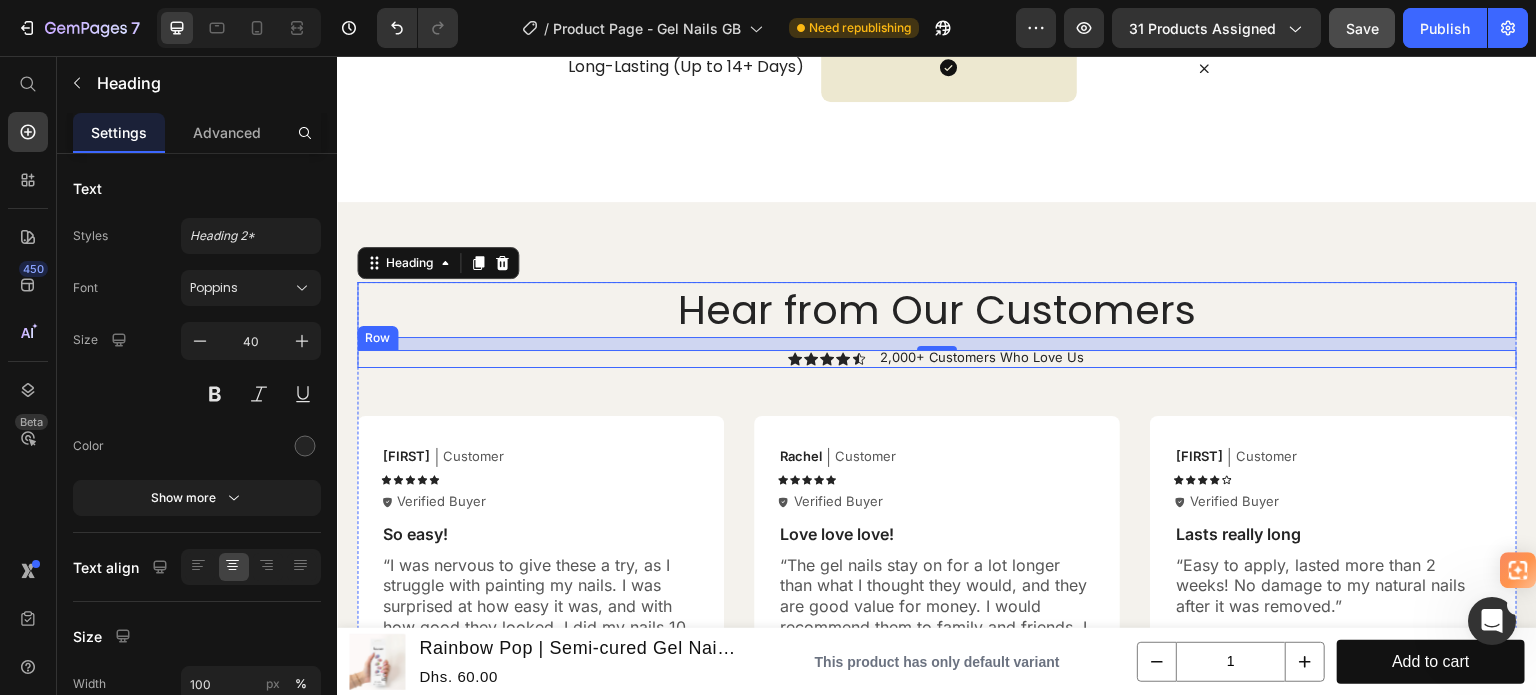 scroll, scrollTop: 4115, scrollLeft: 0, axis: vertical 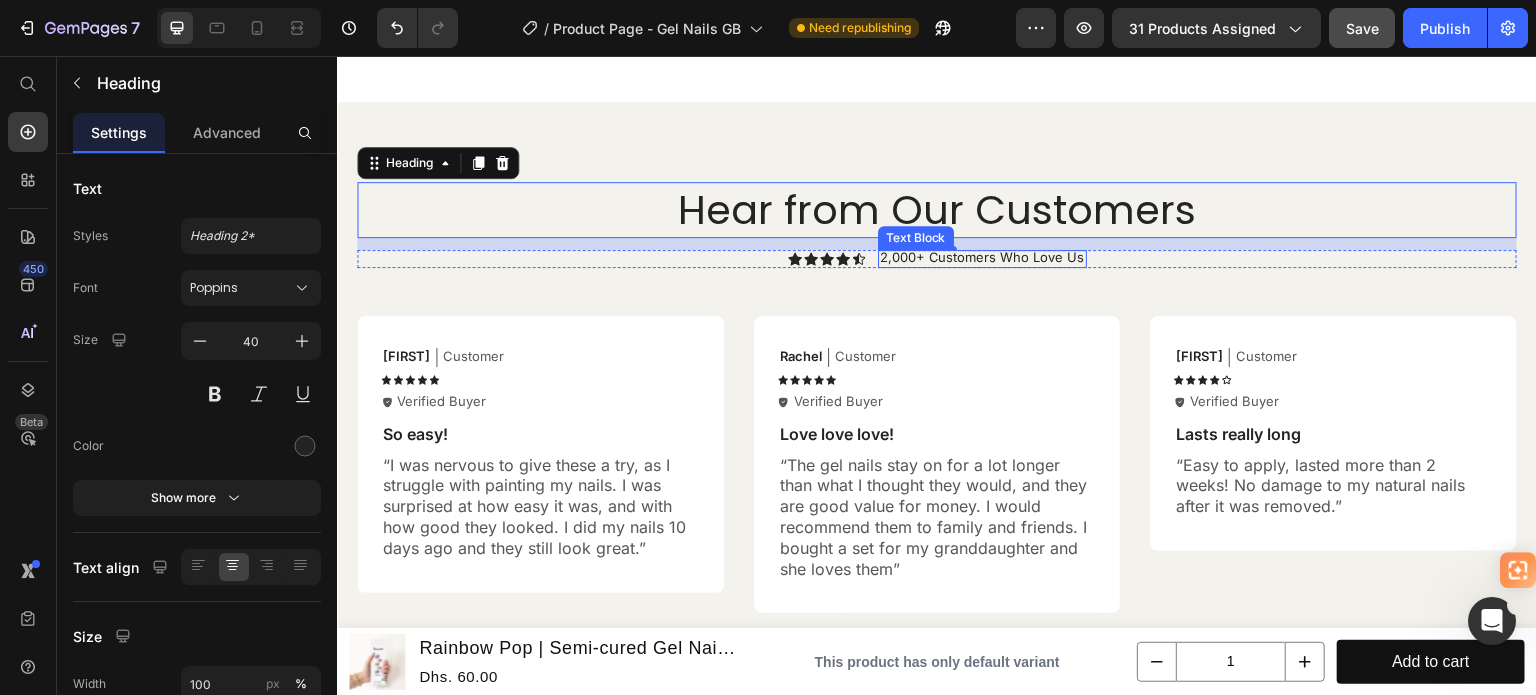 click on "2,000+ Customers Who Love Us" at bounding box center (982, 258) 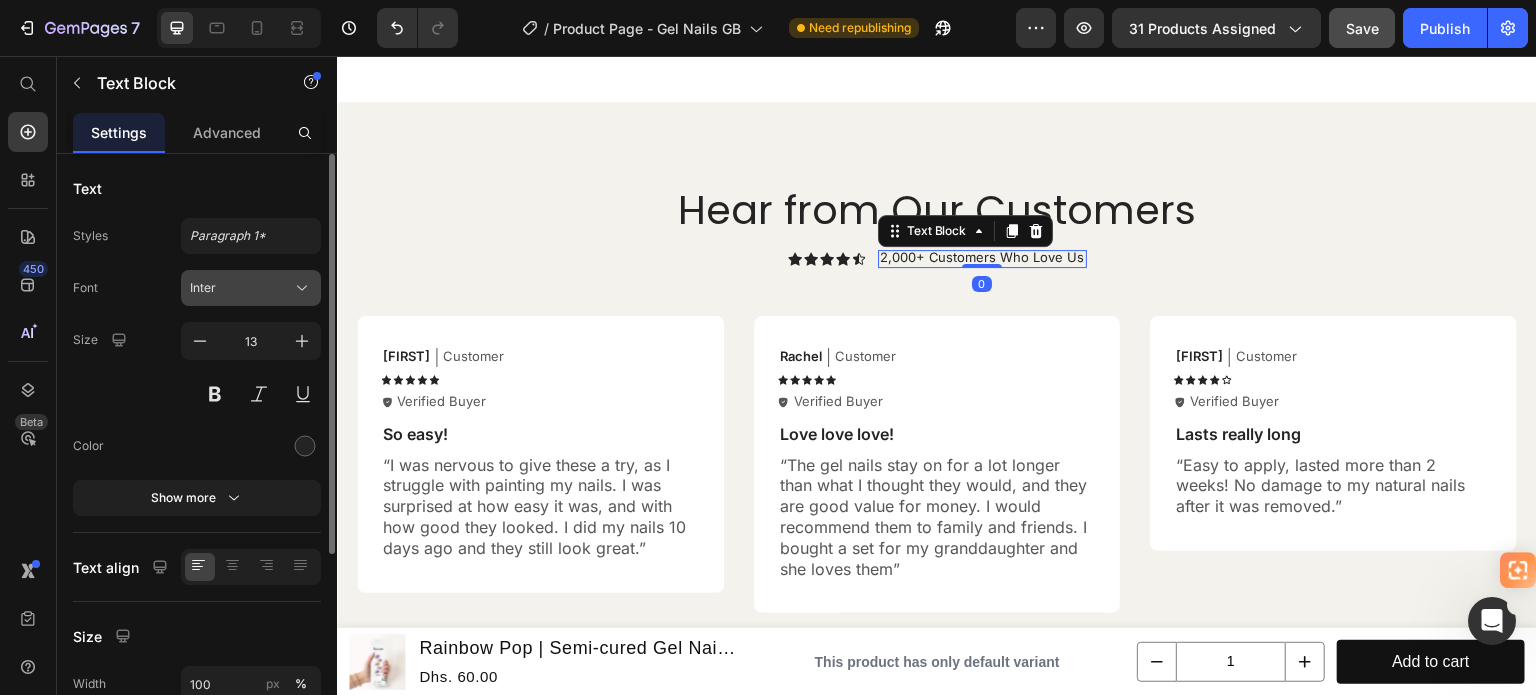 click on "Inter" at bounding box center [241, 288] 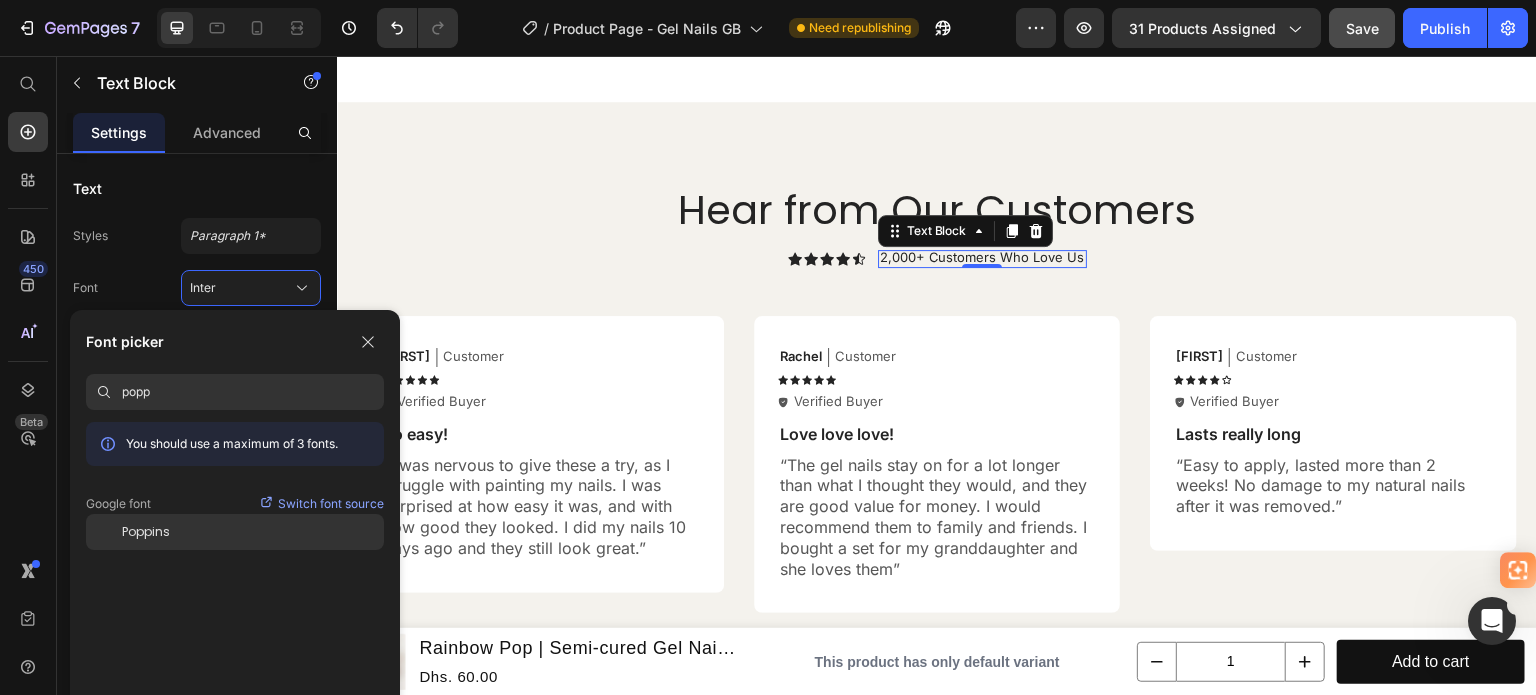 type on "popp" 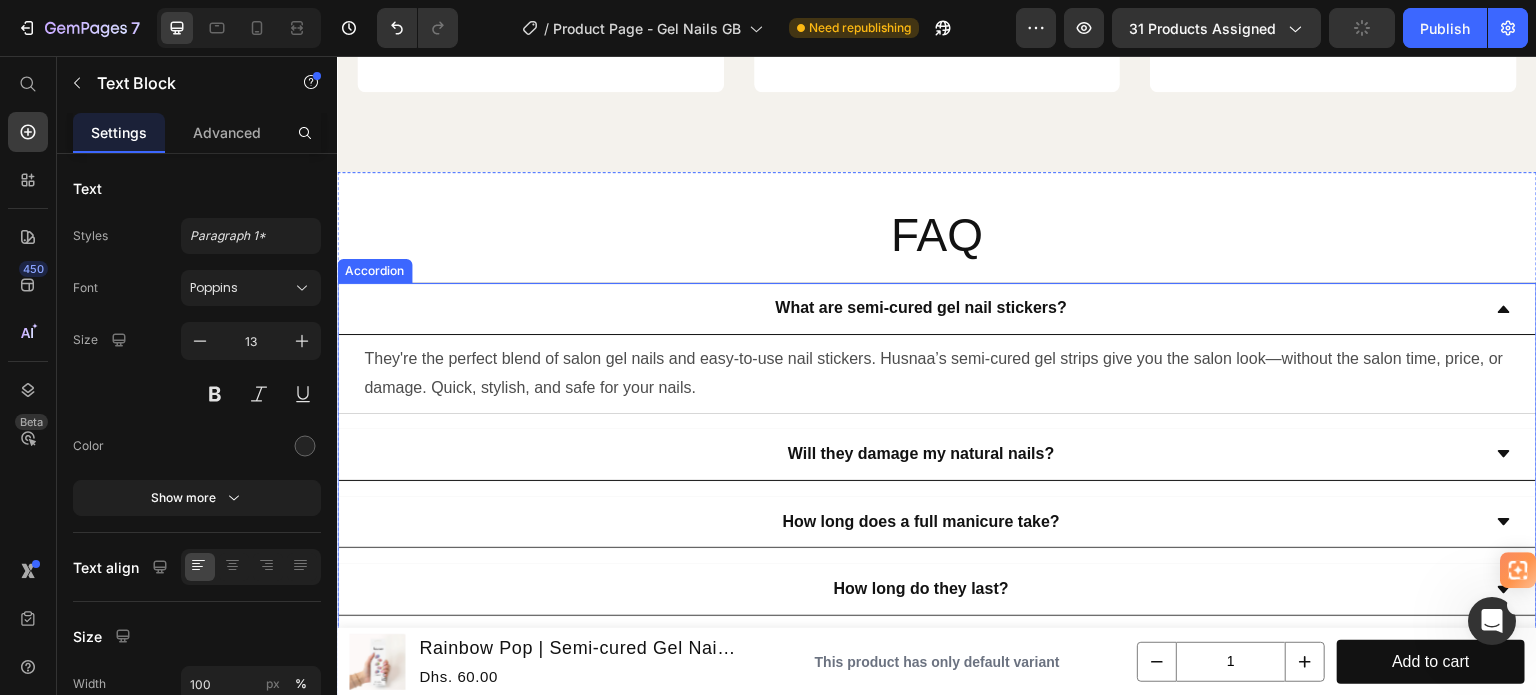 scroll, scrollTop: 4915, scrollLeft: 0, axis: vertical 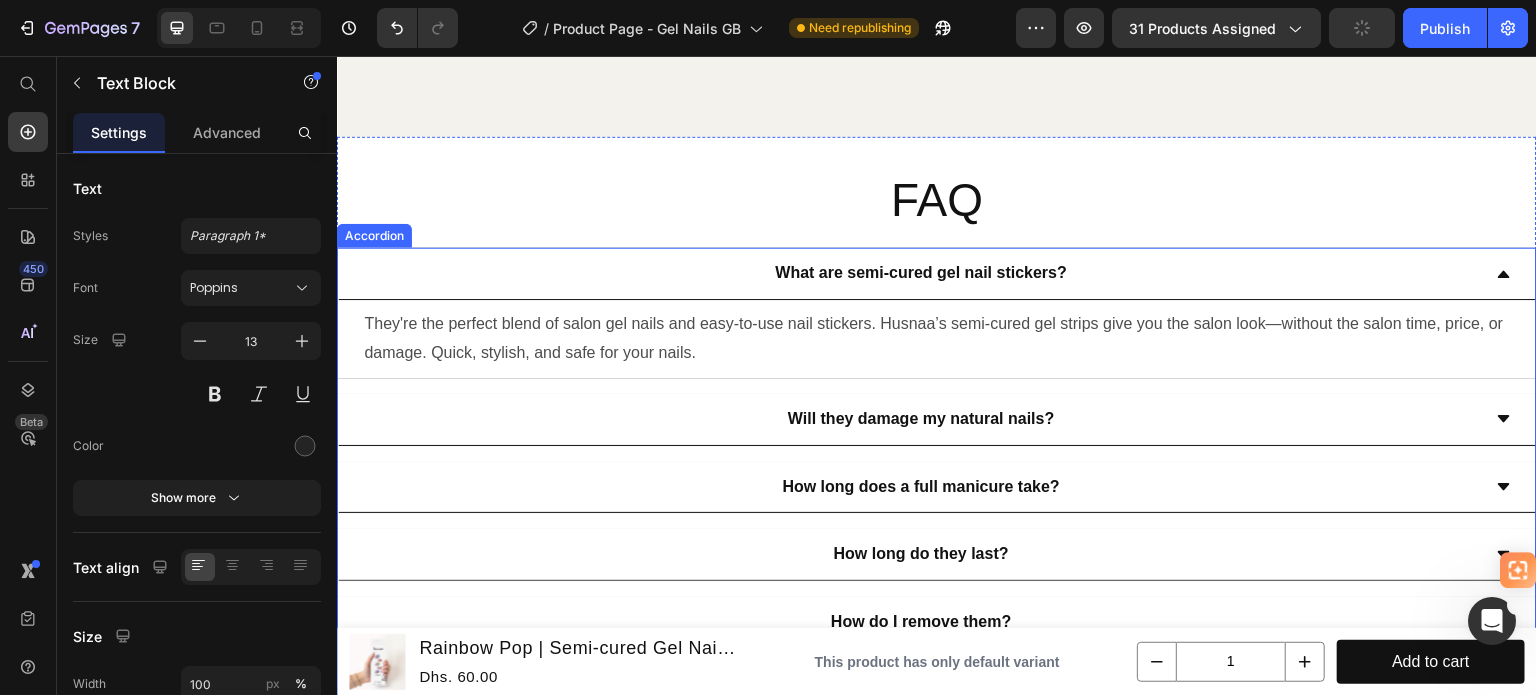 click on "FAQ" at bounding box center [937, 201] 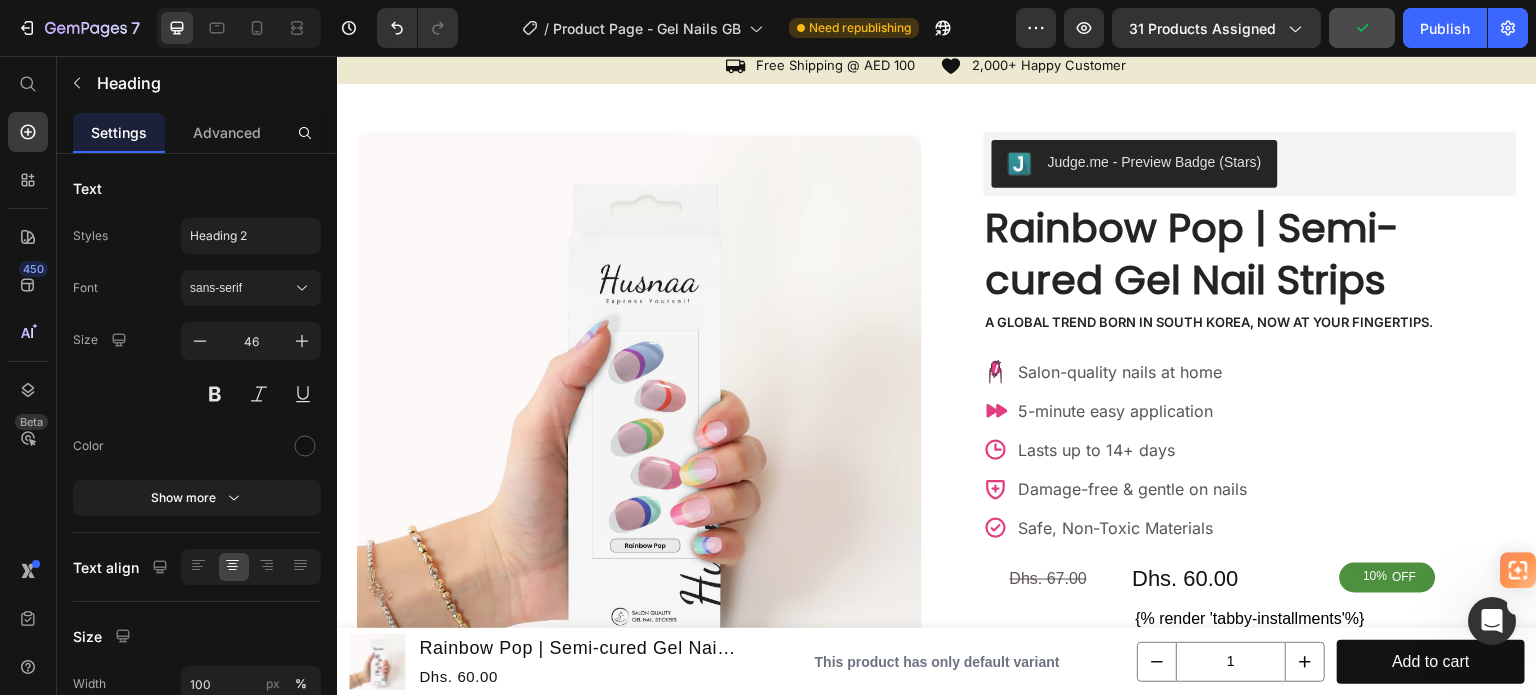 scroll, scrollTop: 0, scrollLeft: 0, axis: both 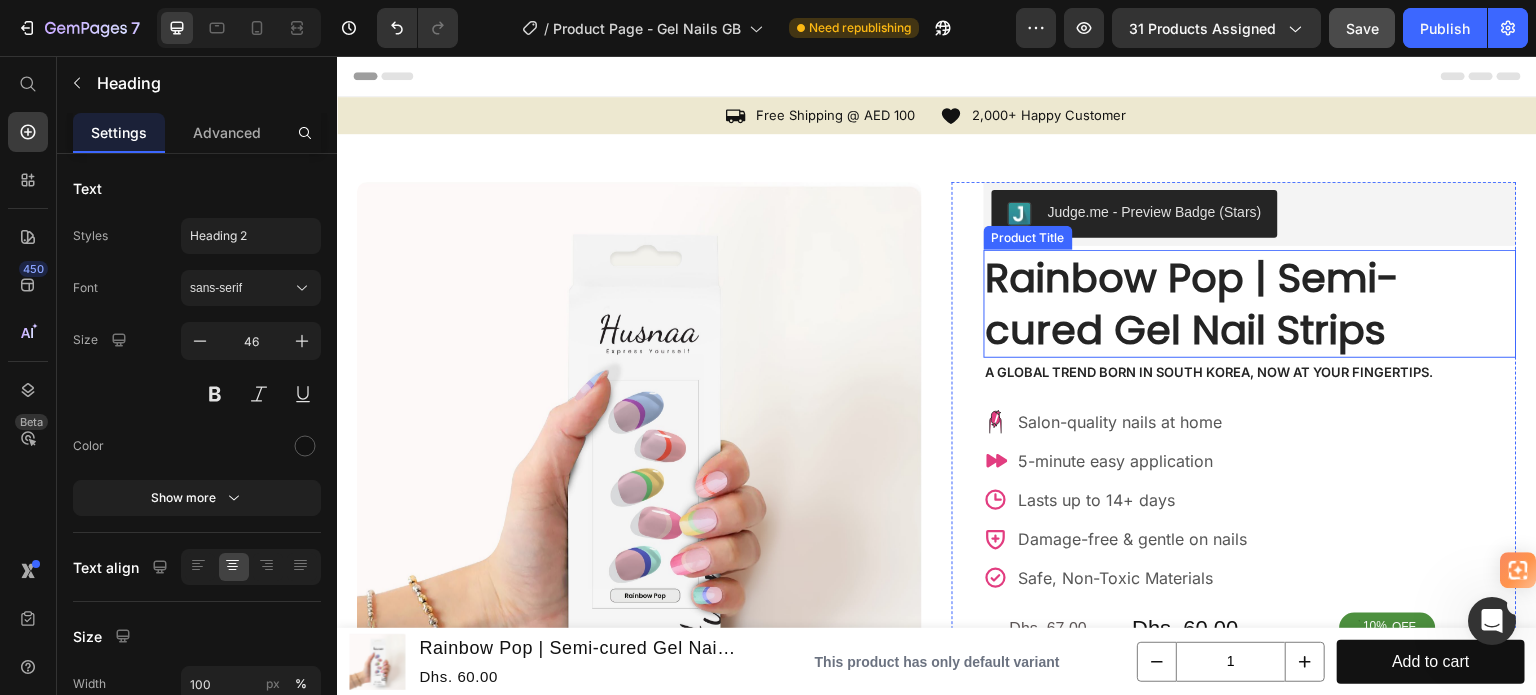 click on "Rainbow Pop | Semi-cured Gel Nail Strips" at bounding box center [1250, 304] 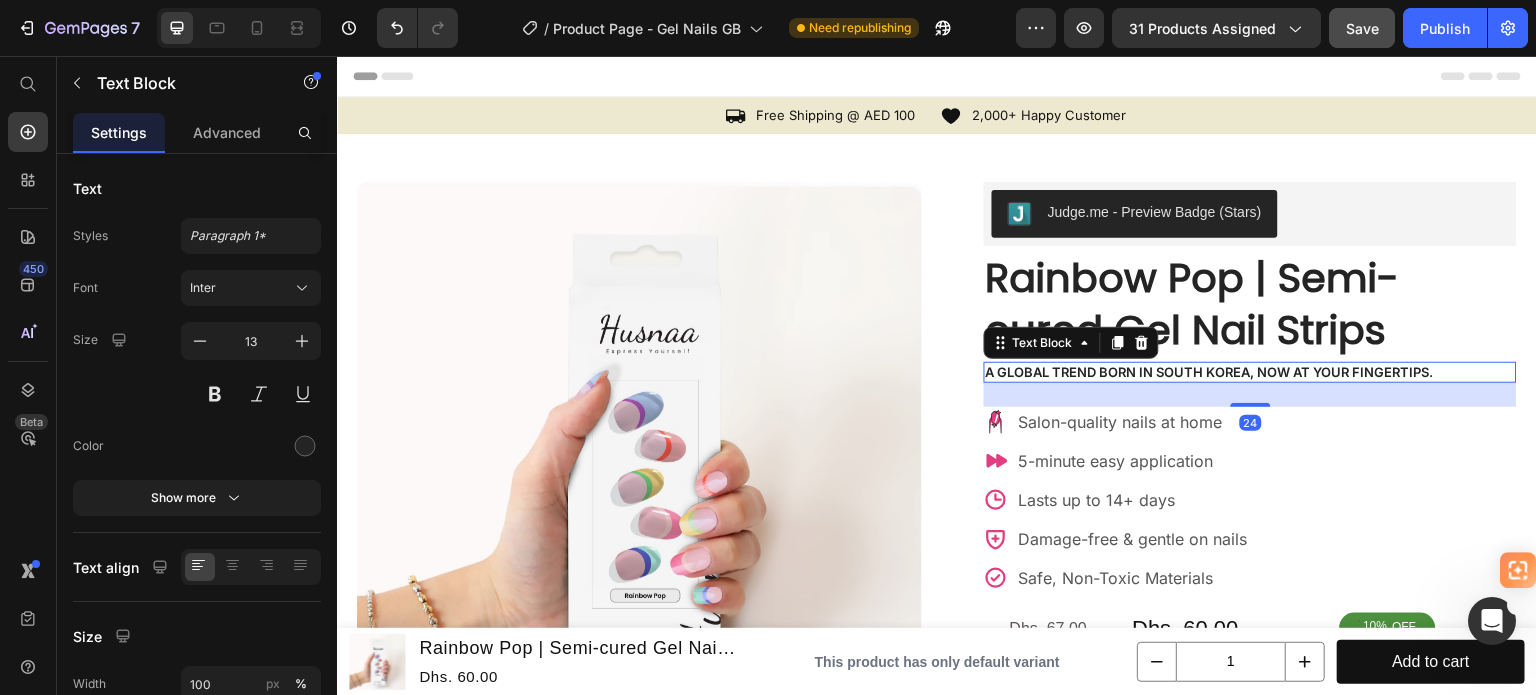 click on "A global trend born in South Korea, now at your fingertips." at bounding box center (1250, 372) 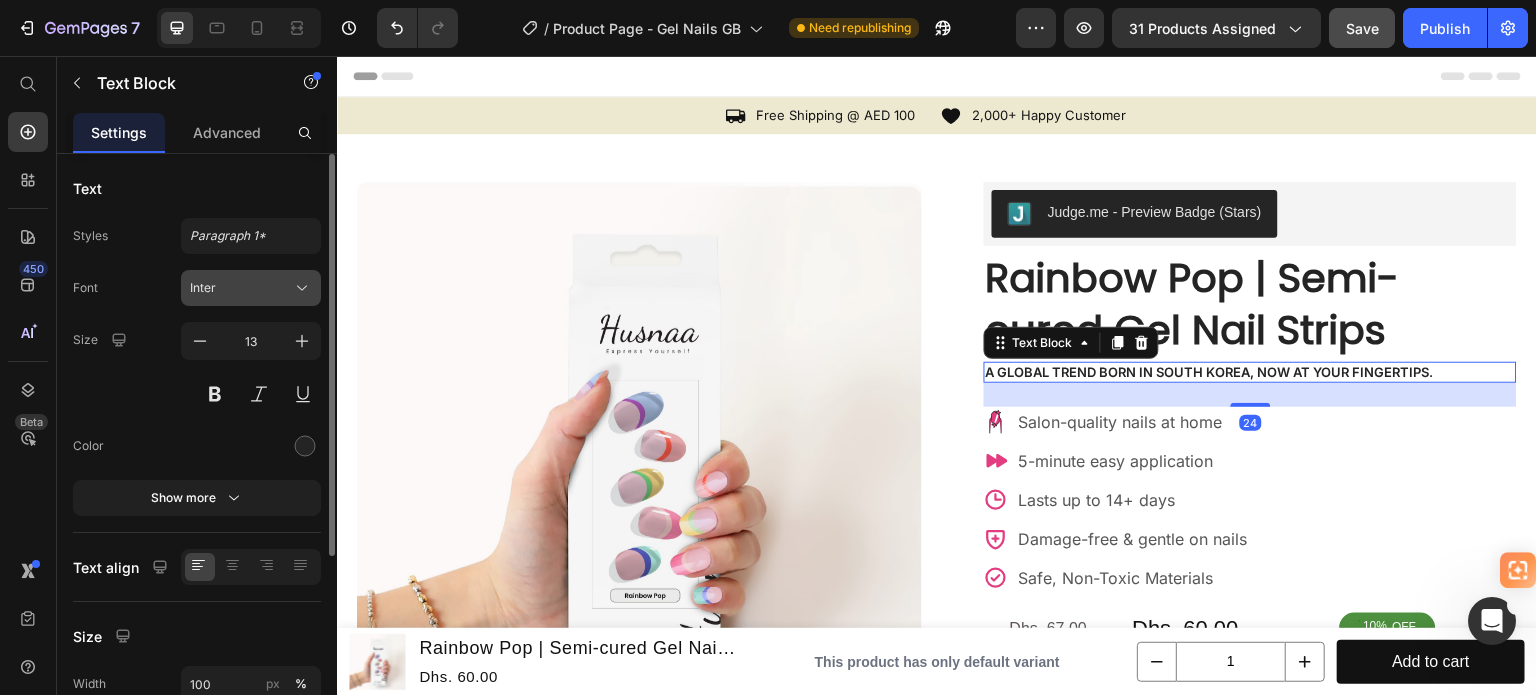 click on "Inter" at bounding box center [241, 288] 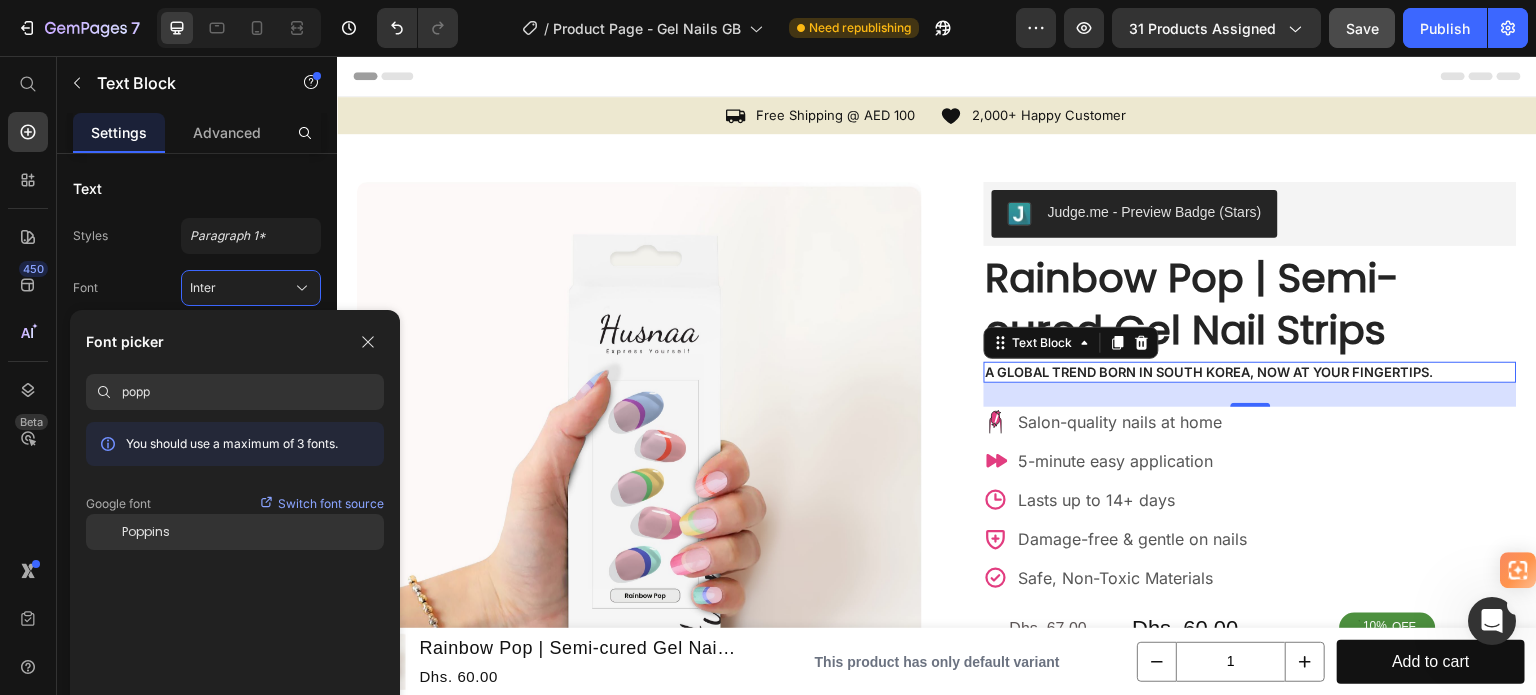 type on "popp" 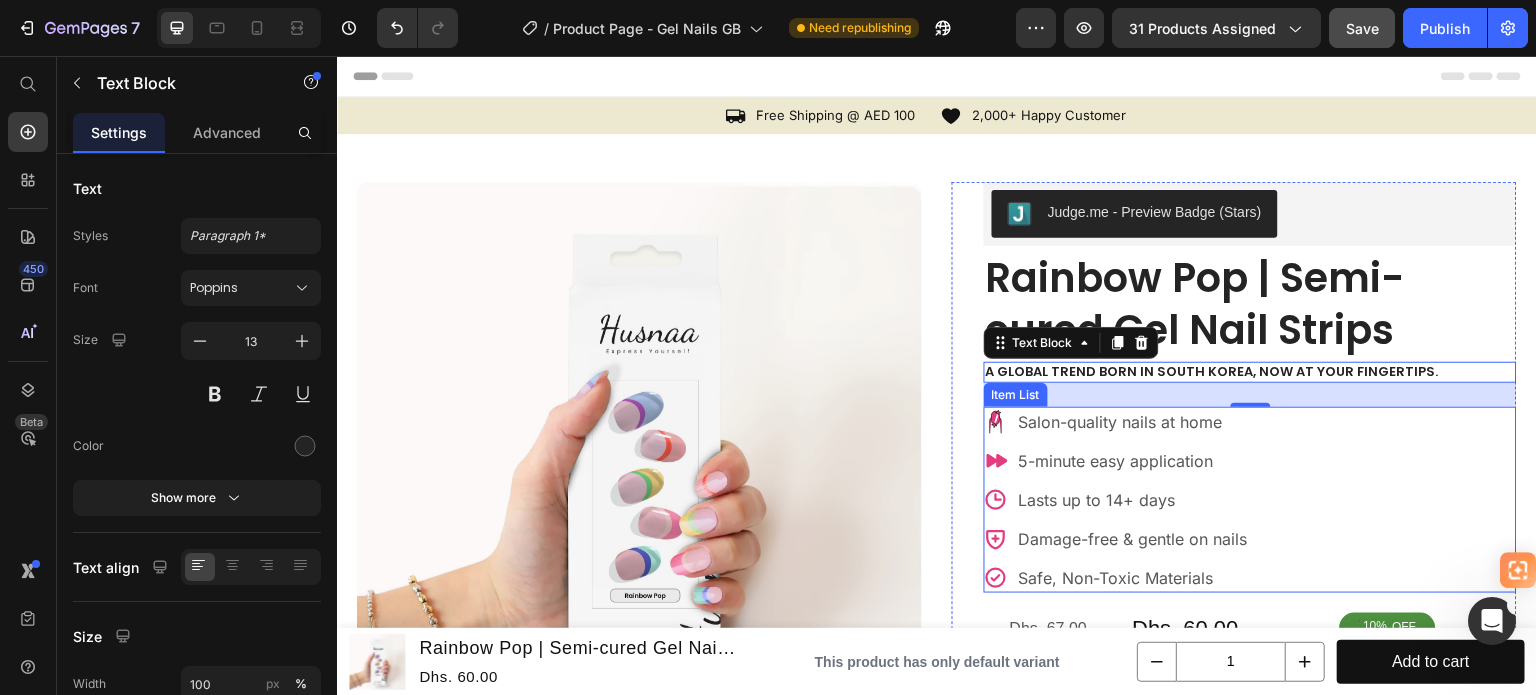click on "Salon-quality nails at home" at bounding box center [1133, 422] 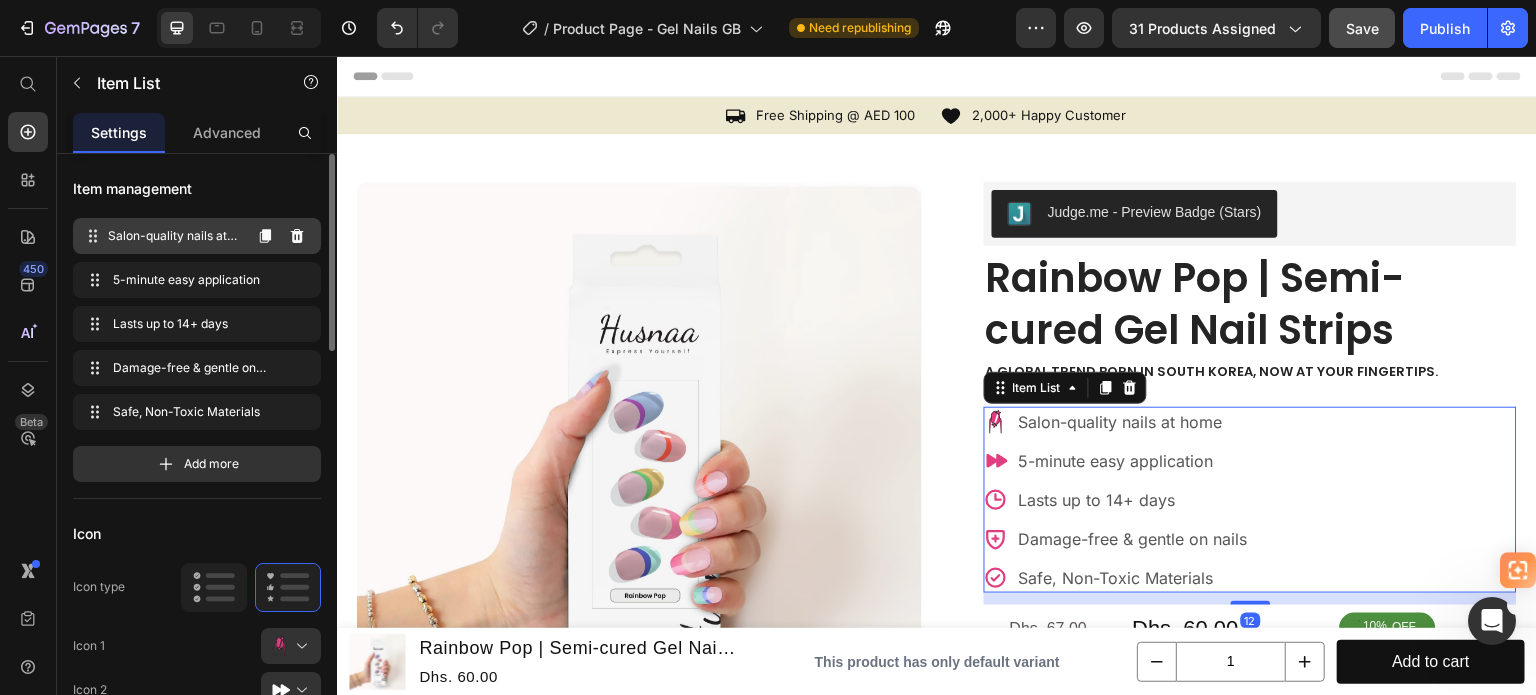 click on "Salon-quality nails at home" at bounding box center [174, 236] 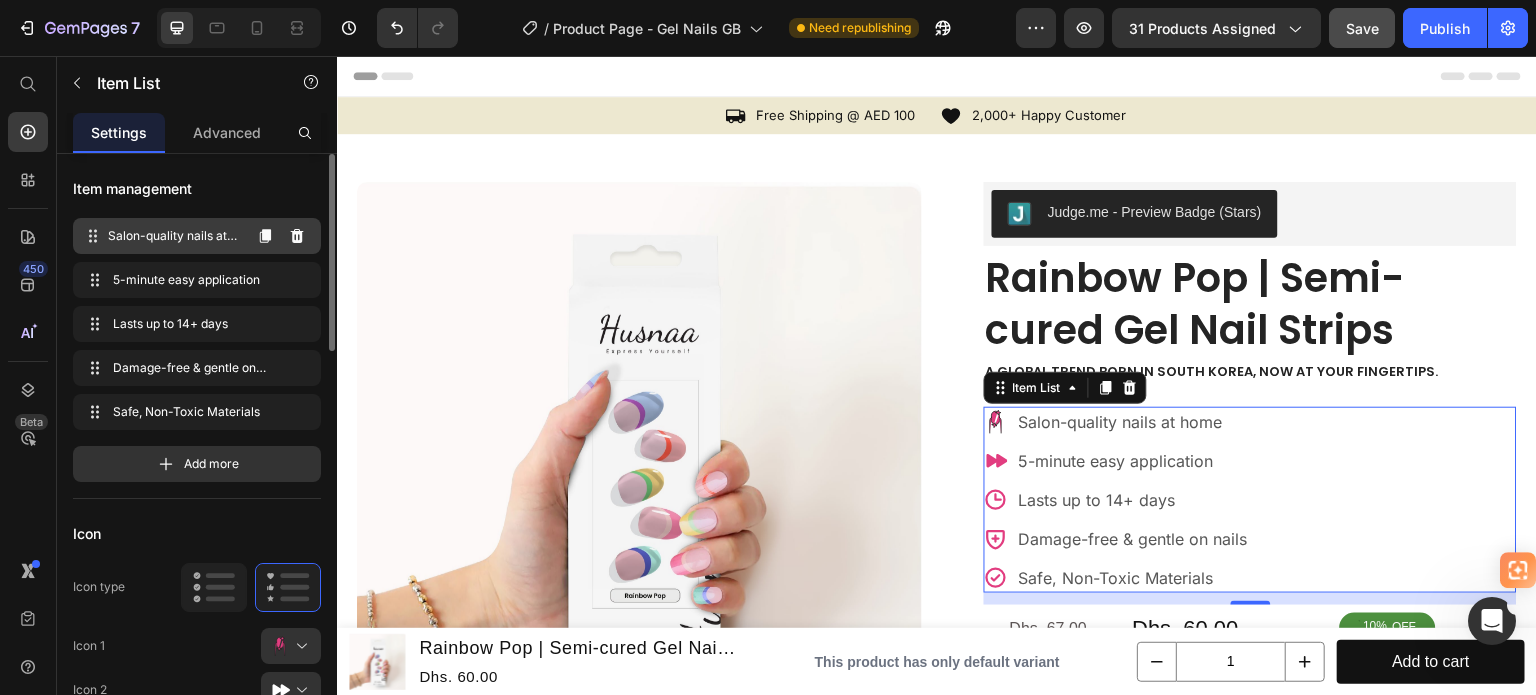 click on "Salon-quality nails at home" at bounding box center [174, 236] 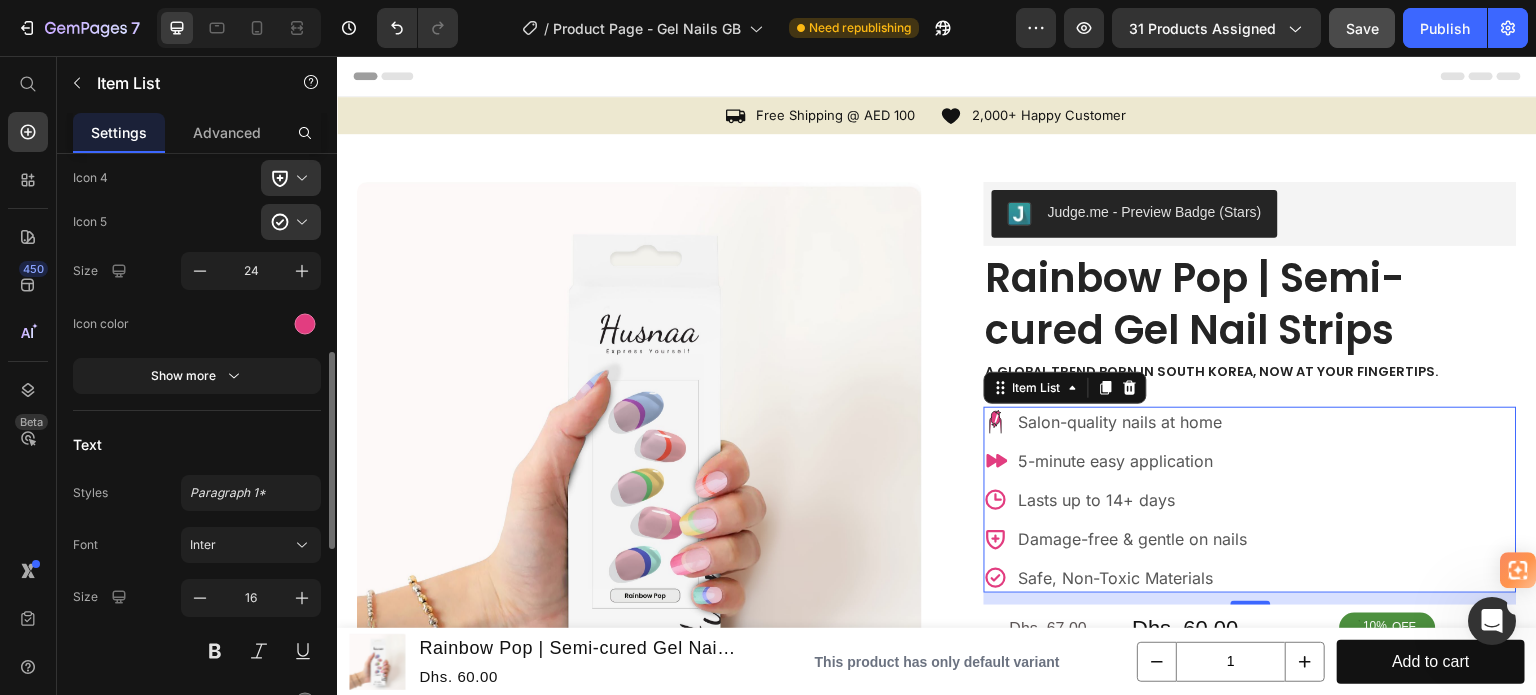 scroll, scrollTop: 700, scrollLeft: 0, axis: vertical 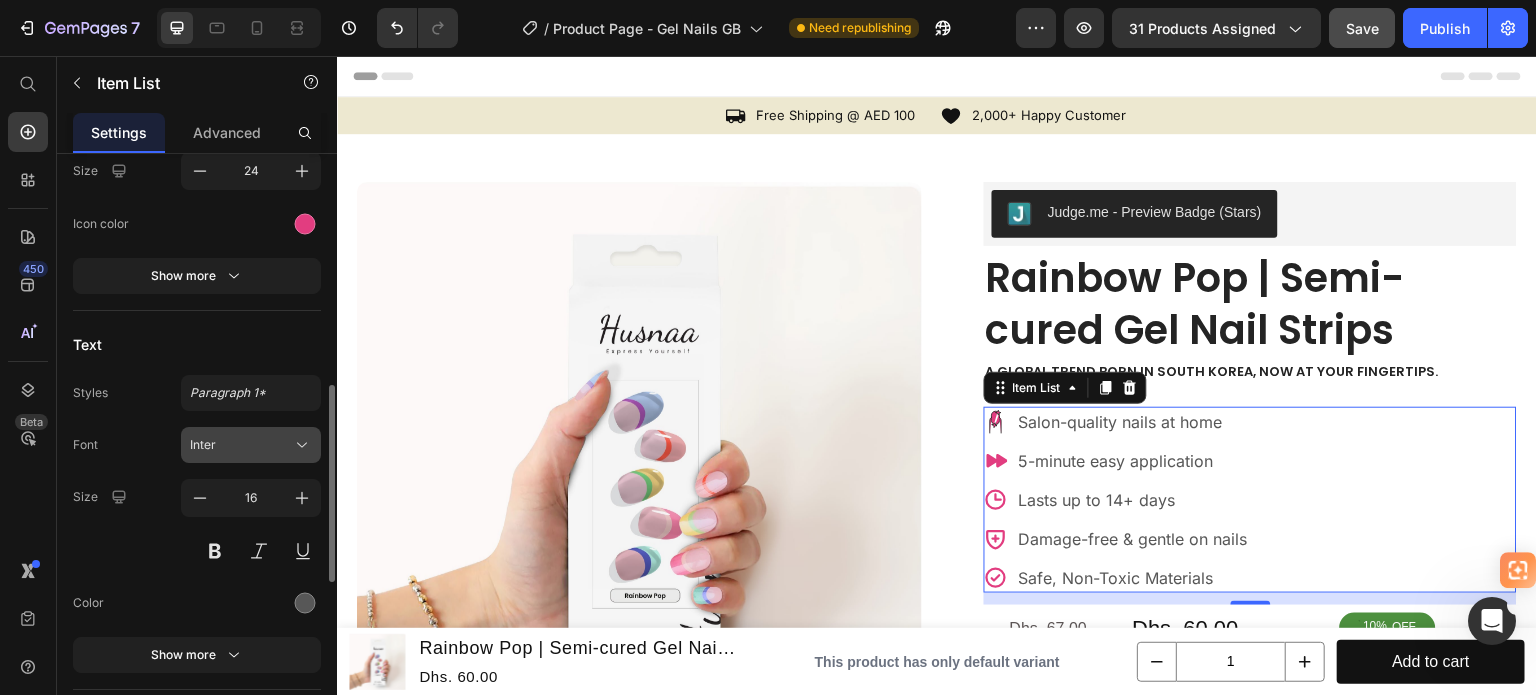 click on "Inter" at bounding box center [241, 445] 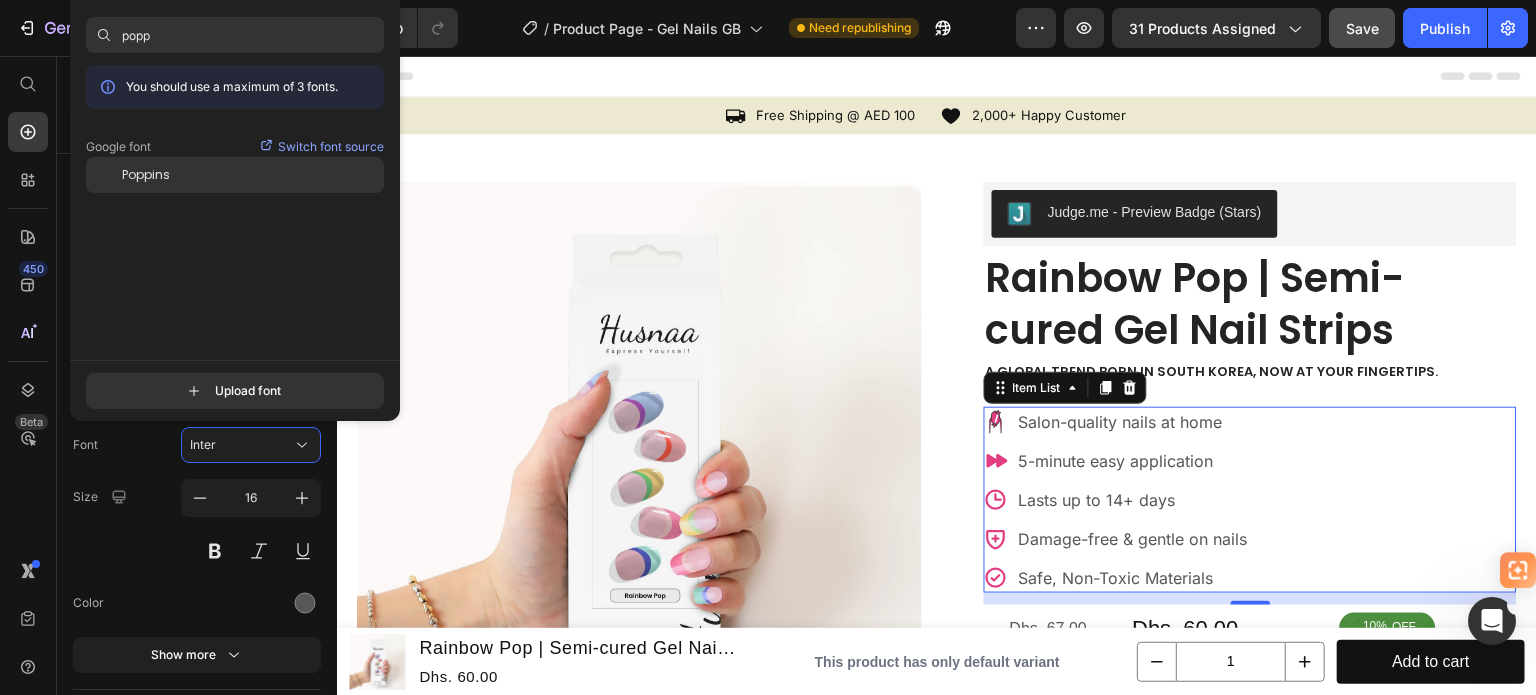 type on "popp" 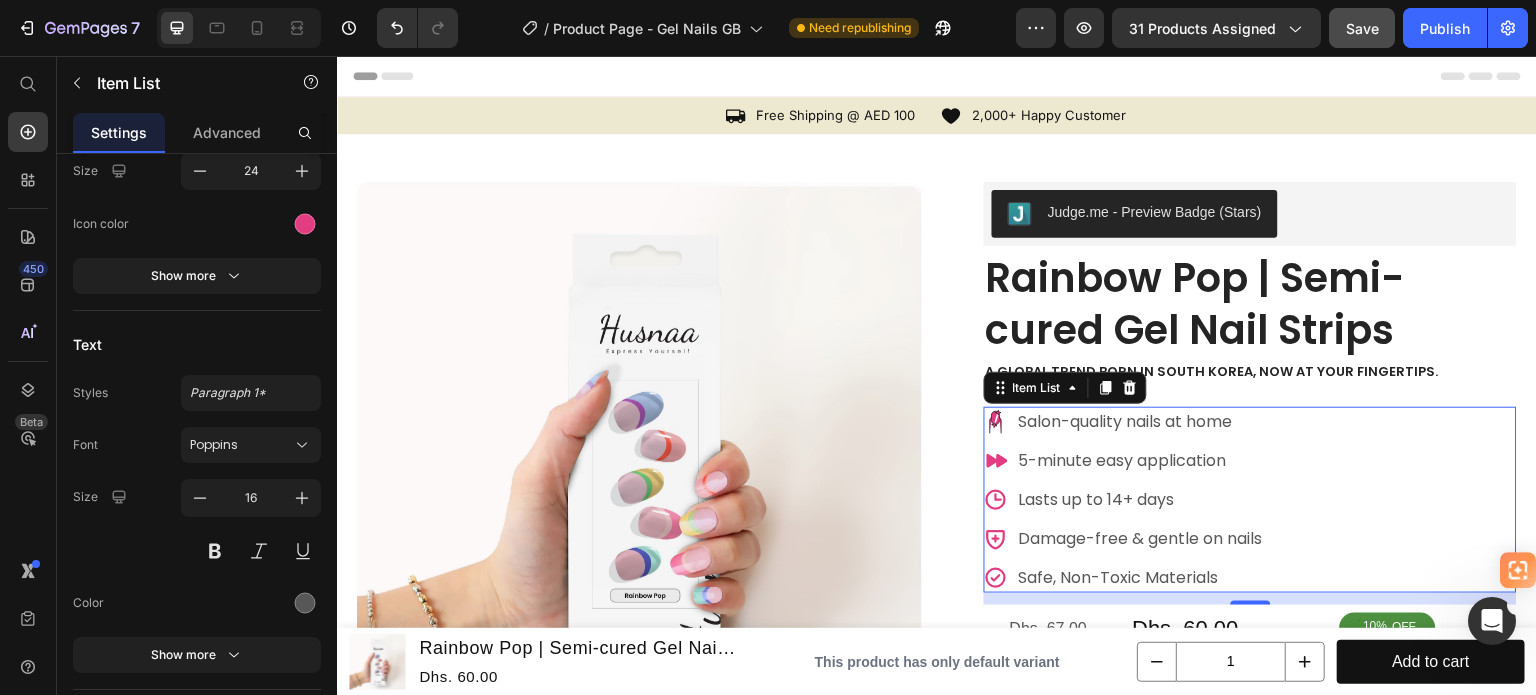 click on ".id565130482363139045 .cls-1 {
fill: #e23d80;
stroke: #231f20;
stroke-linecap: round;
stroke-linejoin: round;
stroke-width: 2px;
}
Salon-quality nails at home
5-minute easy application
Lasts up to 14+ days
Damage-free & gentle on nails
Safe, Non-Toxic Materials" at bounding box center [1250, 500] 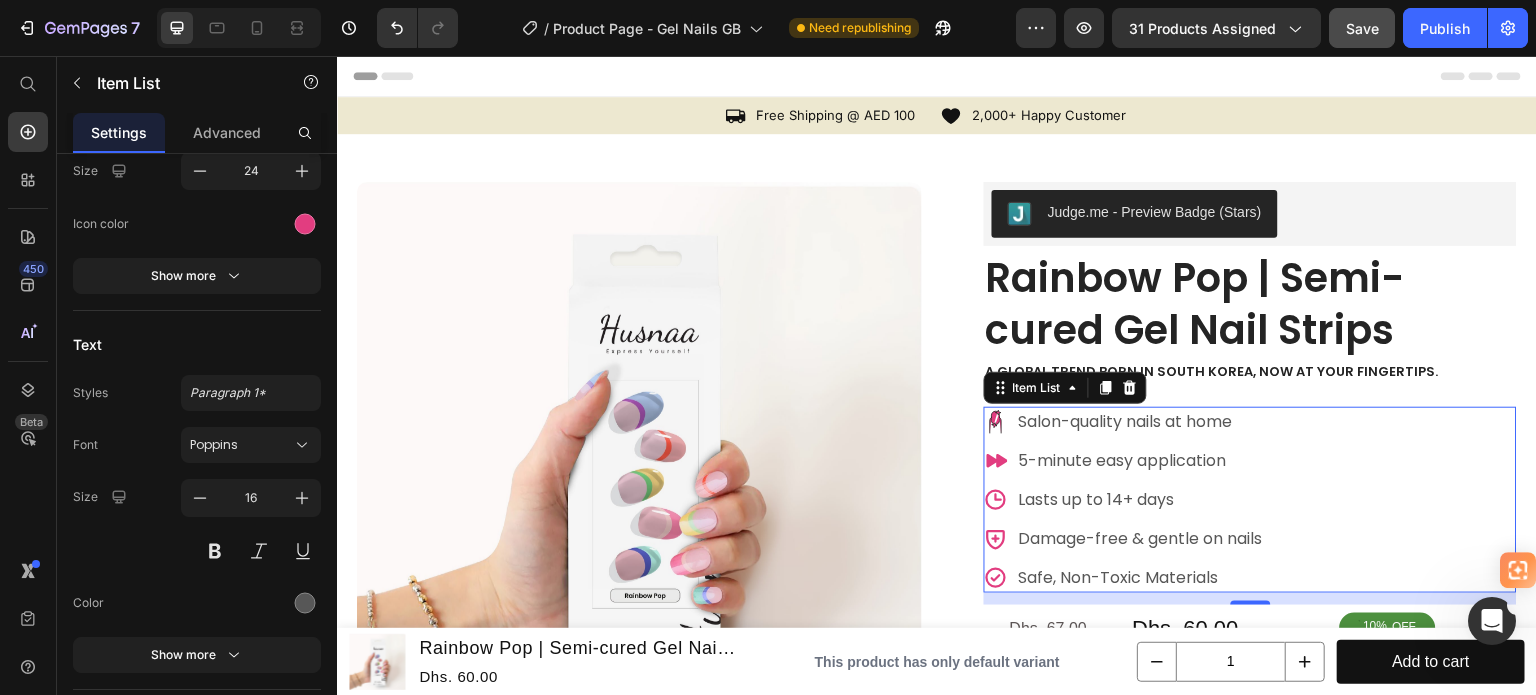 click on "Lasts up to 14+ days" at bounding box center [1141, 500] 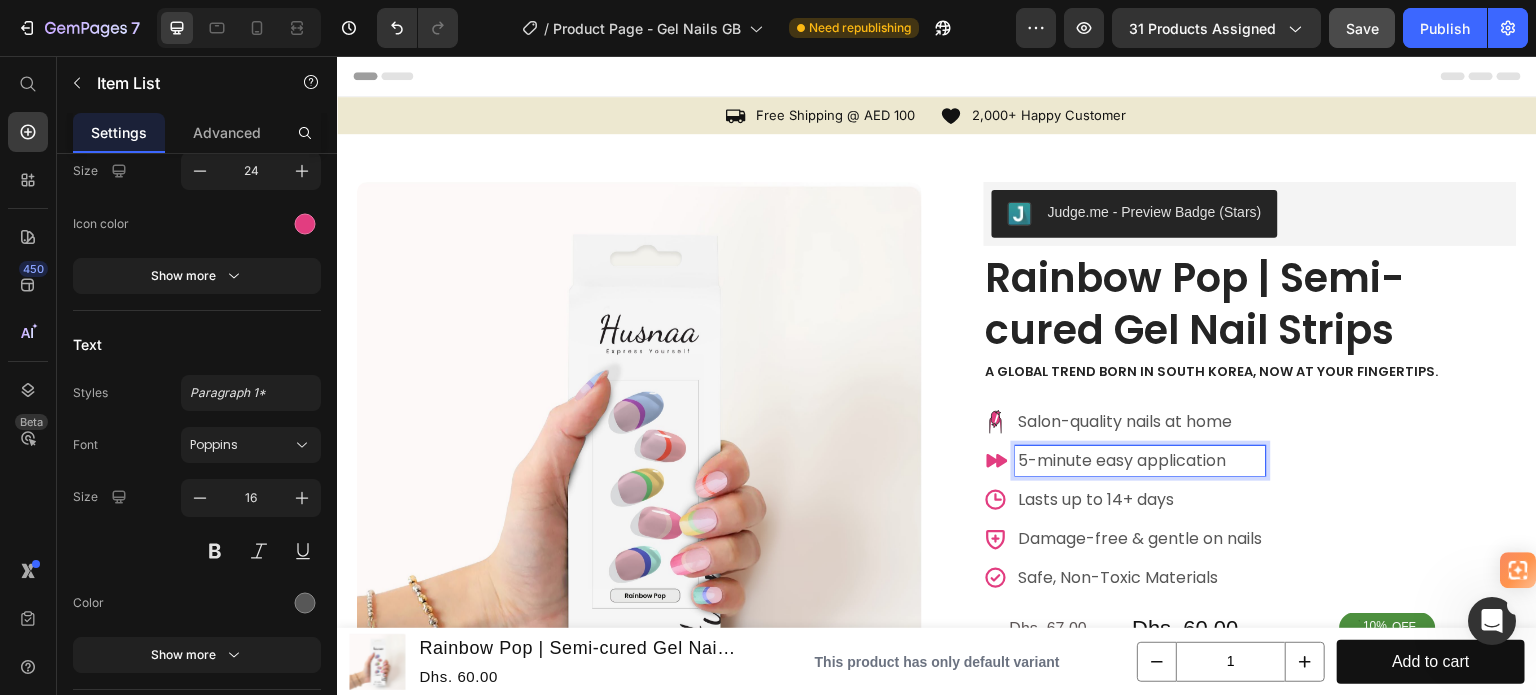 click on "5-minute easy application" at bounding box center [1141, 461] 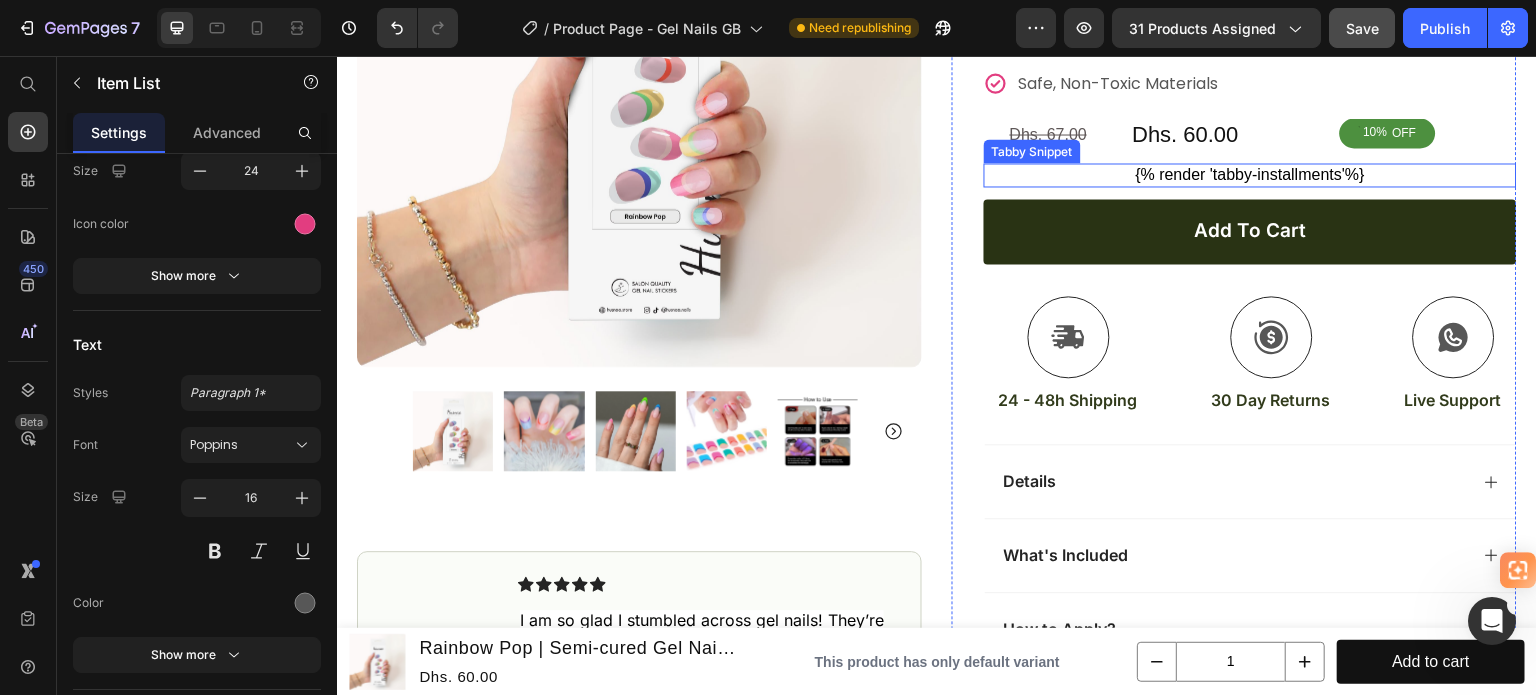 scroll, scrollTop: 500, scrollLeft: 0, axis: vertical 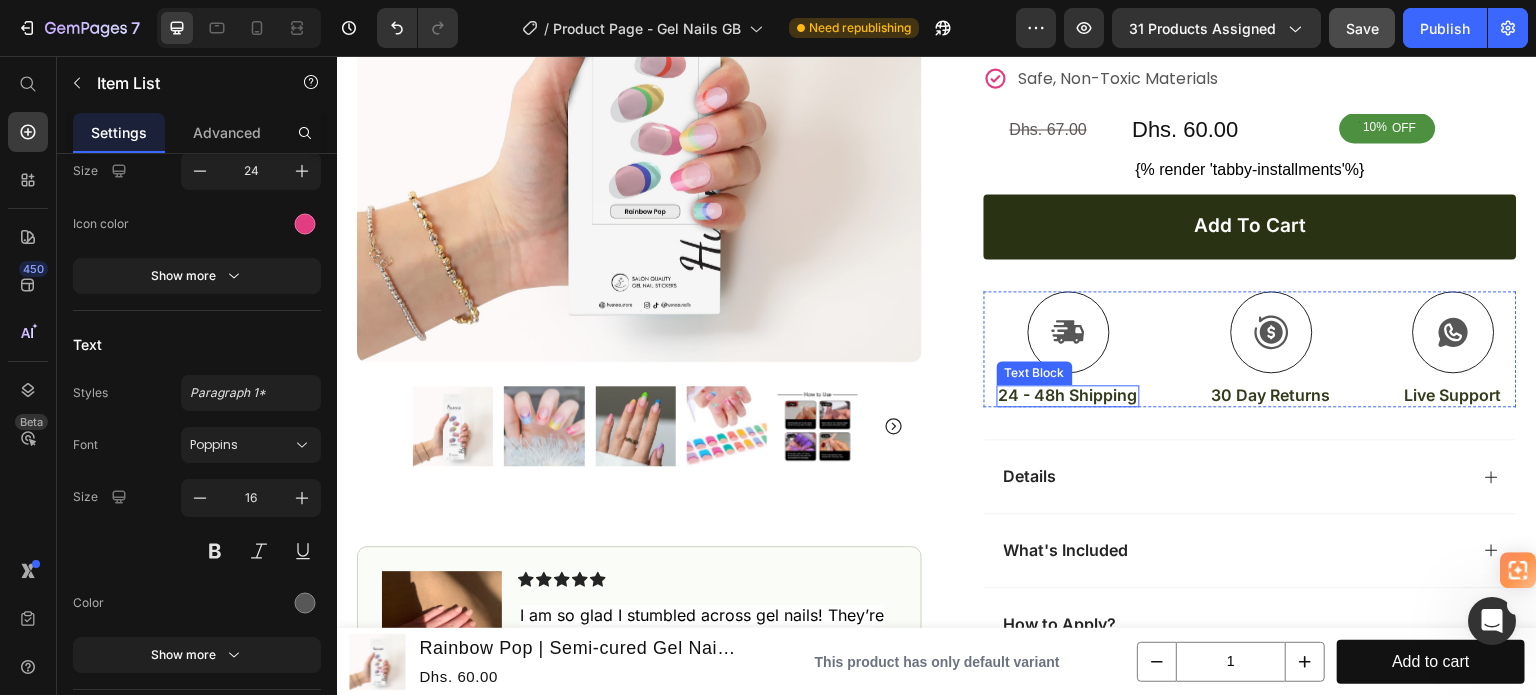 click on "24 - 48h Shipping" at bounding box center (1068, 395) 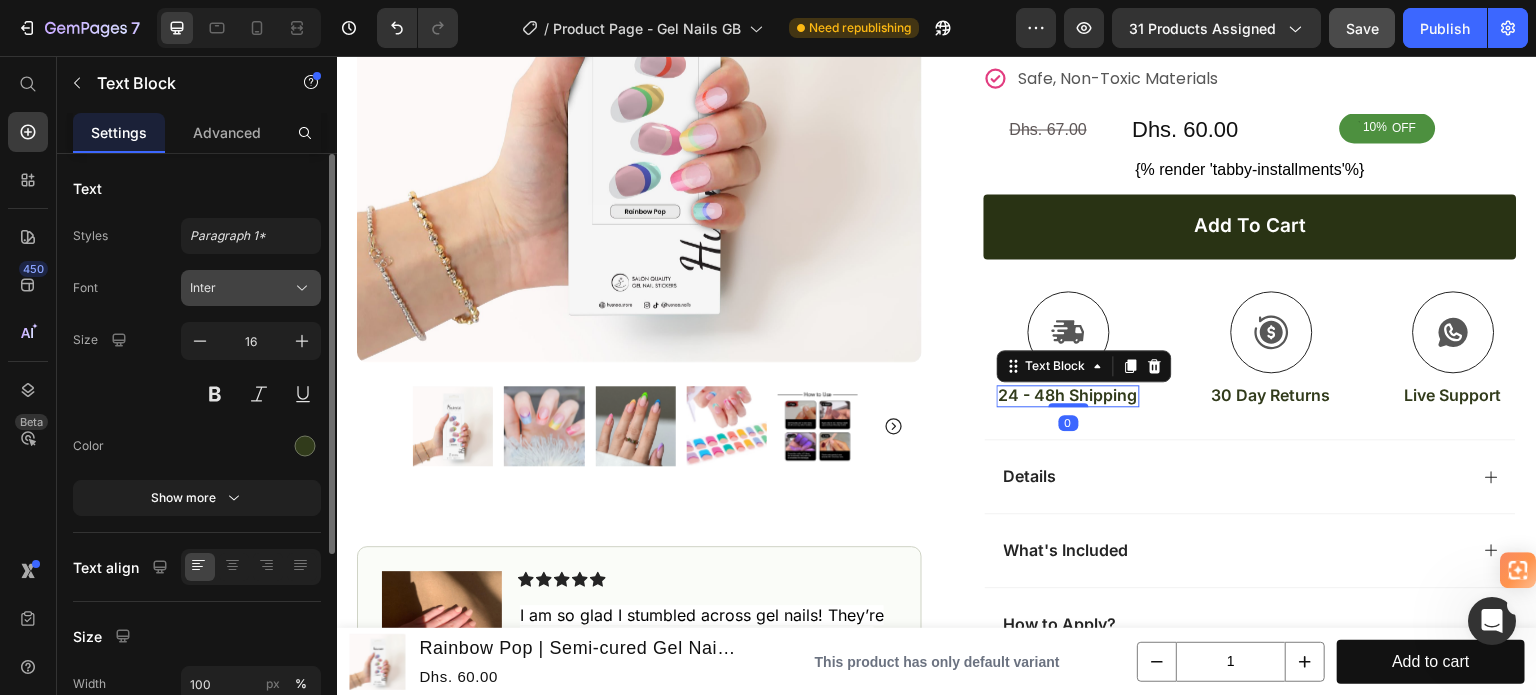 click on "Inter" at bounding box center [241, 288] 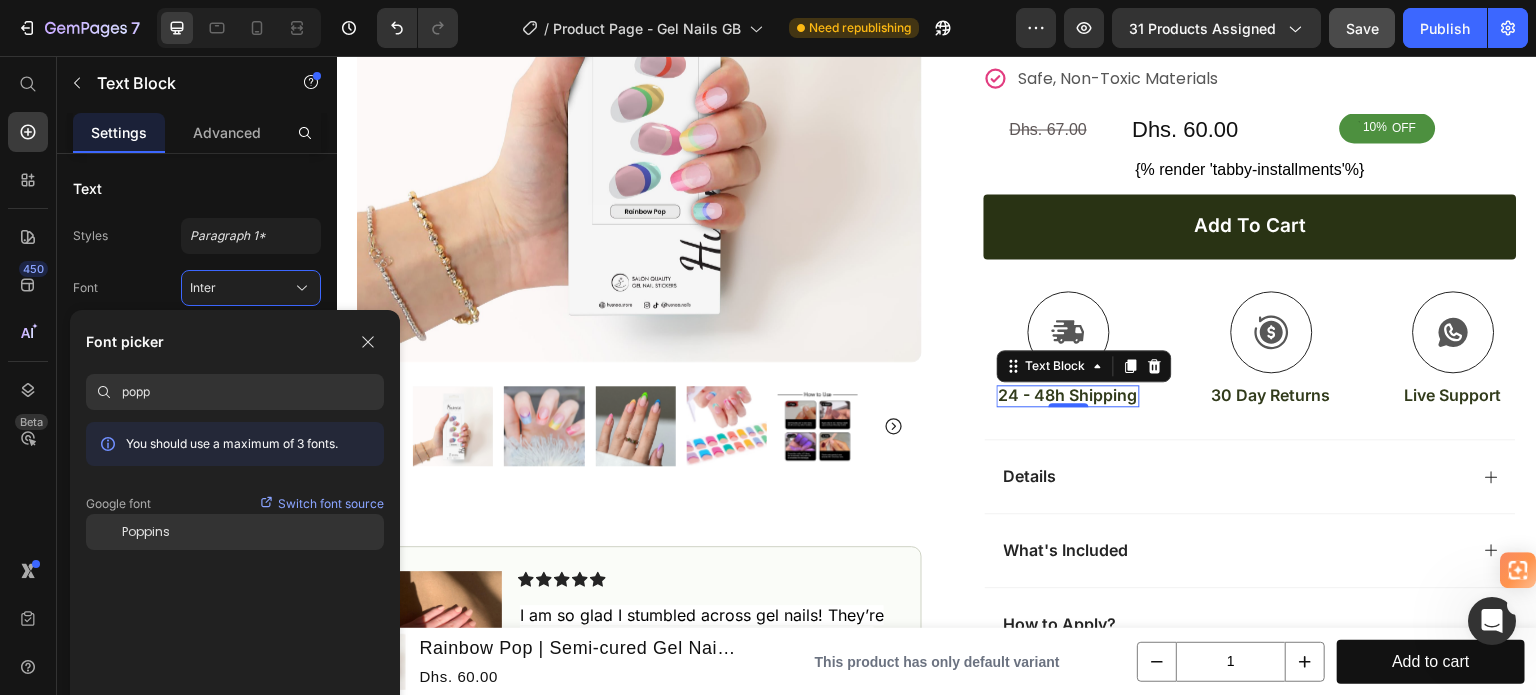 type on "popp" 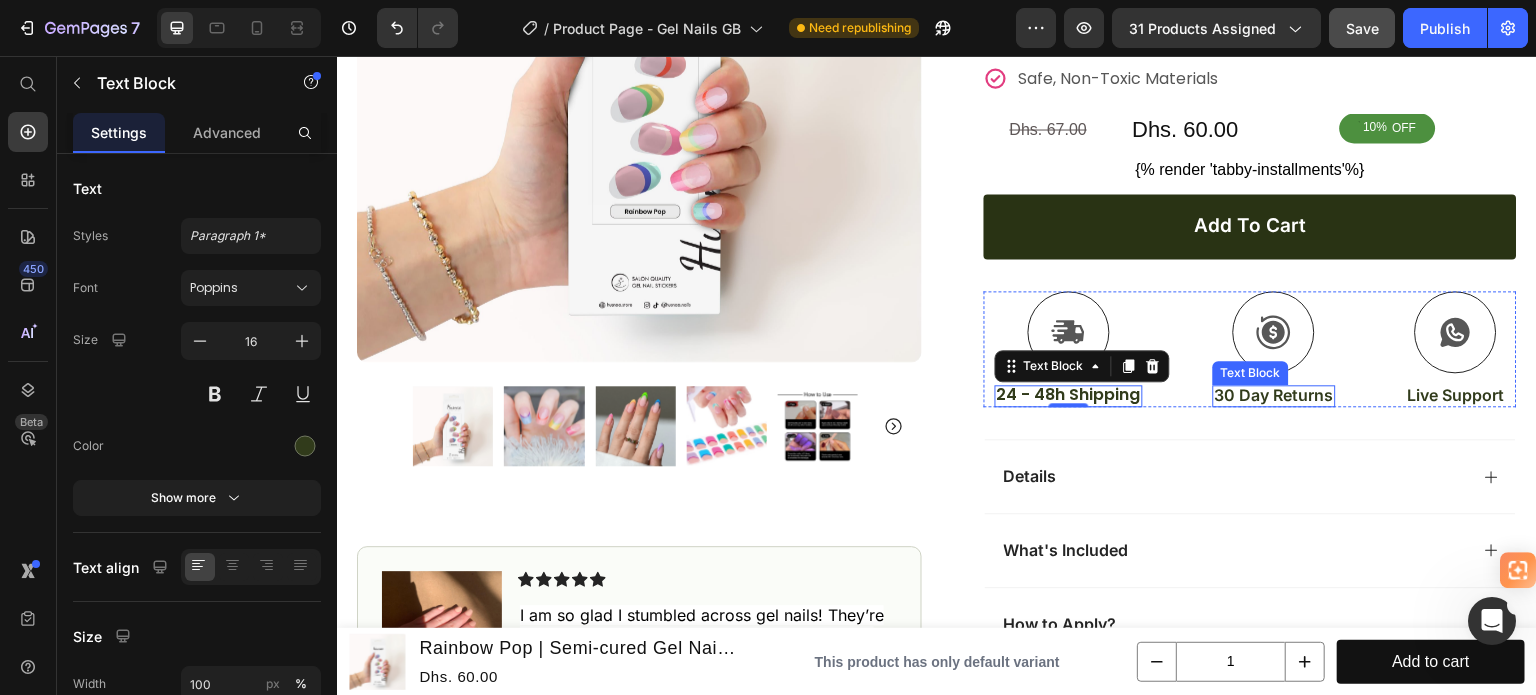 click on "30 Day Returns" at bounding box center [1274, 395] 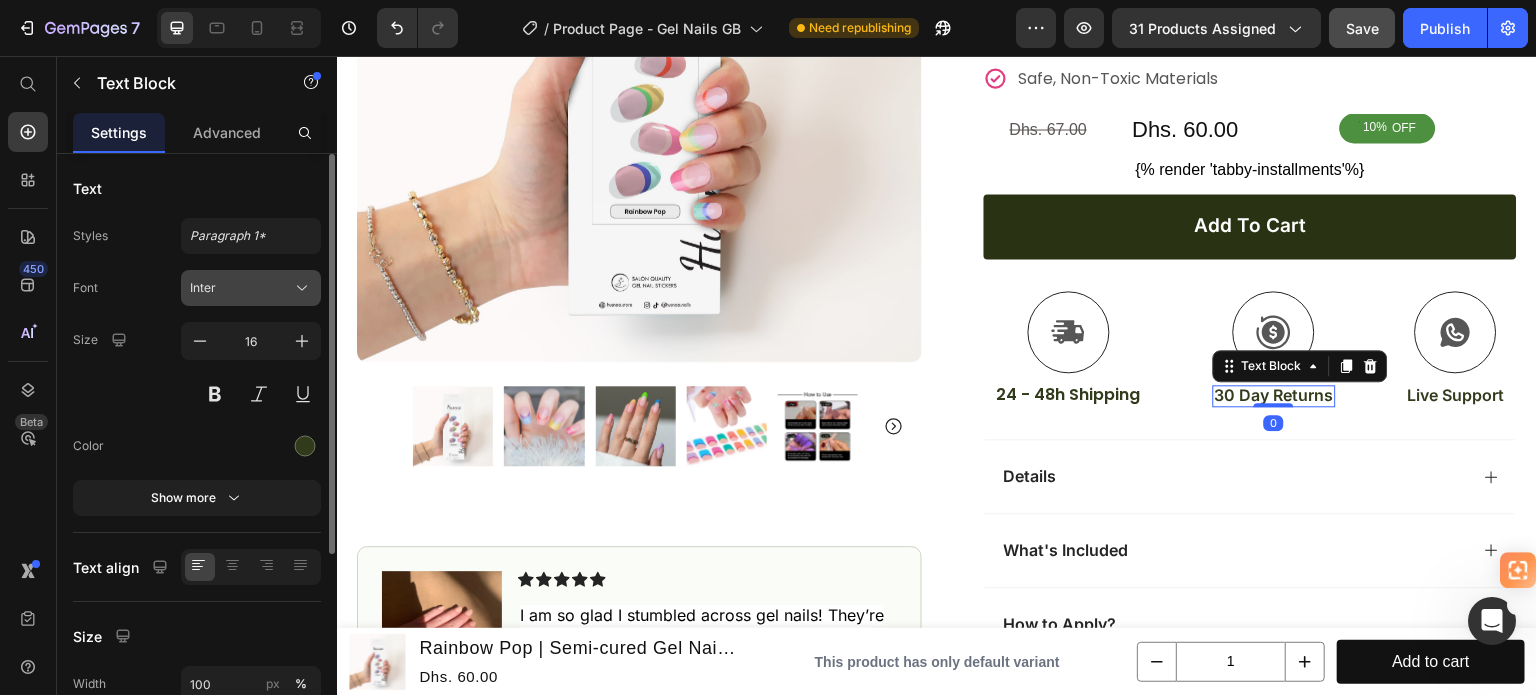 click on "Inter" at bounding box center [241, 288] 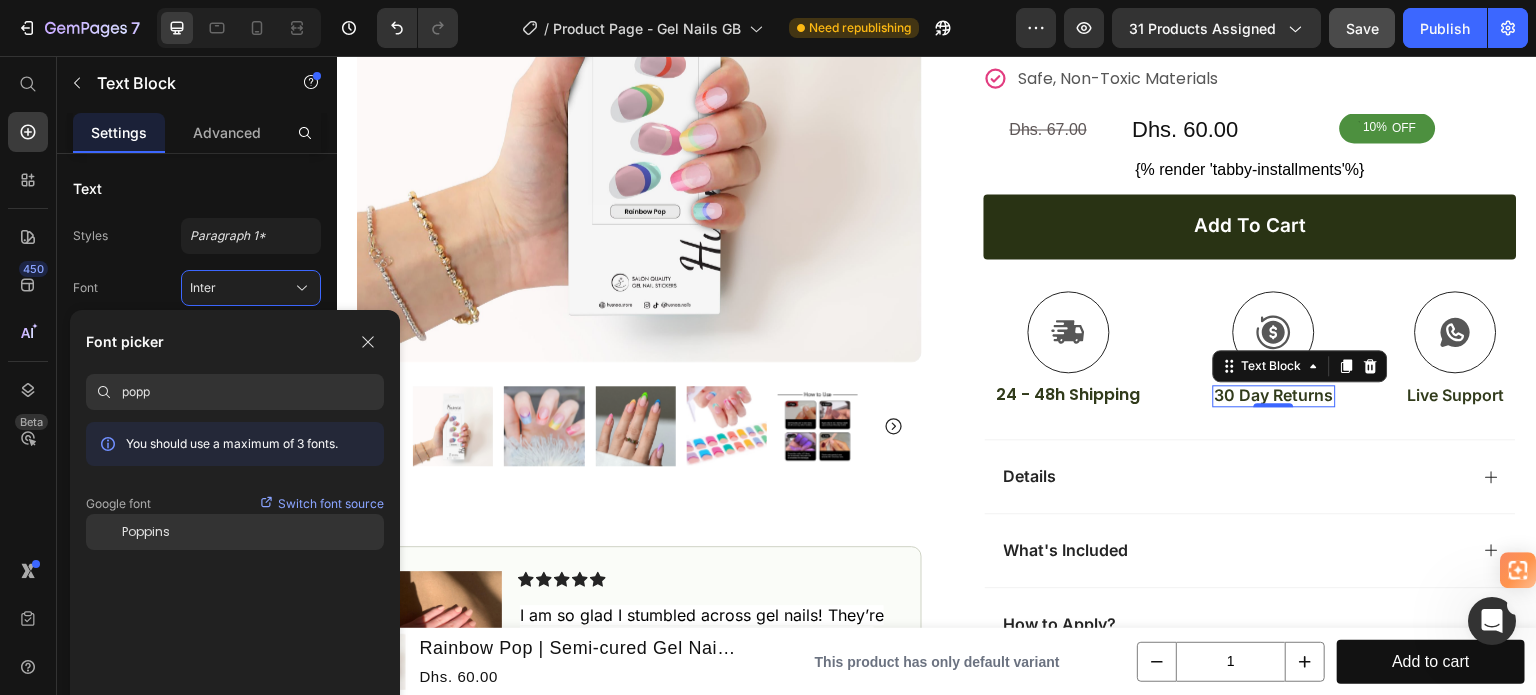 type on "popp" 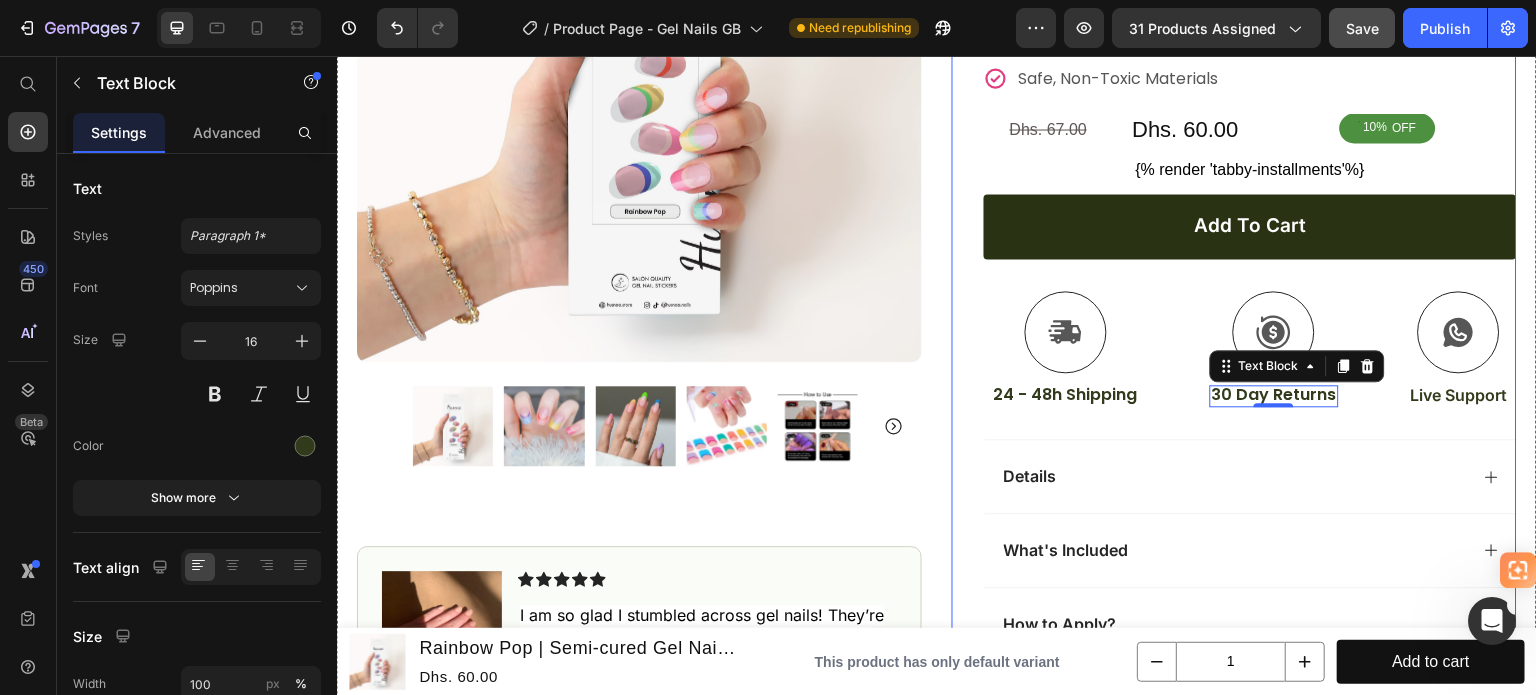 click on "Live Support" at bounding box center (1459, 395) 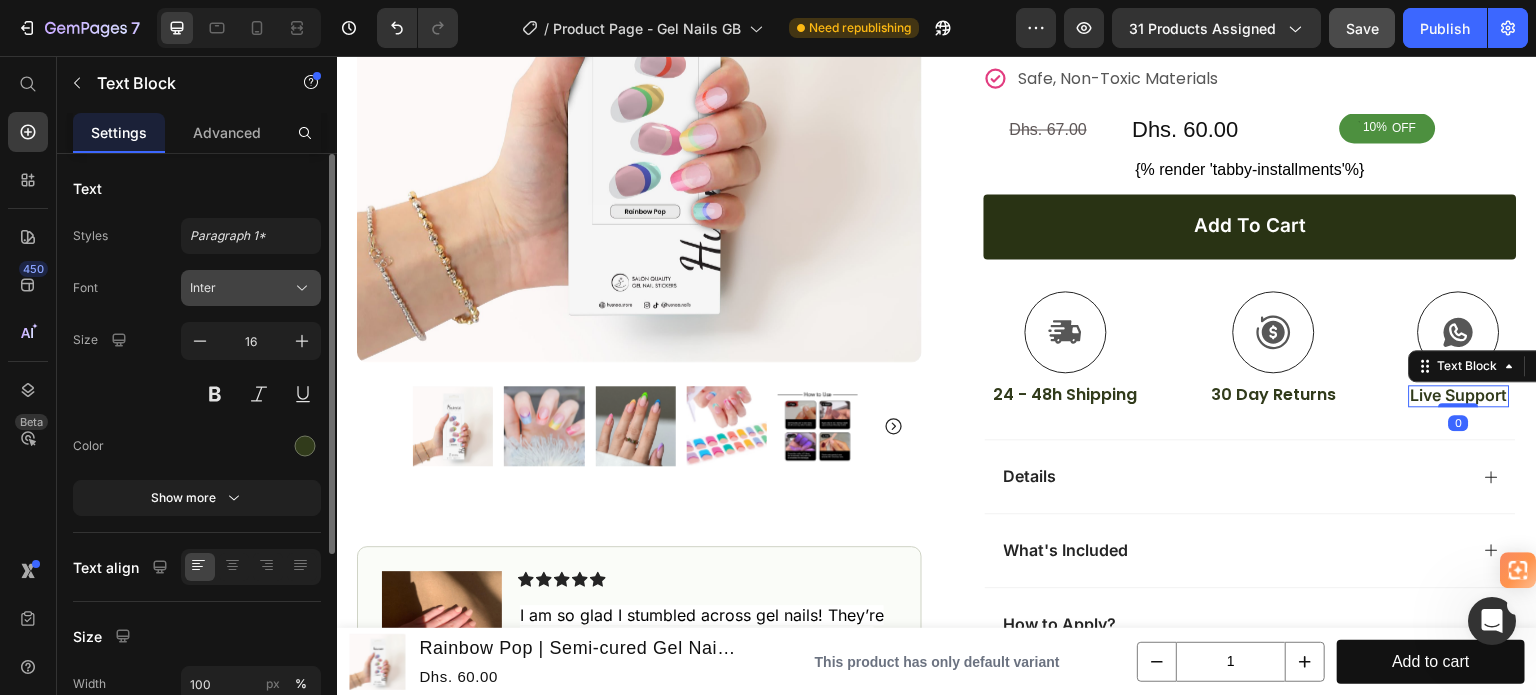 click on "Inter" at bounding box center [241, 288] 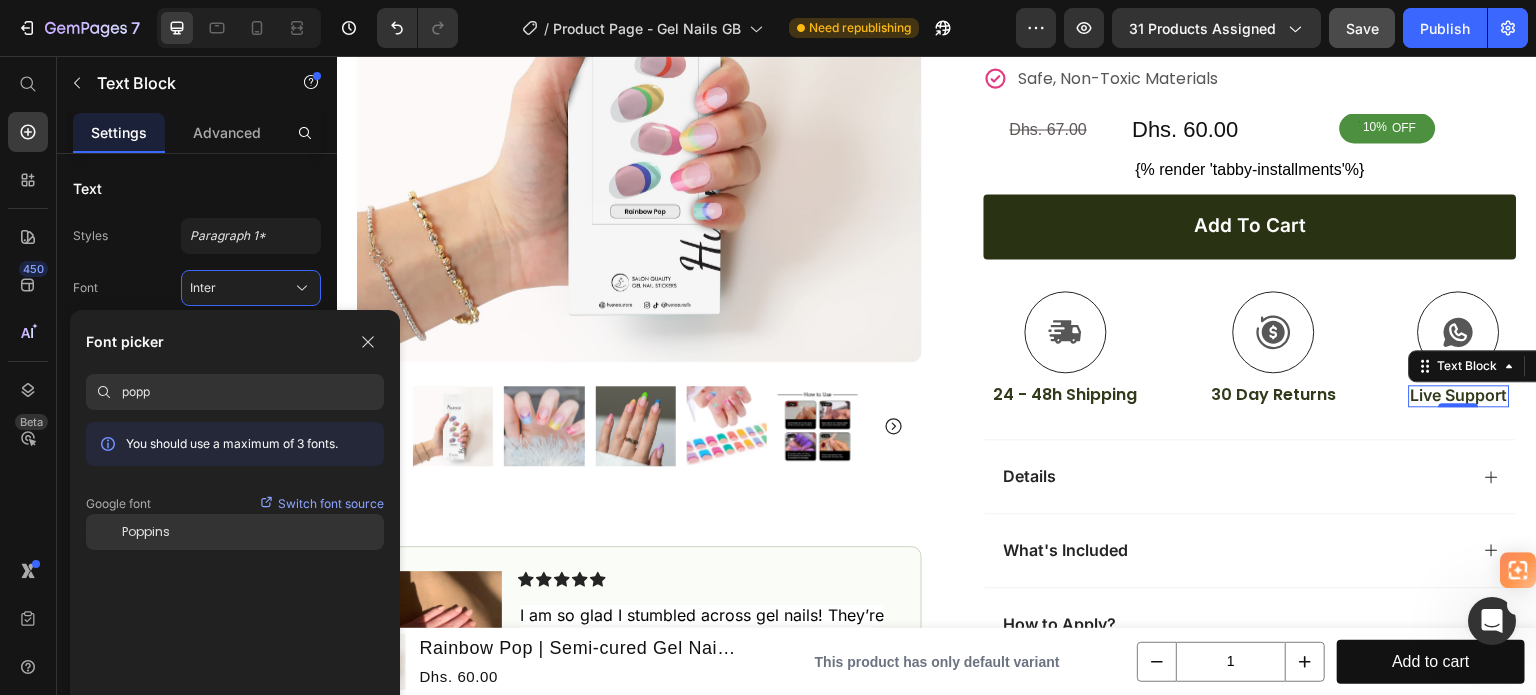 type on "popp" 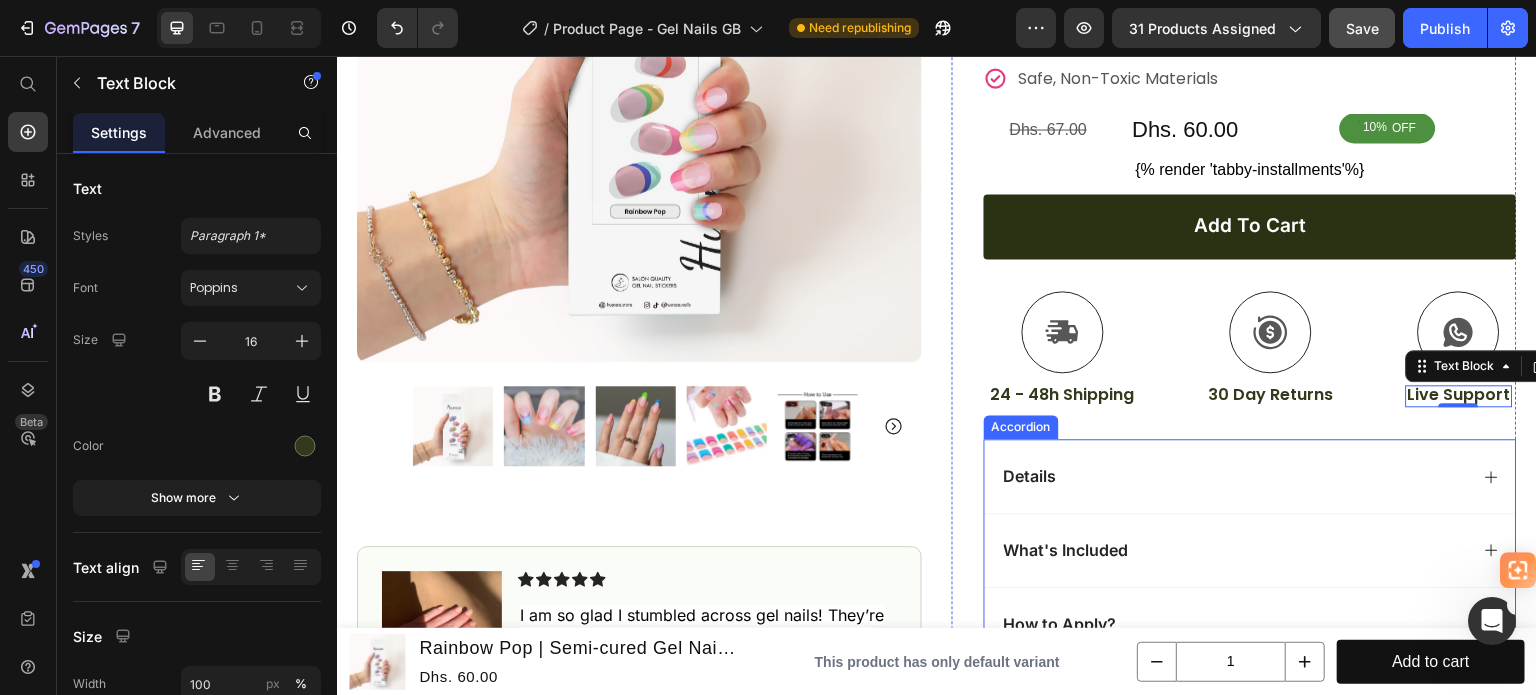 click on "Details" at bounding box center [1234, 476] 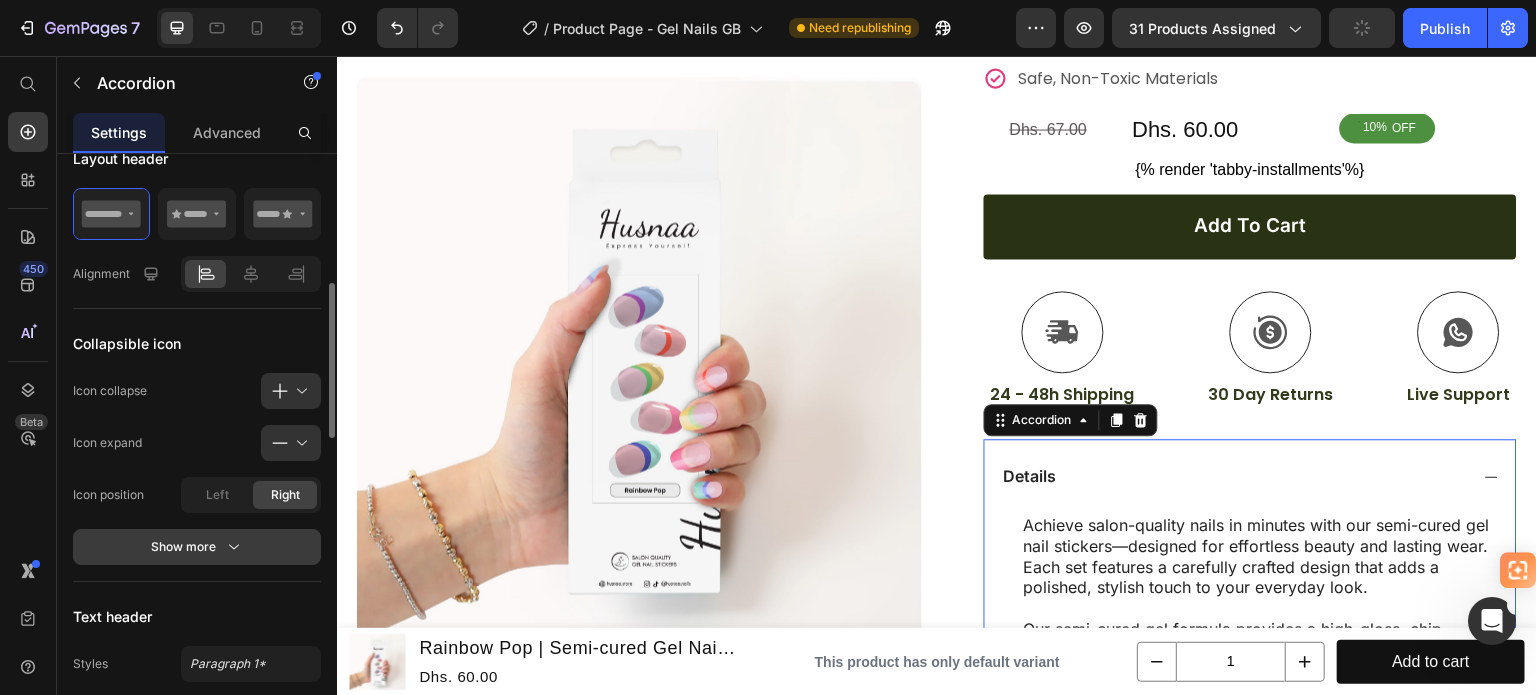 scroll, scrollTop: 700, scrollLeft: 0, axis: vertical 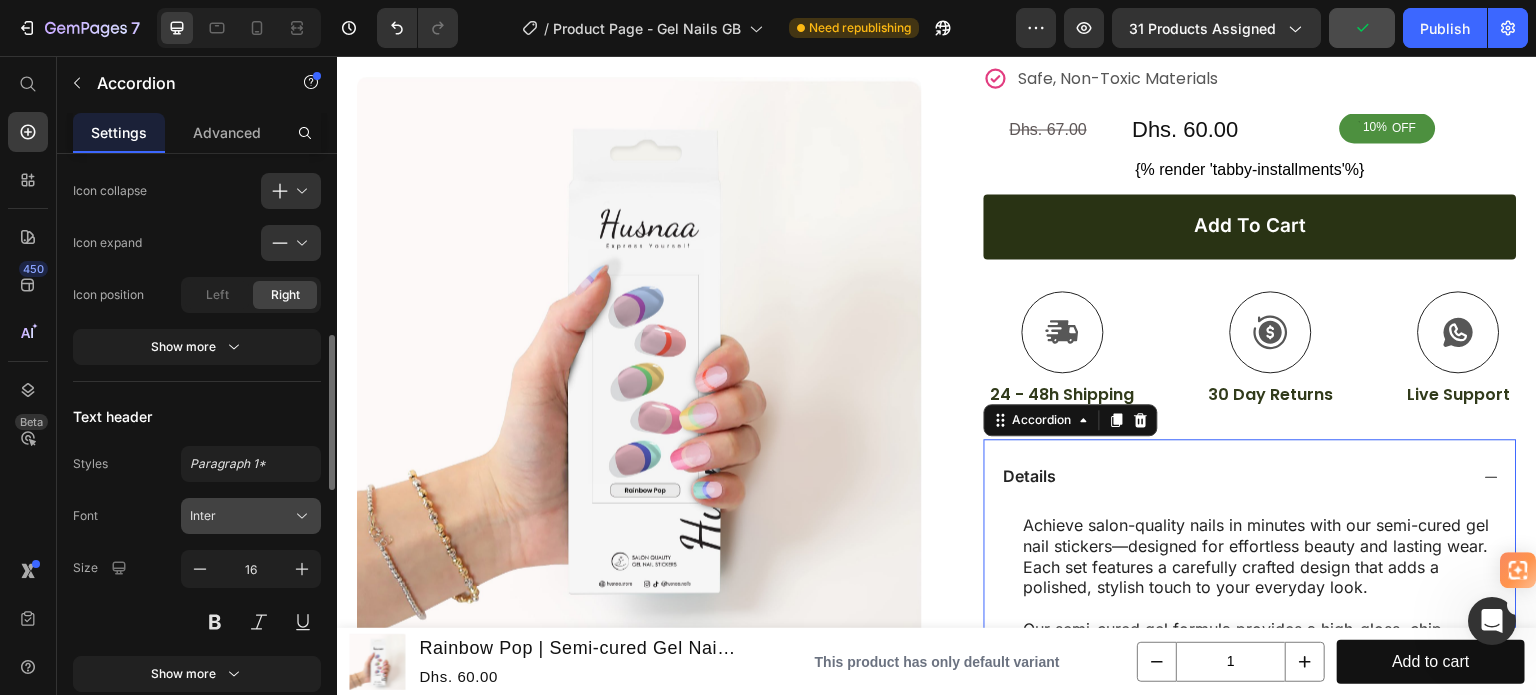 click on "Inter" at bounding box center [241, 516] 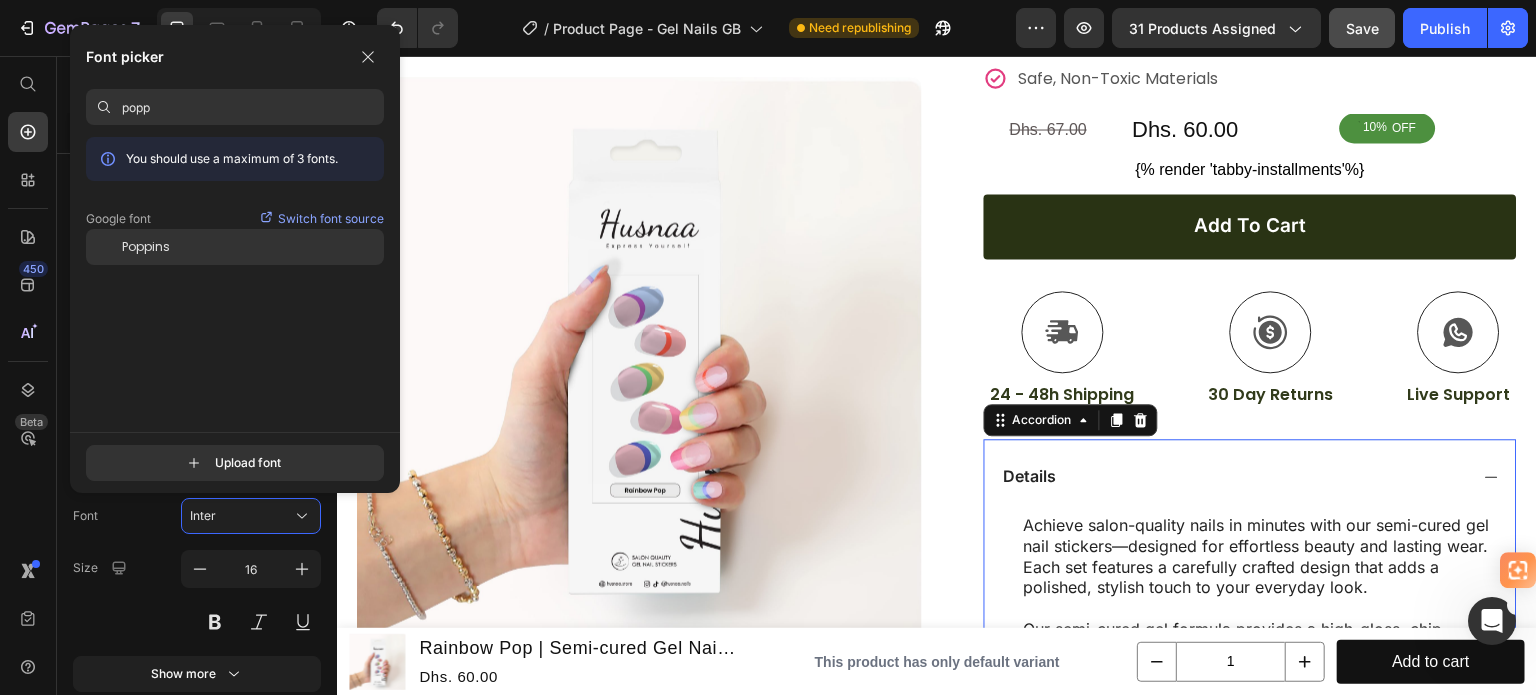 type on "popp" 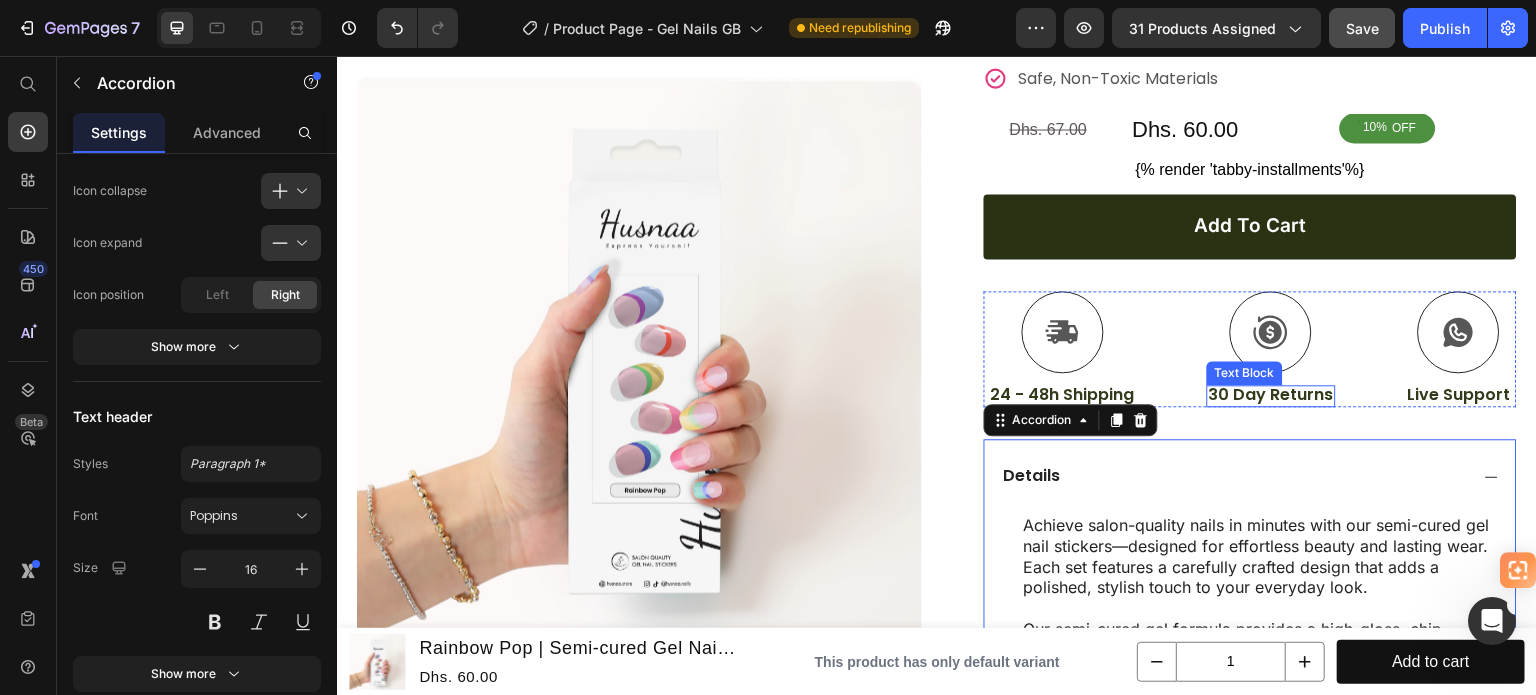 scroll, scrollTop: 700, scrollLeft: 0, axis: vertical 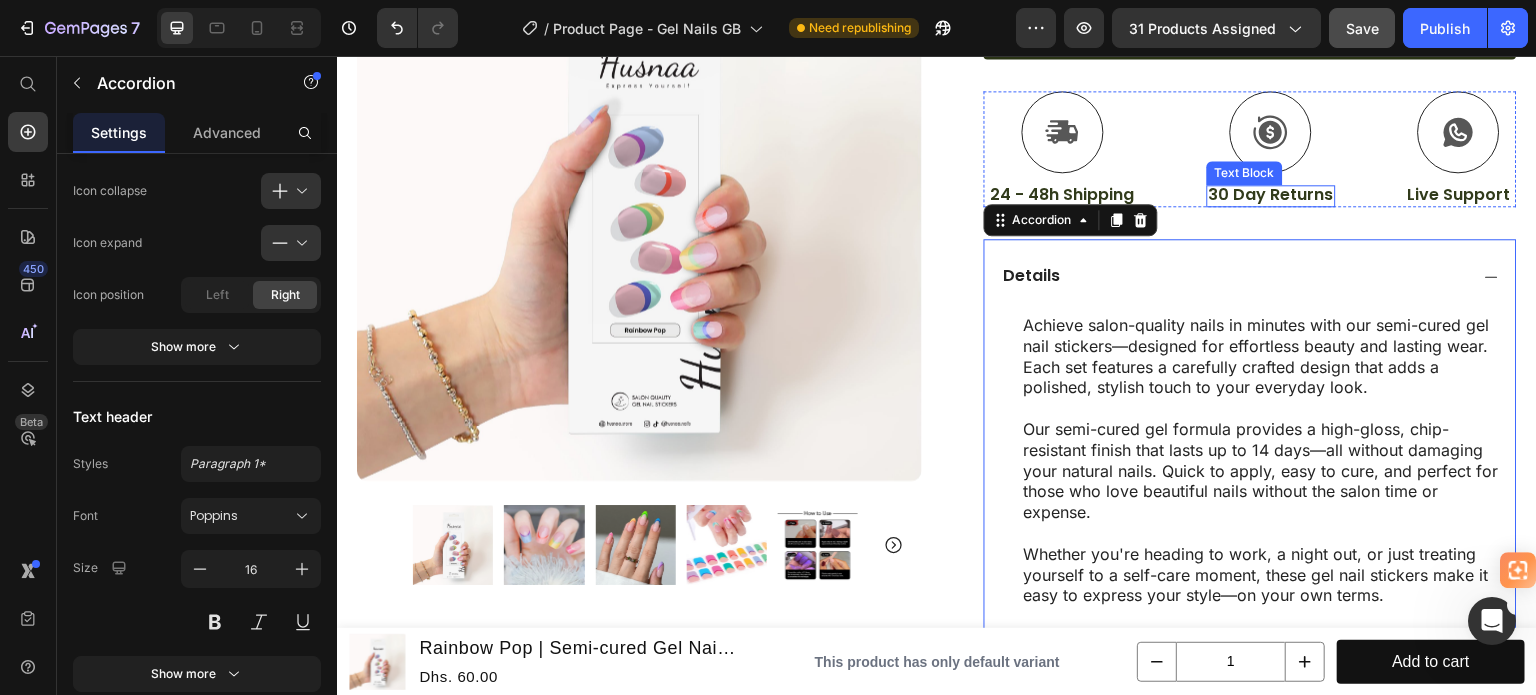 click on "Achieve salon-quality nails in minutes with our semi-cured gel nail stickers—designed for effortless beauty and lasting wear. Each set features a carefully crafted design that adds a polished, stylish touch to your everyday look.   Our semi-cured gel formula provides a high-gloss, chip-resistant finish that lasts up to 14 days—all without damaging your natural nails. Quick to apply, easy to cure, and perfect for those who love beautiful nails without the salon time or expense.   Whether you're heading to work, a night out, or just treating yourself to a self-care moment, these gel nail stickers make it easy to express your style—on your own terms." at bounding box center [1265, 460] 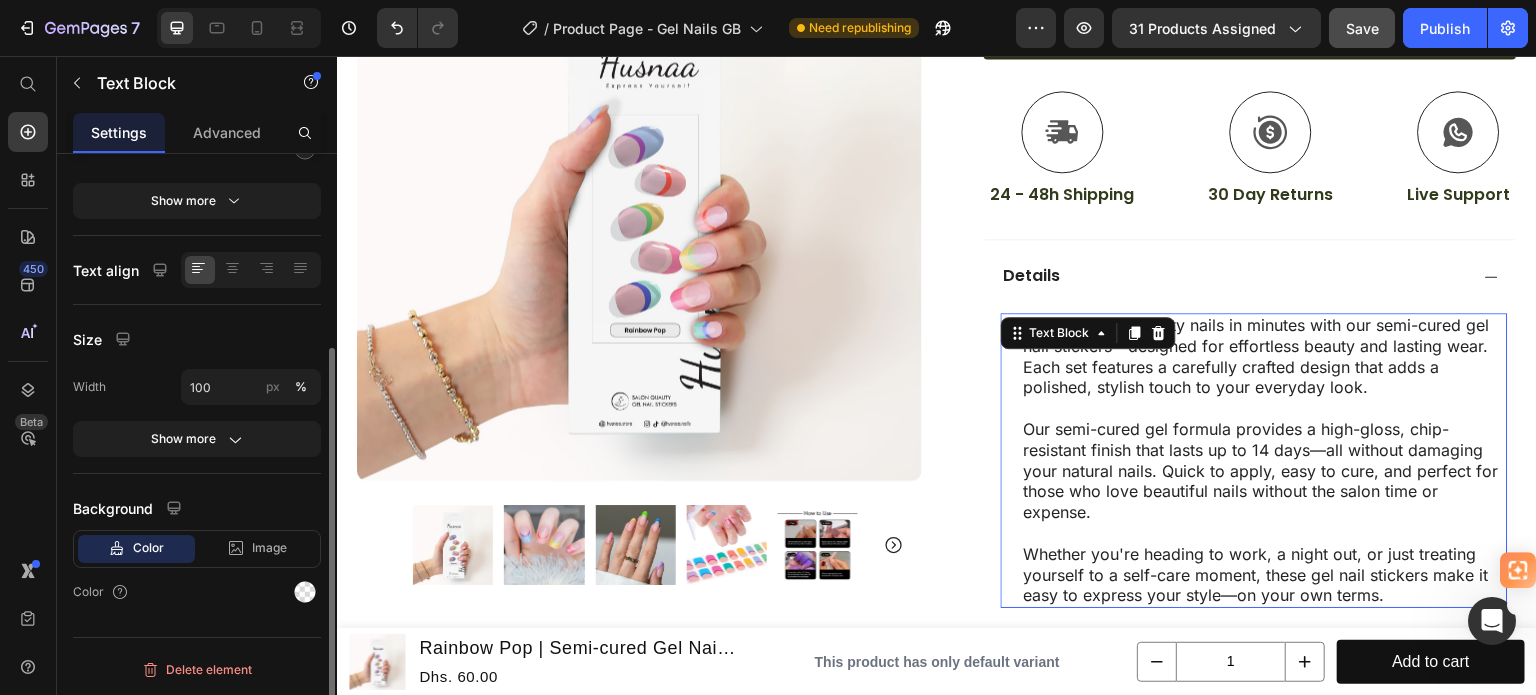 scroll, scrollTop: 0, scrollLeft: 0, axis: both 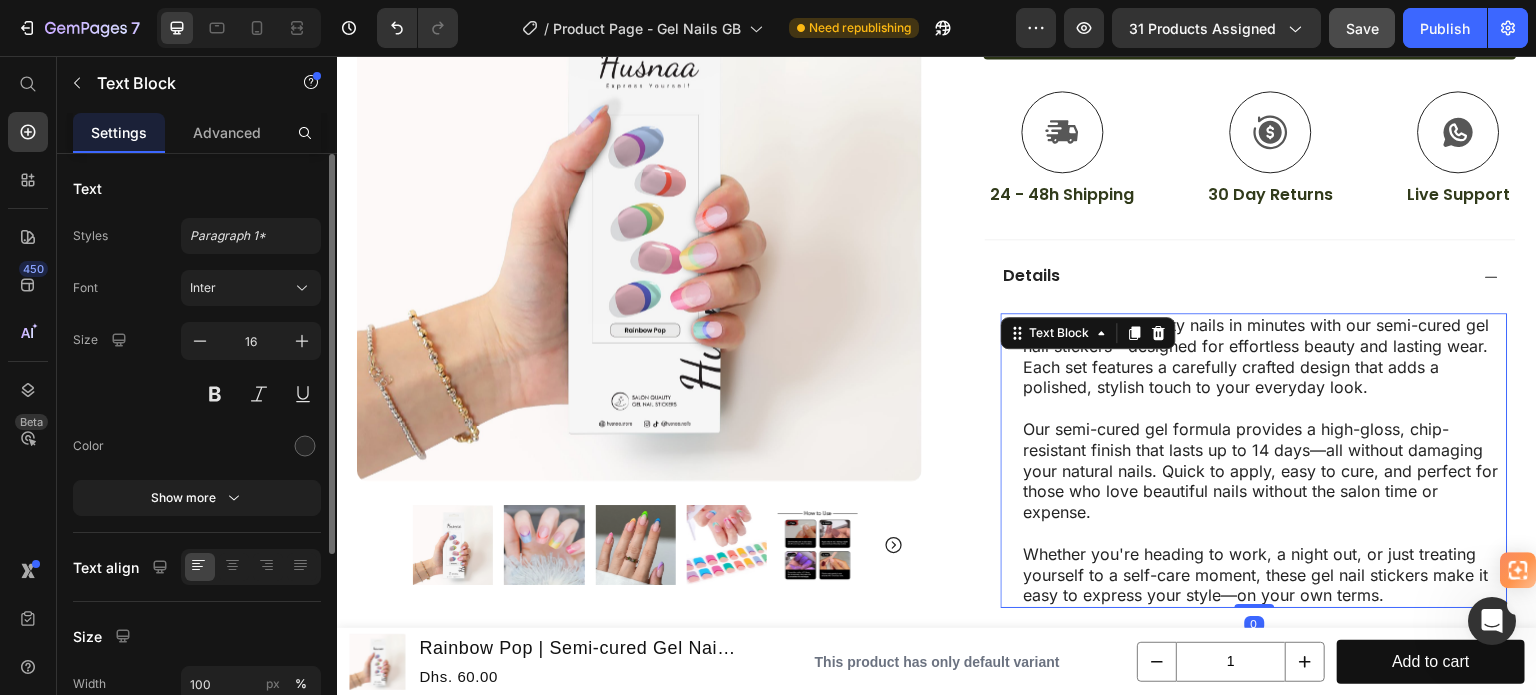 click at bounding box center (1265, 408) 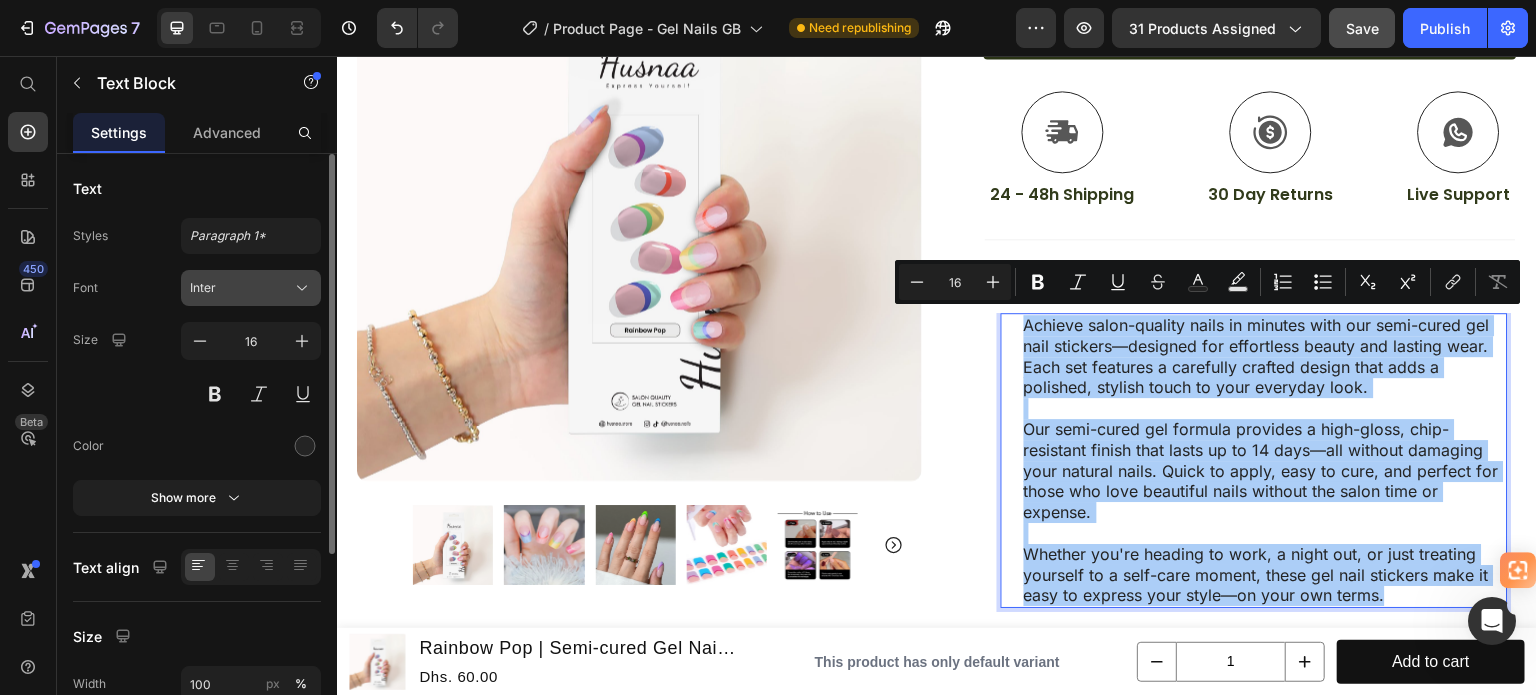 click on "Inter" at bounding box center (241, 288) 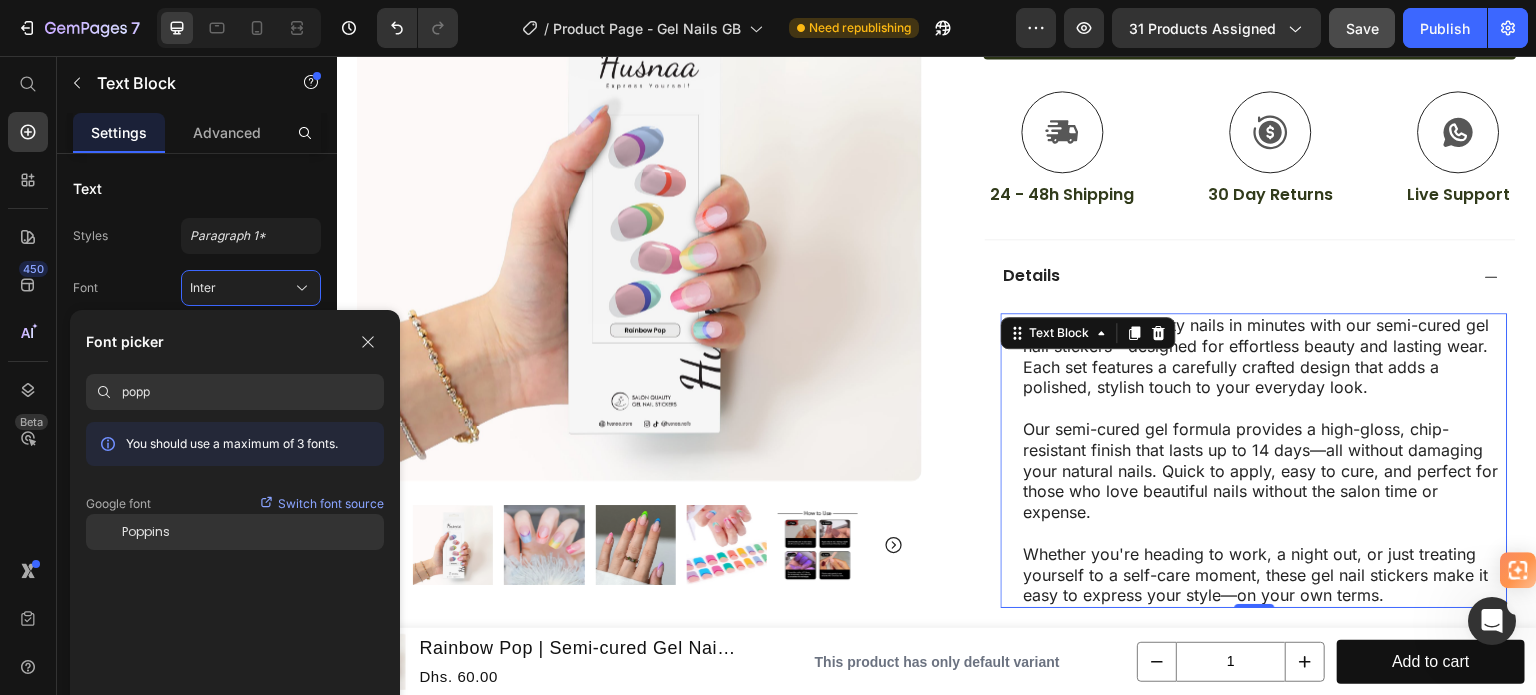 type on "popp" 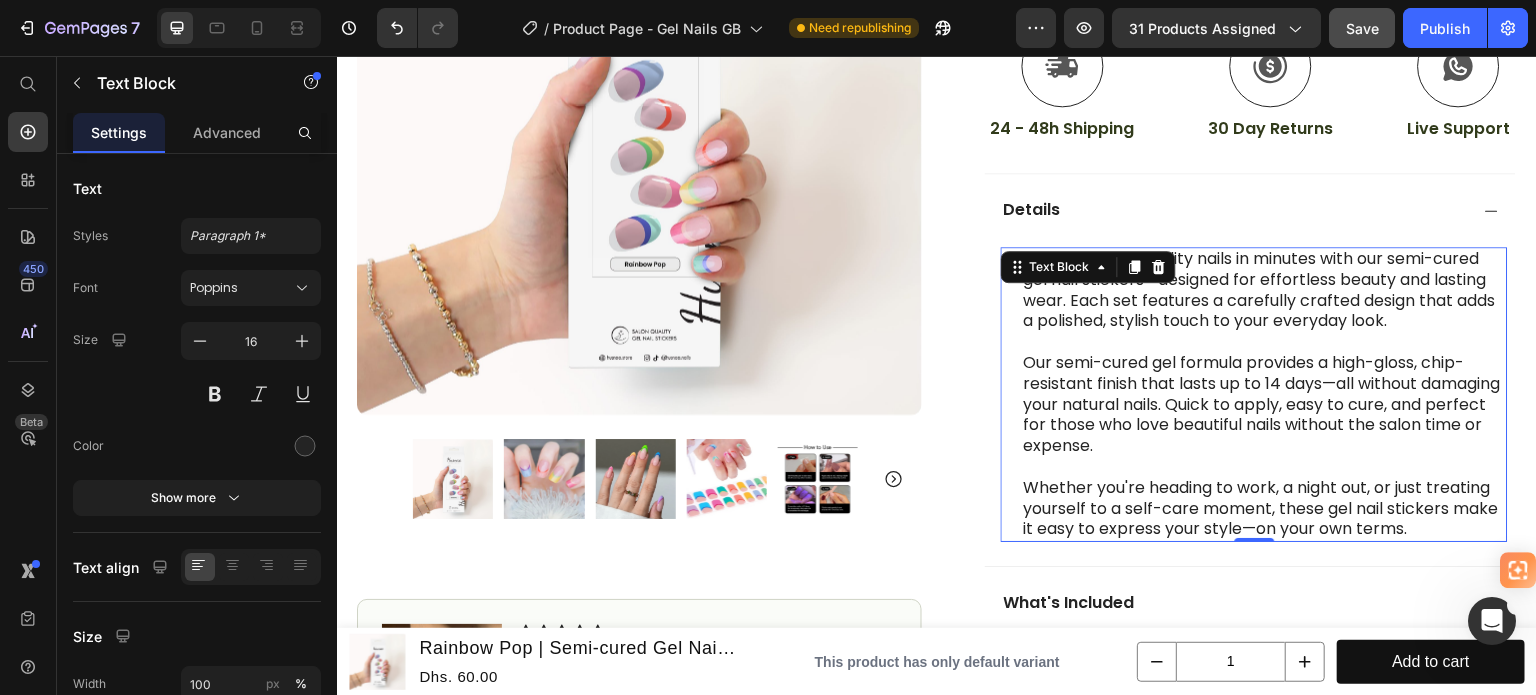 scroll, scrollTop: 1000, scrollLeft: 0, axis: vertical 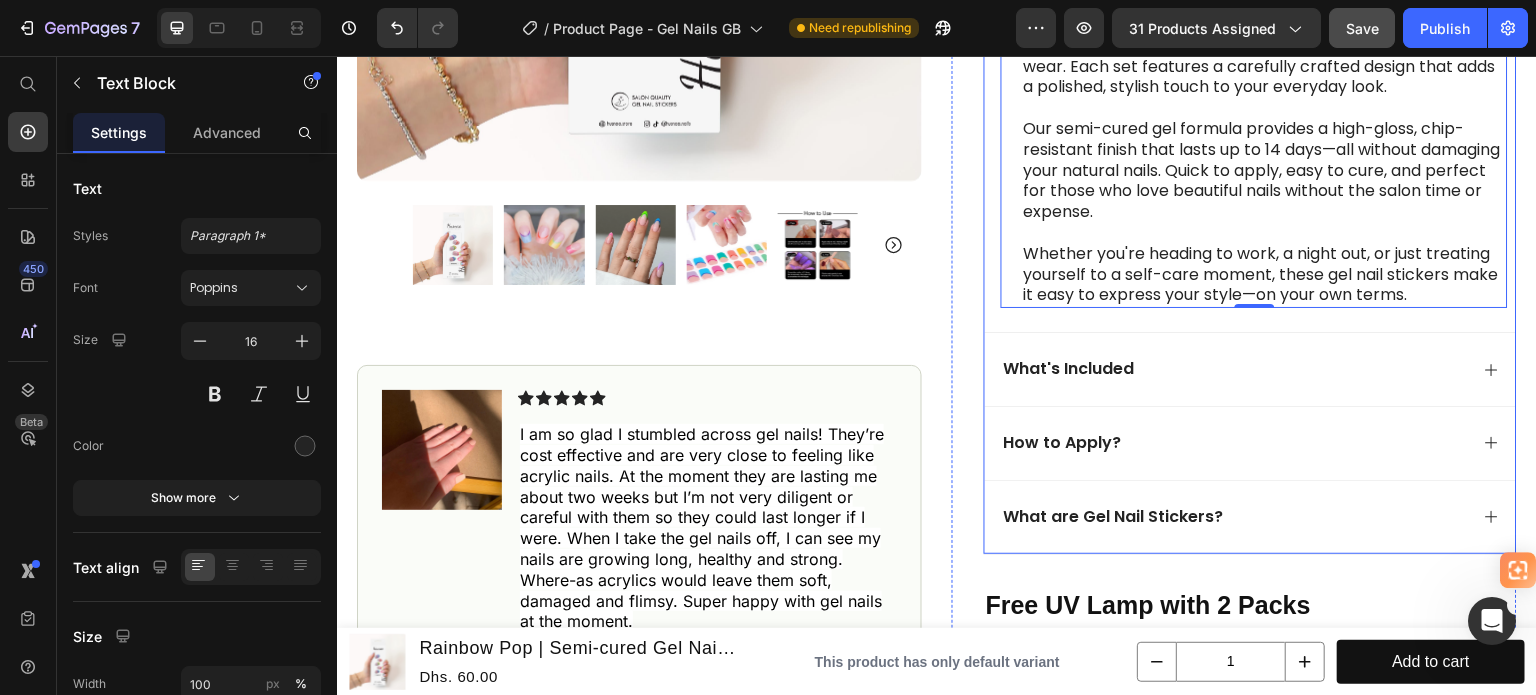 click on "What's Included" at bounding box center (1234, 369) 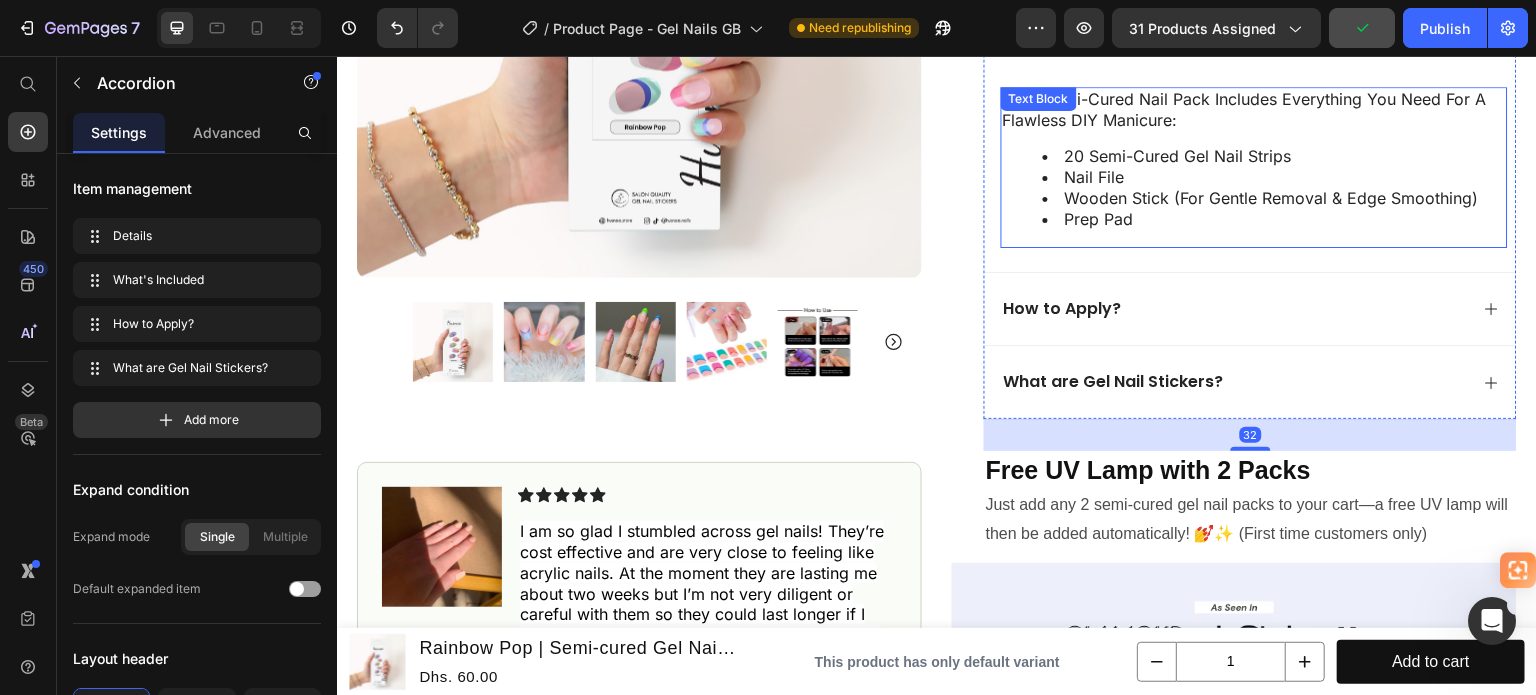 scroll, scrollTop: 900, scrollLeft: 0, axis: vertical 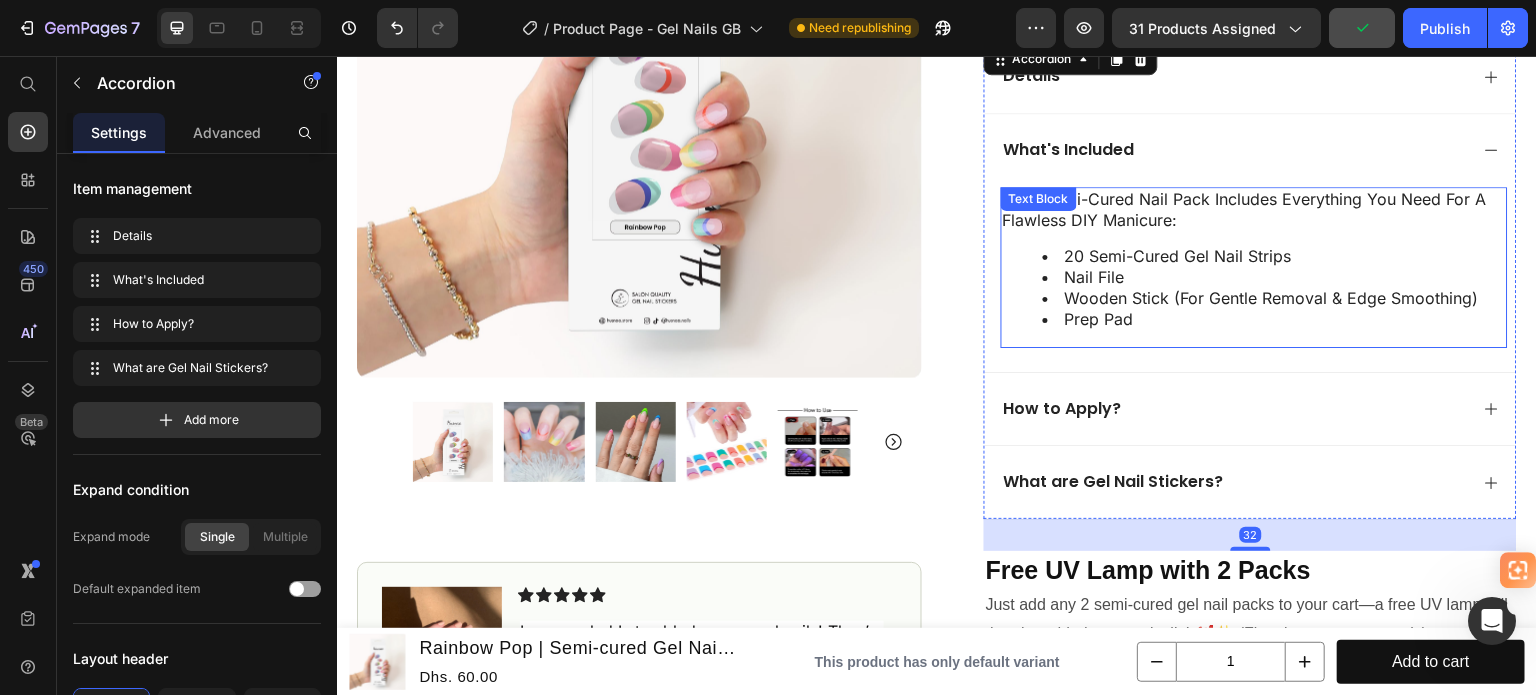 click on "Nail File" at bounding box center (1274, 277) 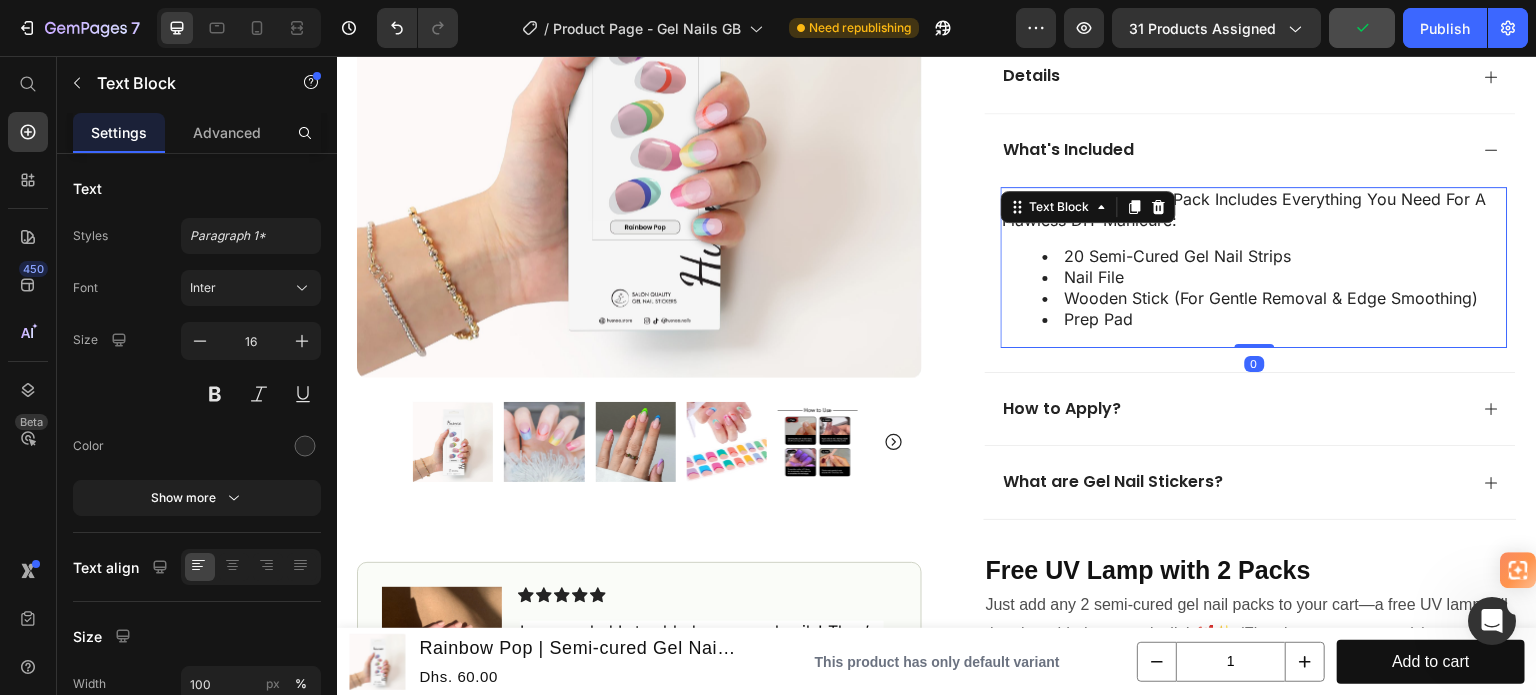 click on "Nail File" at bounding box center (1274, 277) 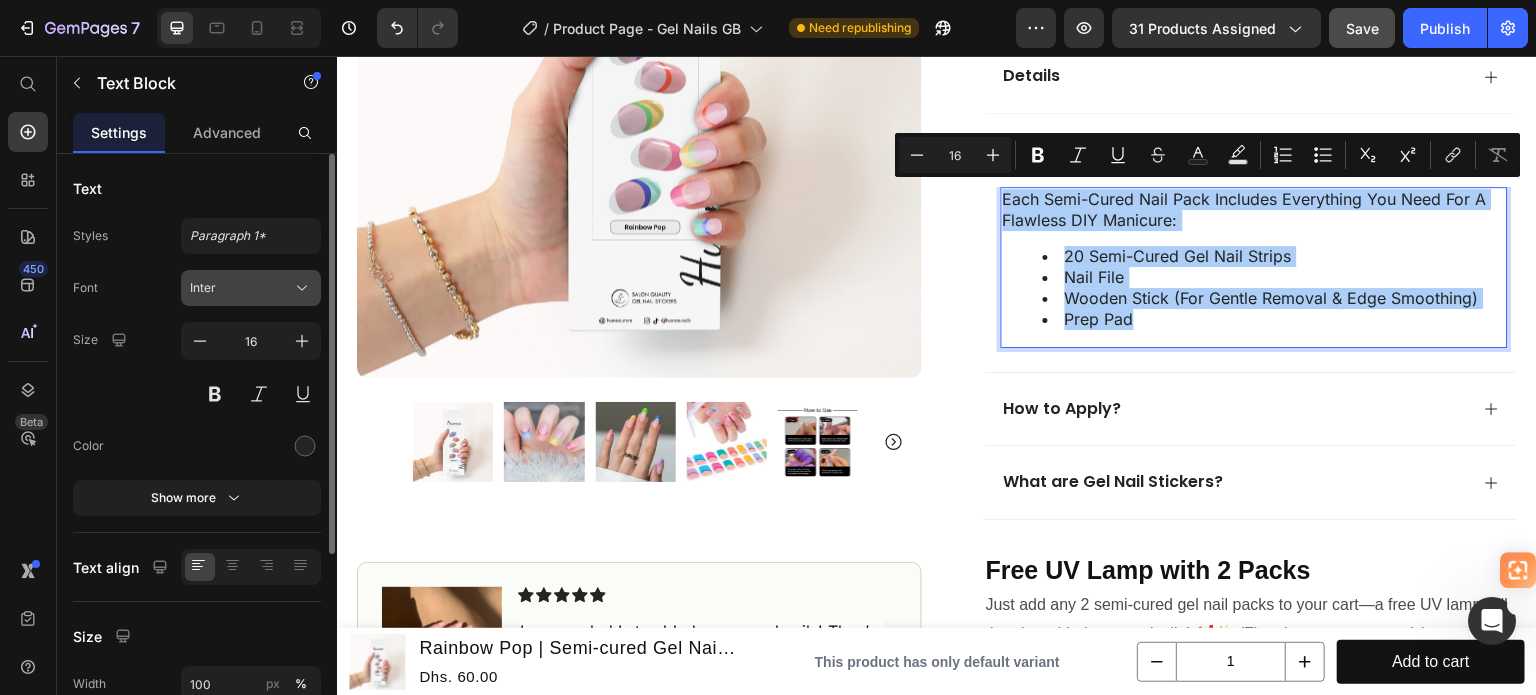 click on "Inter" at bounding box center (251, 288) 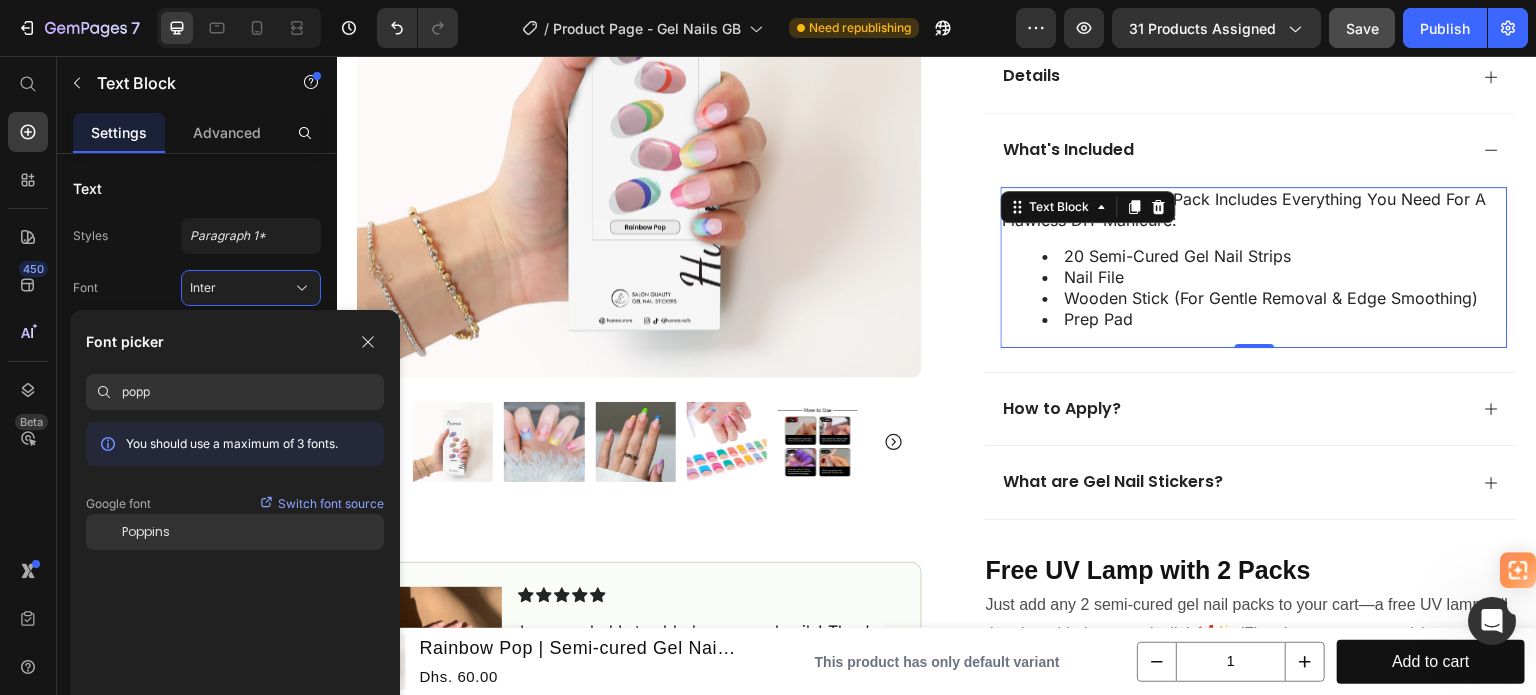type on "popp" 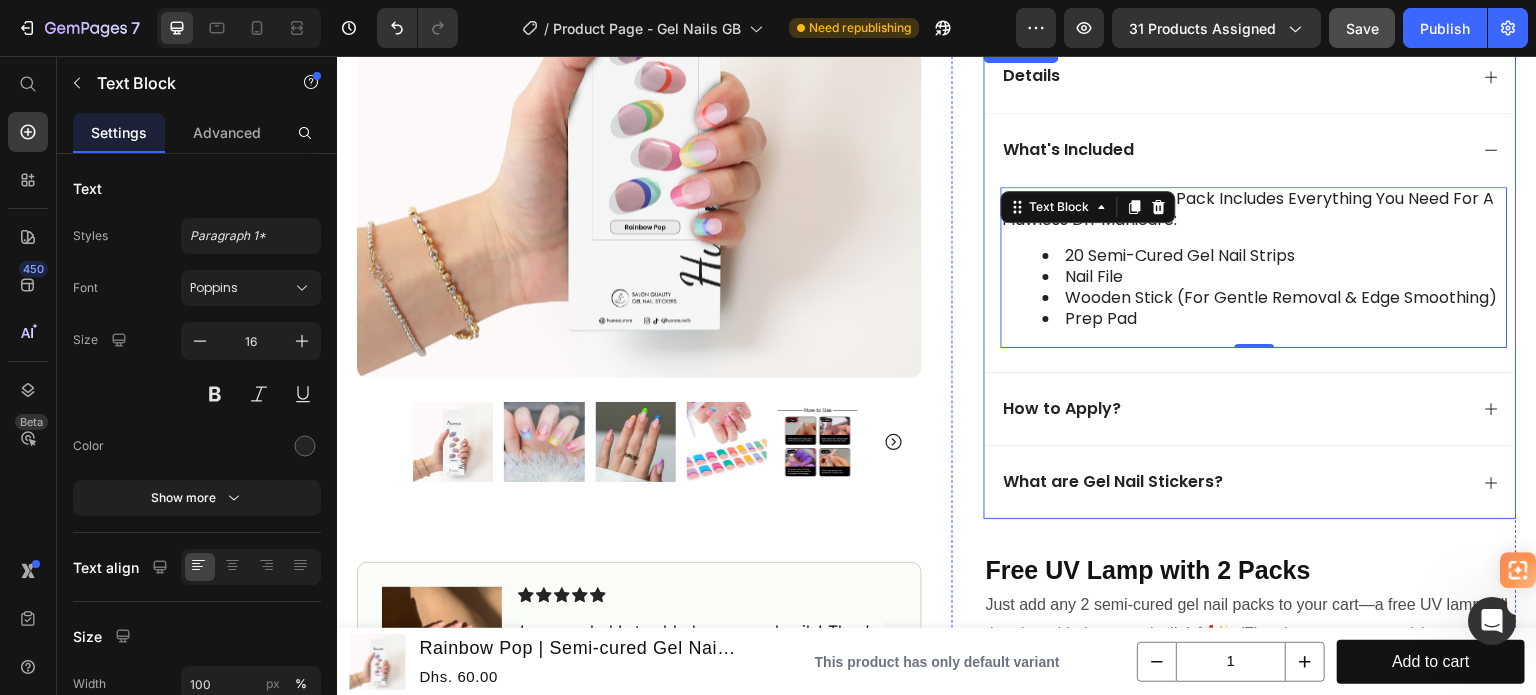 click on "What's Included" at bounding box center (1069, 150) 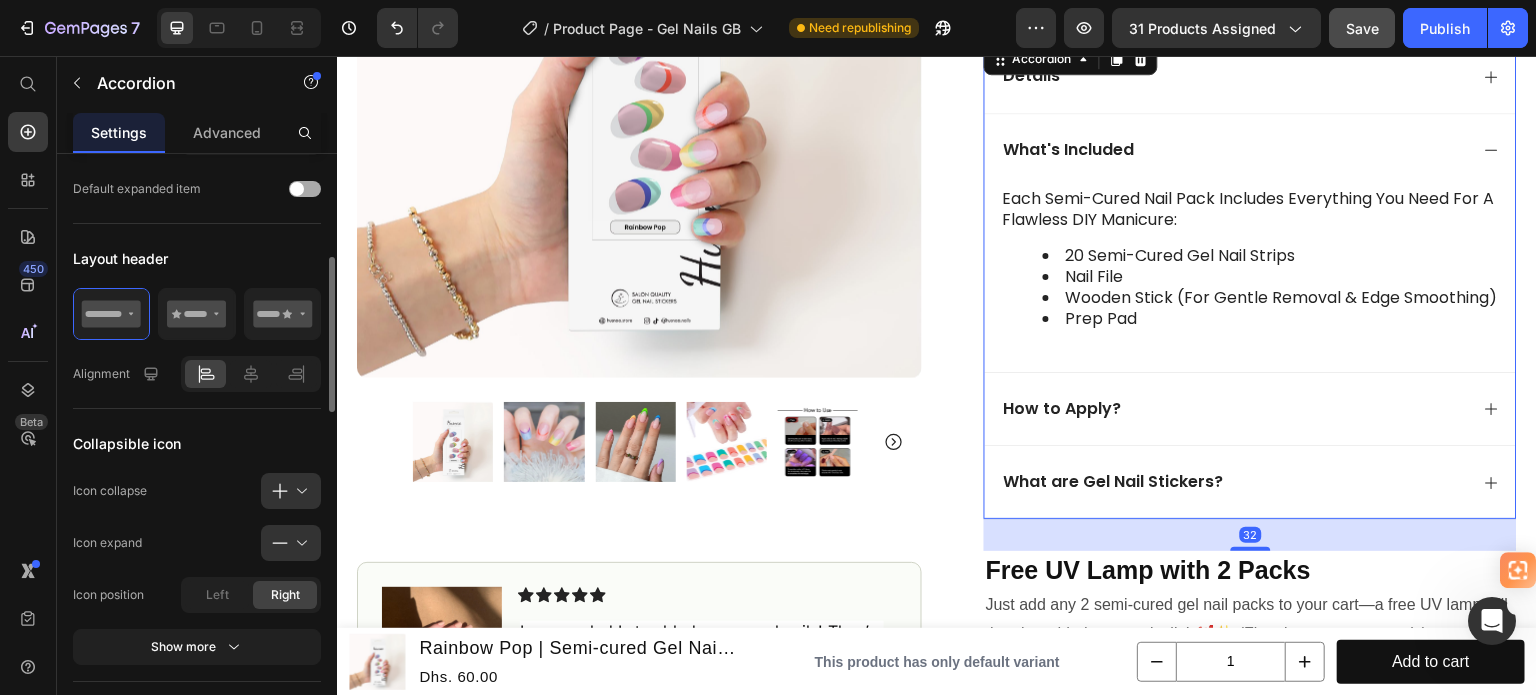 scroll, scrollTop: 700, scrollLeft: 0, axis: vertical 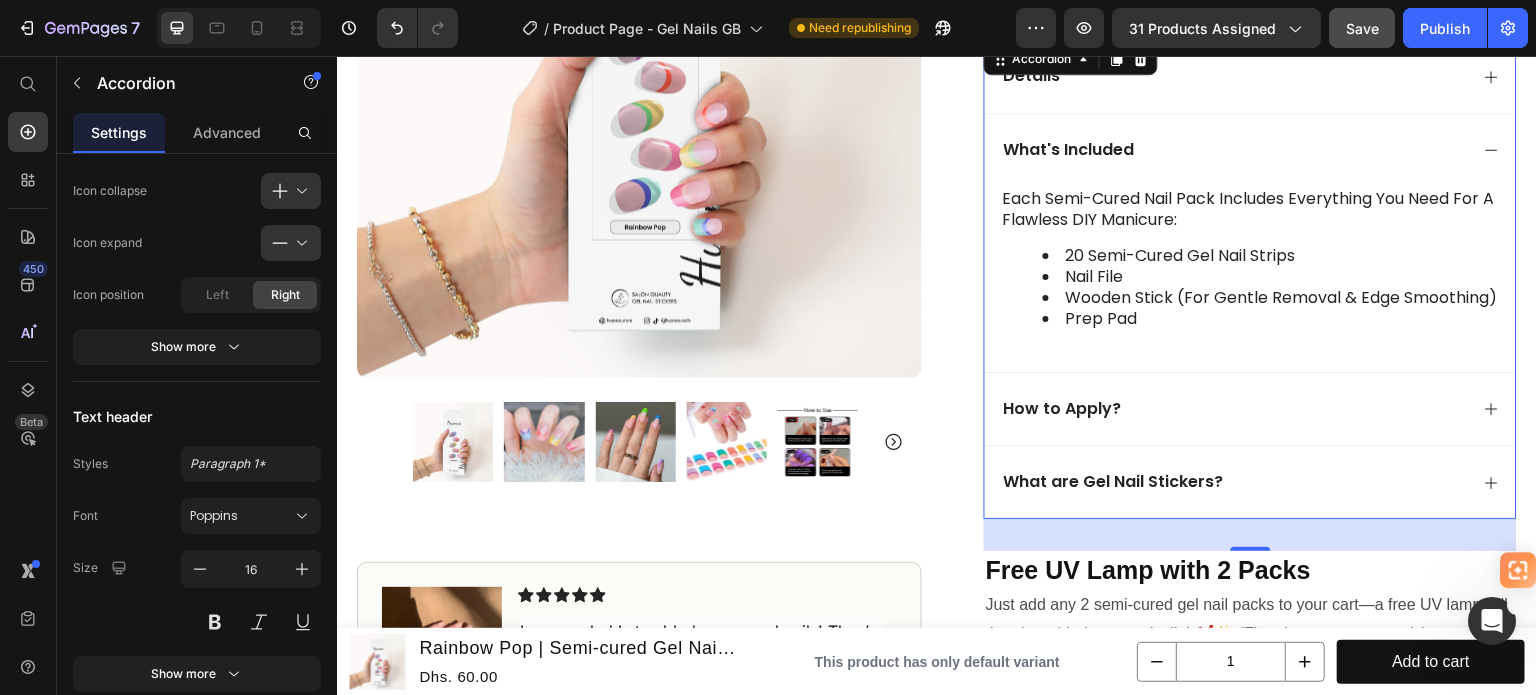 click on "How to Apply?" at bounding box center (1234, 409) 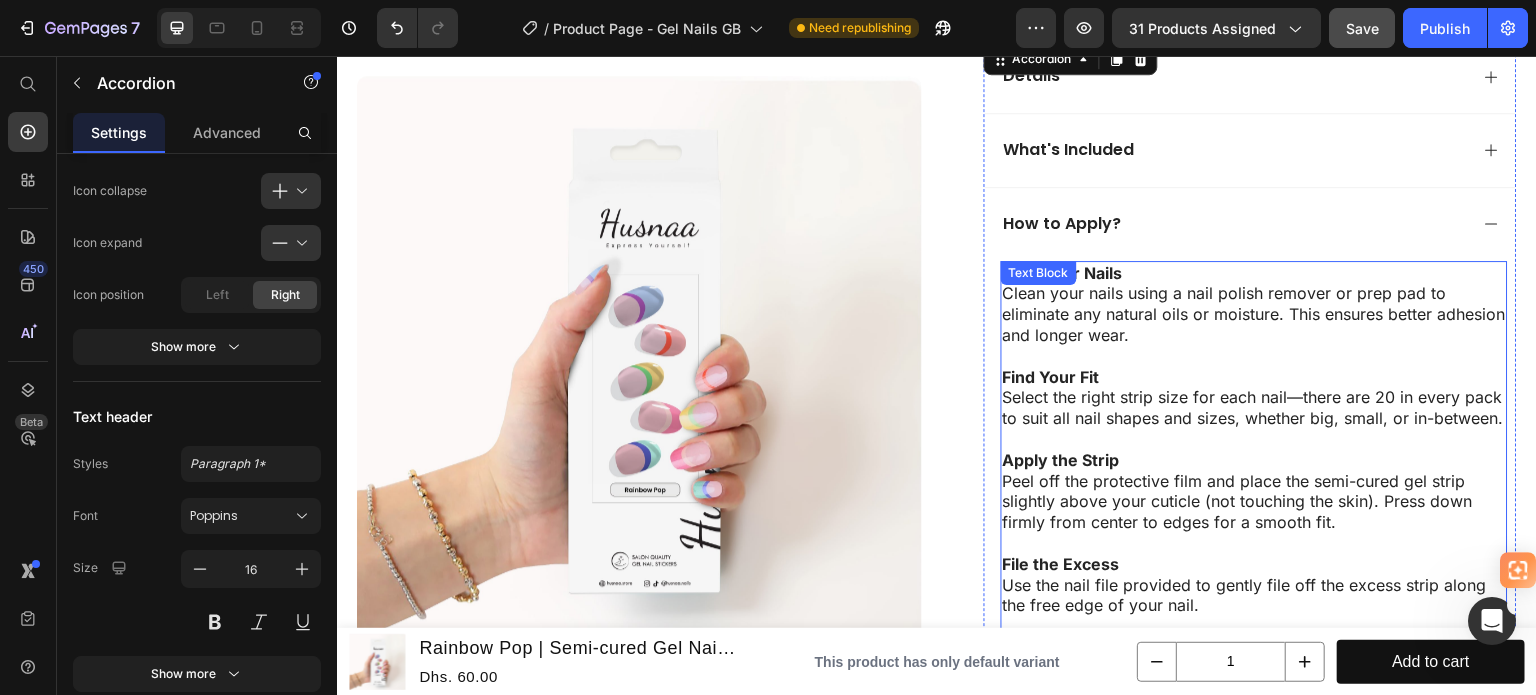 click on "Find Your Fit Select the right strip size for each nail—there are 20 in every pack to suit all nail shapes and sizes, whether big, small, or in-between." at bounding box center [1254, 398] 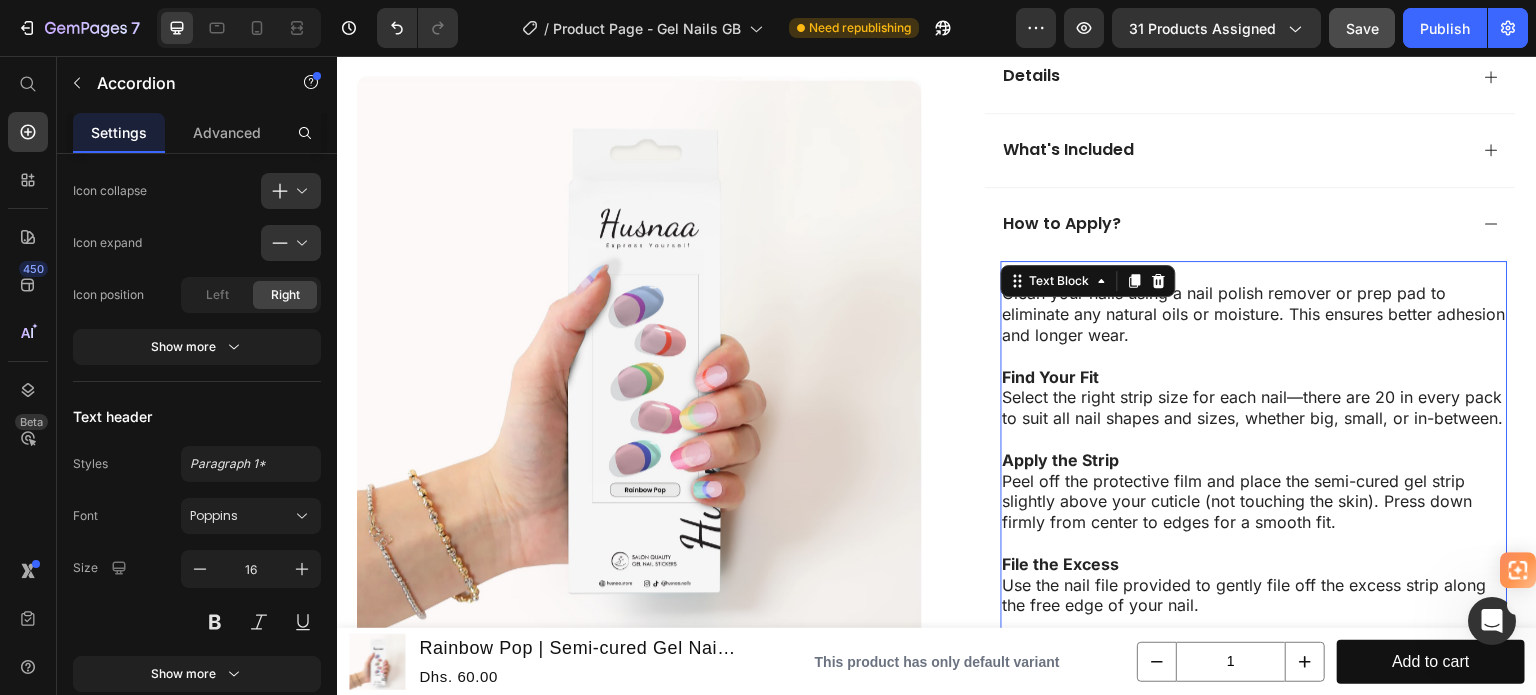 scroll, scrollTop: 0, scrollLeft: 0, axis: both 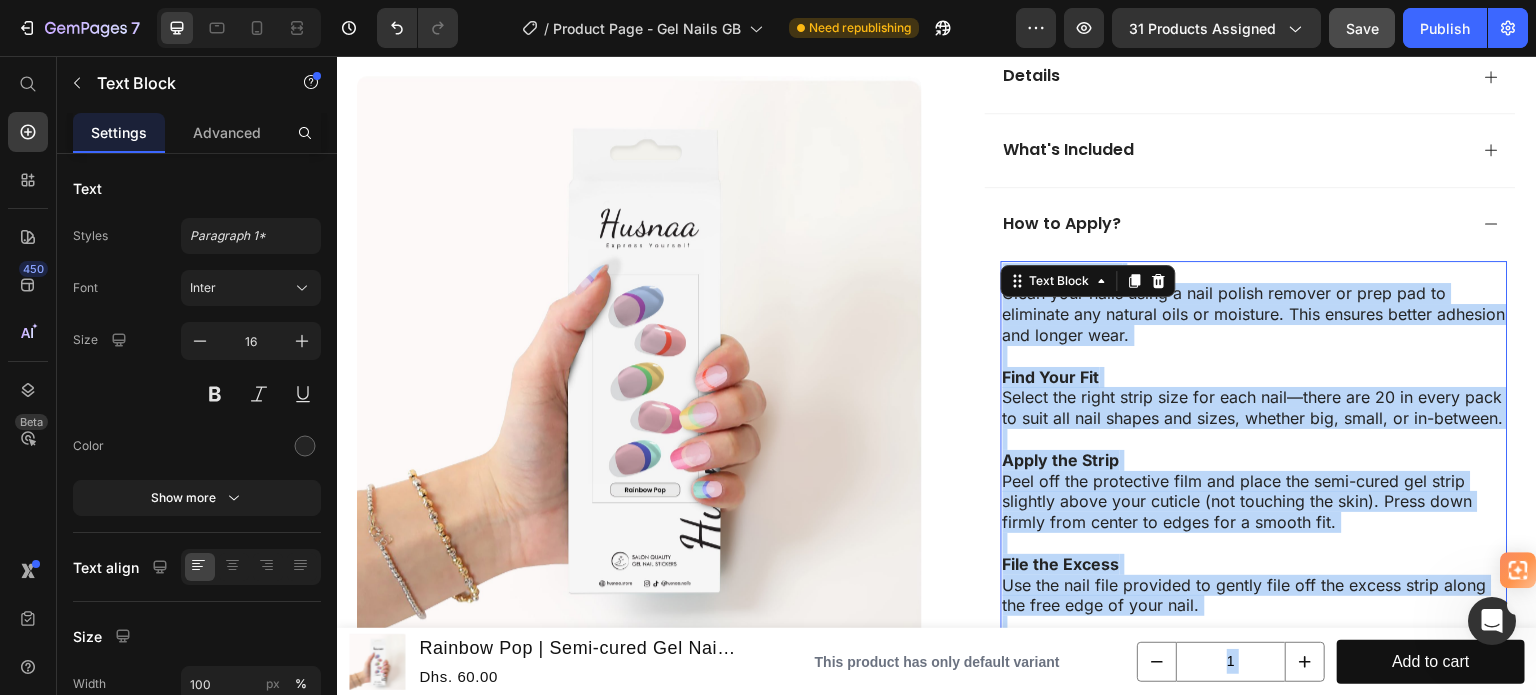 click on "Find Your Fit Select the right strip size for each nail—there are 20 in every pack to suit all nail shapes and sizes, whether big, small, or in-between." at bounding box center (1254, 398) 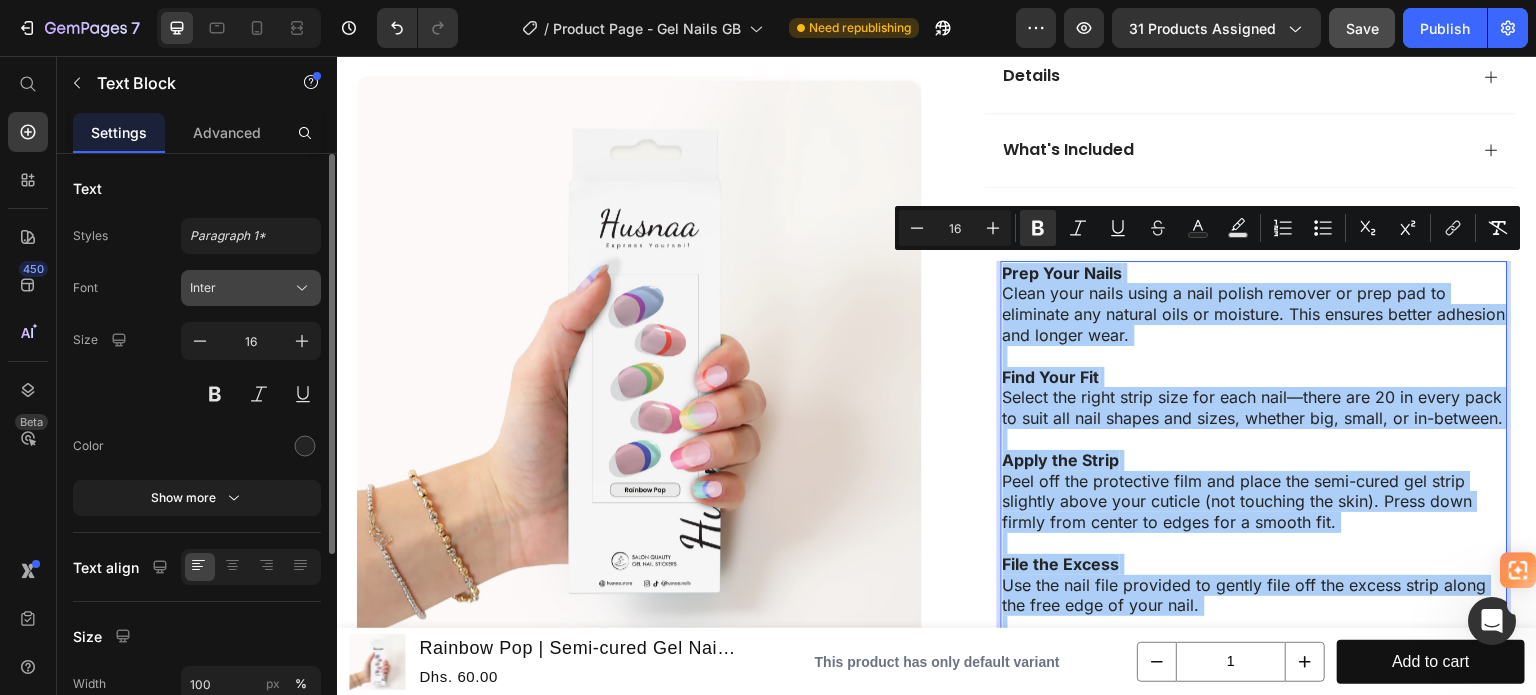 click on "Inter" at bounding box center [241, 288] 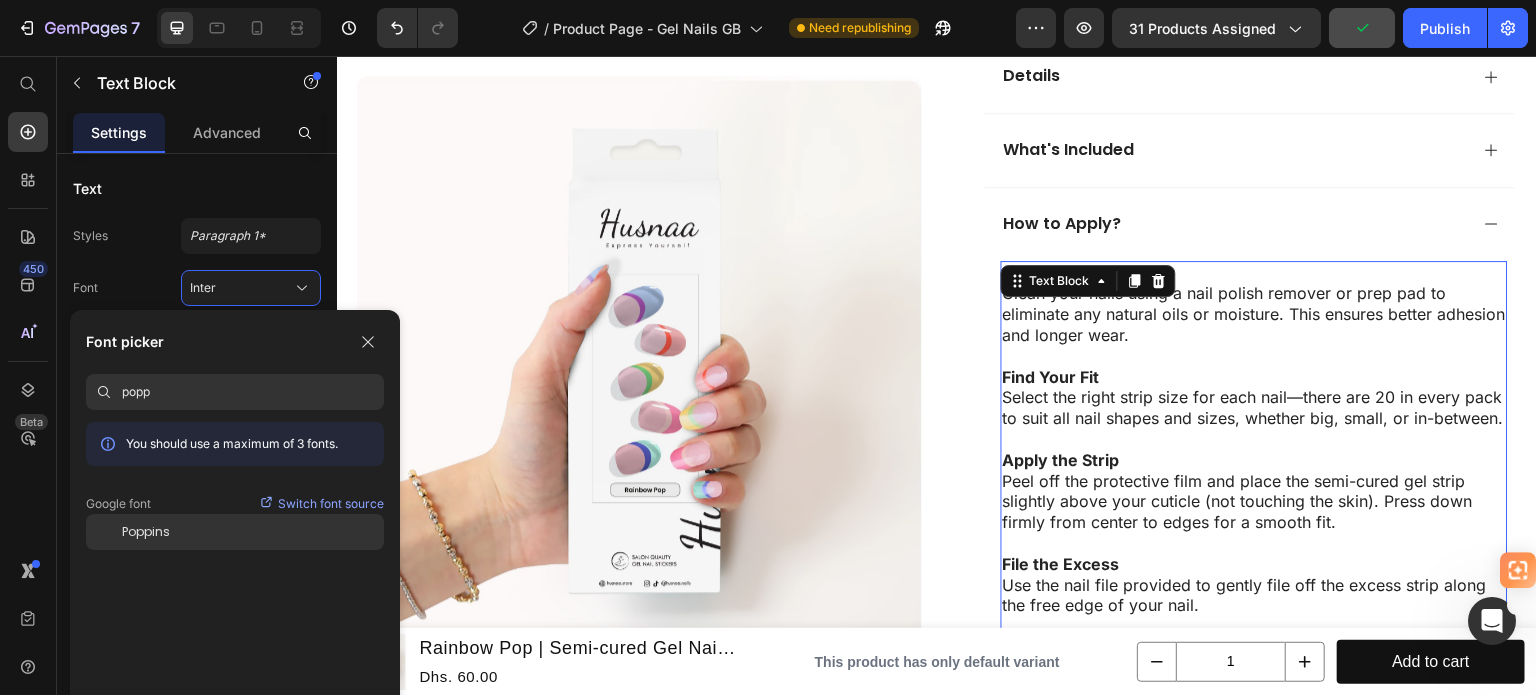 type on "popp" 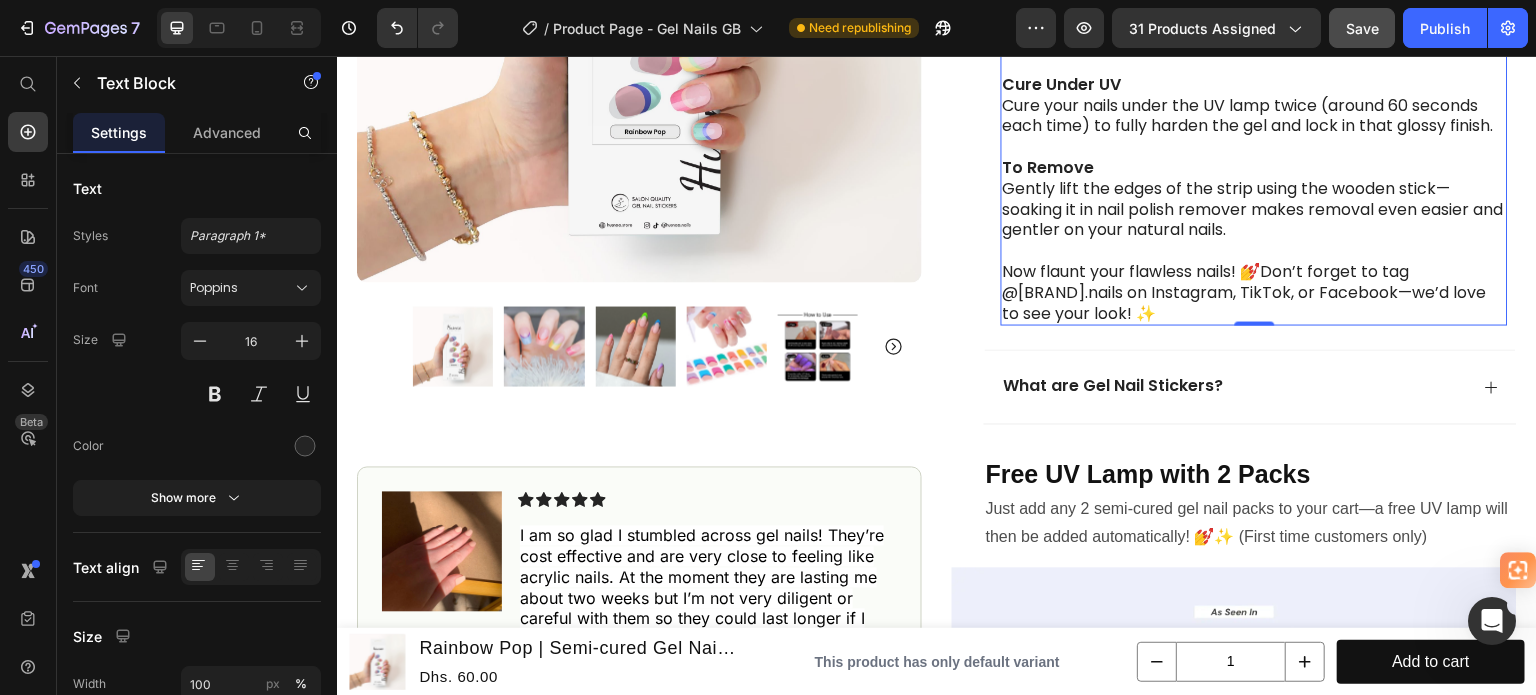 scroll, scrollTop: 1500, scrollLeft: 0, axis: vertical 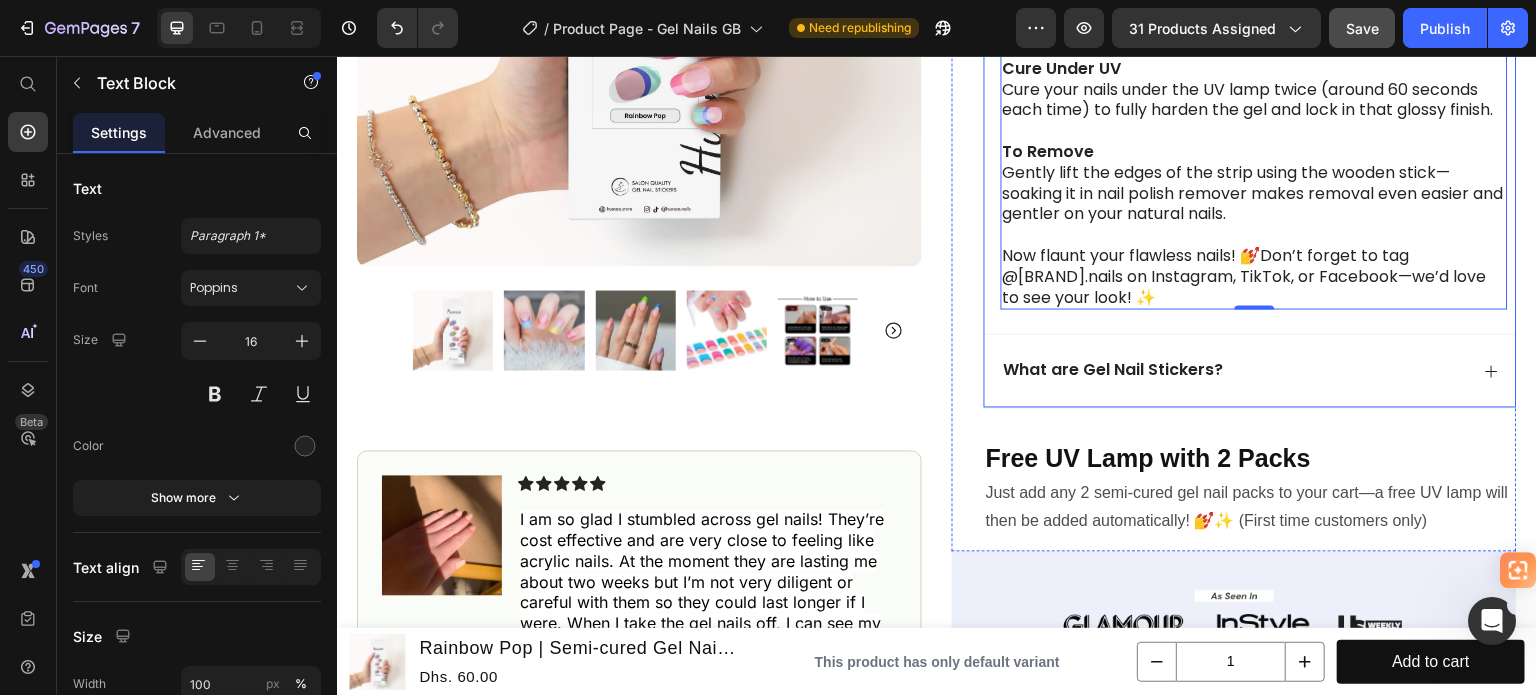 click on "What are Gel Nail Stickers?" at bounding box center (1250, 370) 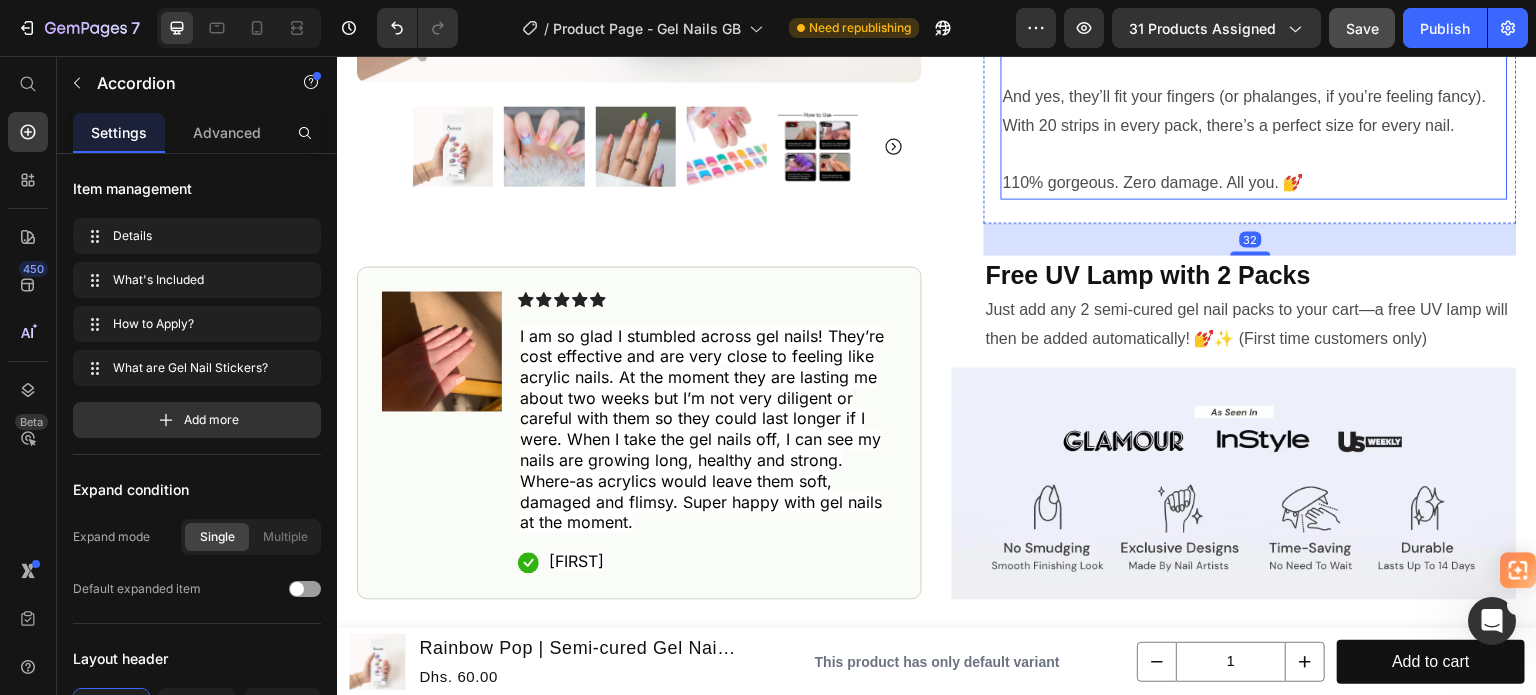 click at bounding box center [1254, 154] 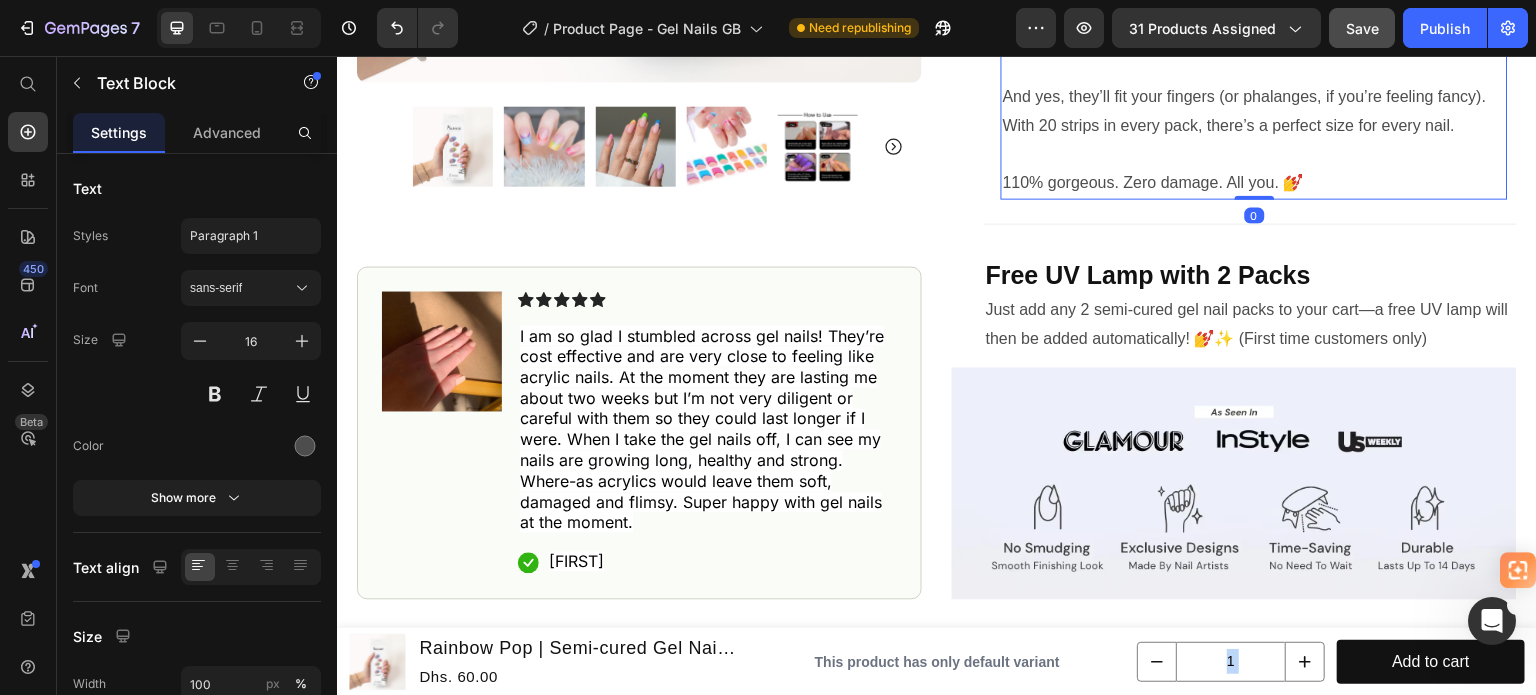 click at bounding box center [1254, 154] 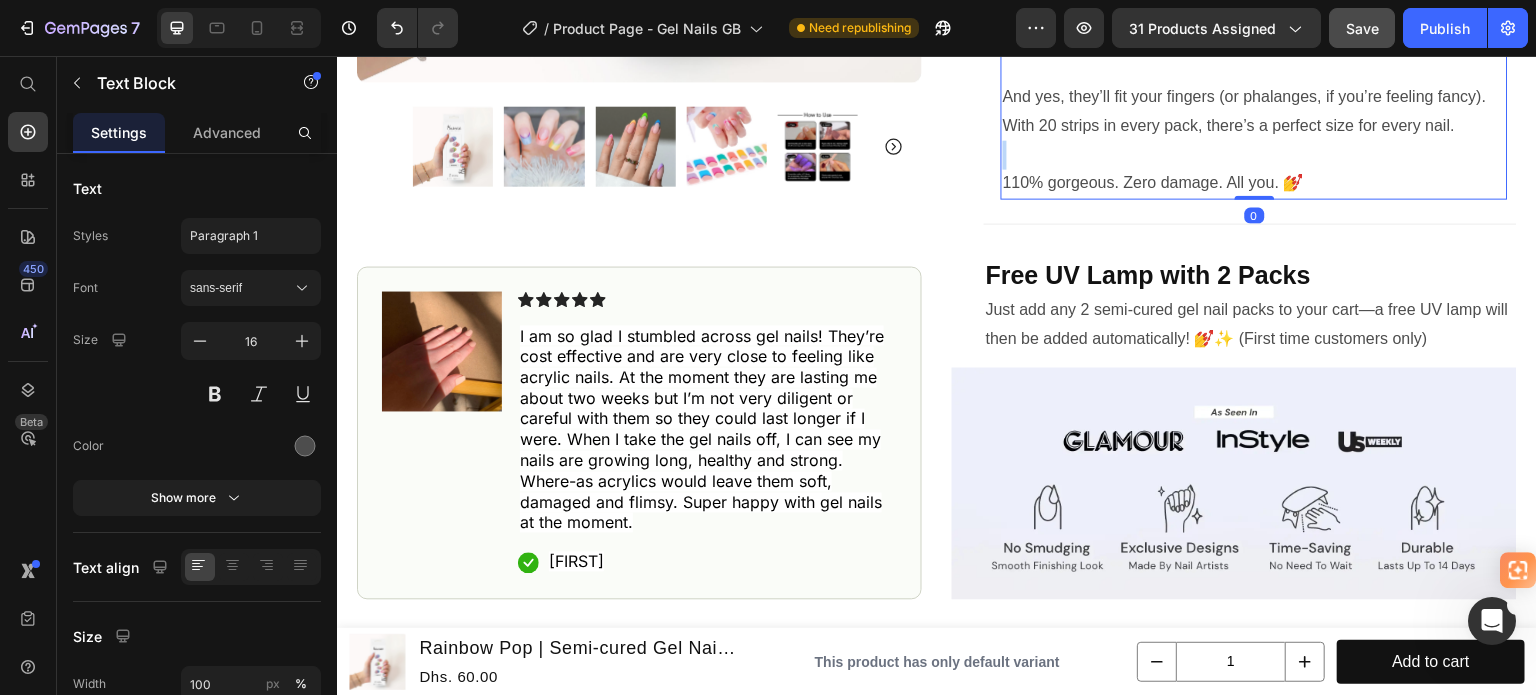 click at bounding box center [1254, 154] 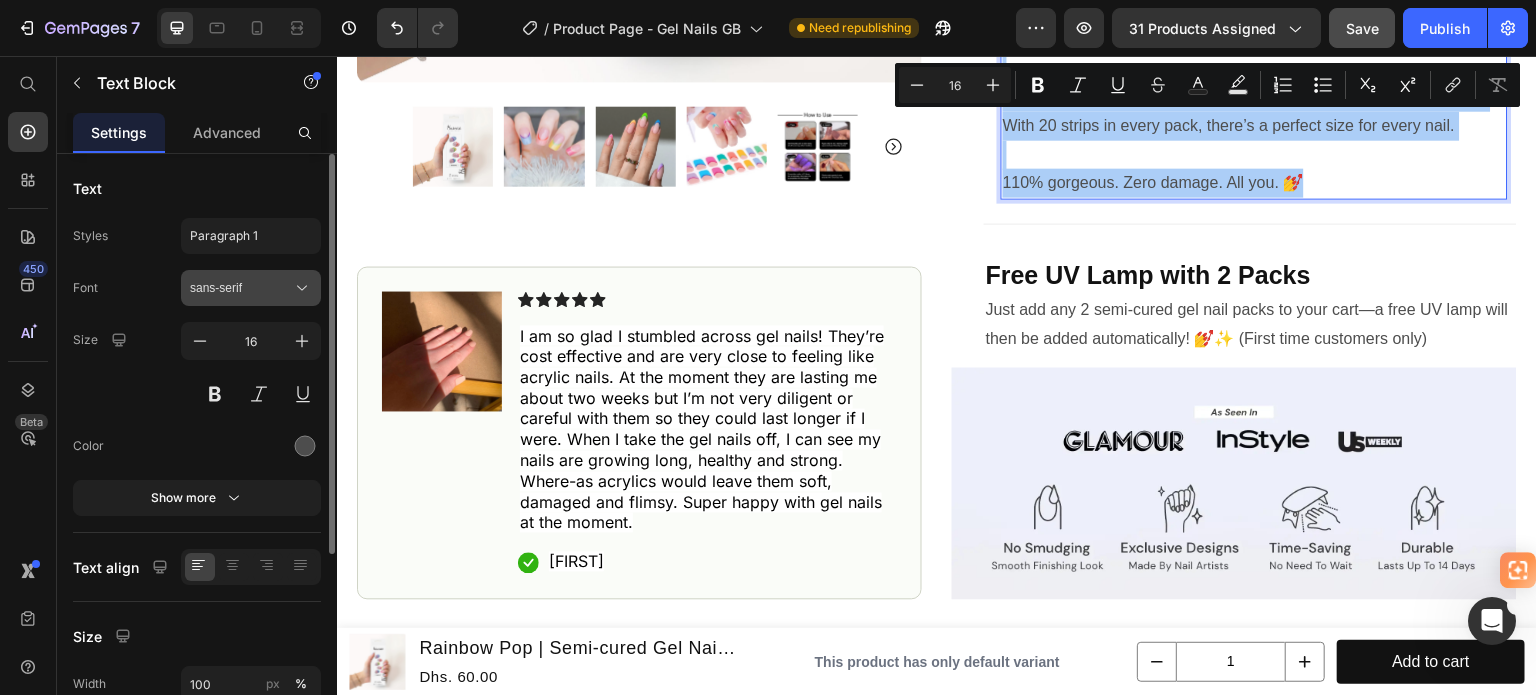 click on "sans-serif" at bounding box center (241, 288) 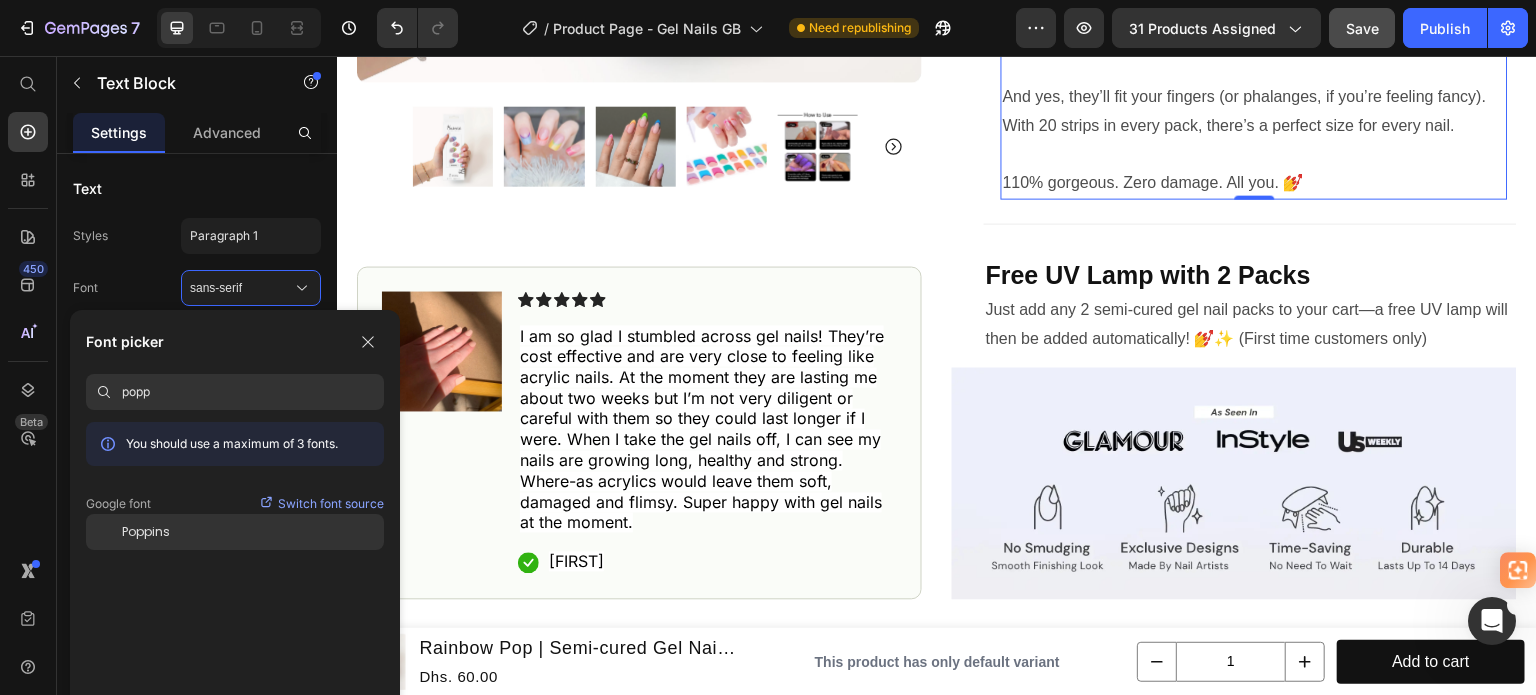 type on "popp" 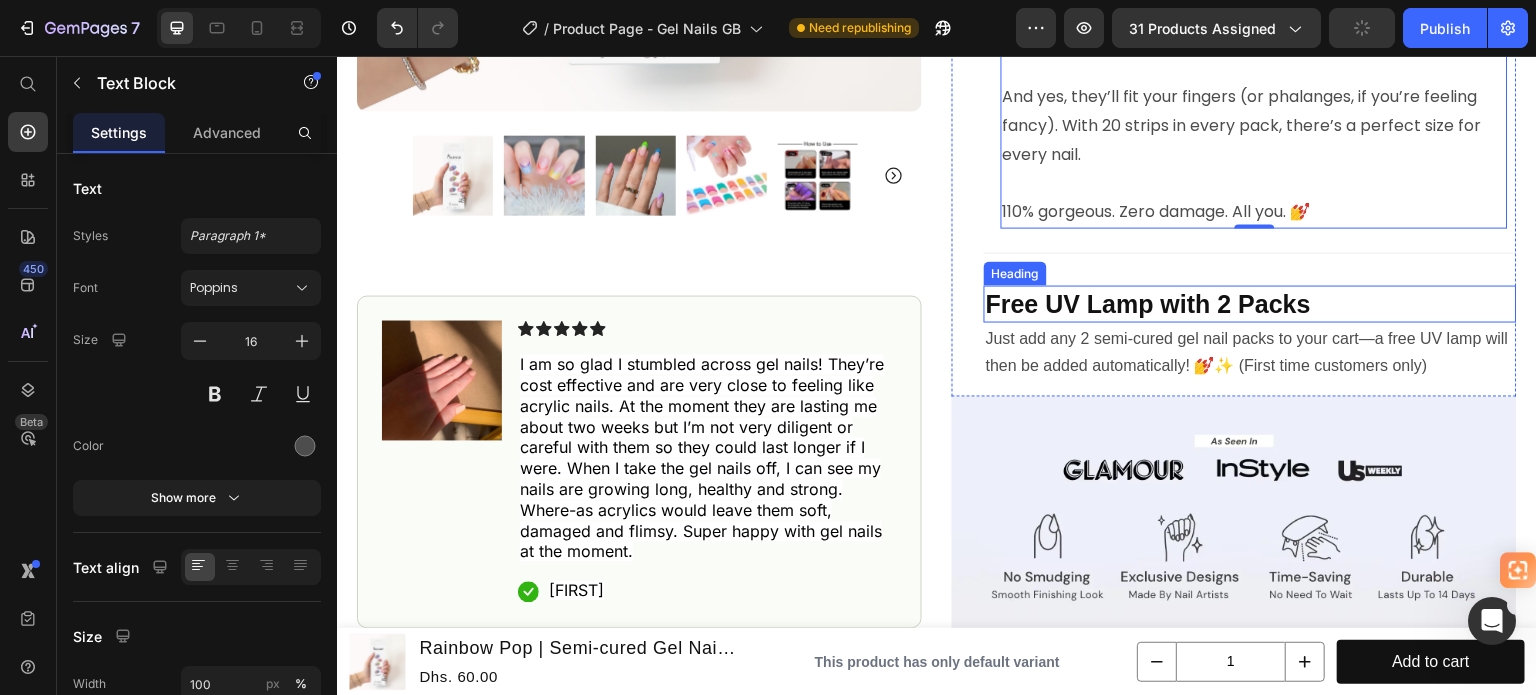 click on "Free UV Lamp with 2 Packs" at bounding box center [1250, 303] 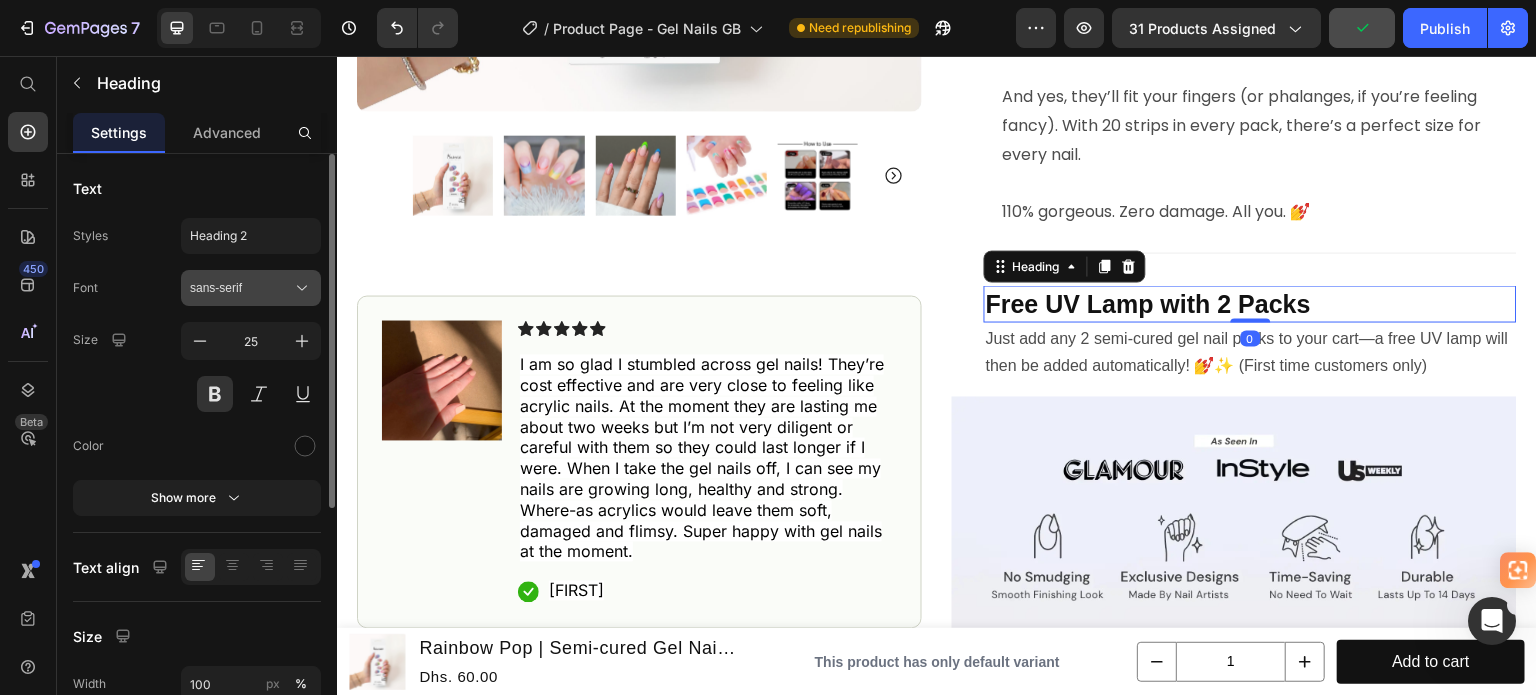 click on "sans-serif" at bounding box center [241, 288] 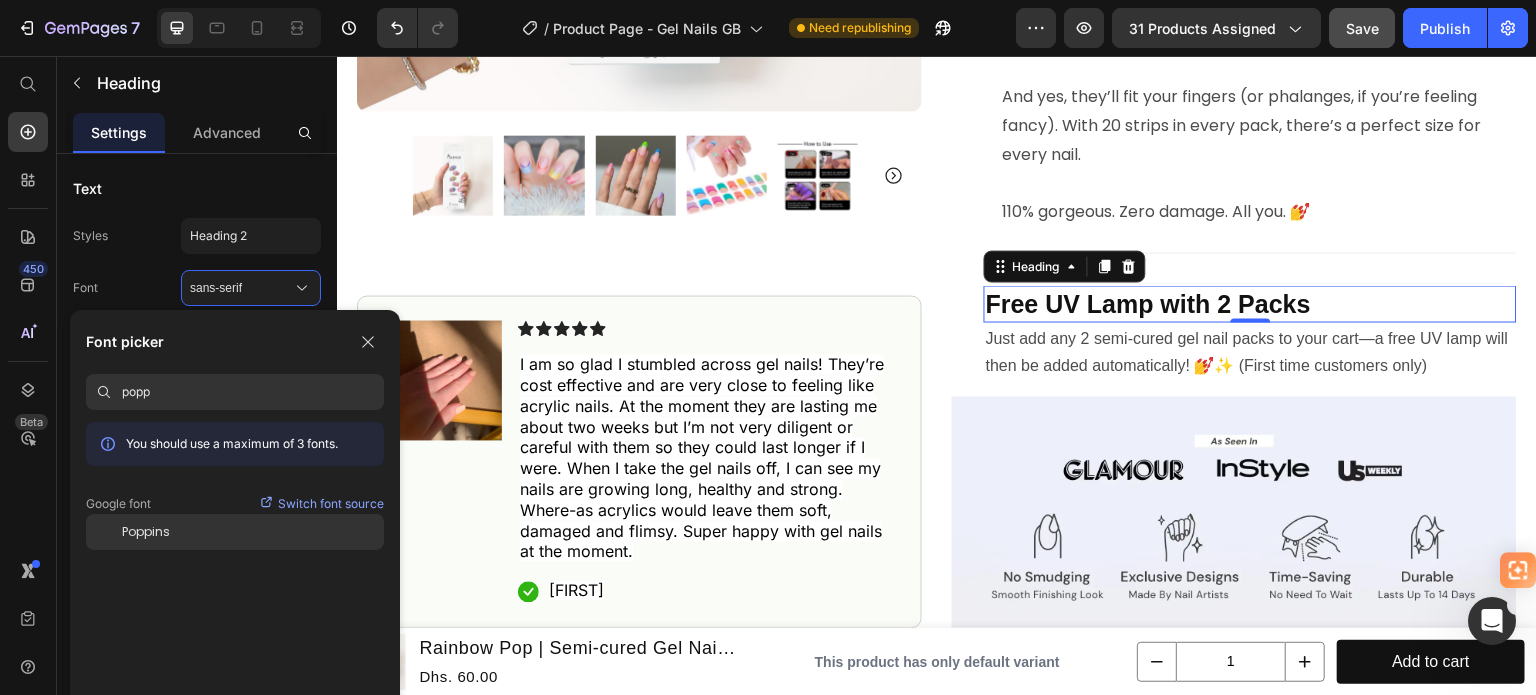 type on "popp" 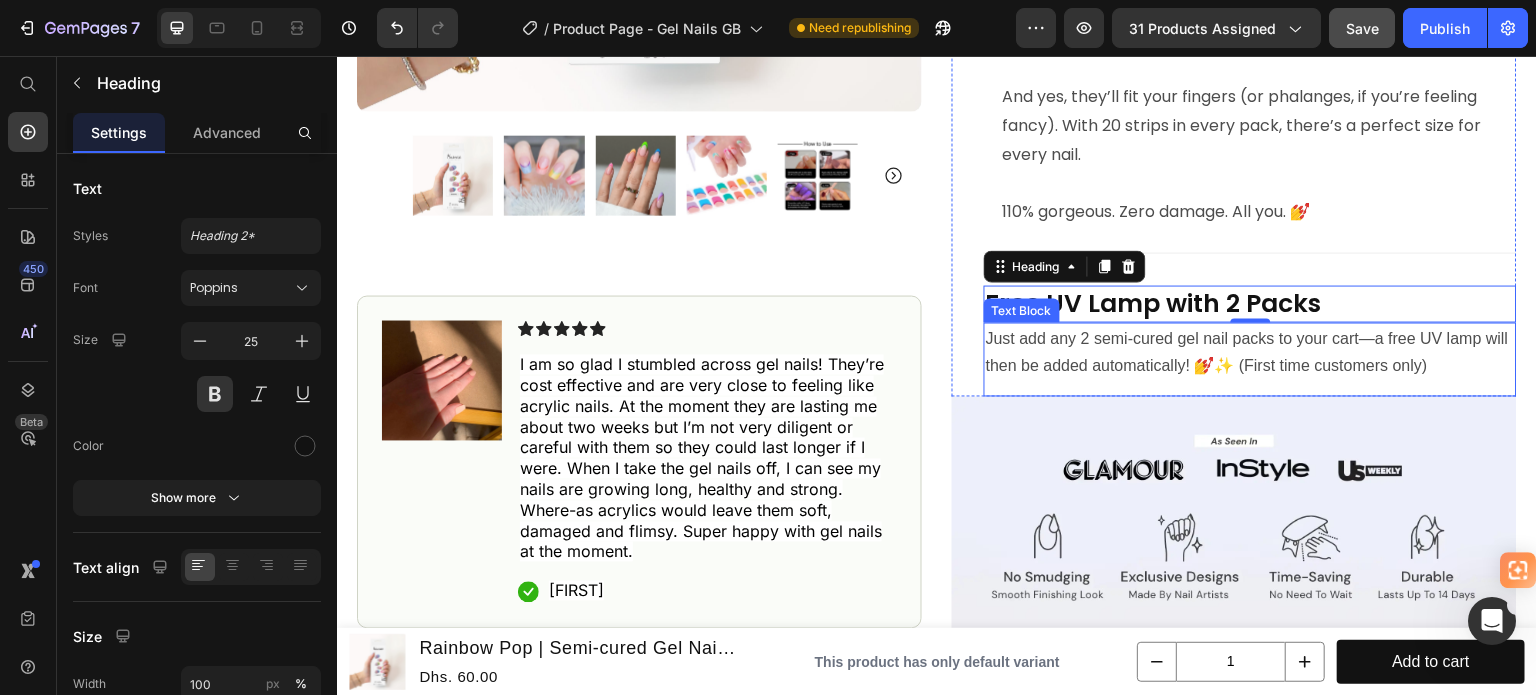 click on "Just add any 2 semi-cured gel nail packs to your cart—a free UV lamp will then be added automatically! 💅✨ (First time customers only)" at bounding box center (1250, 353) 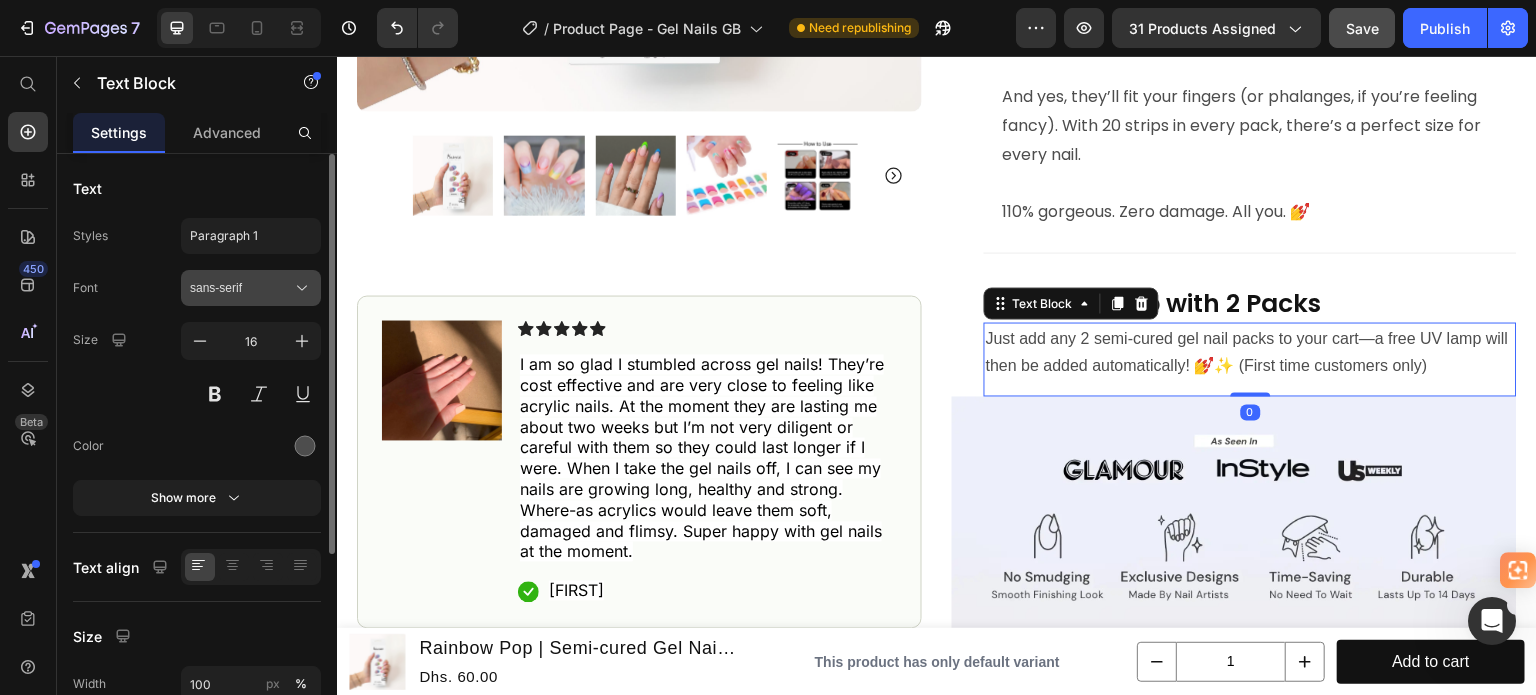 click on "sans-serif" at bounding box center (251, 288) 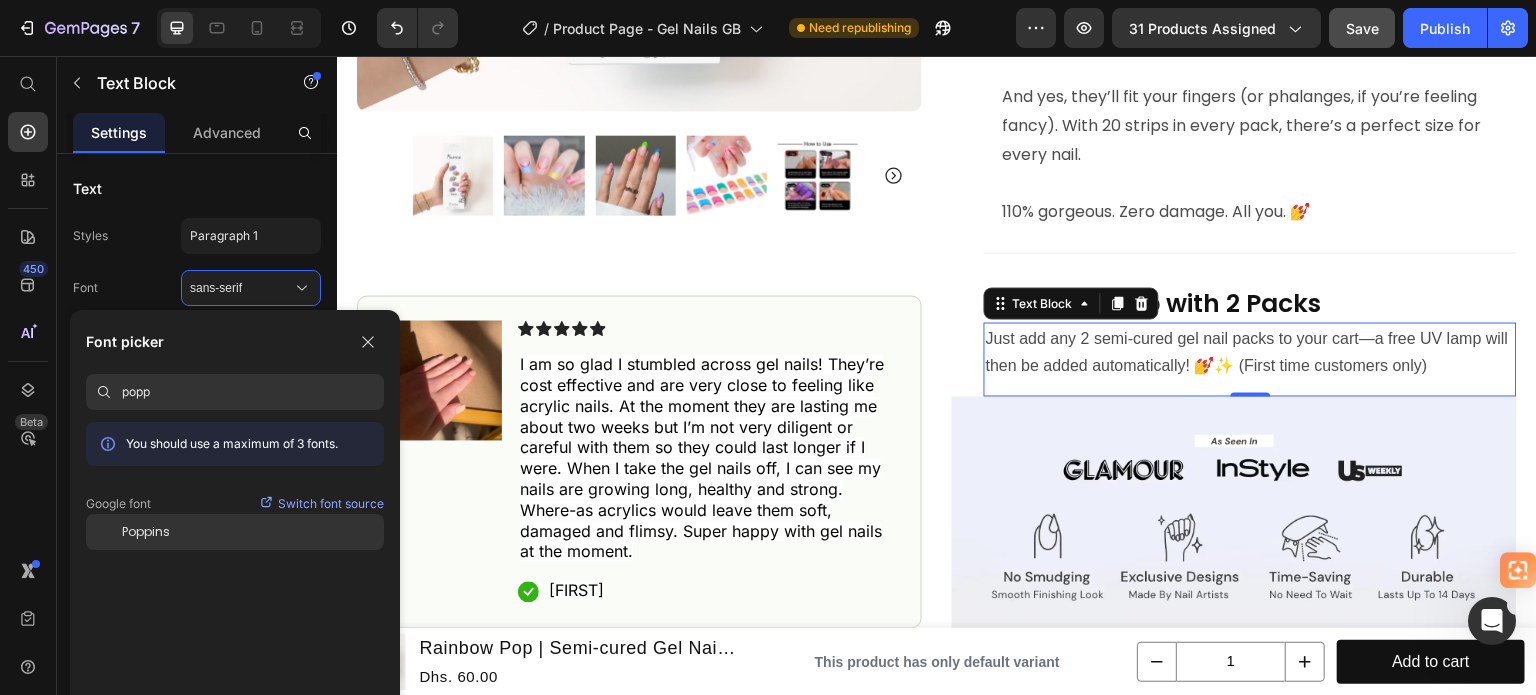 type on "popp" 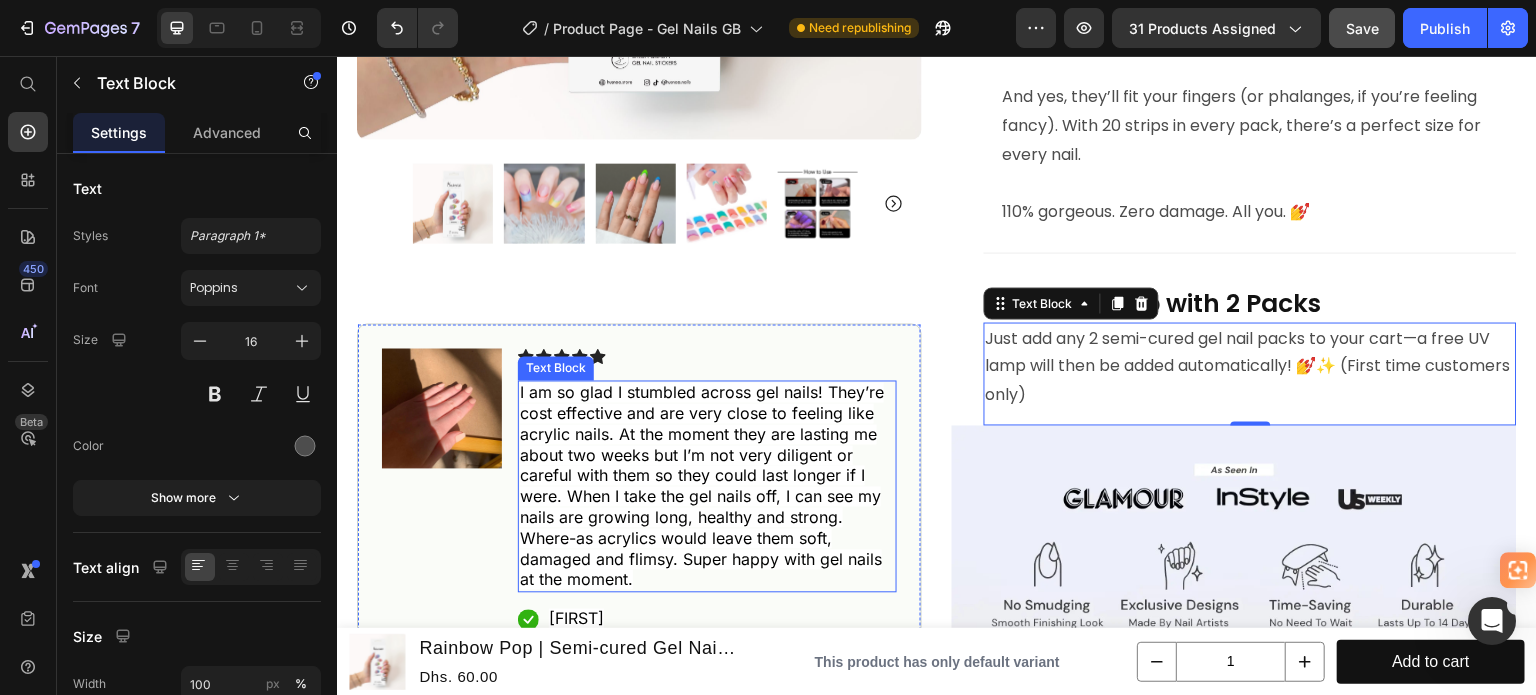 click on "I am so glad I stumbled across gel nails! They’re cost effective and are very close to feeling like acrylic nails. At the moment they are lasting me about two weeks but I’m not very diligent or careful with them so they could last longer if I were. When I take the gel nails off, I can see my nails are growing long, healthy and strong. Where-as acrylics would leave them soft, damaged and flimsy. Super happy with gel nails at the moment." at bounding box center [702, 486] 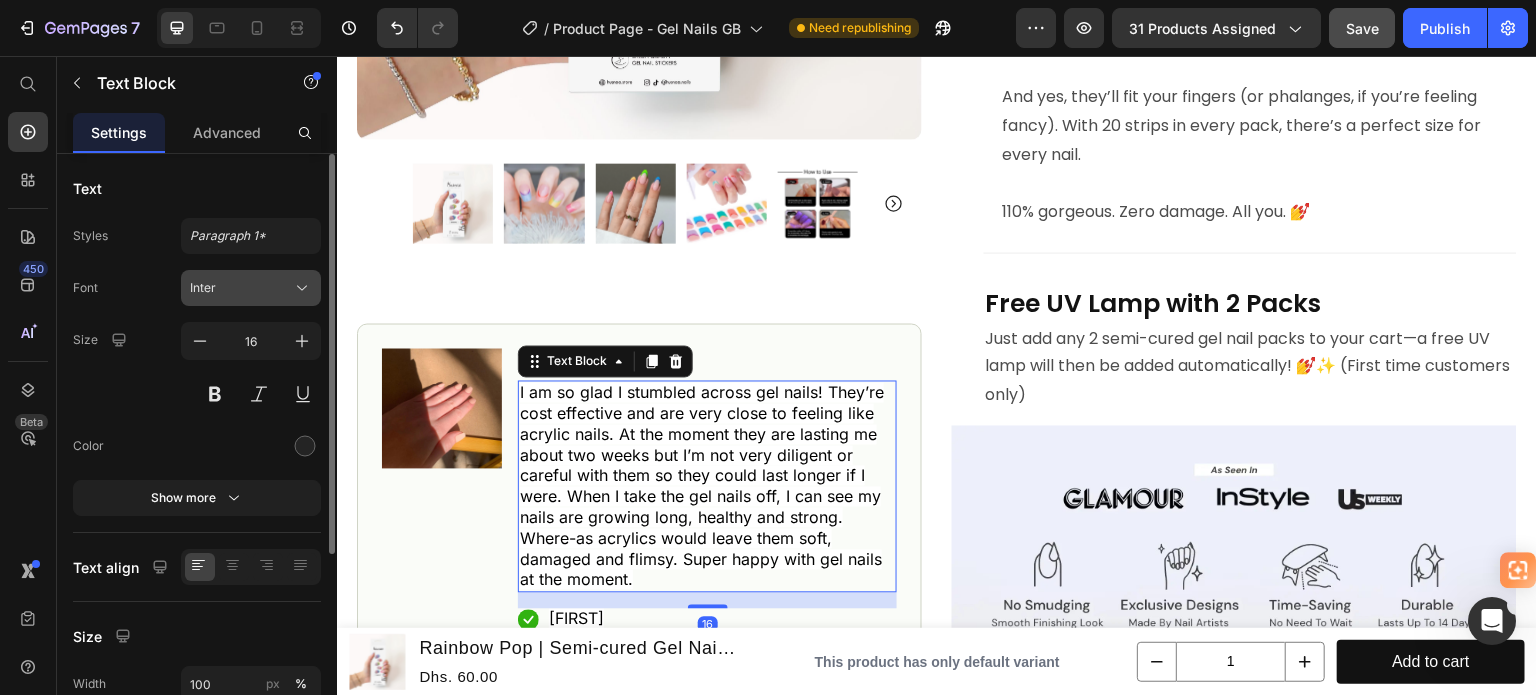 click on "Inter" at bounding box center [241, 288] 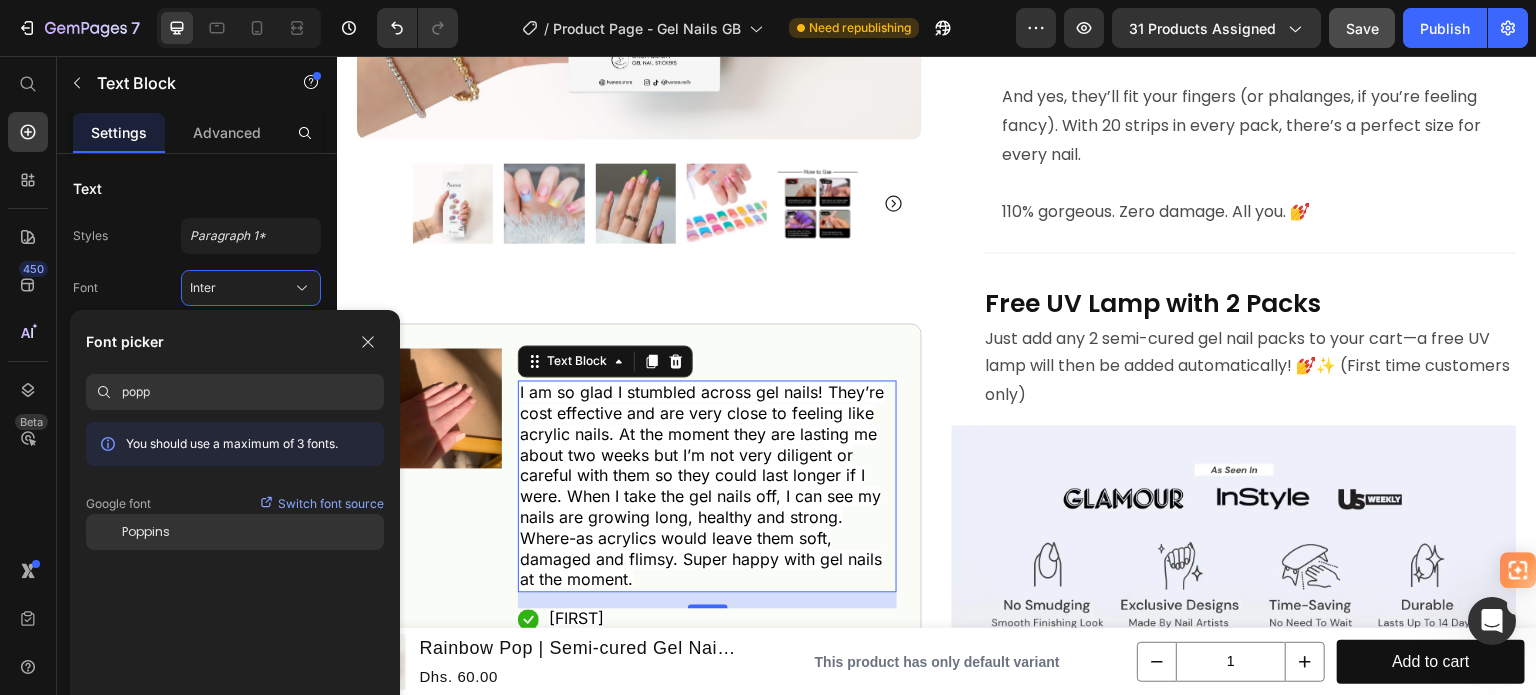 type on "popp" 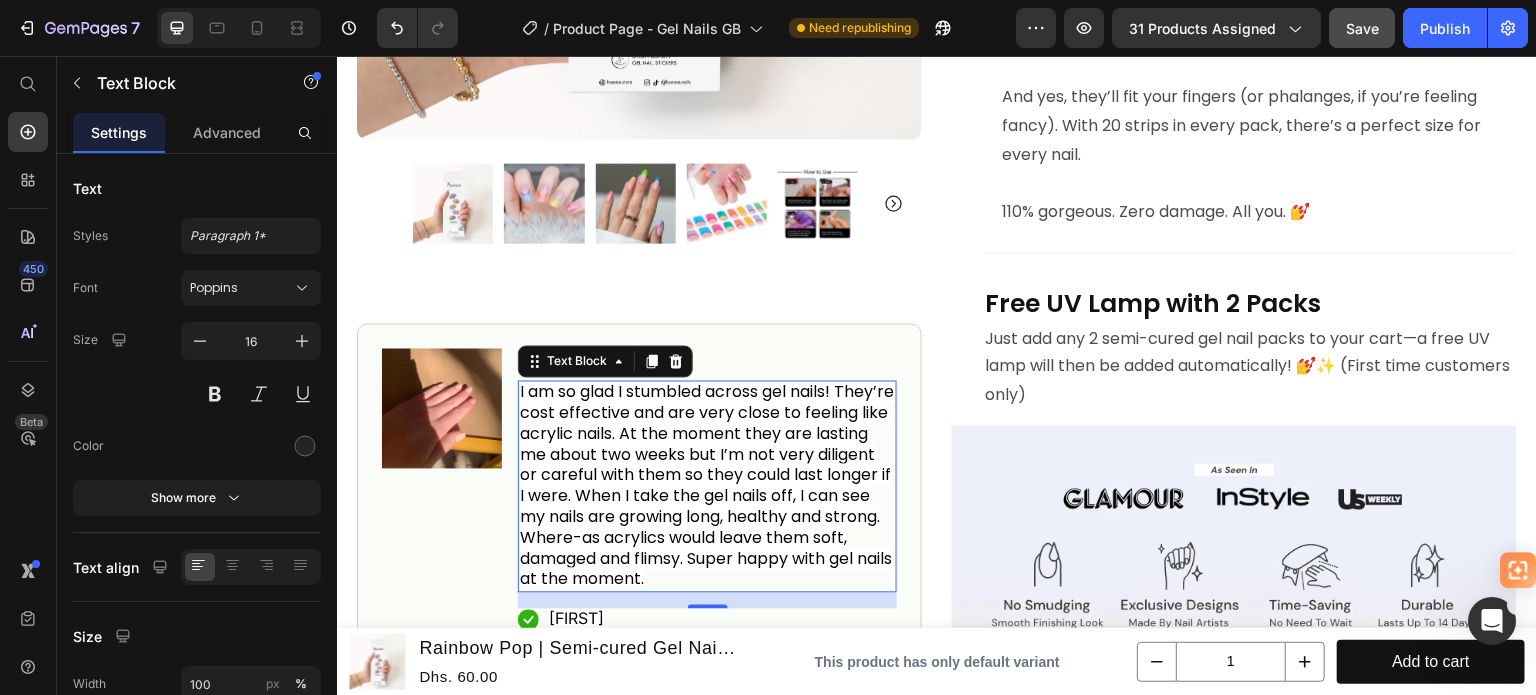 click on "Icon Icon Icon Icon Icon" at bounding box center [707, 357] 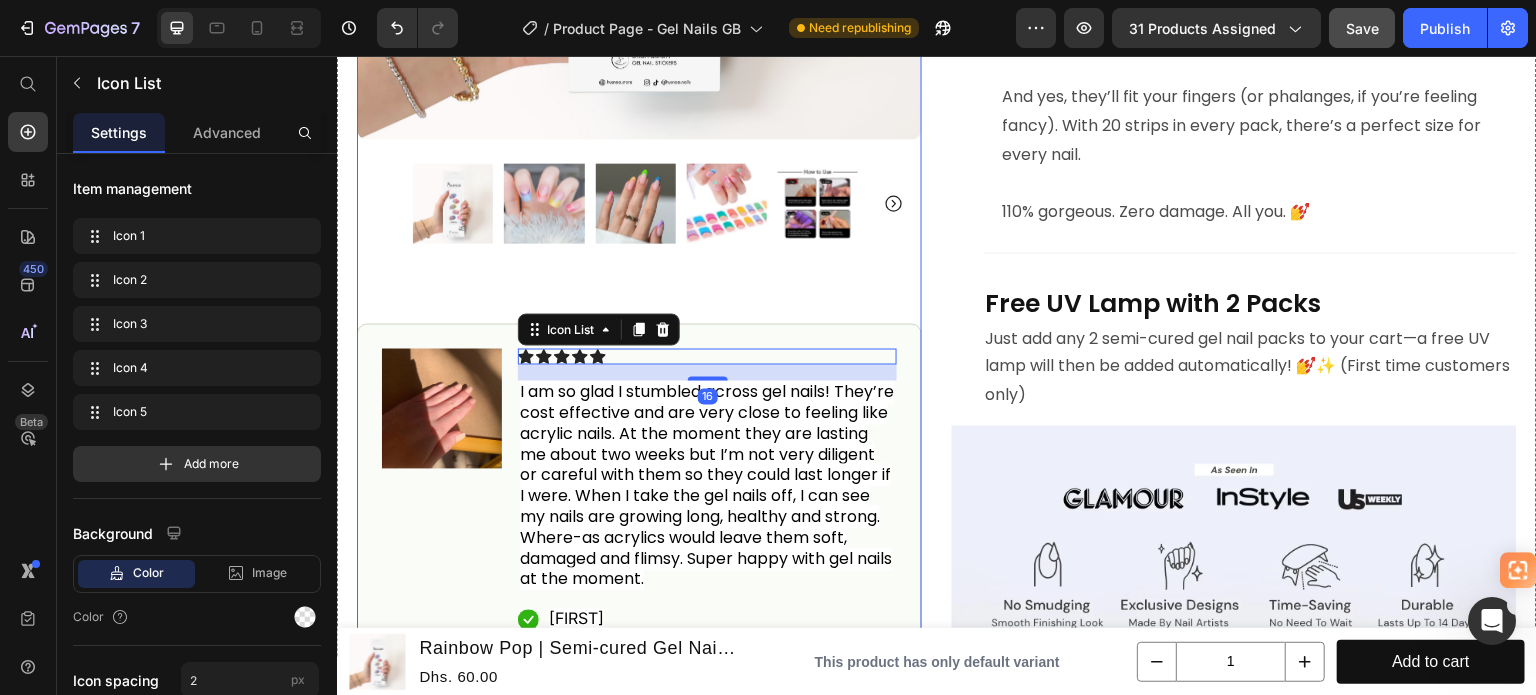 click on "Product Images Image Icon Icon Icon Icon Icon Icon List   16 I am so glad I stumbled across gel nails! They’re cost effective and are very close to feeling like acrylic nails. At the moment they are lasting me about two weeks but I’m not very diligent or careful with them so they could last longer if I were. When I take the gel nails off, I can see my nails are growing long, healthy and strong. Where-as acrylics would leave them soft, damaged and flimsy. Super happy with gel nails at the moment. Text Block
Icon [FIRST] Text Block Row Row" at bounding box center [639, 115] 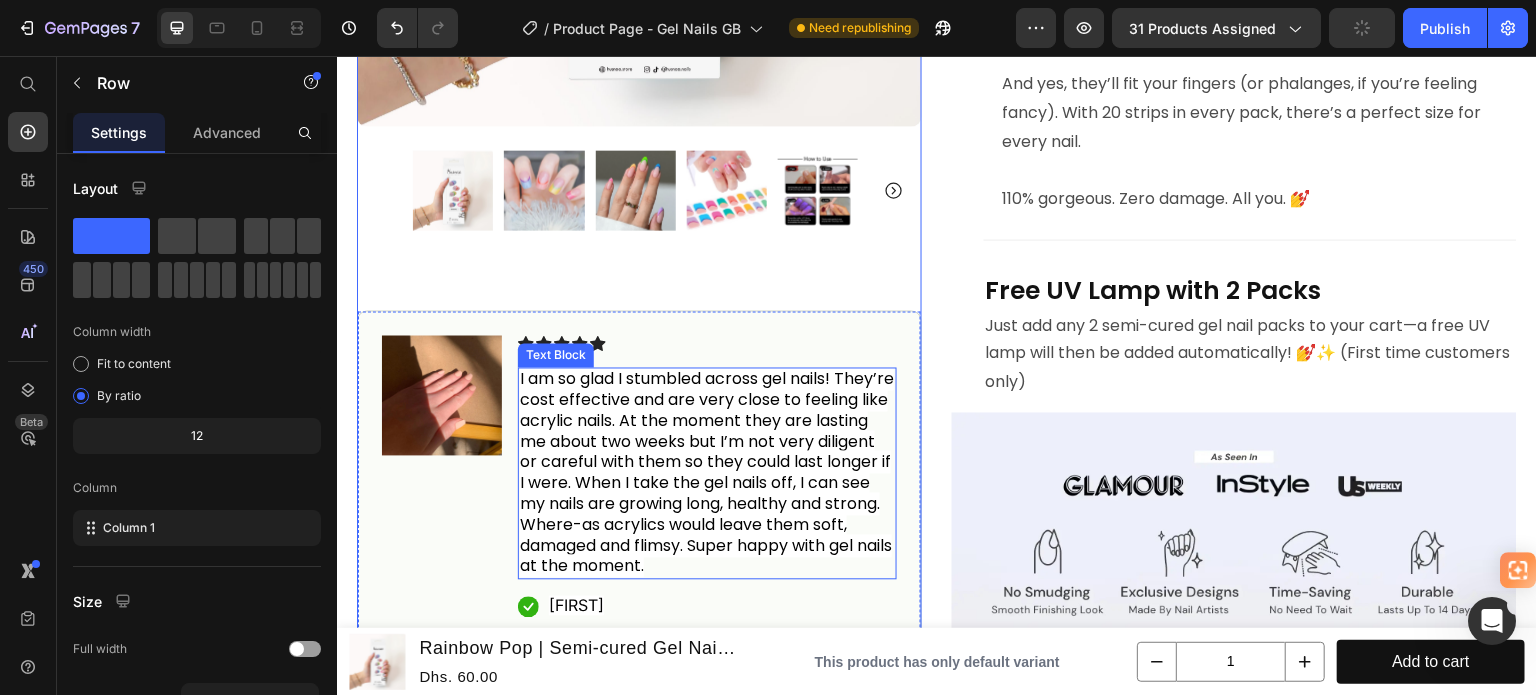 scroll, scrollTop: 1600, scrollLeft: 0, axis: vertical 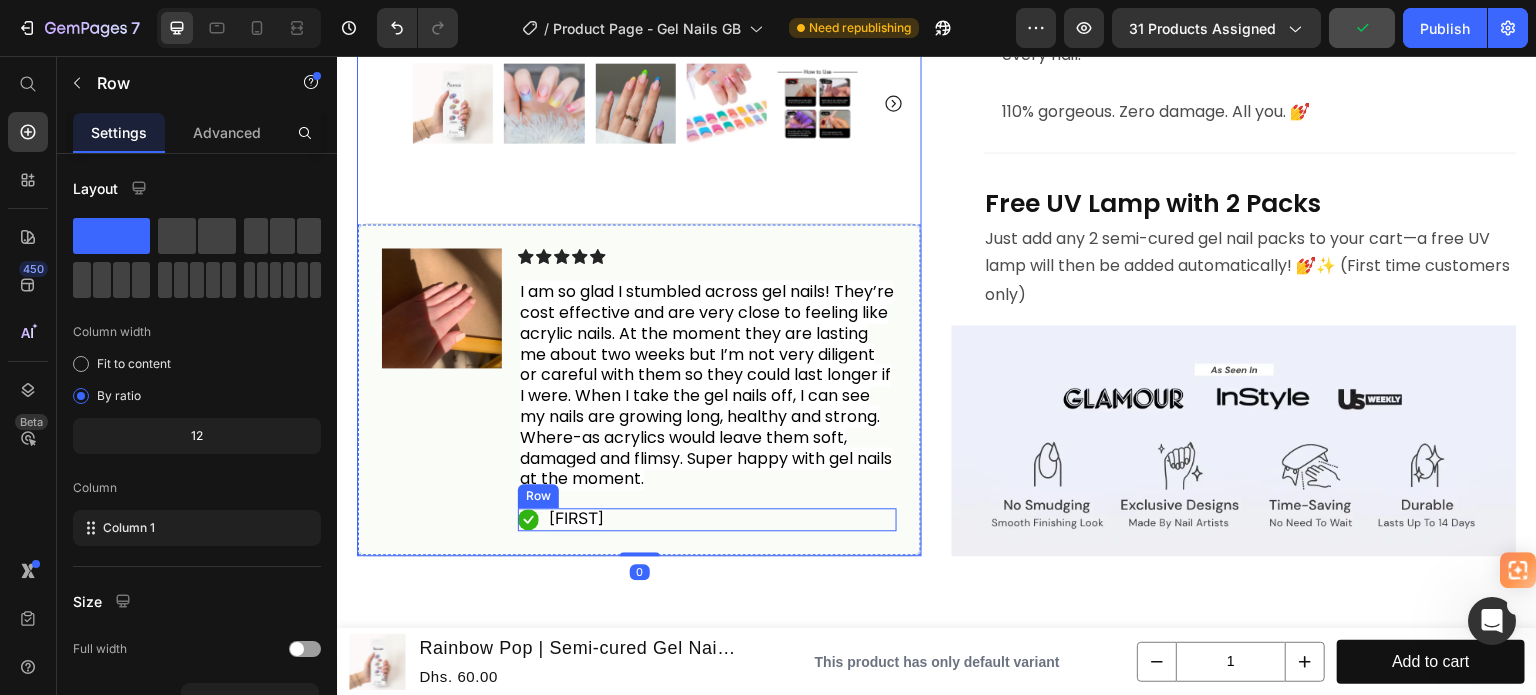 click on "Icon [FIRST] Text Block Row" at bounding box center [707, 520] 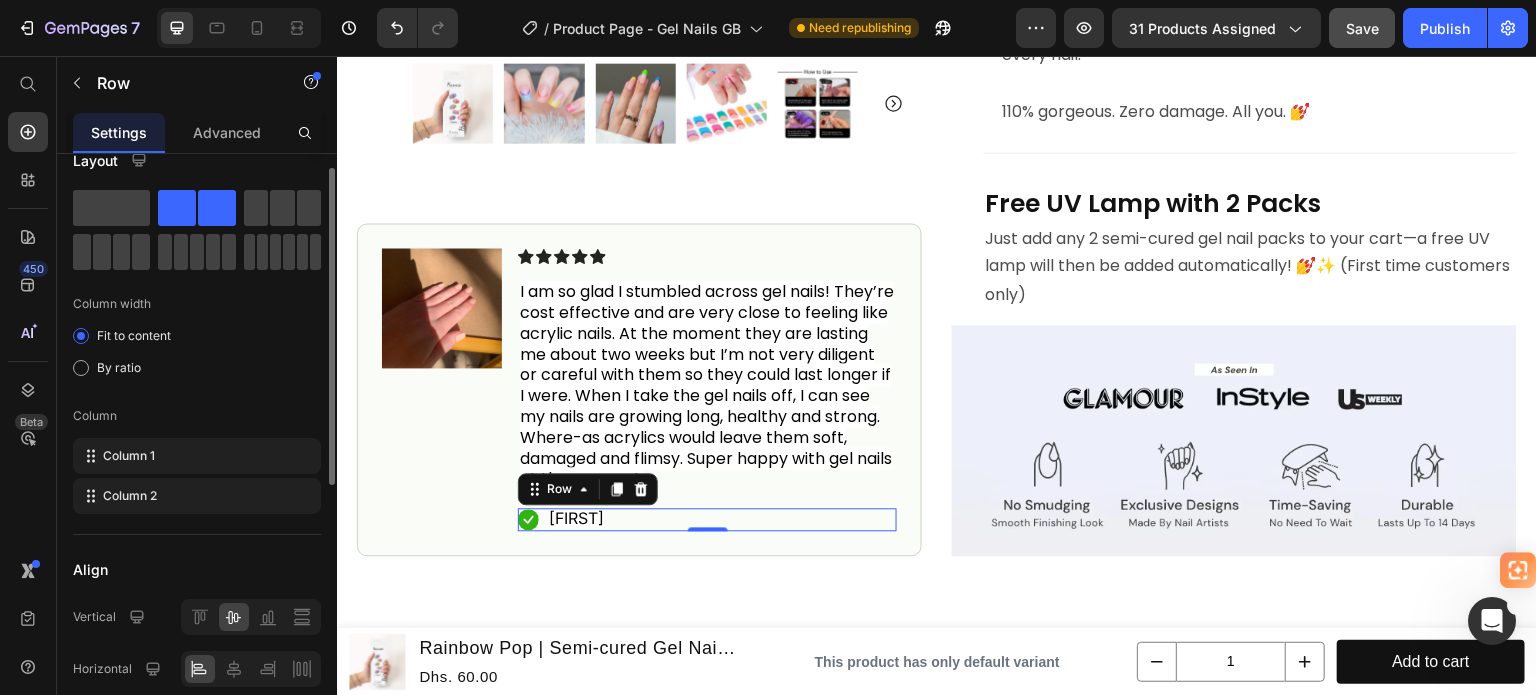 scroll, scrollTop: 0, scrollLeft: 0, axis: both 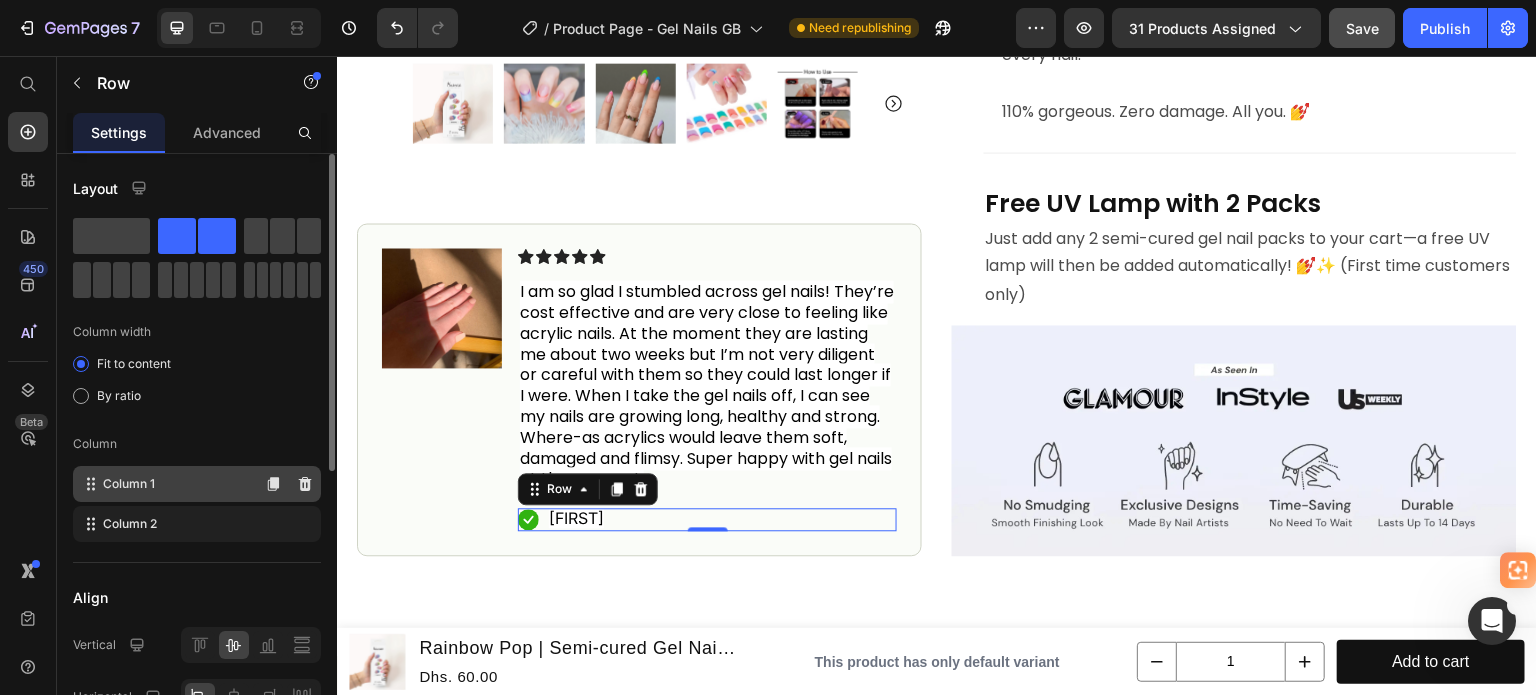 click on "Column 1" 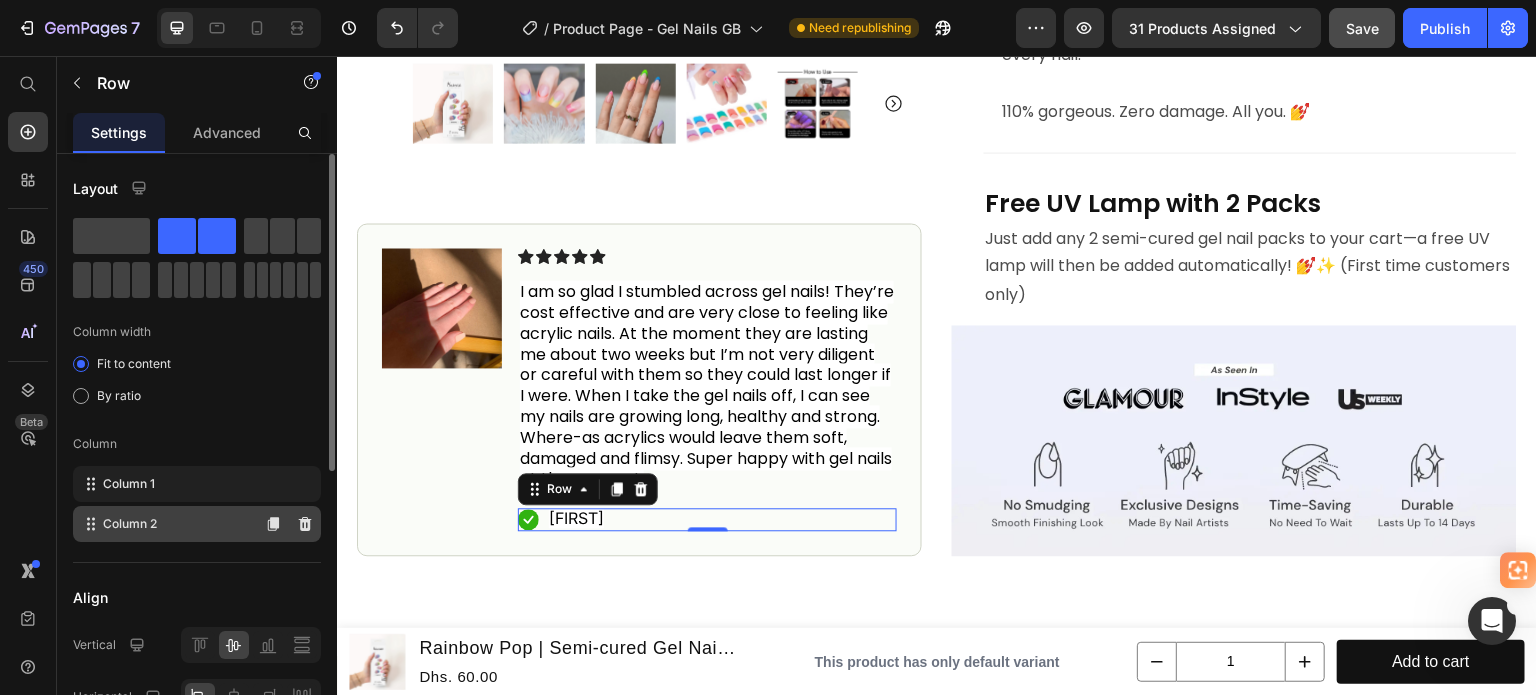 click on "Column 2" 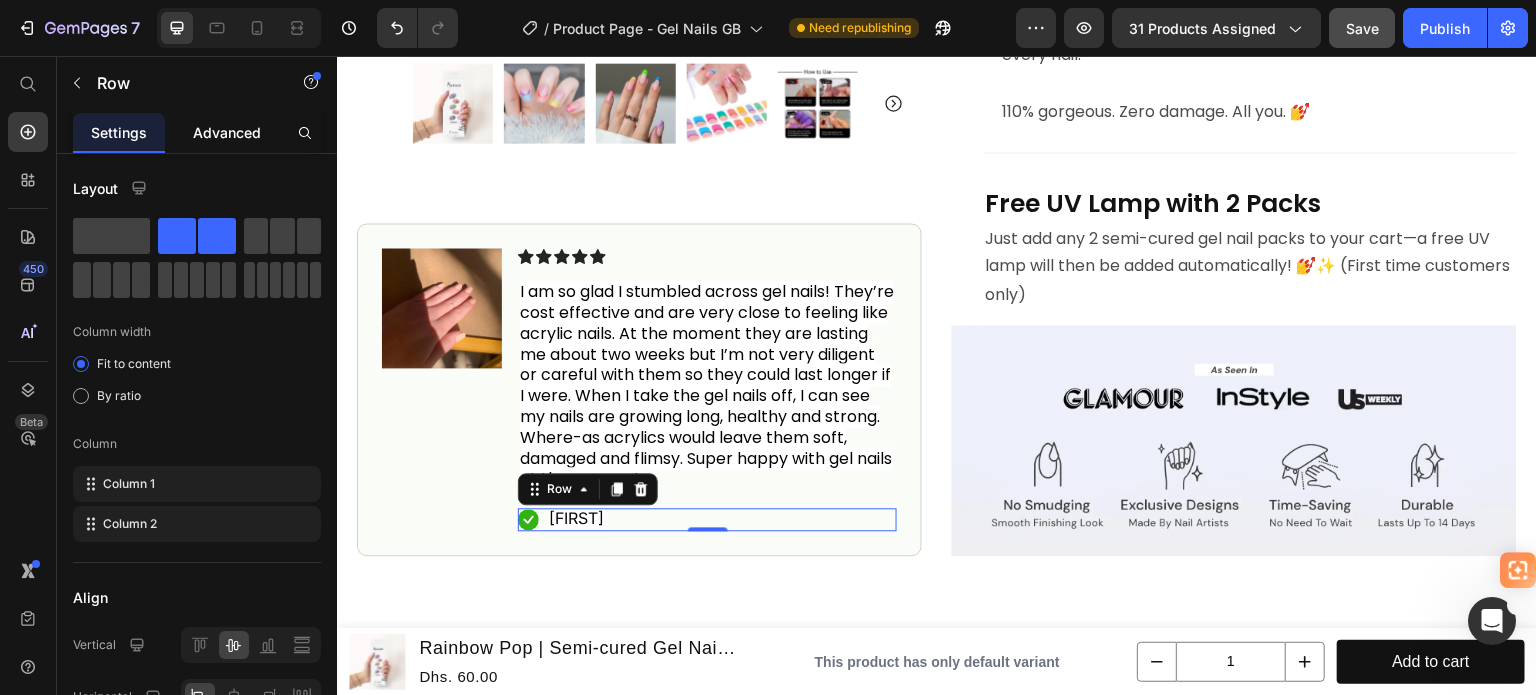 click on "Advanced" at bounding box center (227, 132) 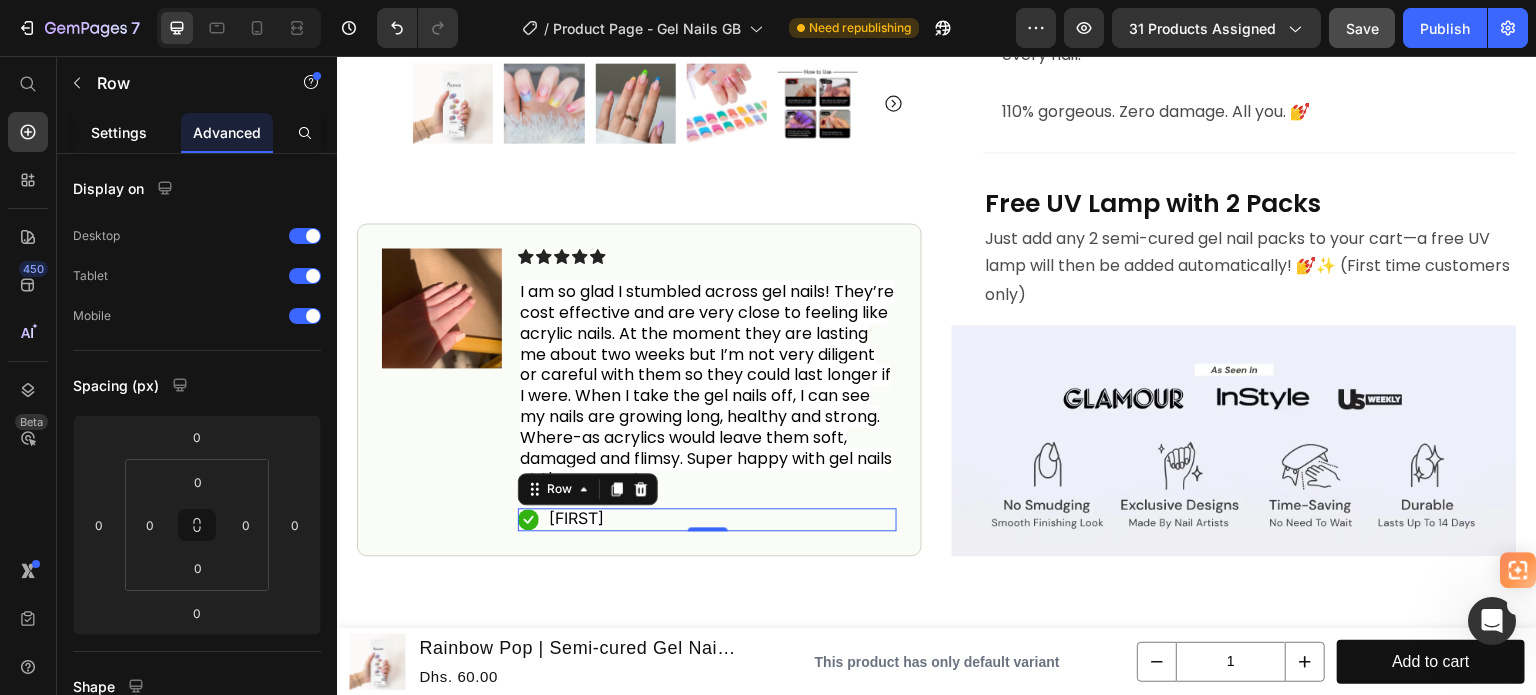 click on "Settings" 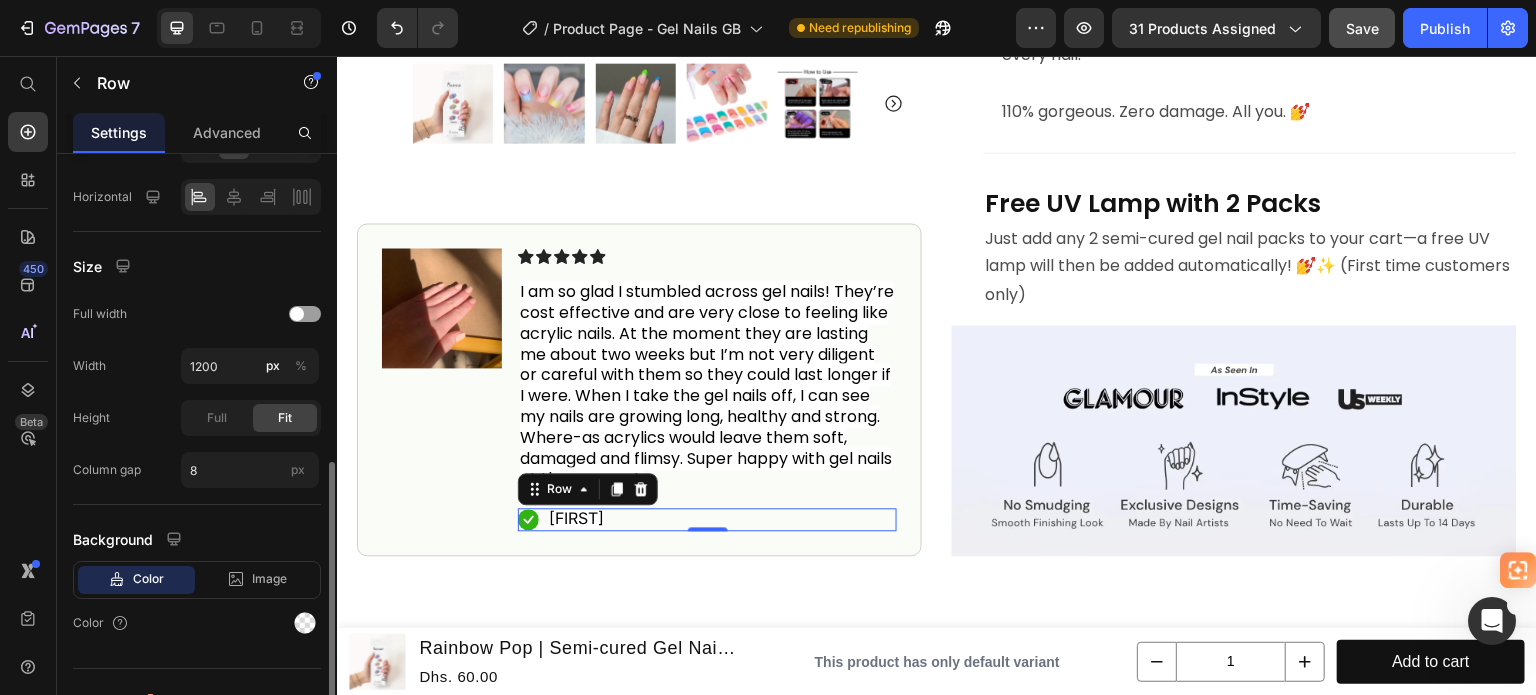 scroll, scrollTop: 528, scrollLeft: 0, axis: vertical 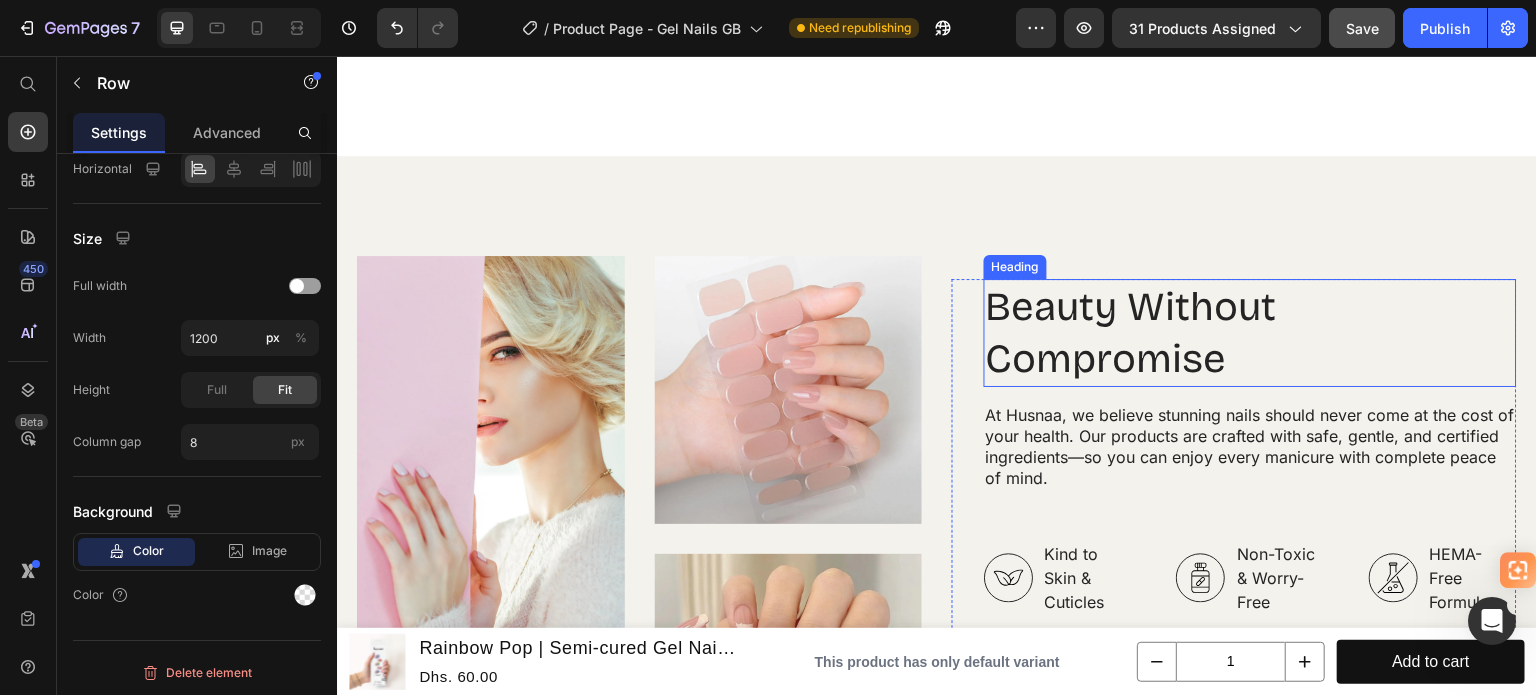 click on "Beauty Without Compromise" at bounding box center (1250, 333) 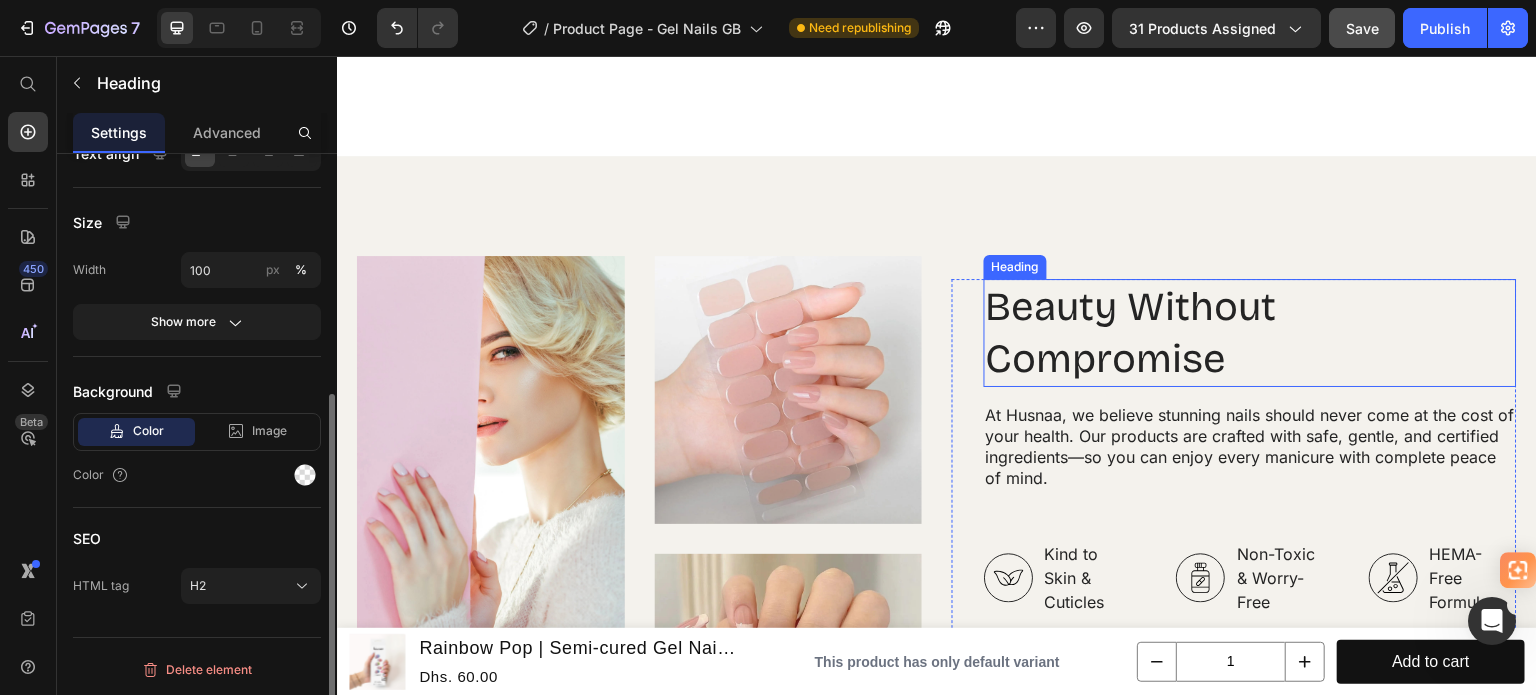 scroll, scrollTop: 0, scrollLeft: 0, axis: both 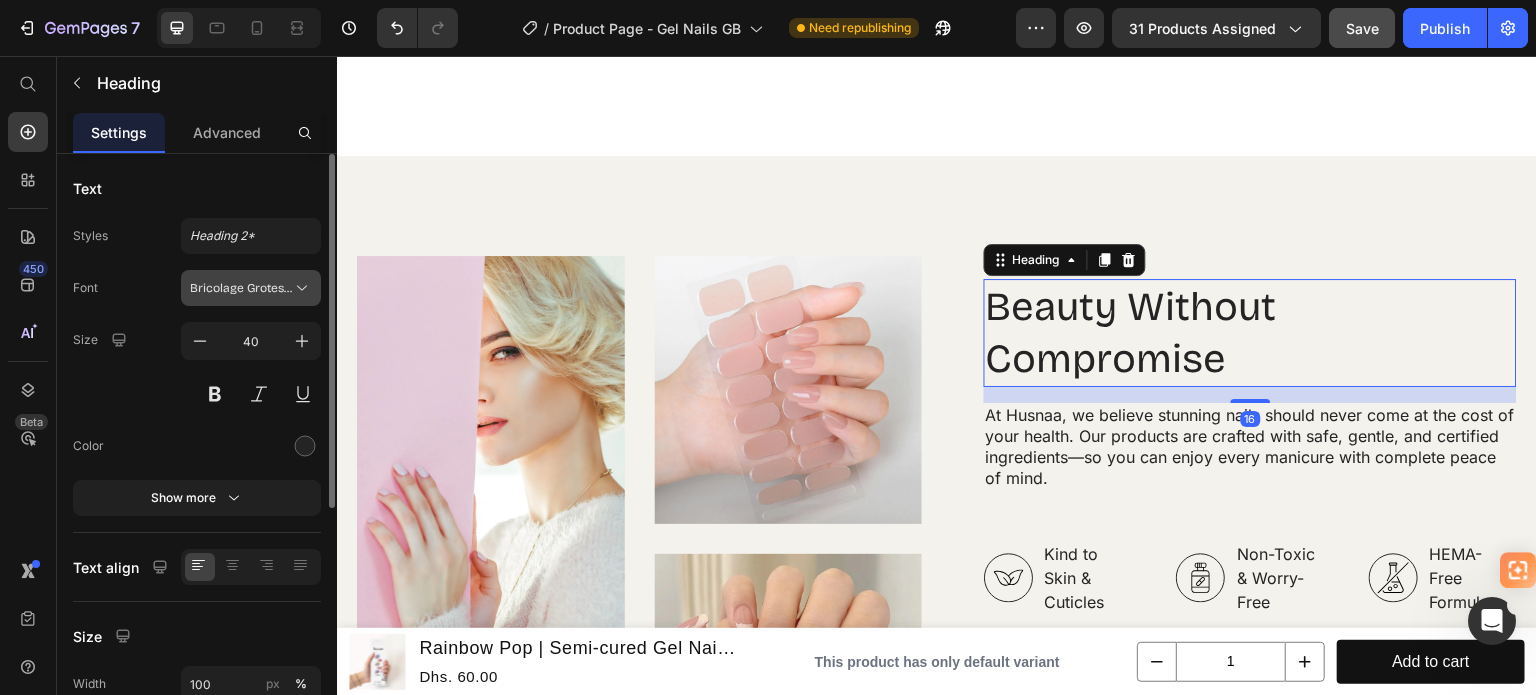 click on "Bricolage Grotesque" at bounding box center [241, 288] 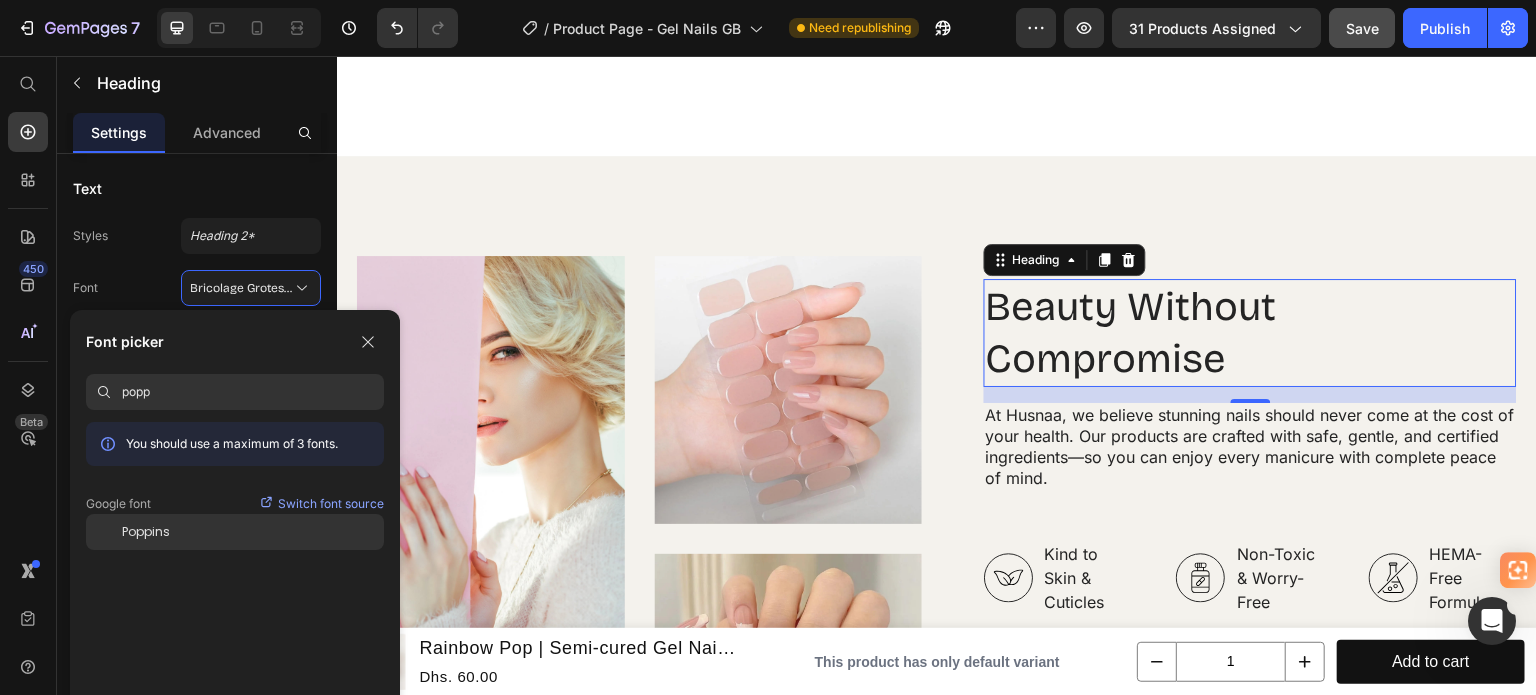 type on "popp" 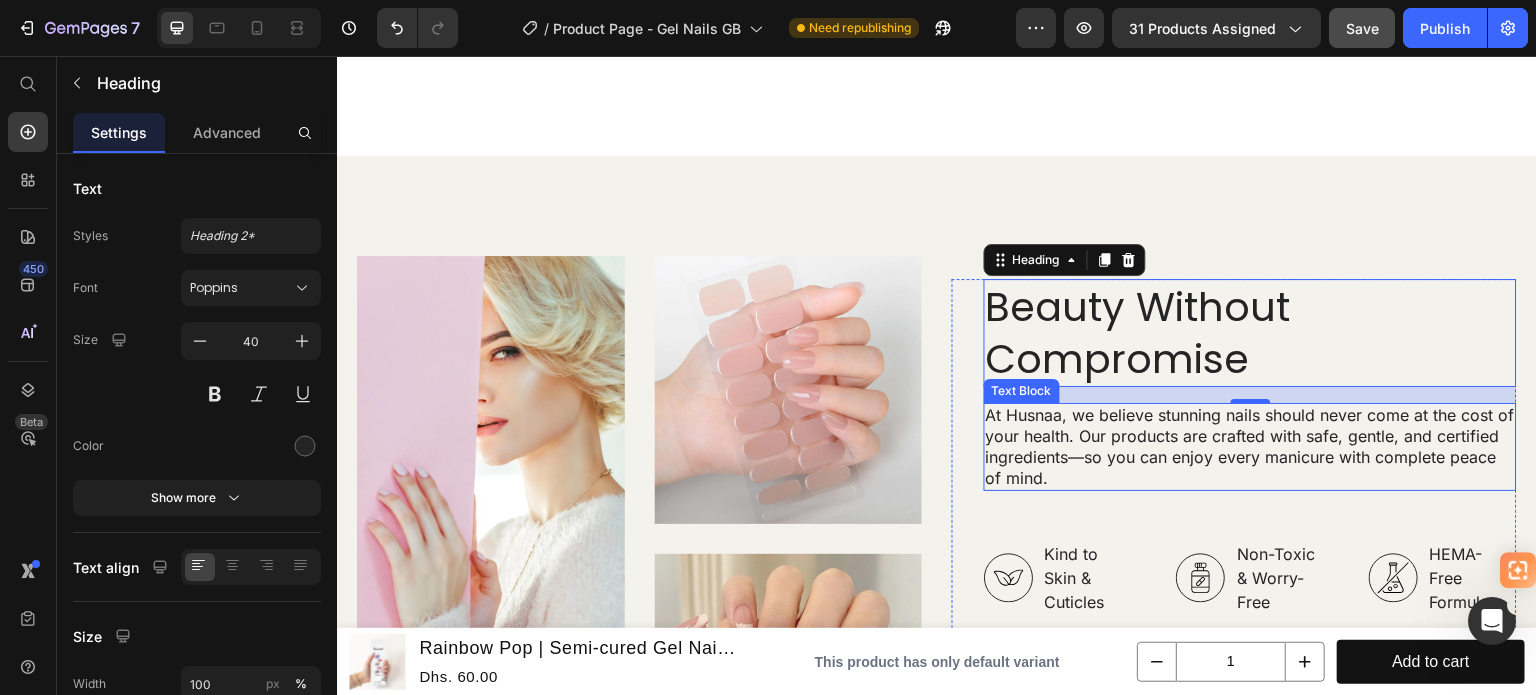 click on "At Husnaa, we believe stunning nails should never come at the cost of your health. Our products are crafted with safe, gentle, and certified ingredients—so you can enjoy every manicure with complete peace of mind." at bounding box center [1250, 446] 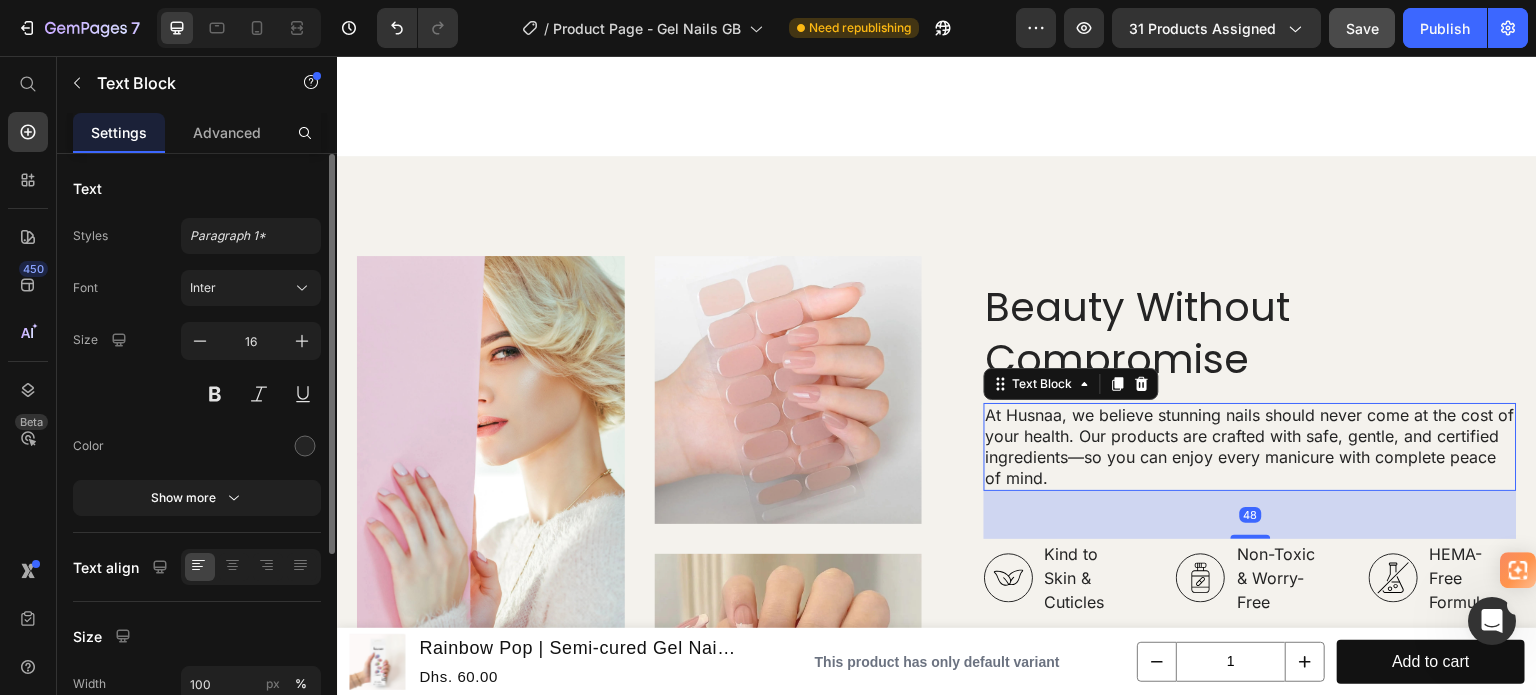 click on "Styles Paragraph 1* Font Inter Size 16 Color Show more" 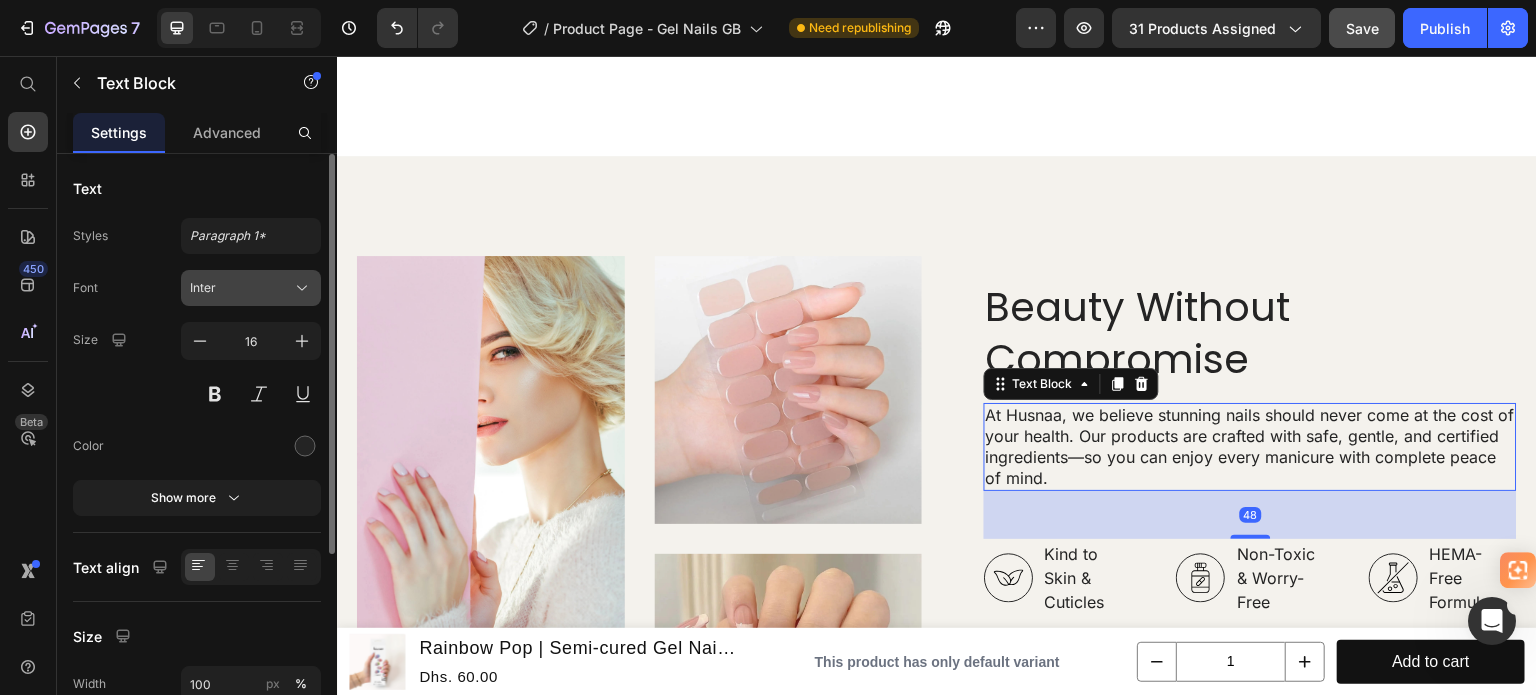 click on "Inter" at bounding box center (241, 288) 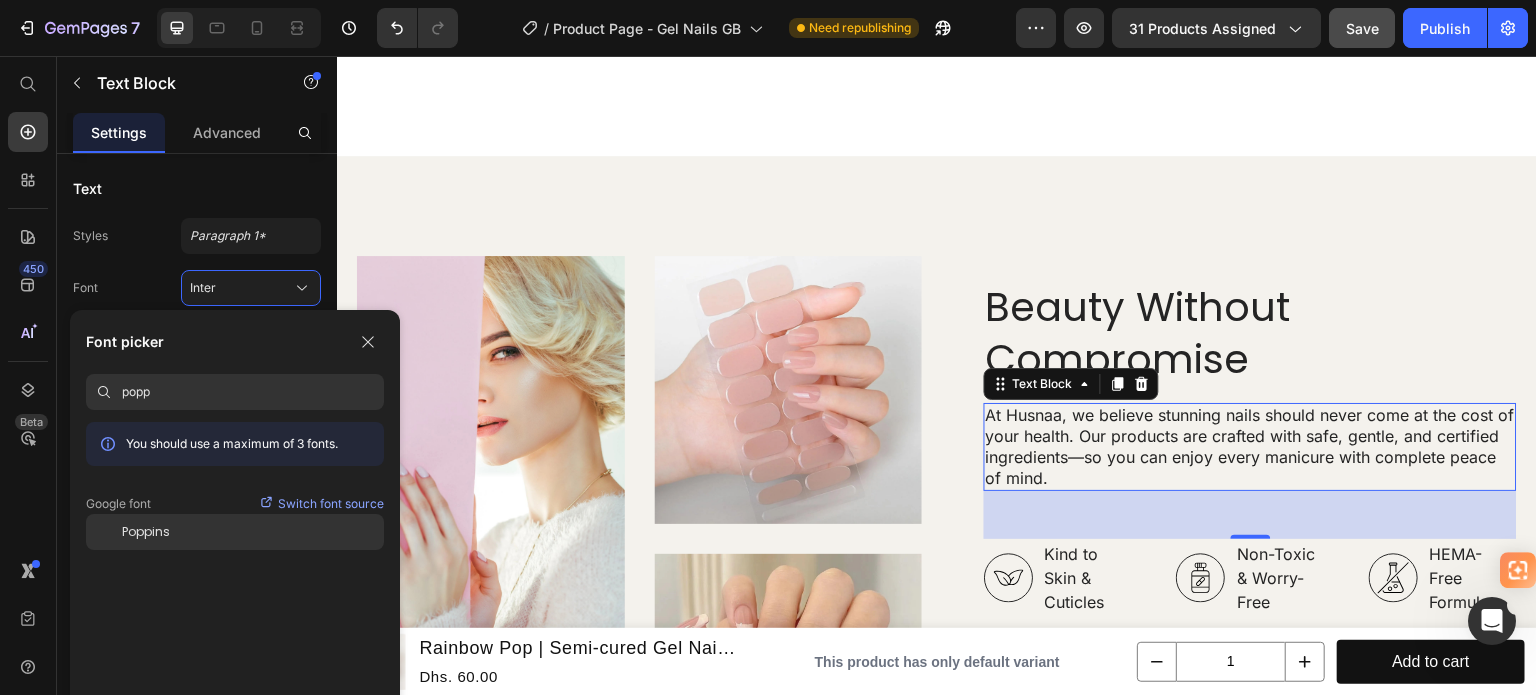 type on "popp" 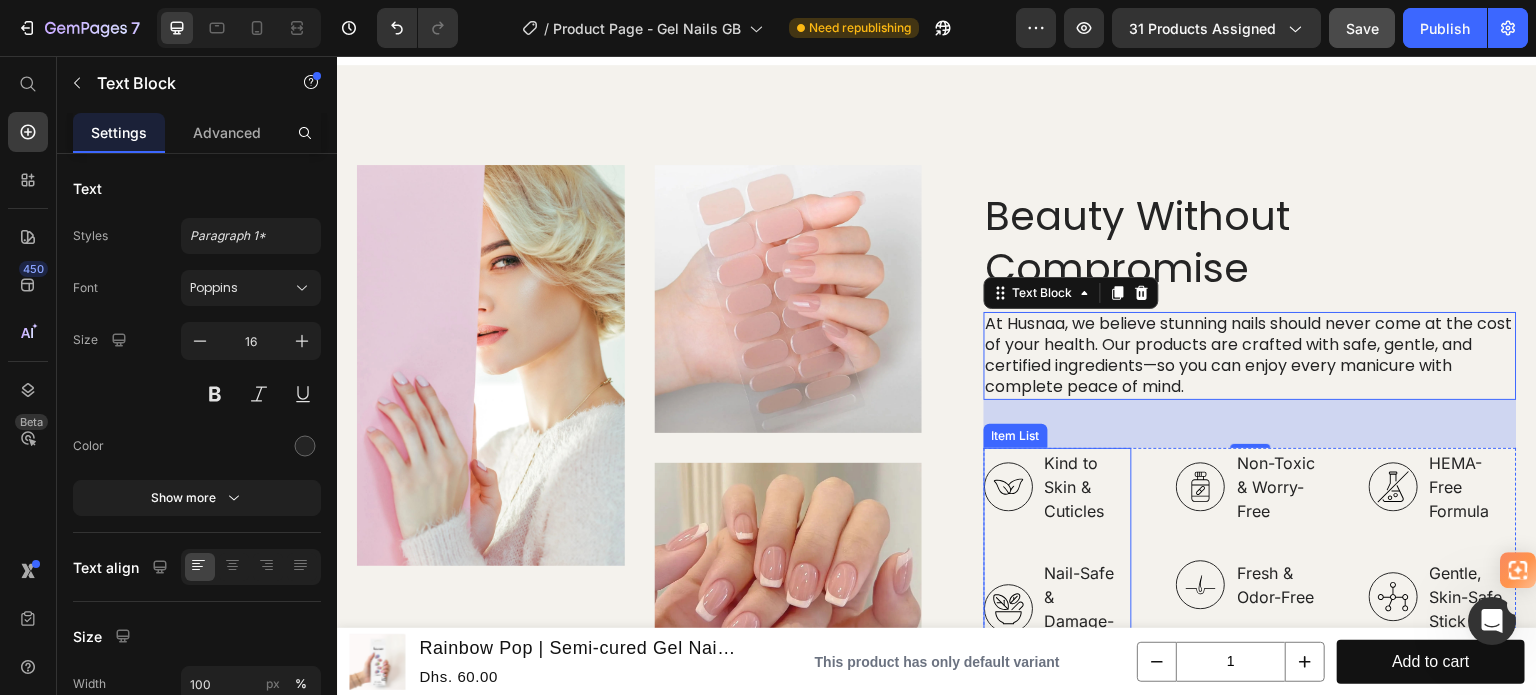 scroll, scrollTop: 2400, scrollLeft: 0, axis: vertical 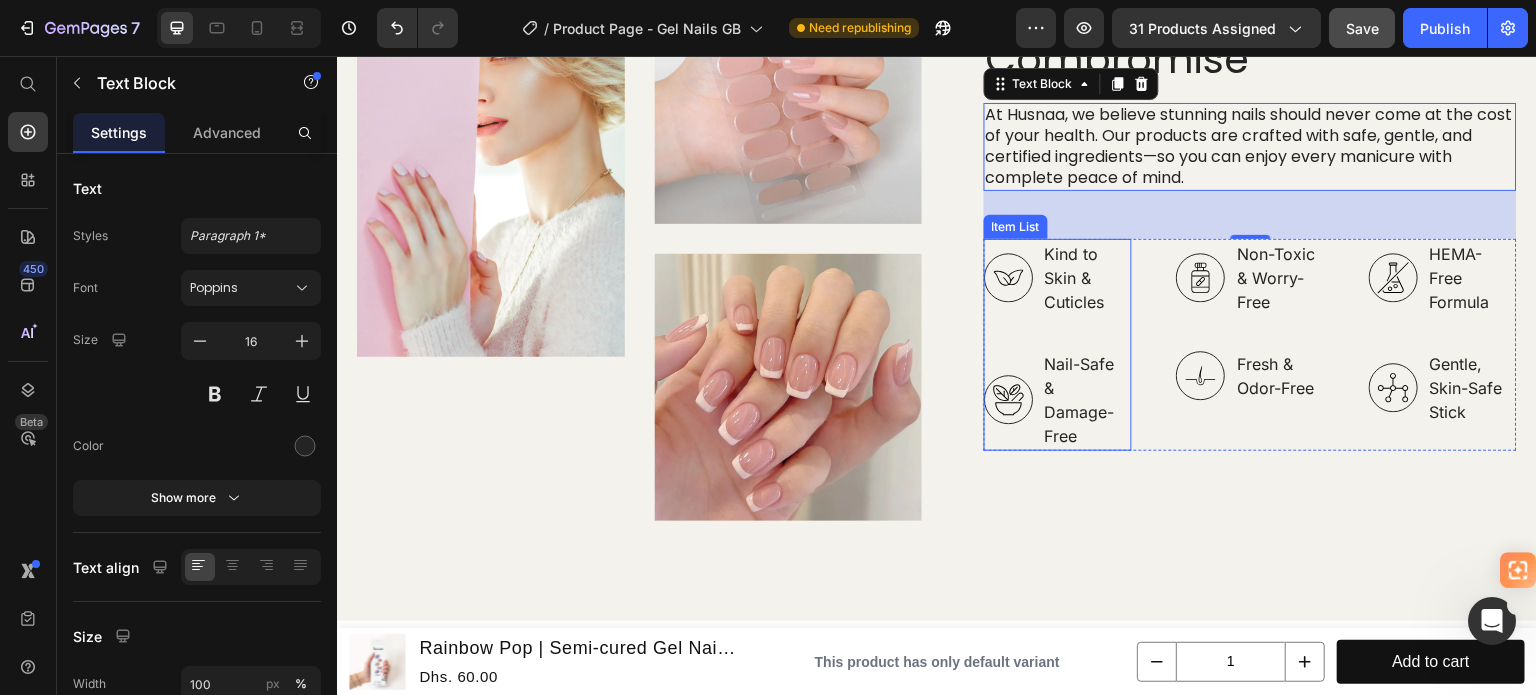 click on "Kind to Skin & Cuticles" at bounding box center (1087, 278) 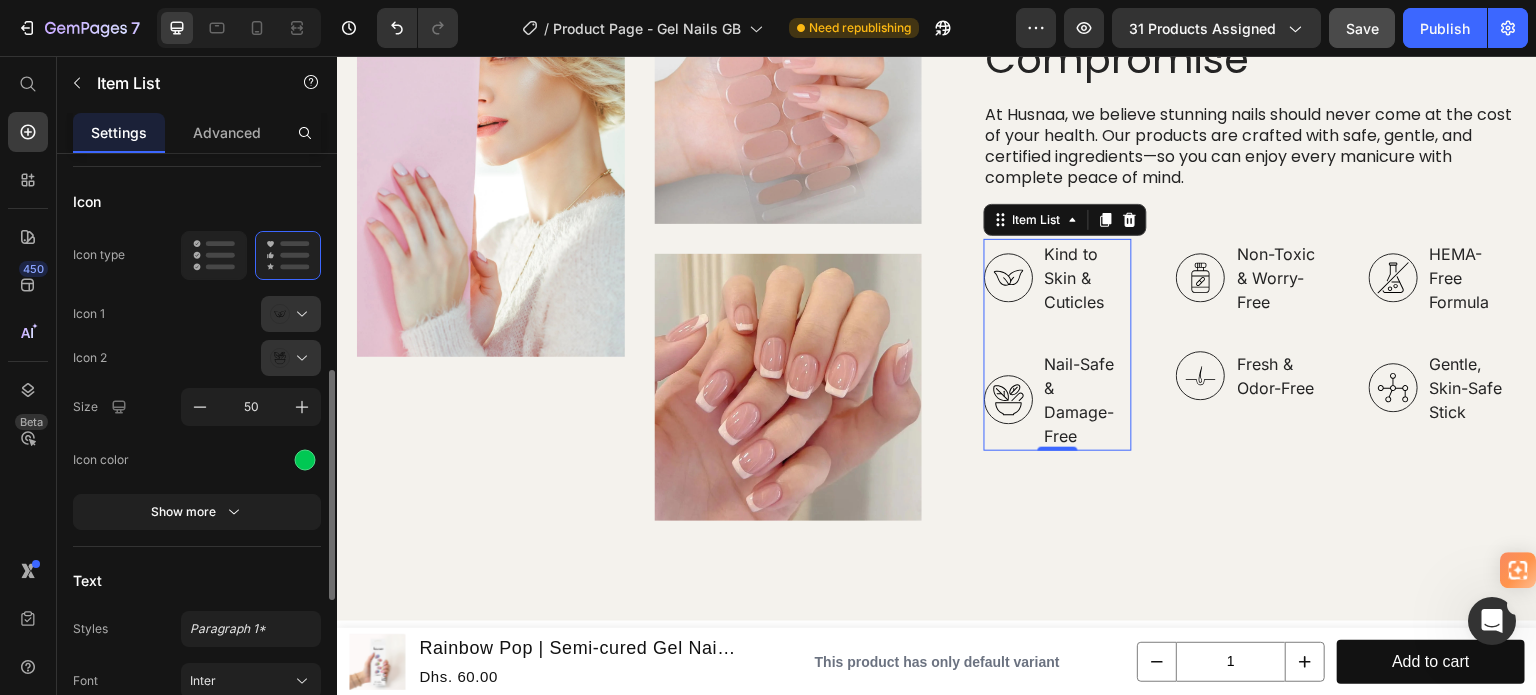 scroll, scrollTop: 300, scrollLeft: 0, axis: vertical 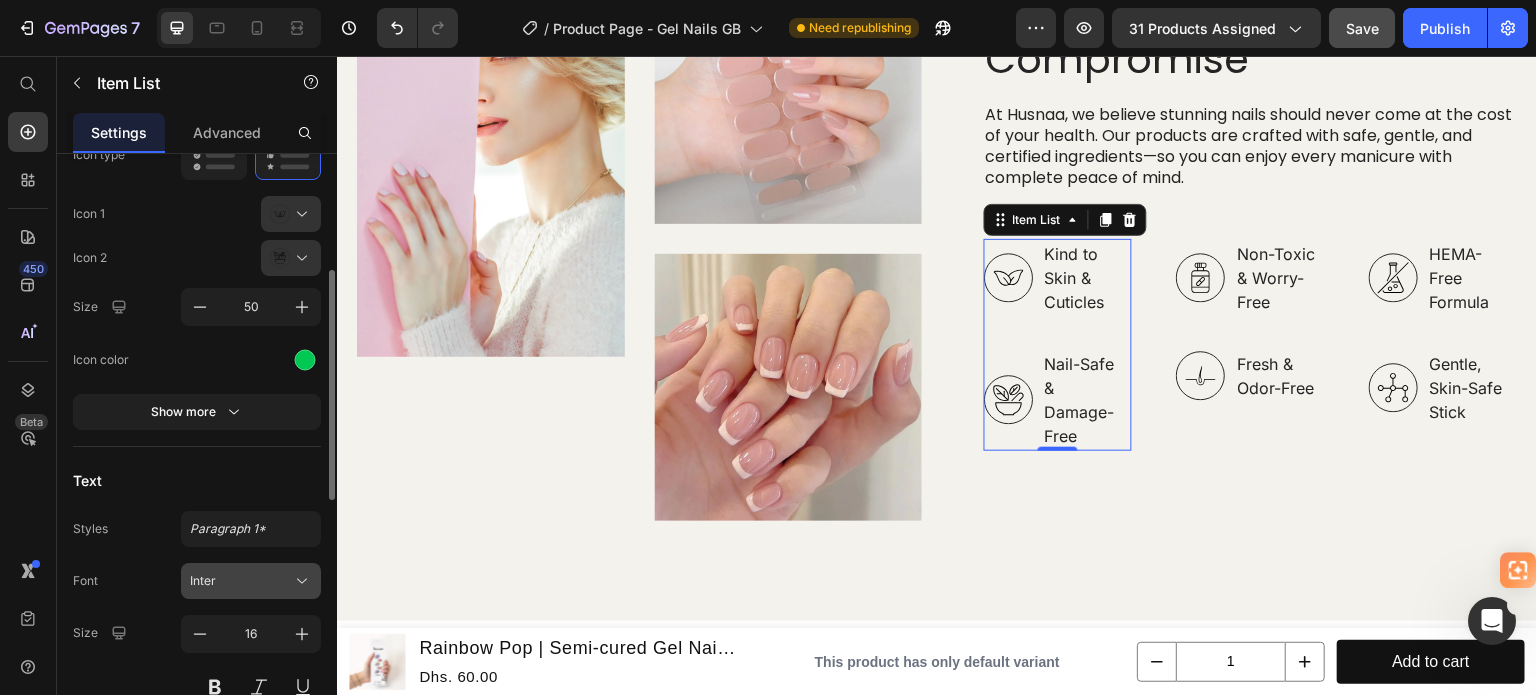 click on "Inter" at bounding box center (251, 581) 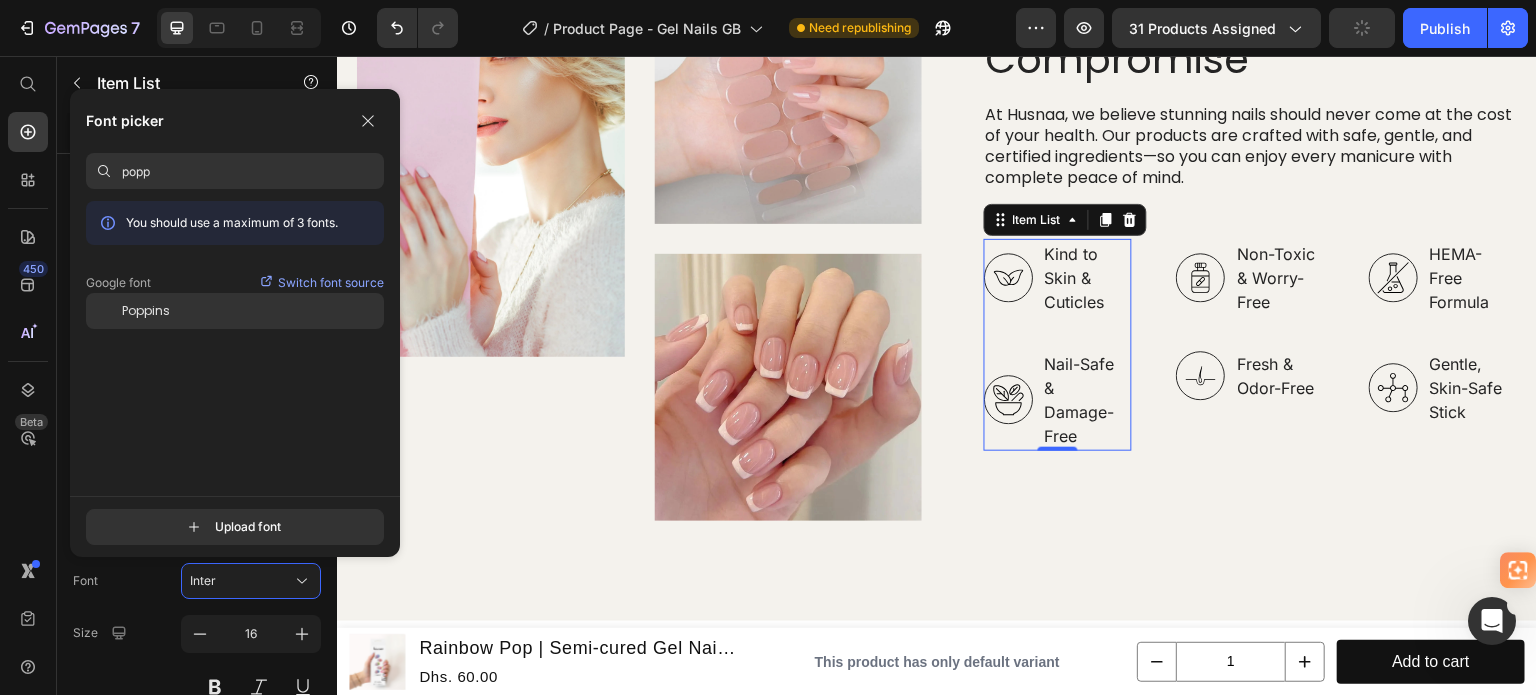 type on "popp" 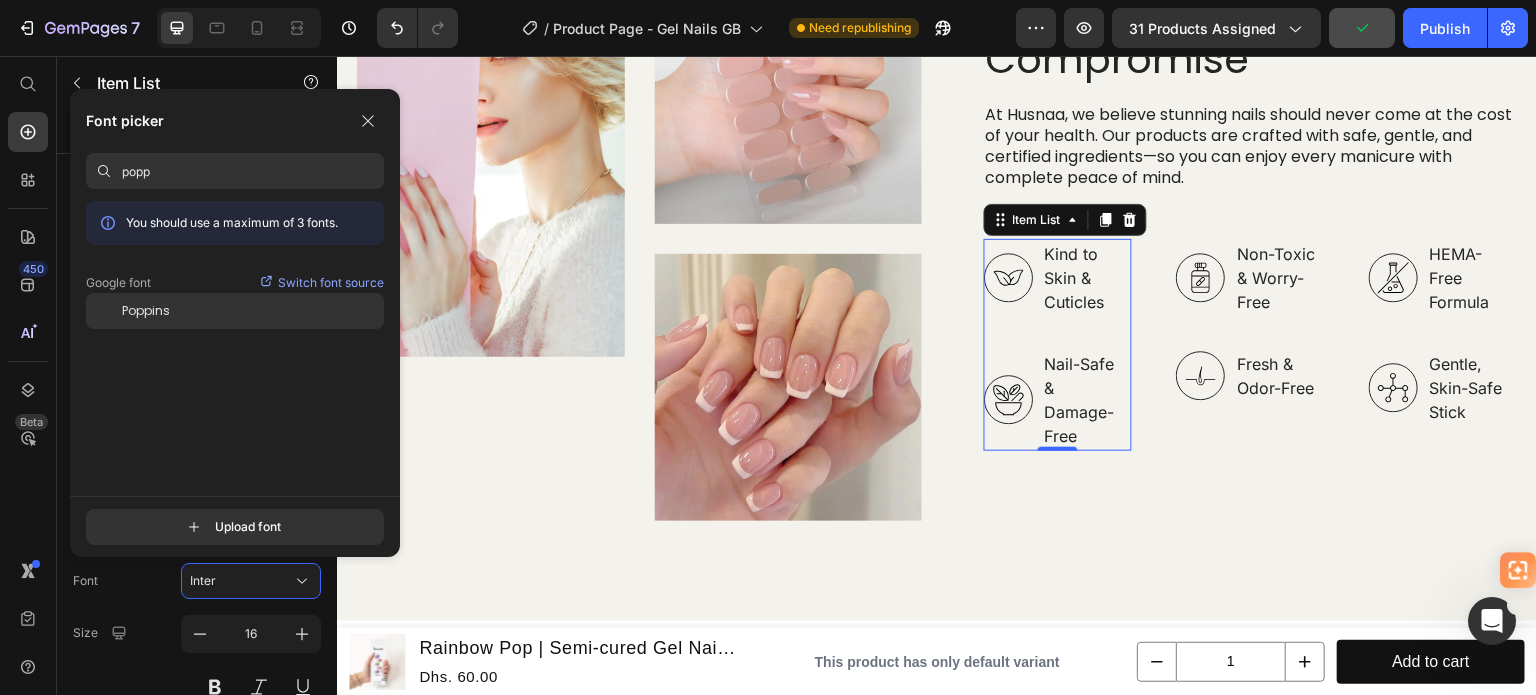 click on "Poppins" 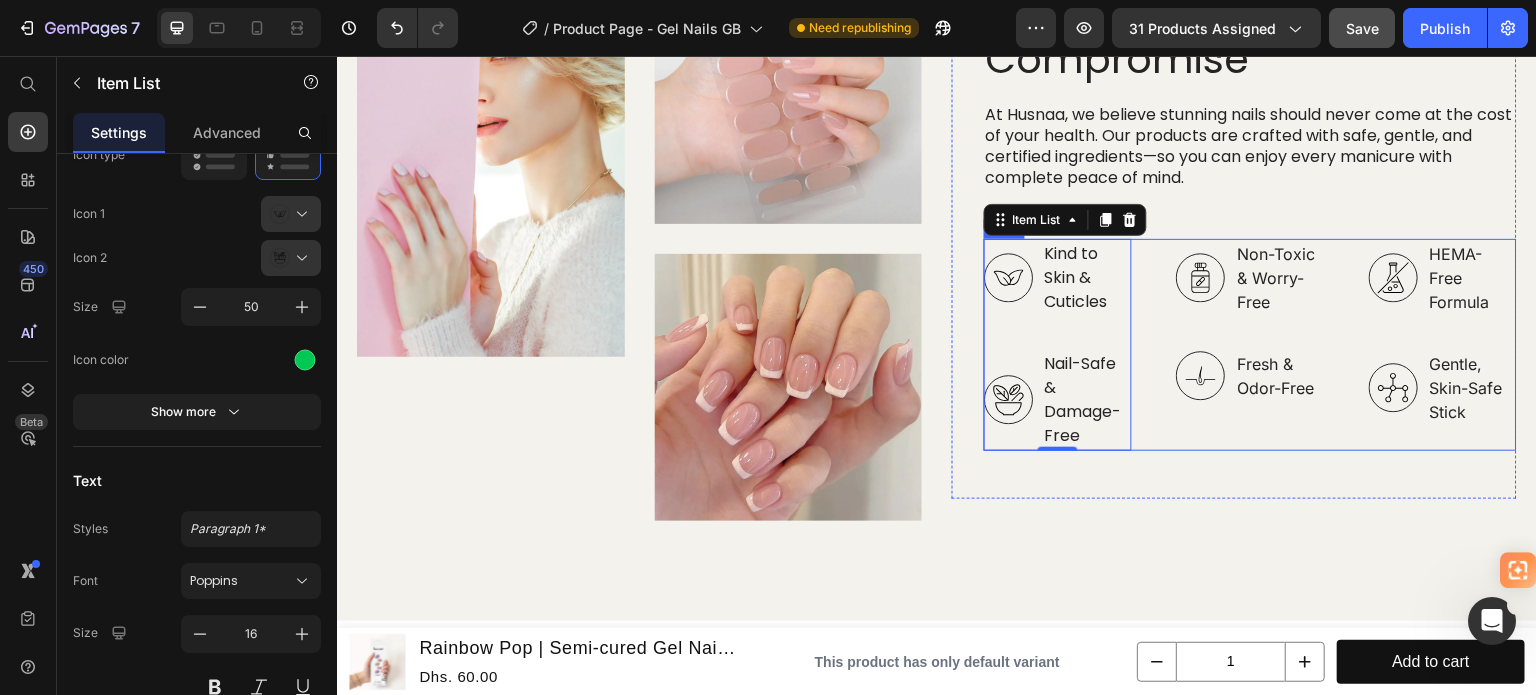 click on "Non-Toxic & Worry-Free
Fresh & Odor-Free Item List" at bounding box center (1250, 345) 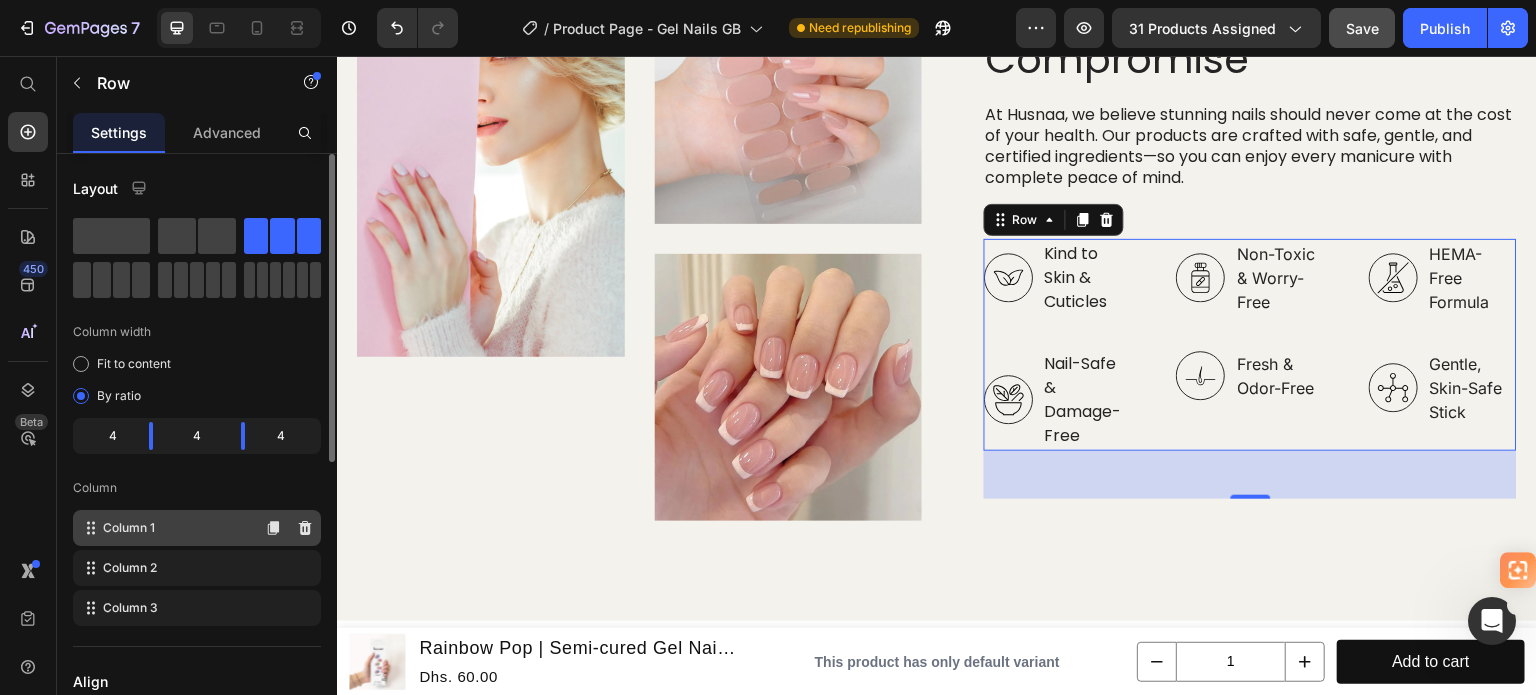 scroll, scrollTop: 100, scrollLeft: 0, axis: vertical 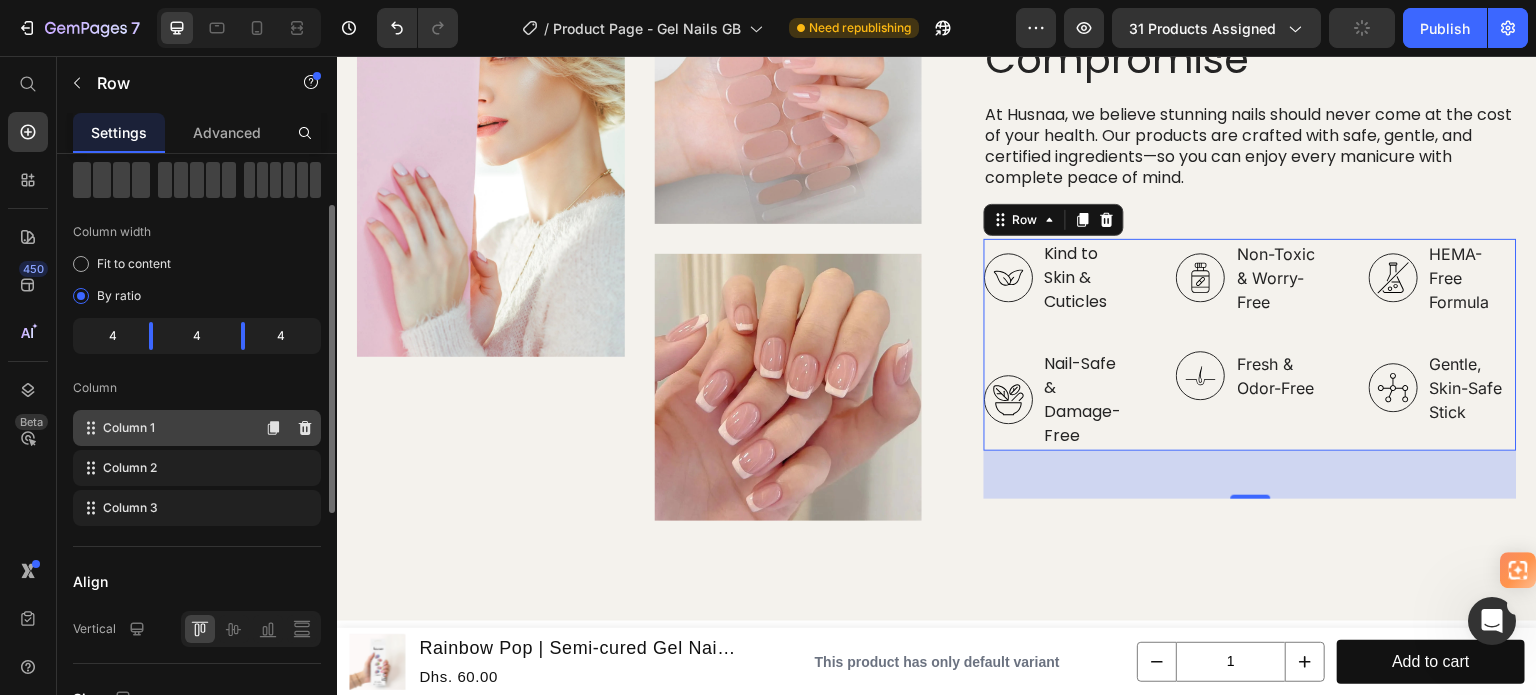 click on "Column 1" 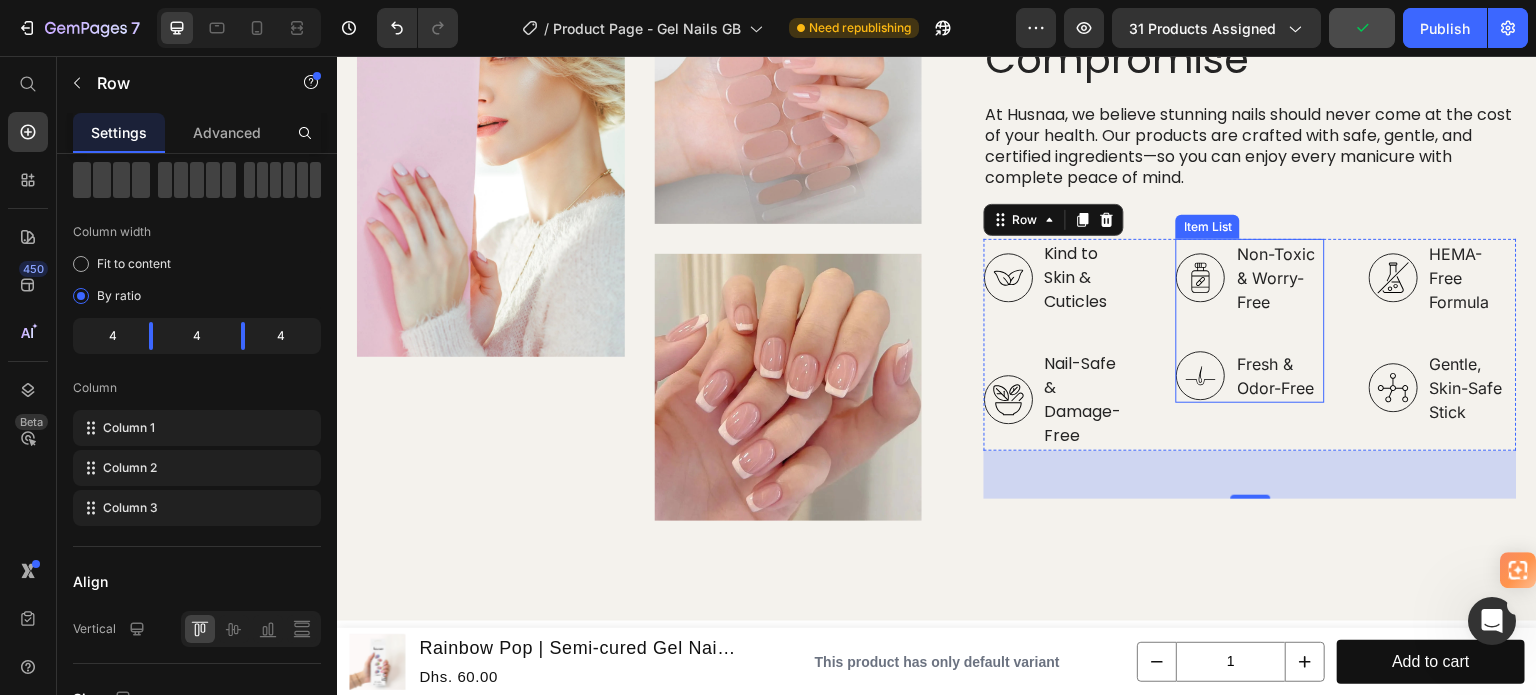 click on "Non-Toxic & Worry-Free
Fresh & Odor-Free" at bounding box center (1250, 321) 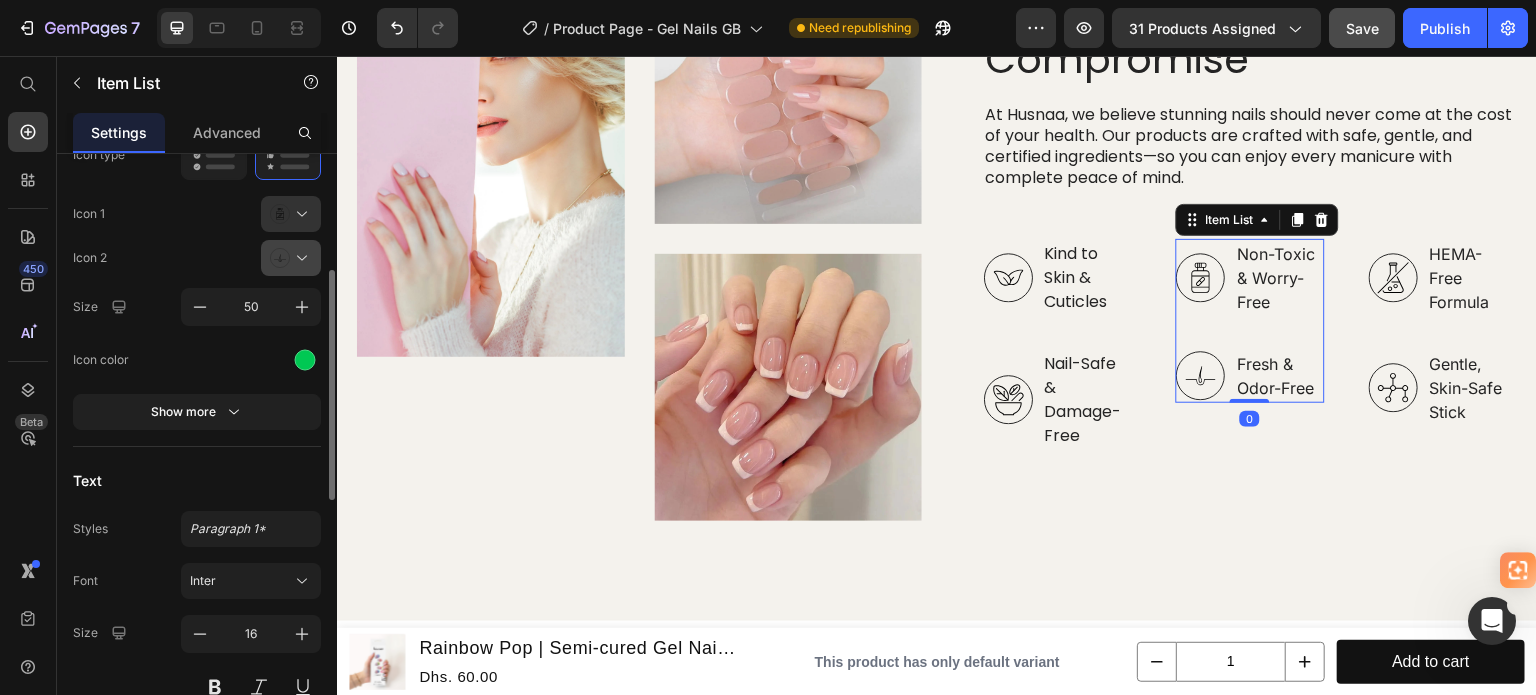 scroll, scrollTop: 400, scrollLeft: 0, axis: vertical 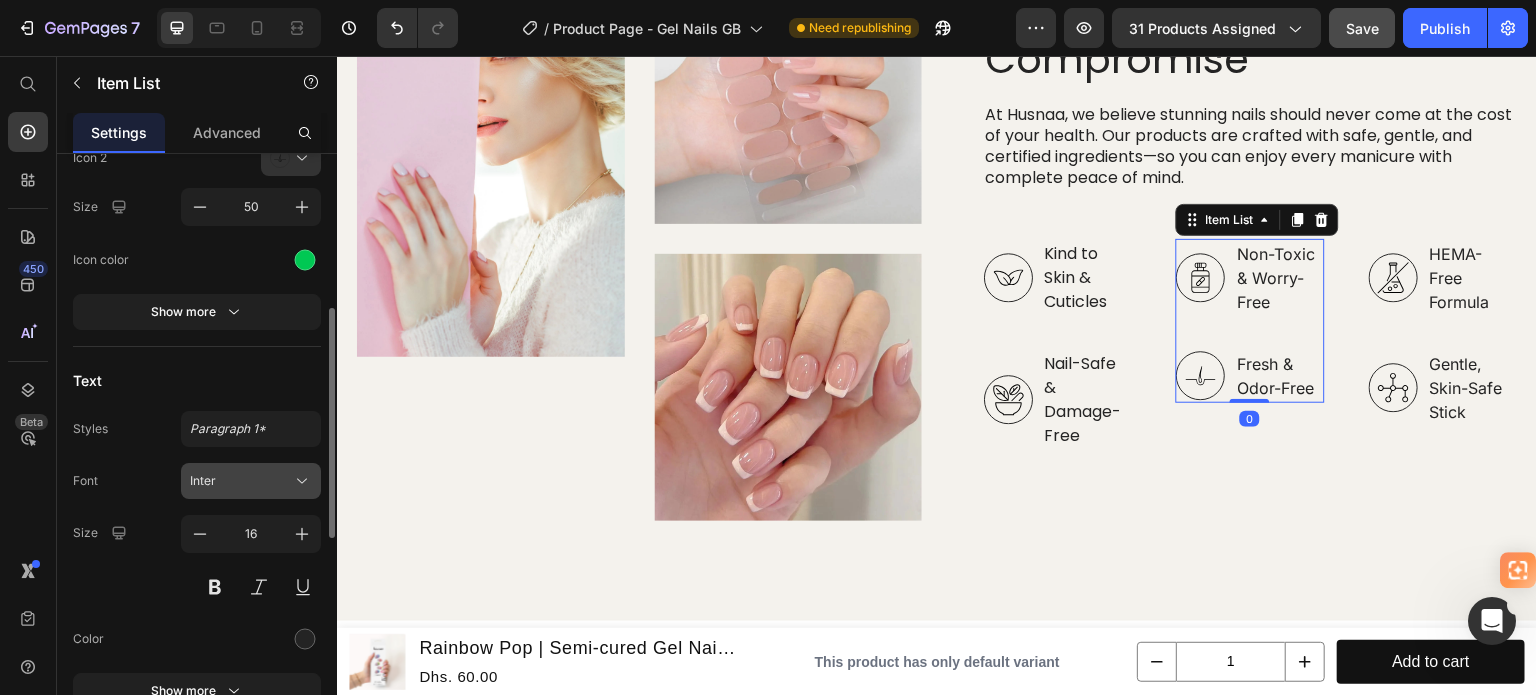 click on "Inter" at bounding box center [241, 481] 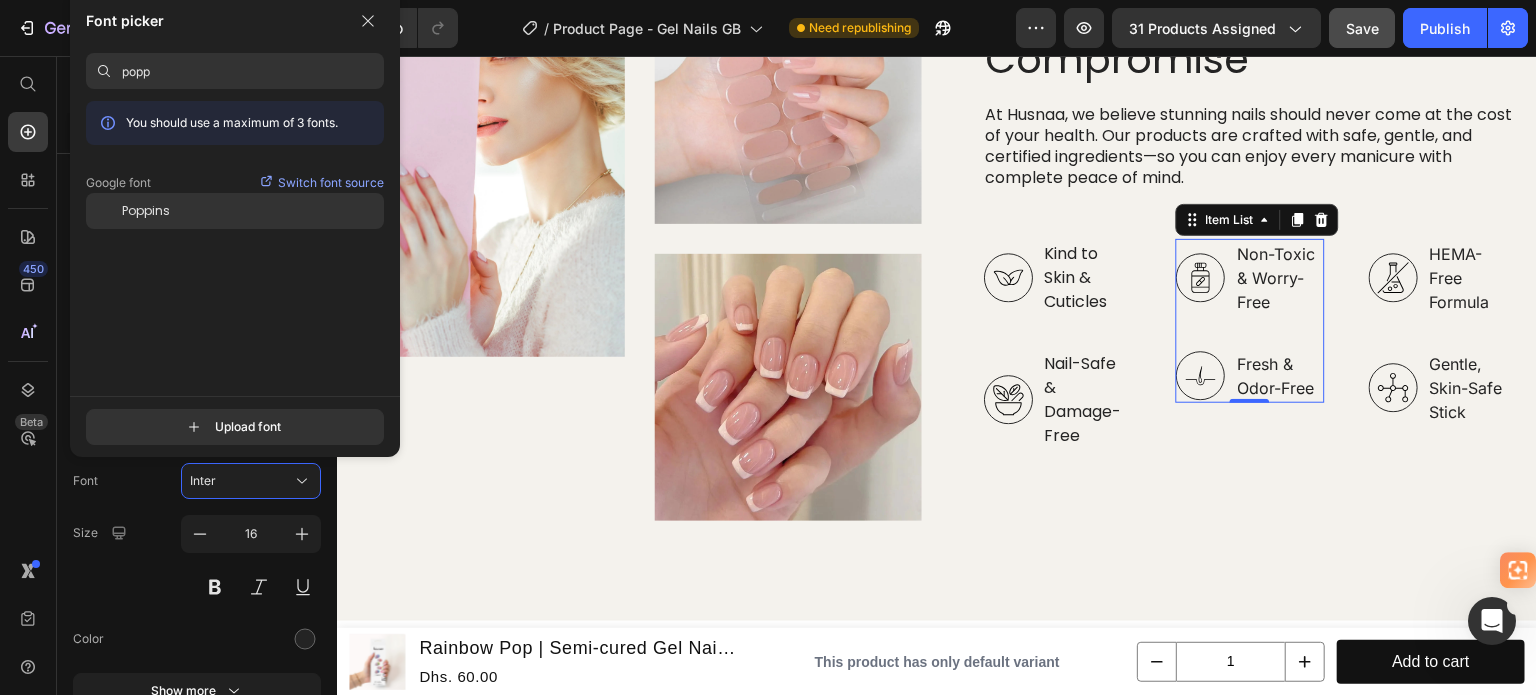 type on "popp" 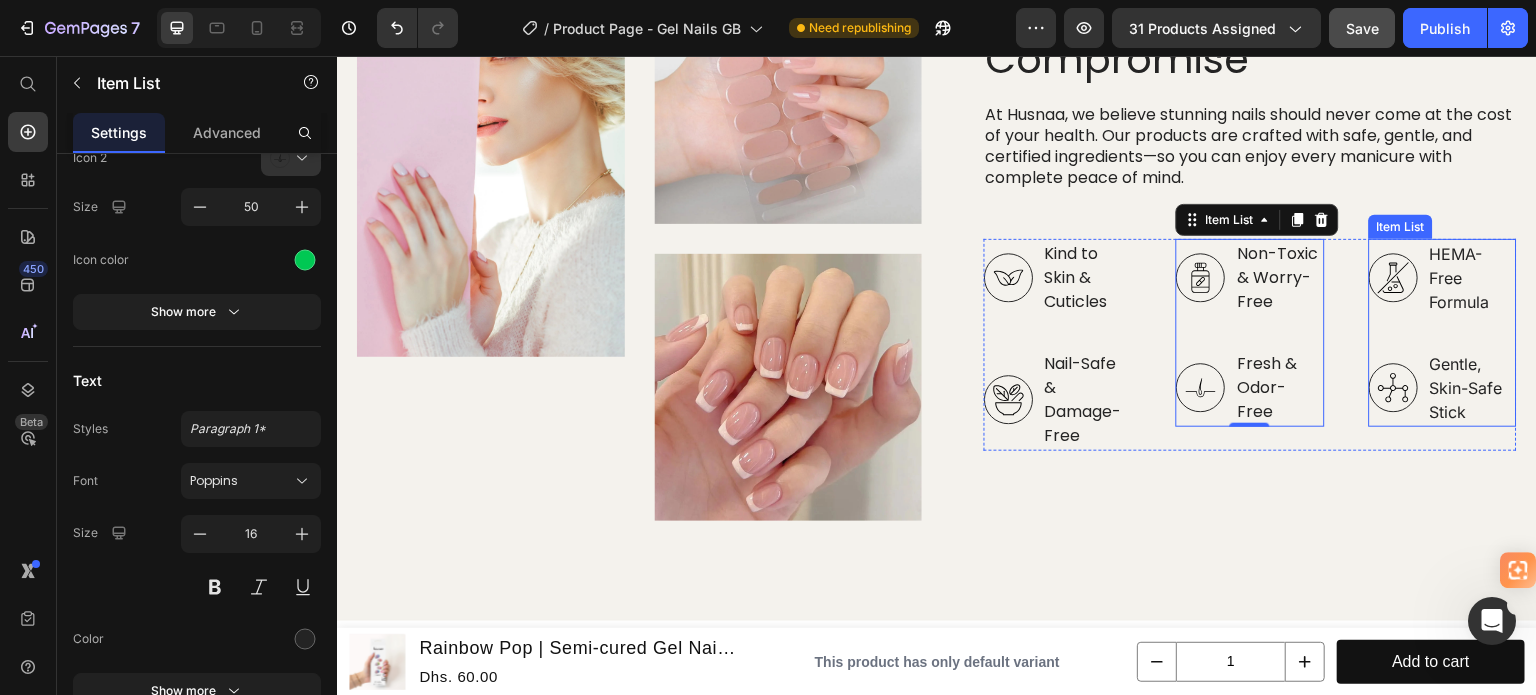 click on "HEMA-Free Formula
Gentle, Skin-Safe Stick" at bounding box center (1443, 333) 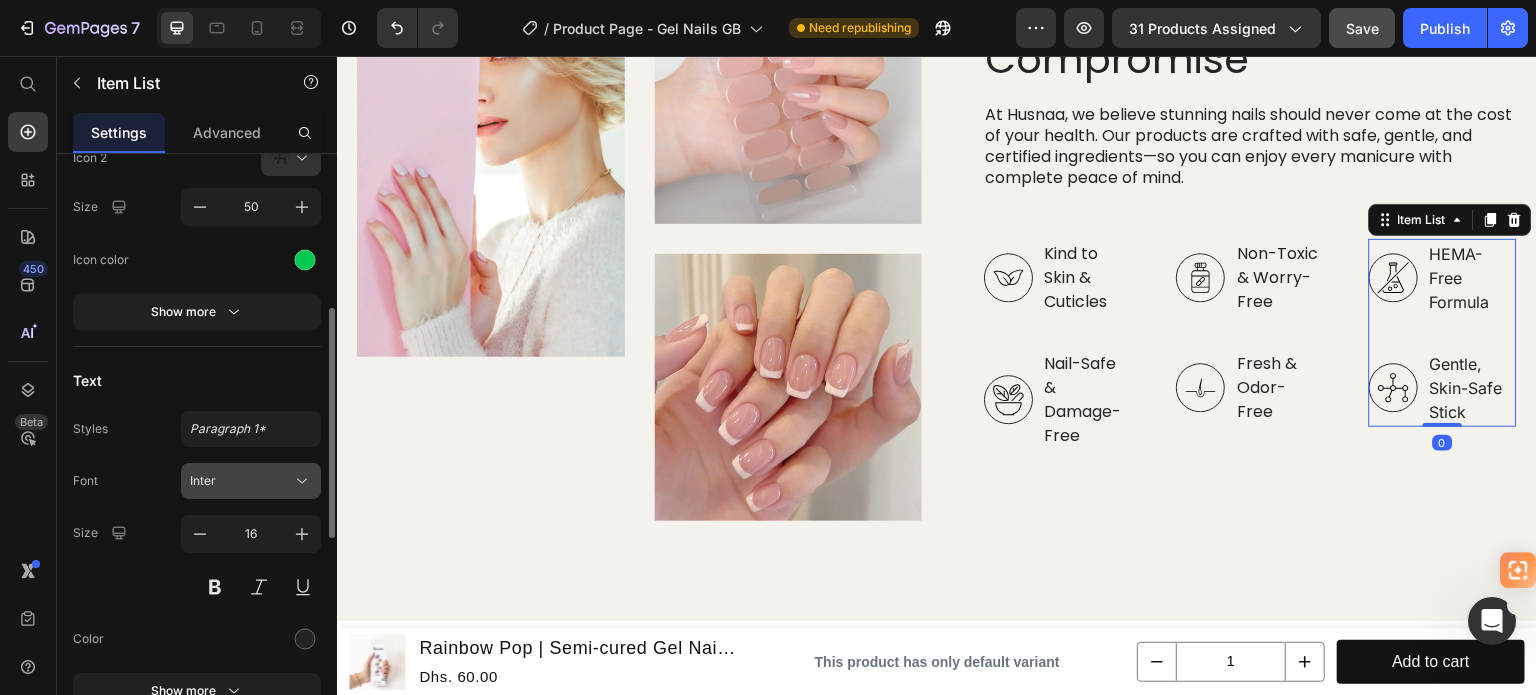 click on "Inter" at bounding box center (241, 481) 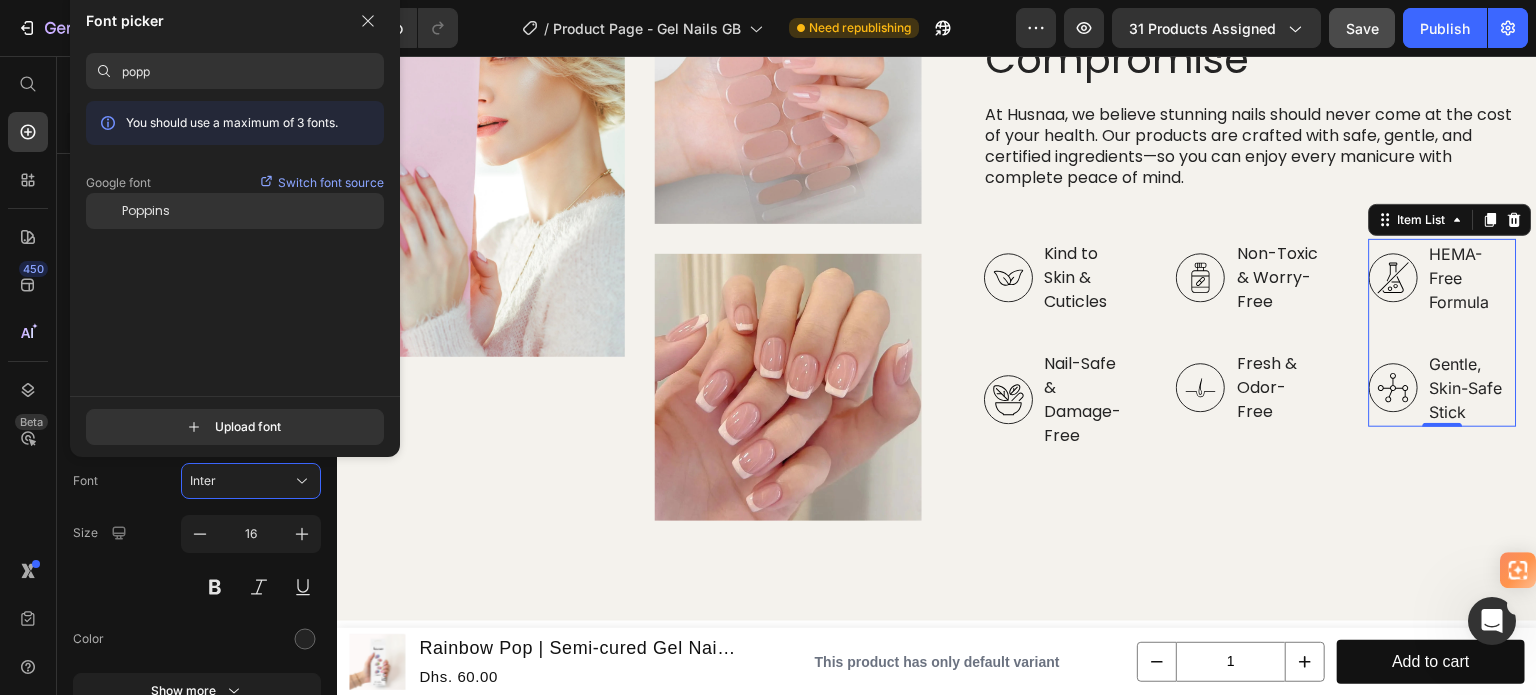 type on "popp" 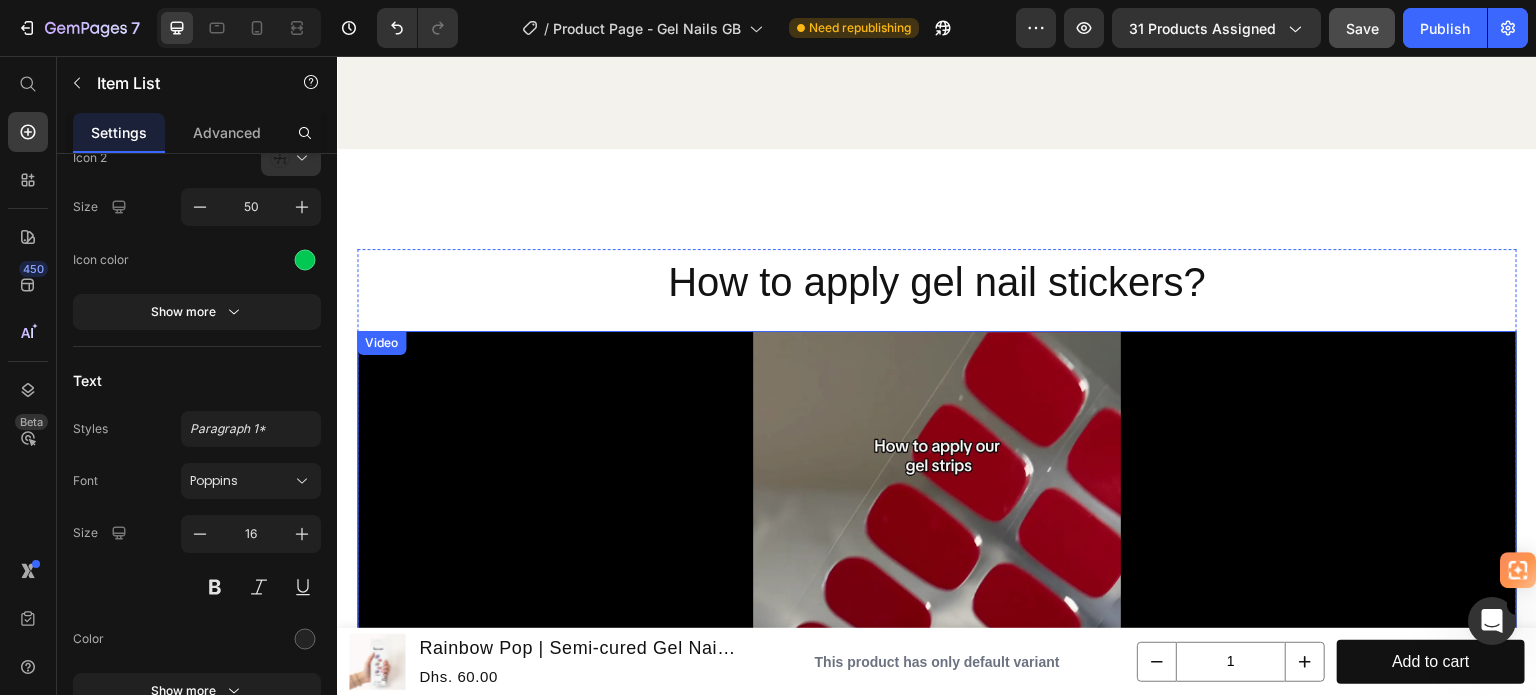 scroll, scrollTop: 2900, scrollLeft: 0, axis: vertical 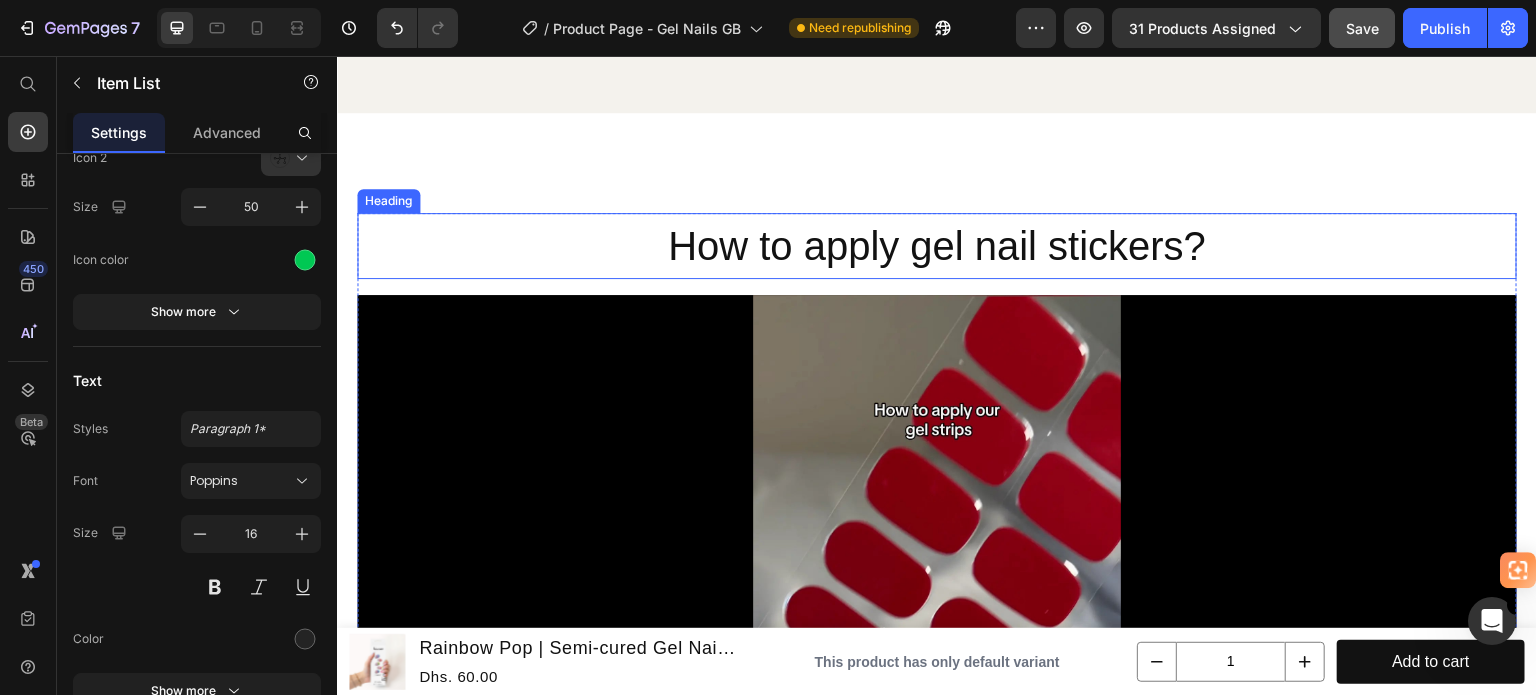 click on "How to apply gel nail stickers?" at bounding box center (937, 246) 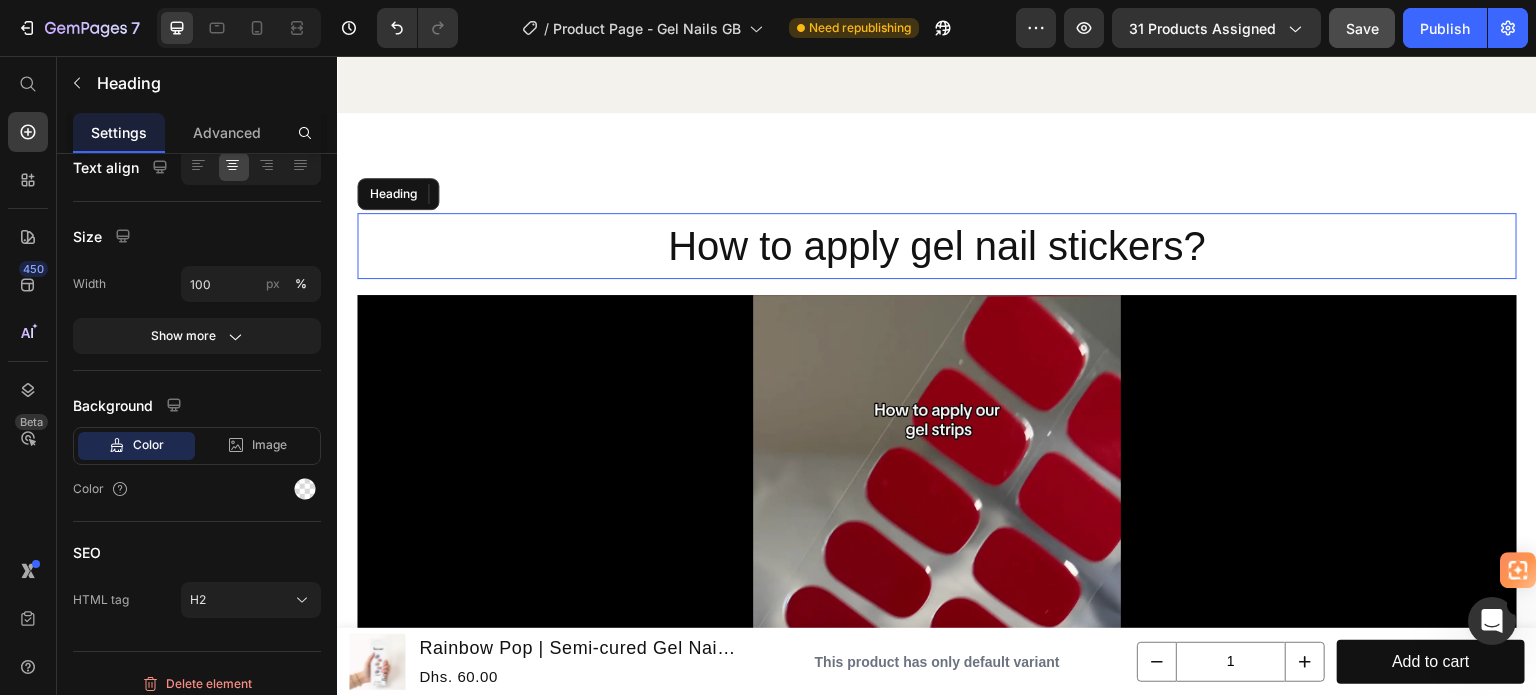scroll, scrollTop: 0, scrollLeft: 0, axis: both 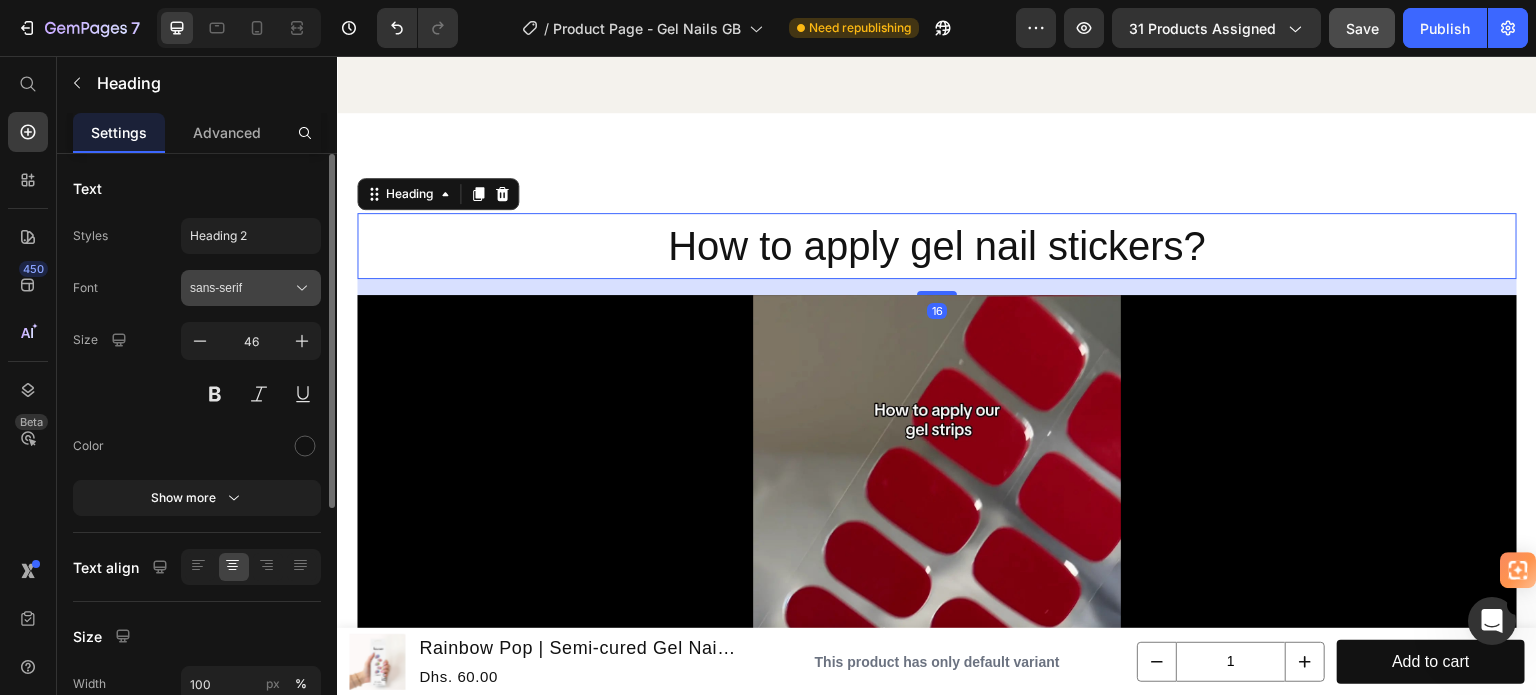 click on "sans-serif" at bounding box center (241, 288) 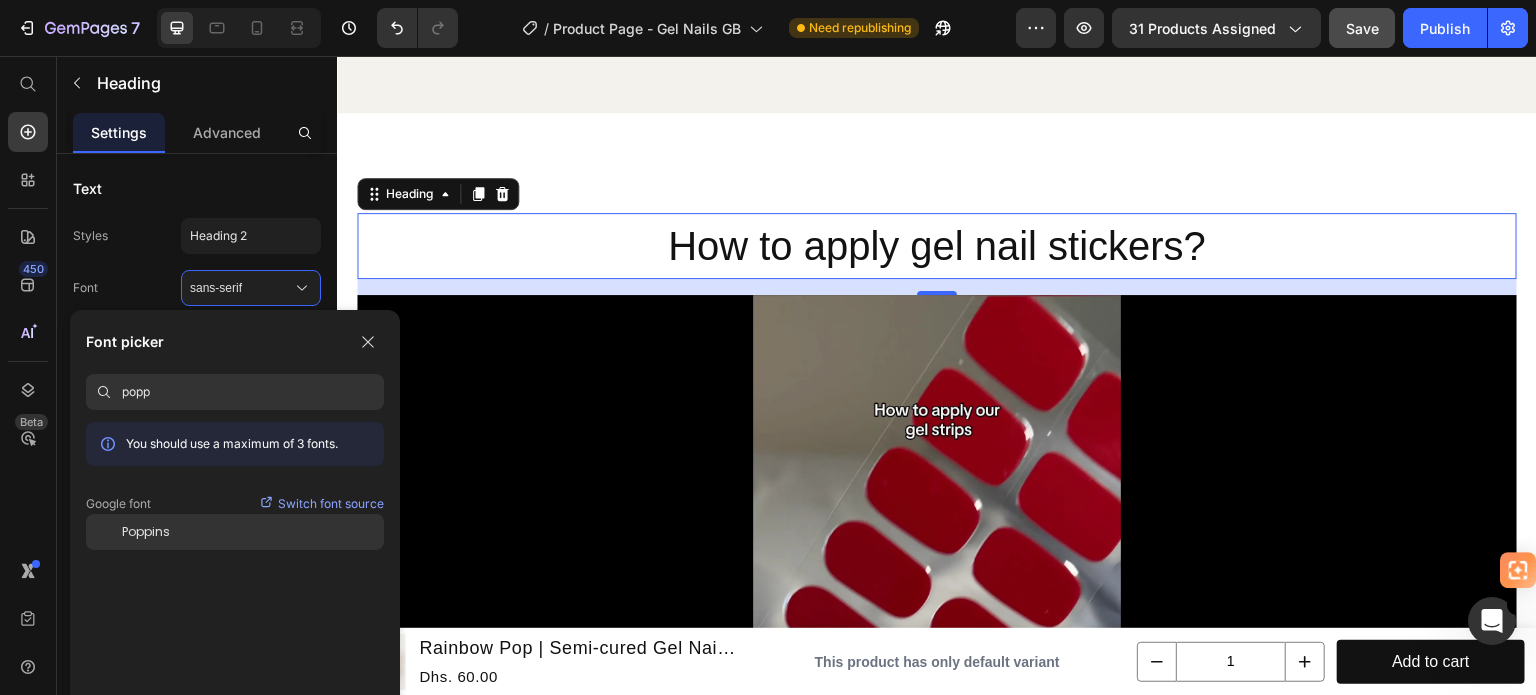 type on "popp" 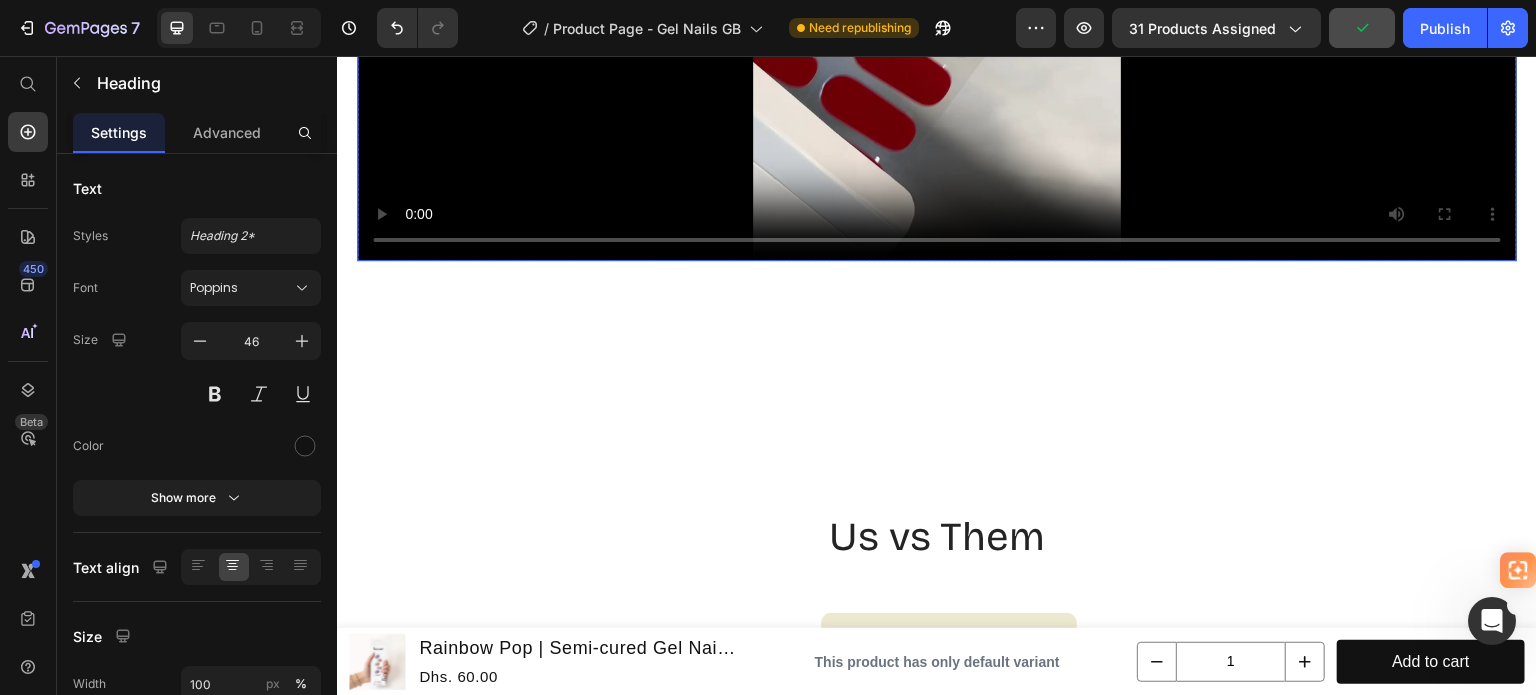 scroll, scrollTop: 3800, scrollLeft: 0, axis: vertical 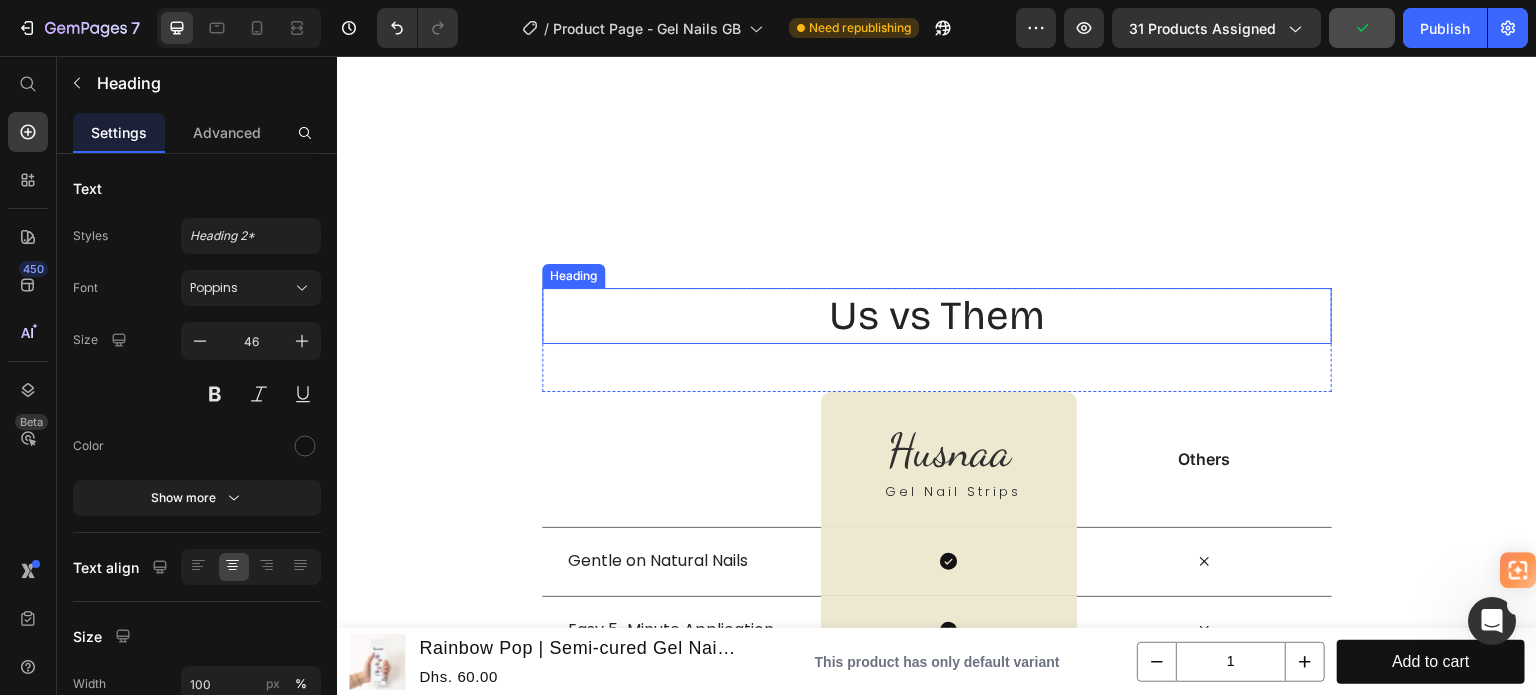 click on "Us vs Them" at bounding box center (937, 316) 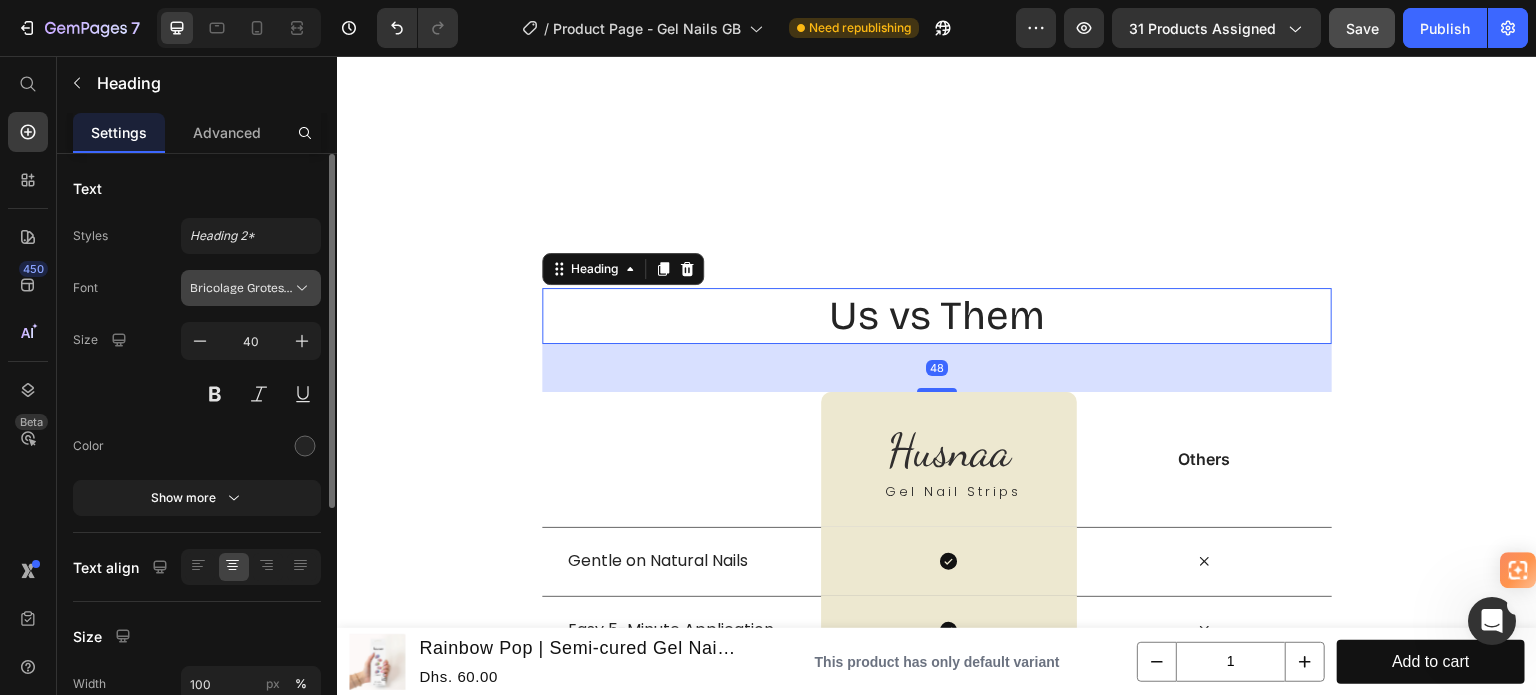 click on "Bricolage Grotesque" at bounding box center [241, 288] 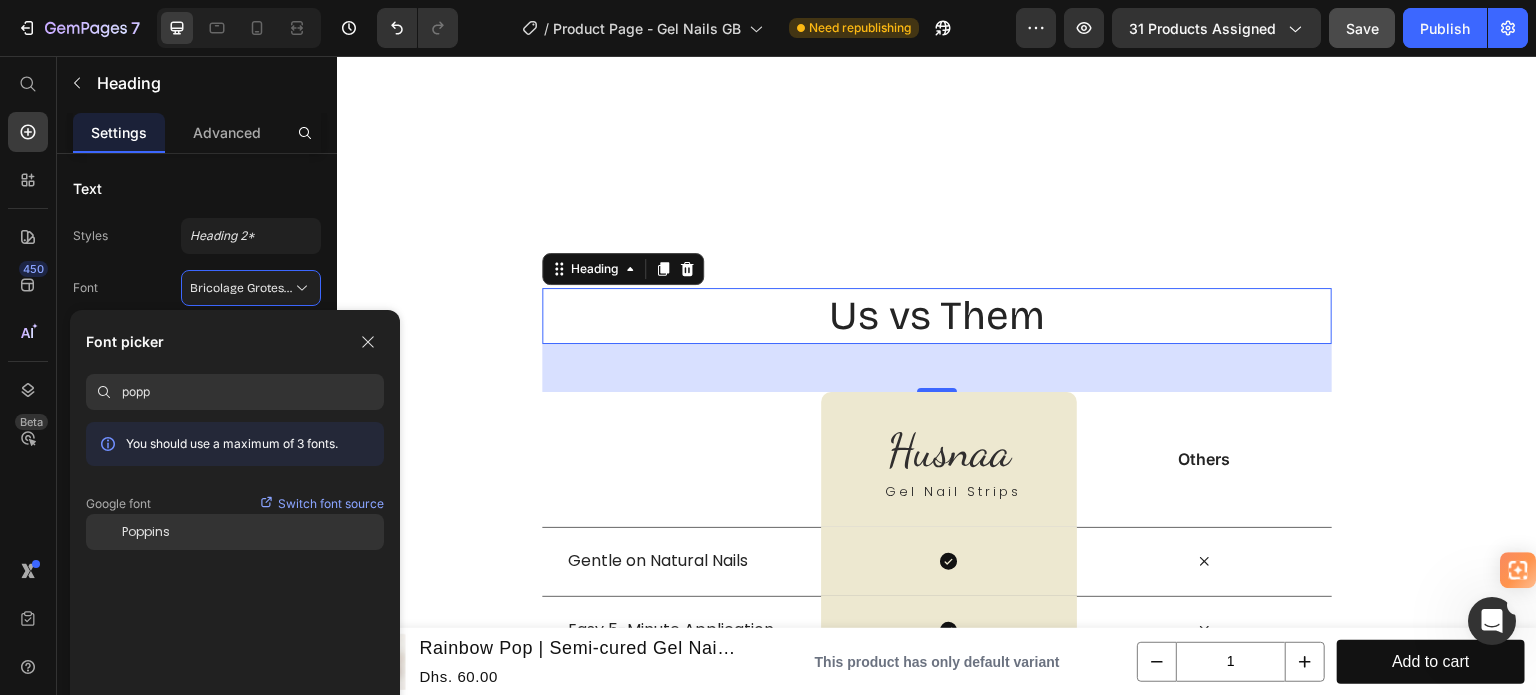 type on "popp" 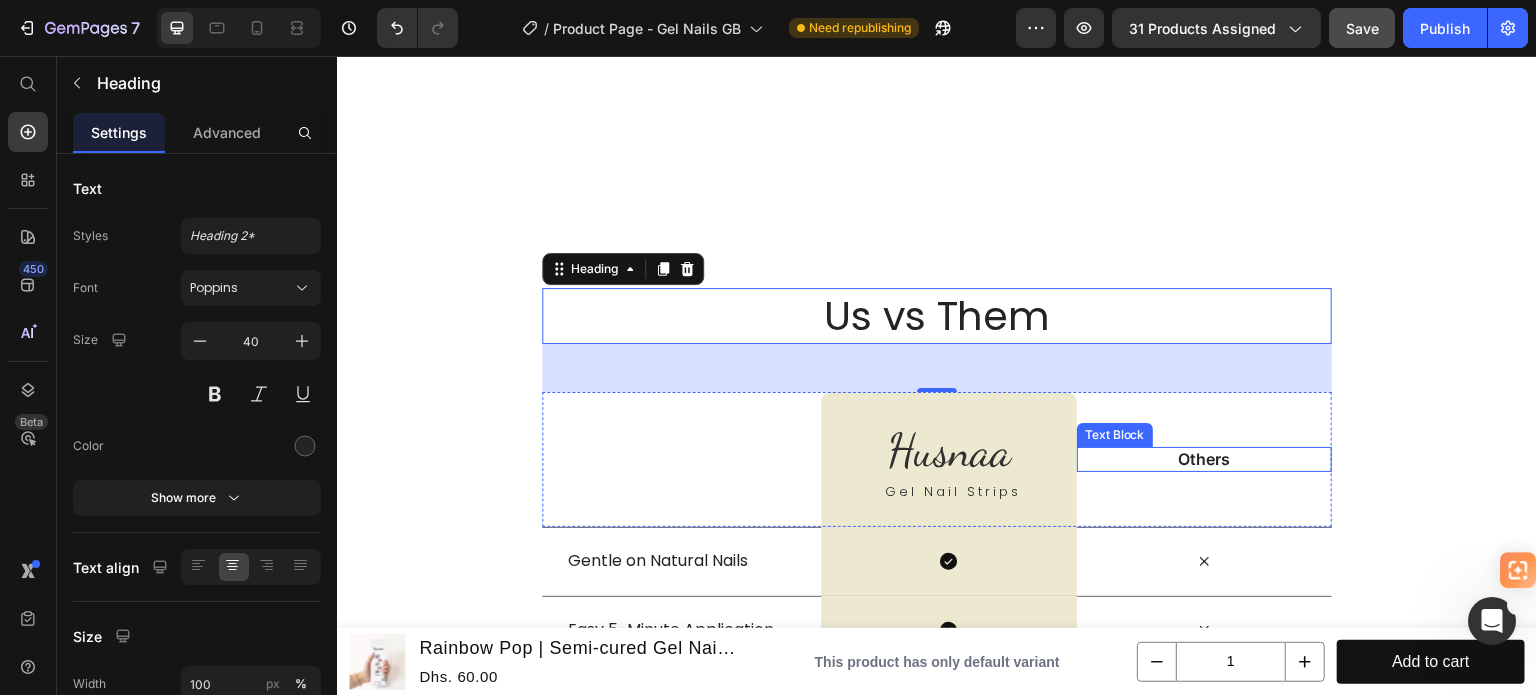 click on "Others" at bounding box center (1204, 459) 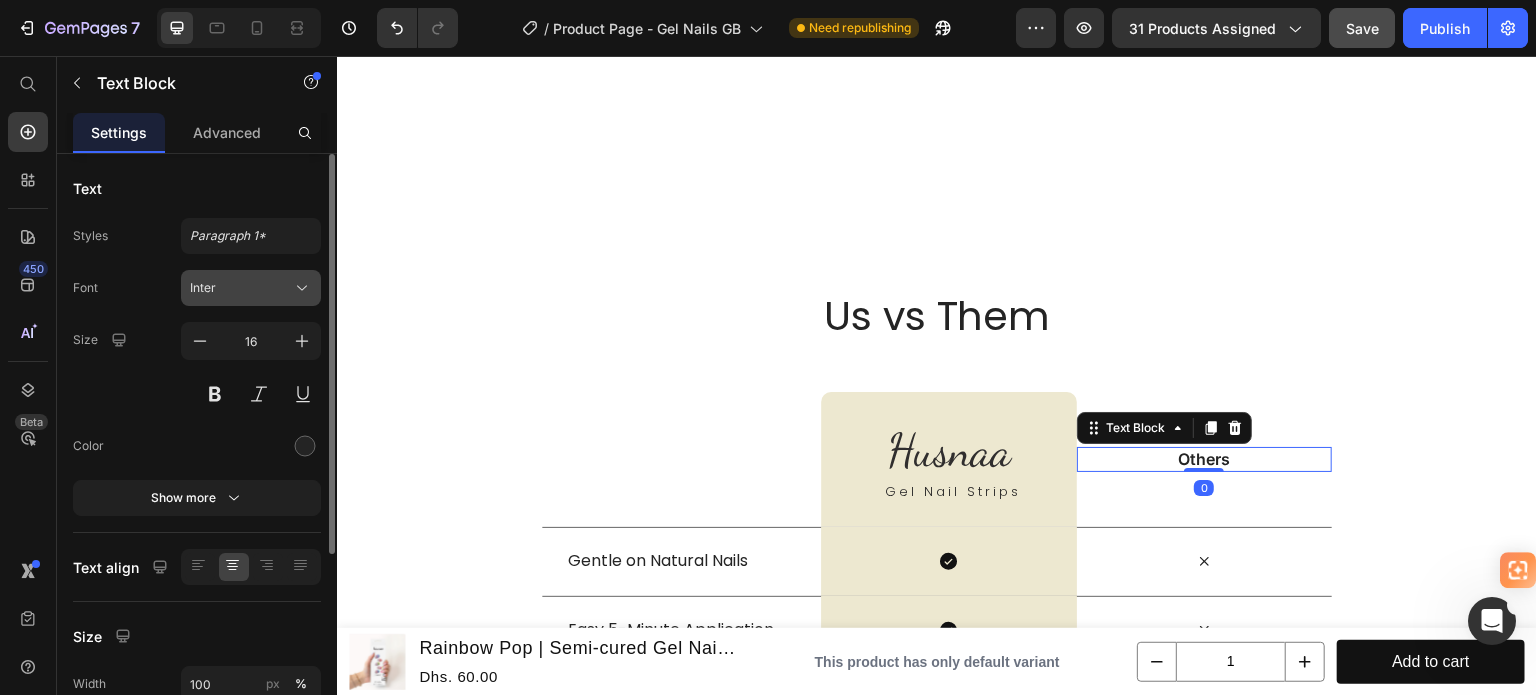 click on "Inter" at bounding box center [241, 288] 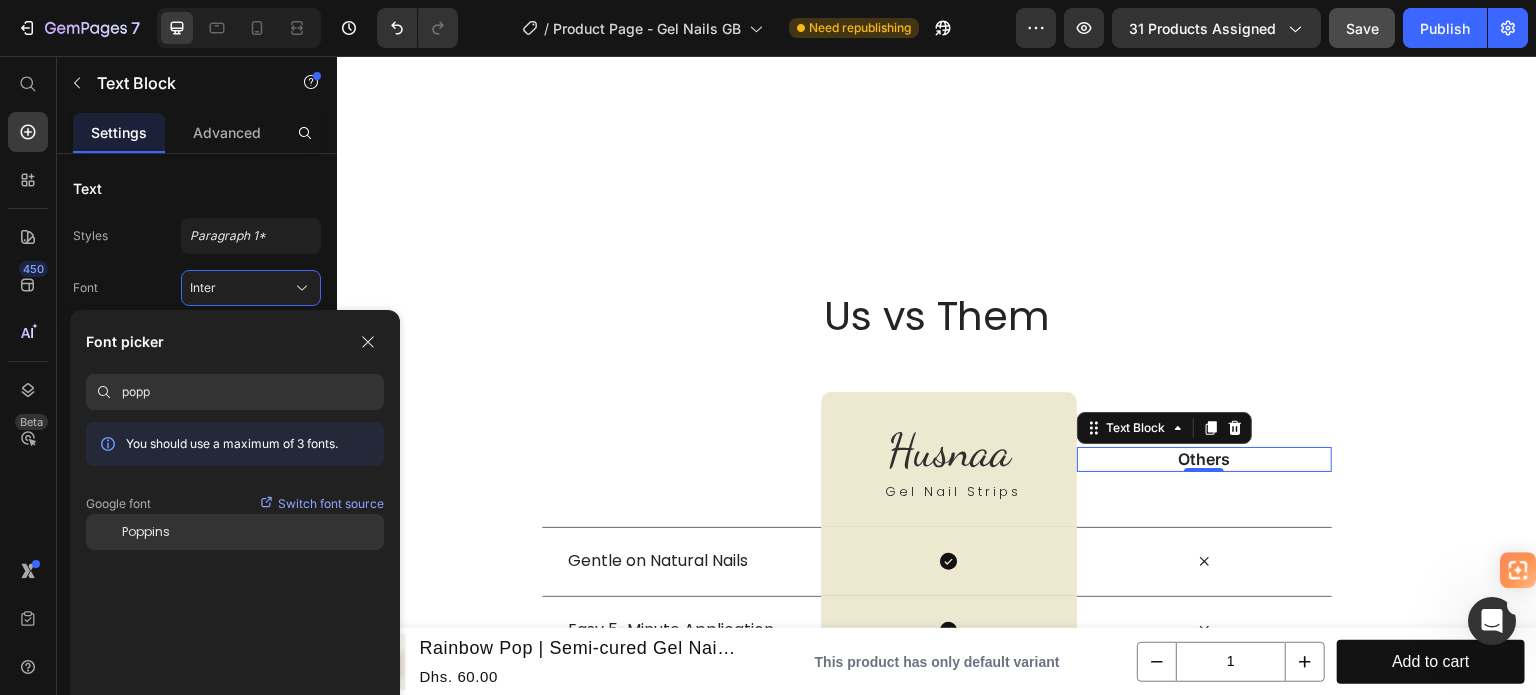 type on "popp" 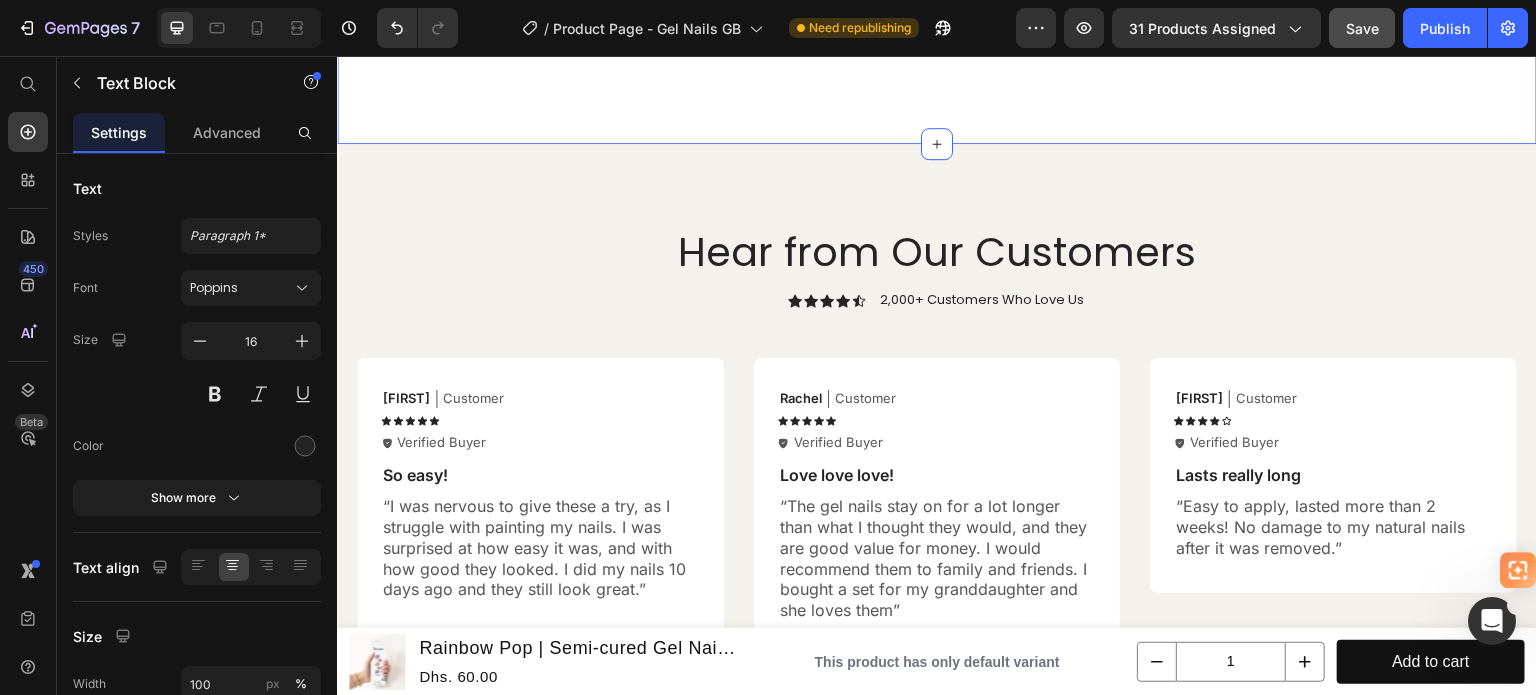 scroll, scrollTop: 4700, scrollLeft: 0, axis: vertical 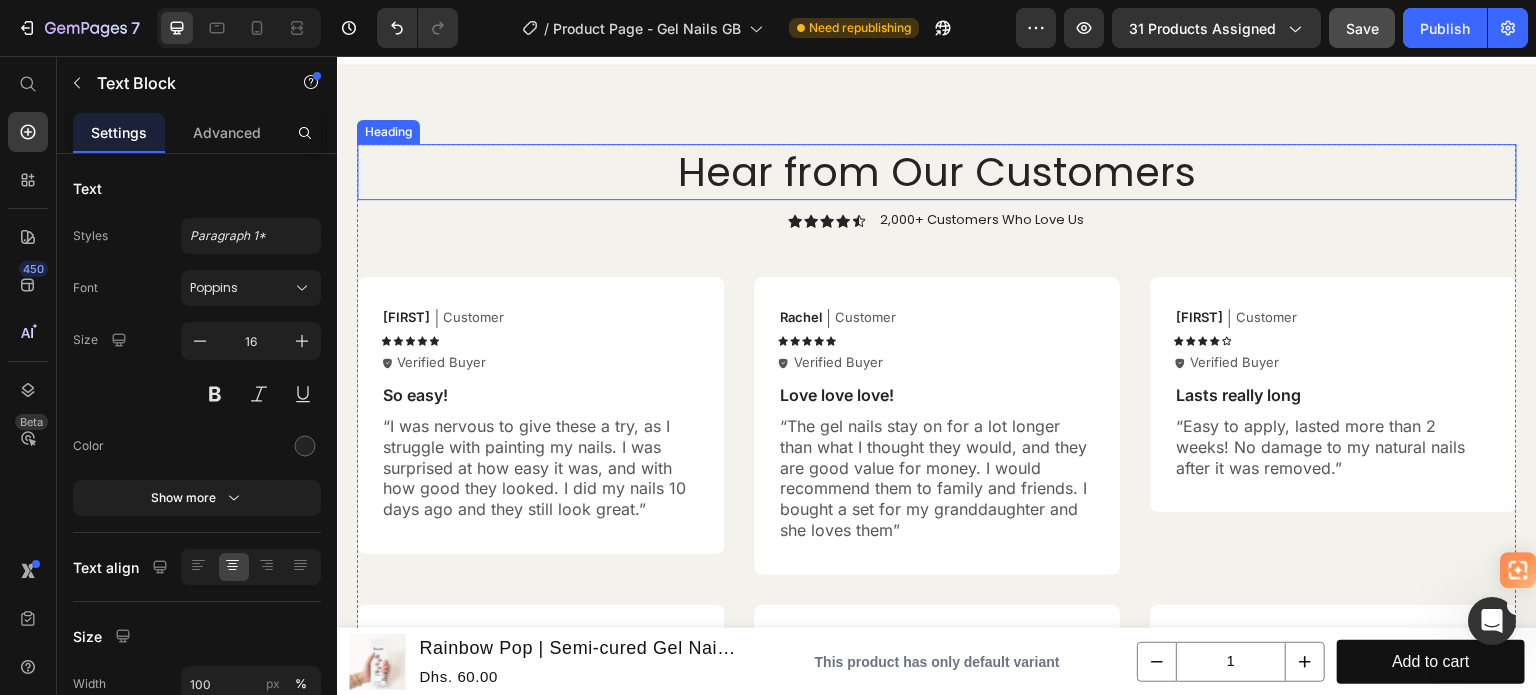 click on "Hear from Our Customers" at bounding box center (937, 172) 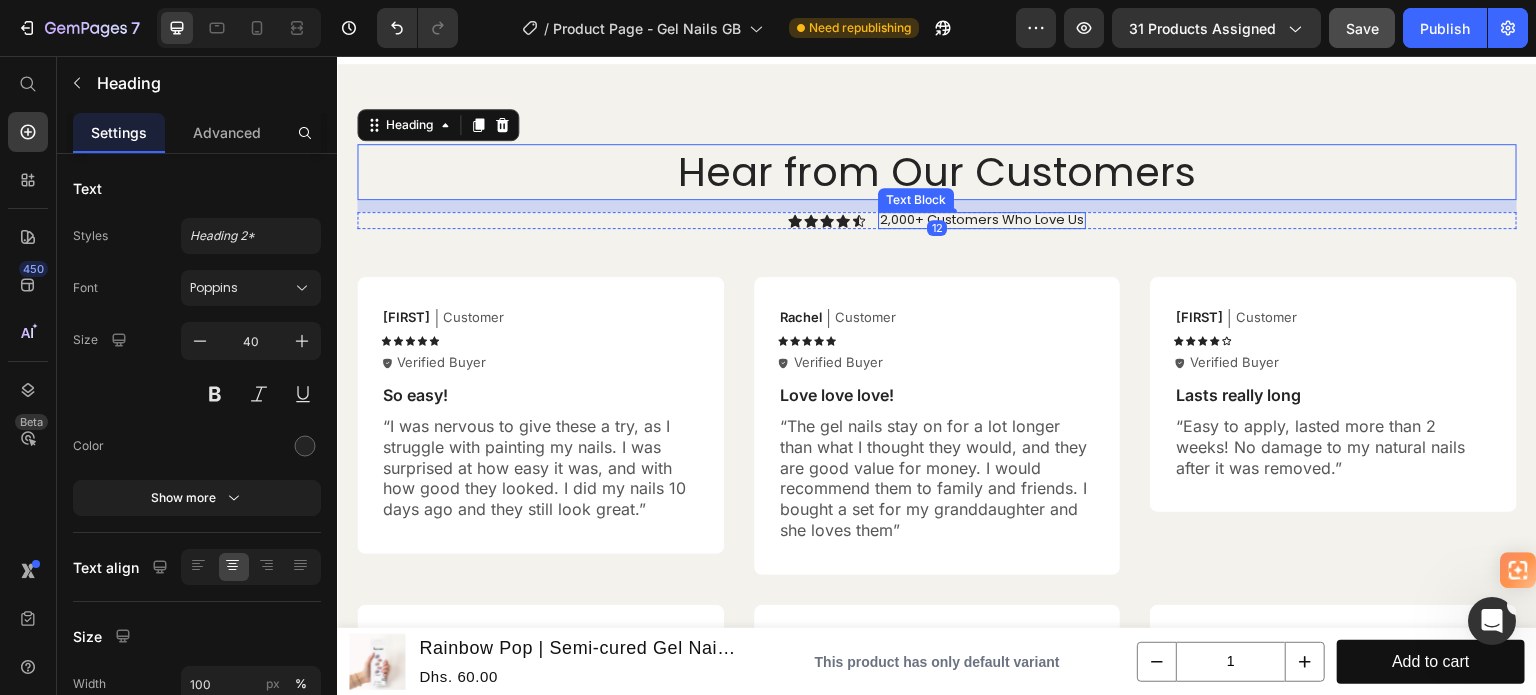 click on "2,000+ Customers Who Love Us" at bounding box center [982, 220] 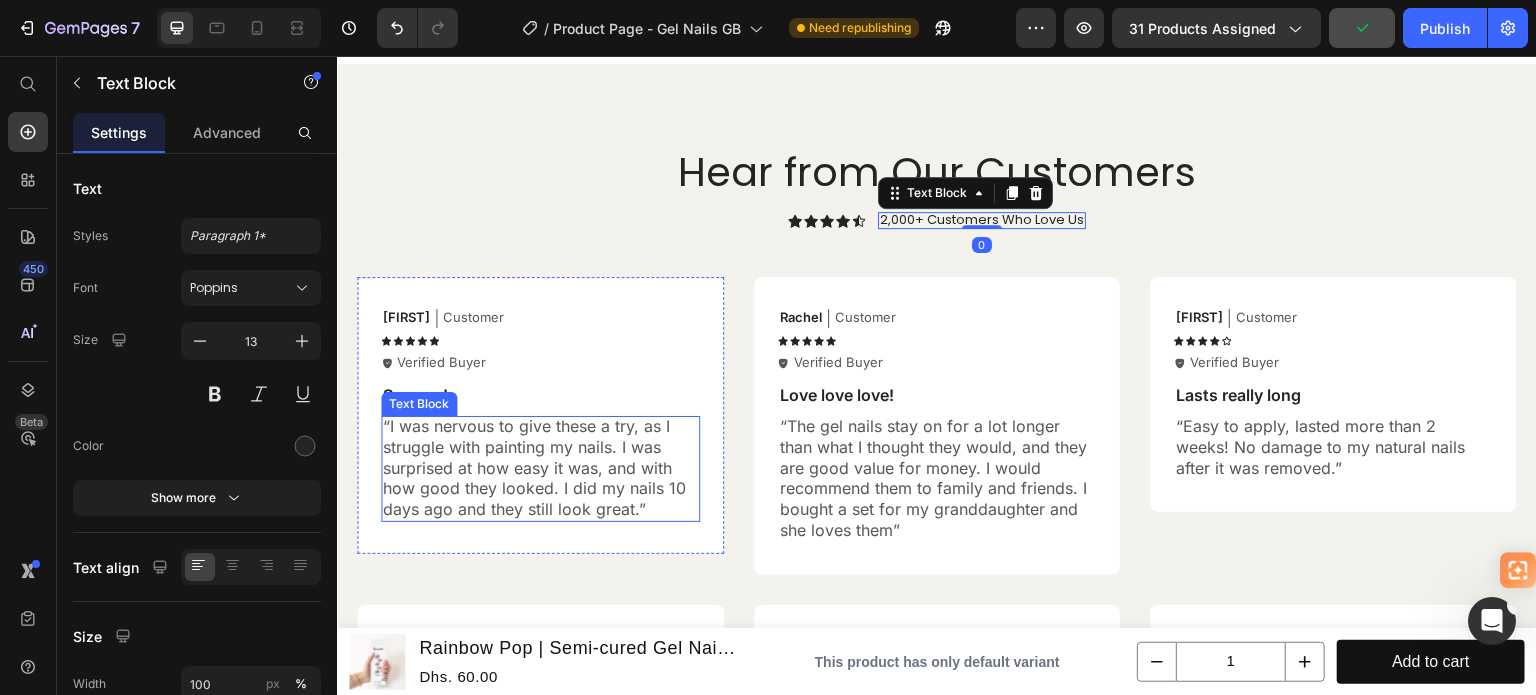 click on "“I was nervous to give these a try, as I struggle with painting my nails. I was surprised at how easy it was, and with how good they looked. I did my nails 10 days ago and they still look great.”" at bounding box center (540, 468) 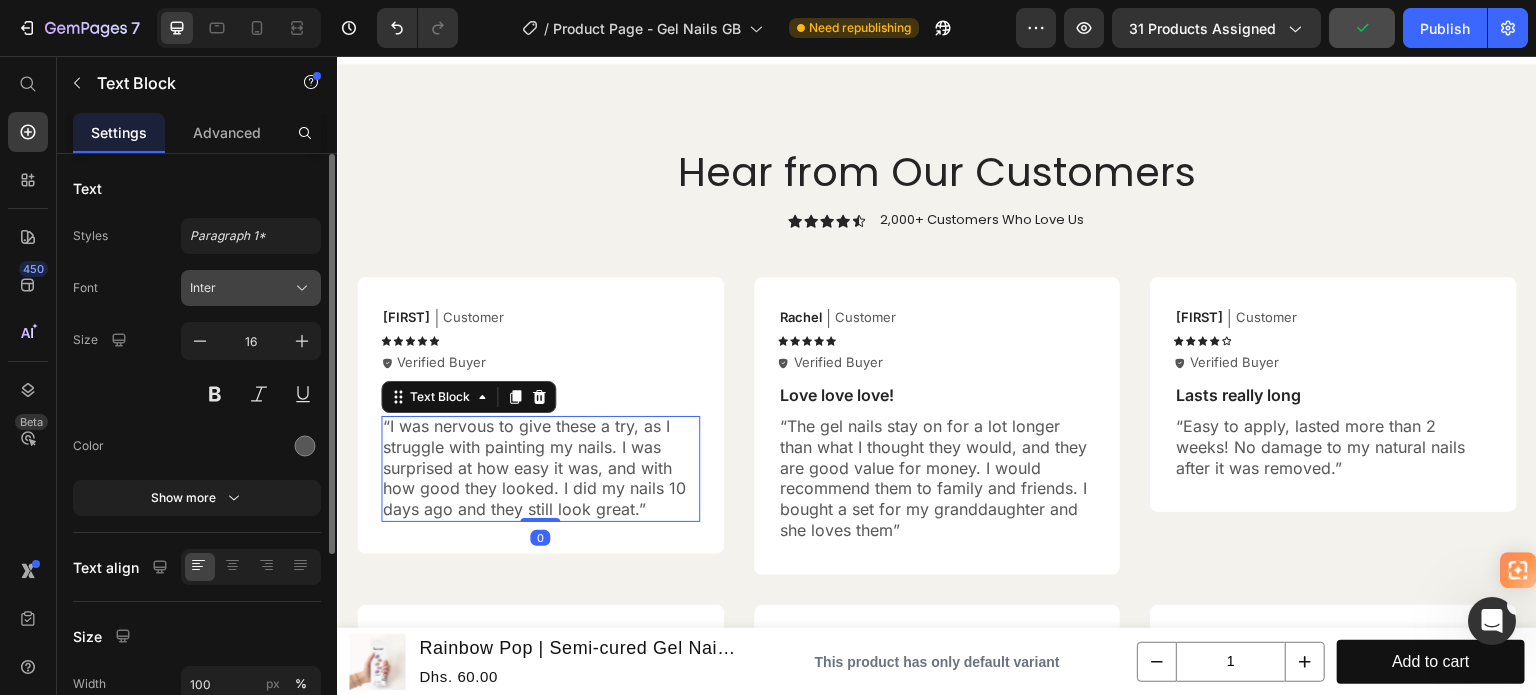 click on "Inter" at bounding box center [241, 288] 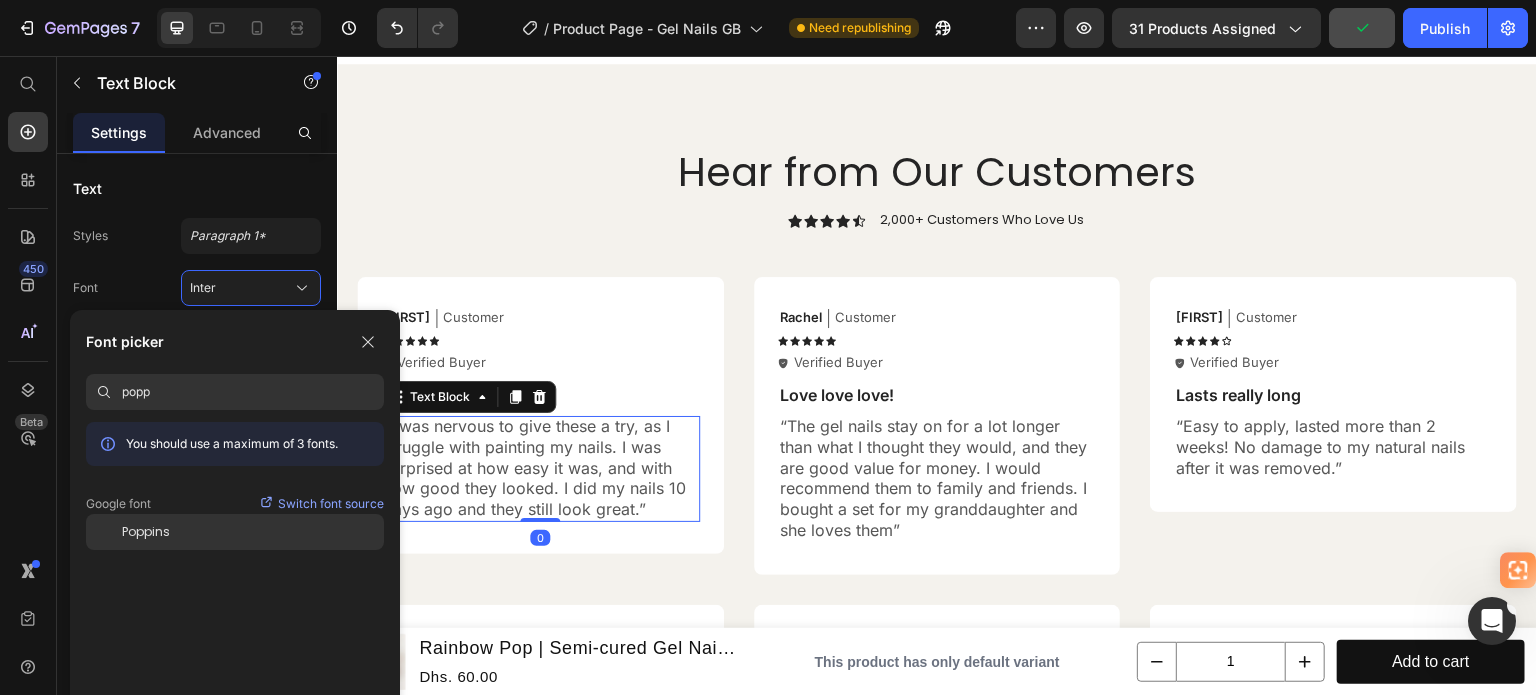 type on "popp" 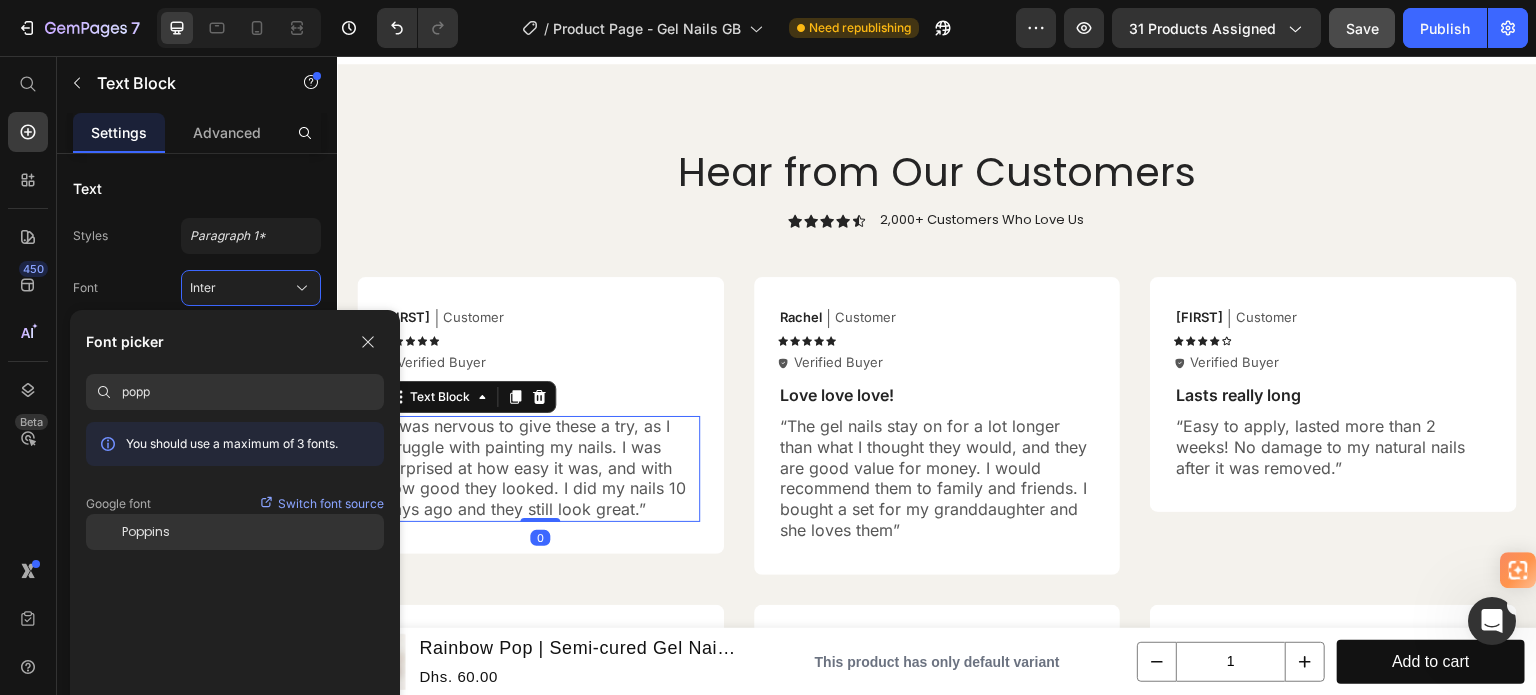 click on "Poppins" 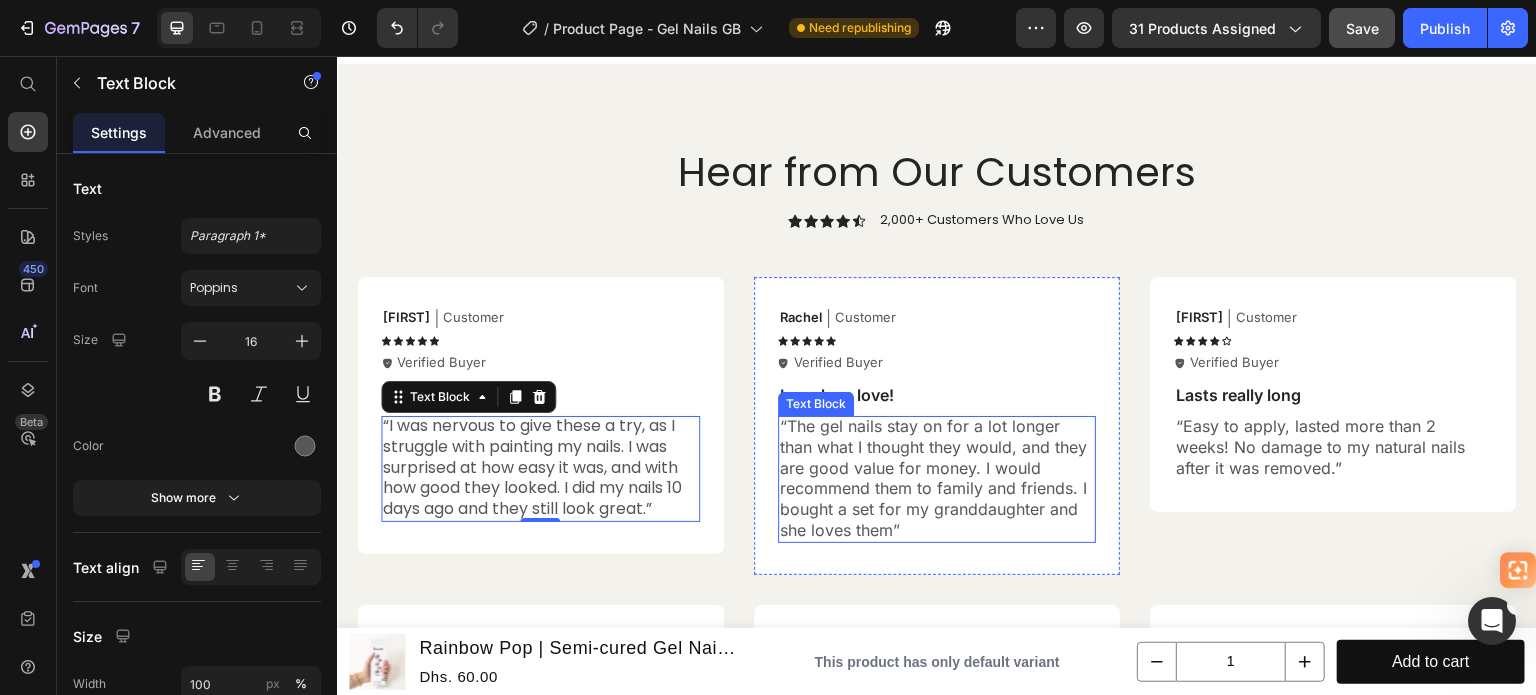 click on "The gel nails stay on for a lot longer than what I thought they would, and they are good value for money. I would recommend them to family and friends. I bought a set for my granddaughter and she loves them" at bounding box center (933, 478) 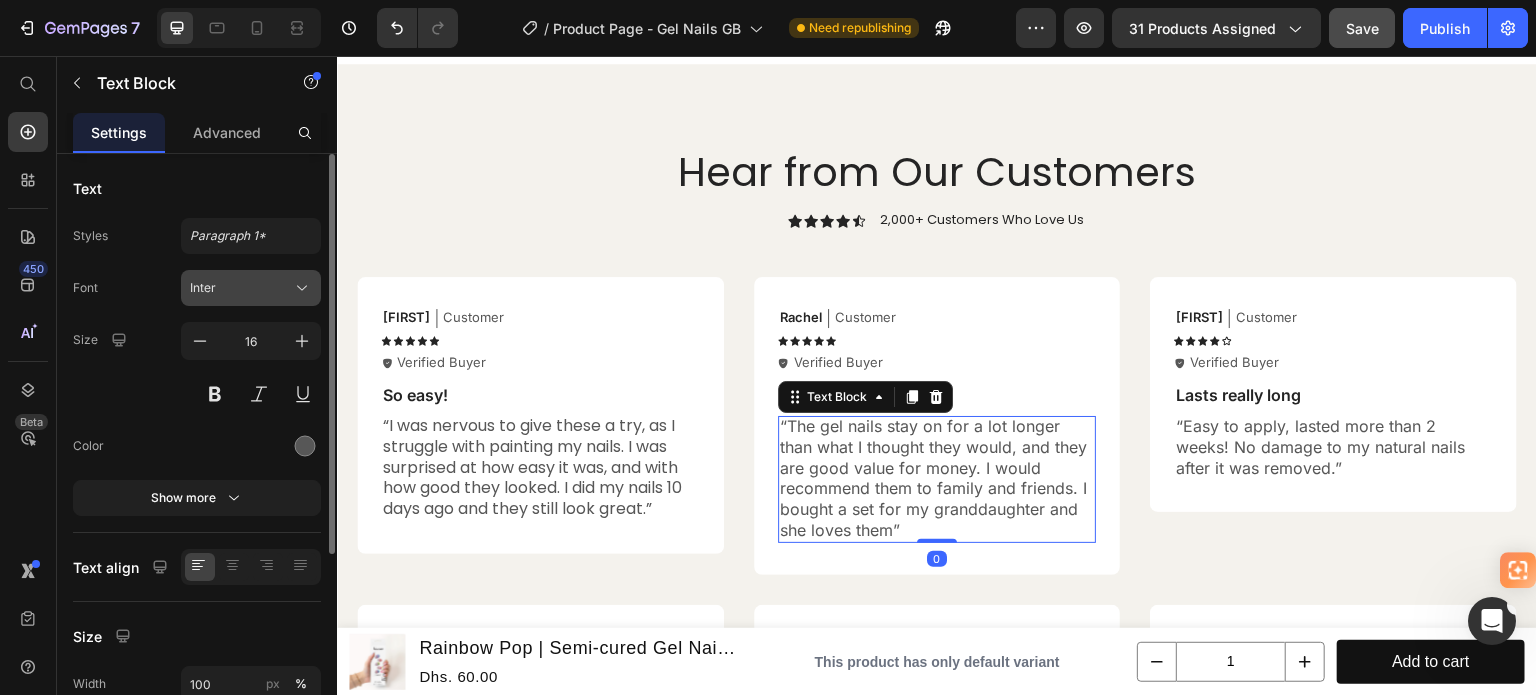 click on "Inter" at bounding box center [241, 288] 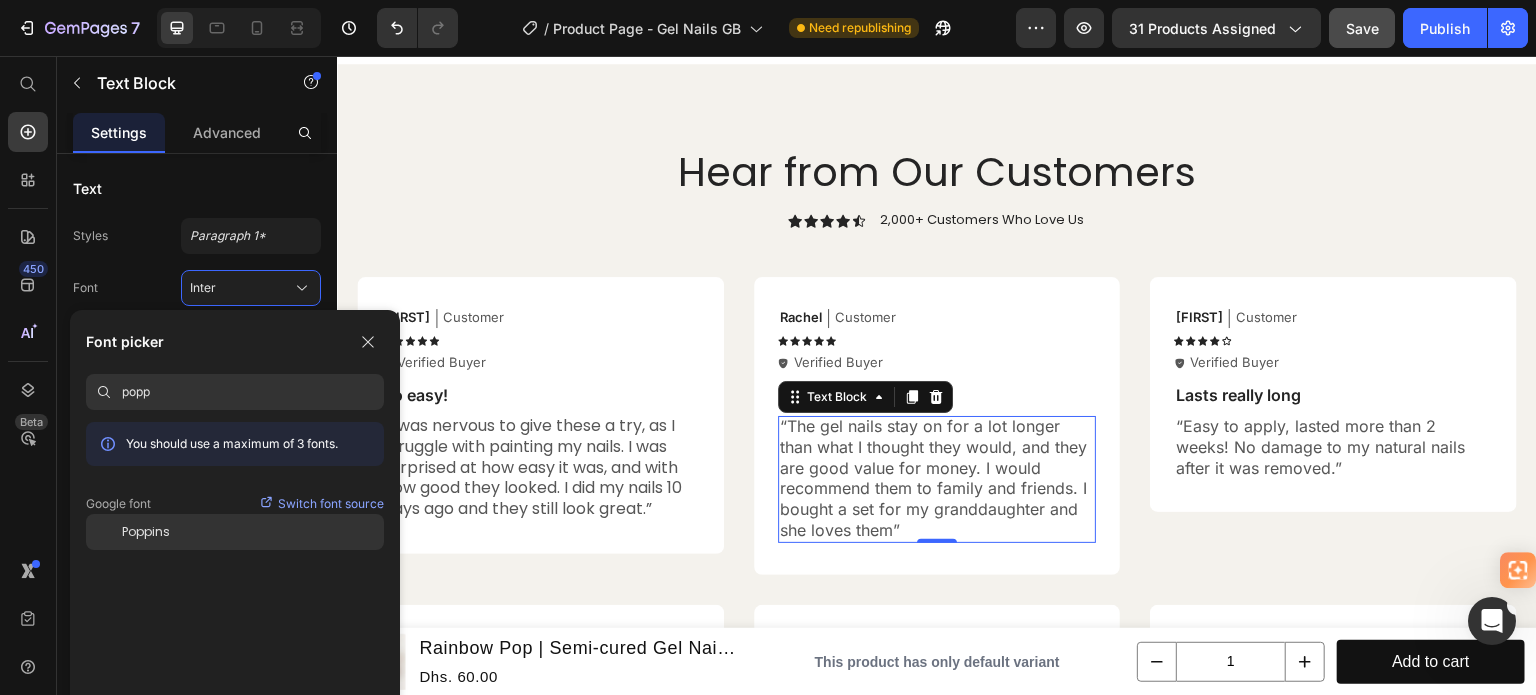 type on "popp" 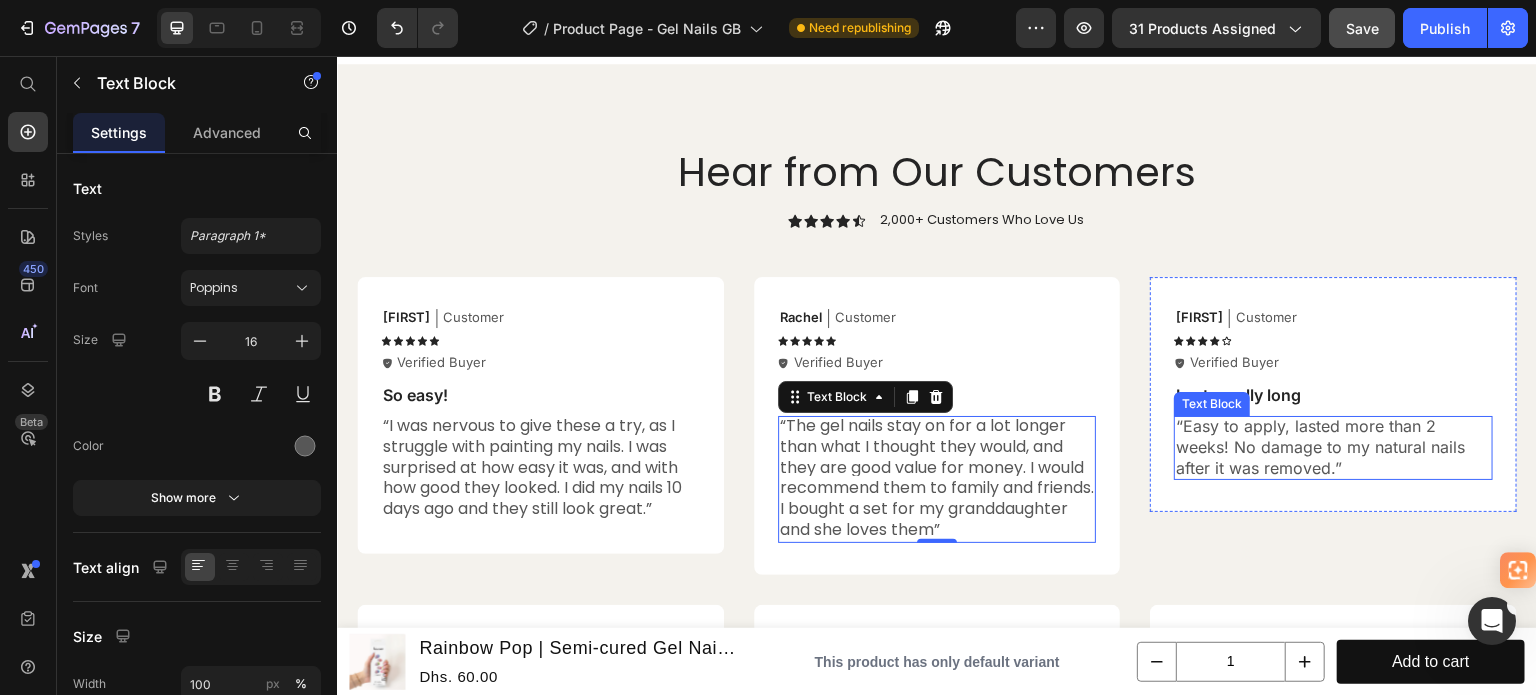 click on "“Easy to apply, lasted more than 2 weeks! No damage to my natural nails after it was removed.”" at bounding box center (1333, 447) 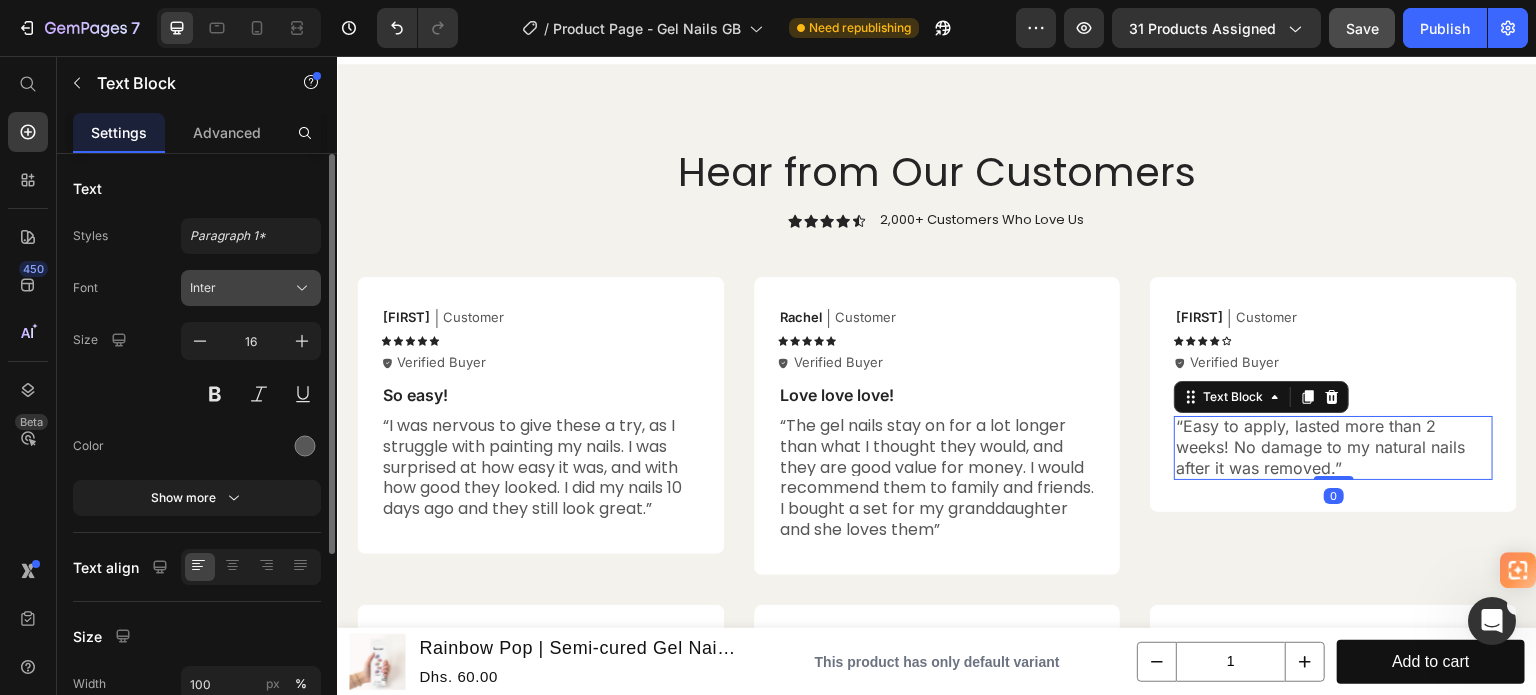 click on "Inter" at bounding box center [241, 288] 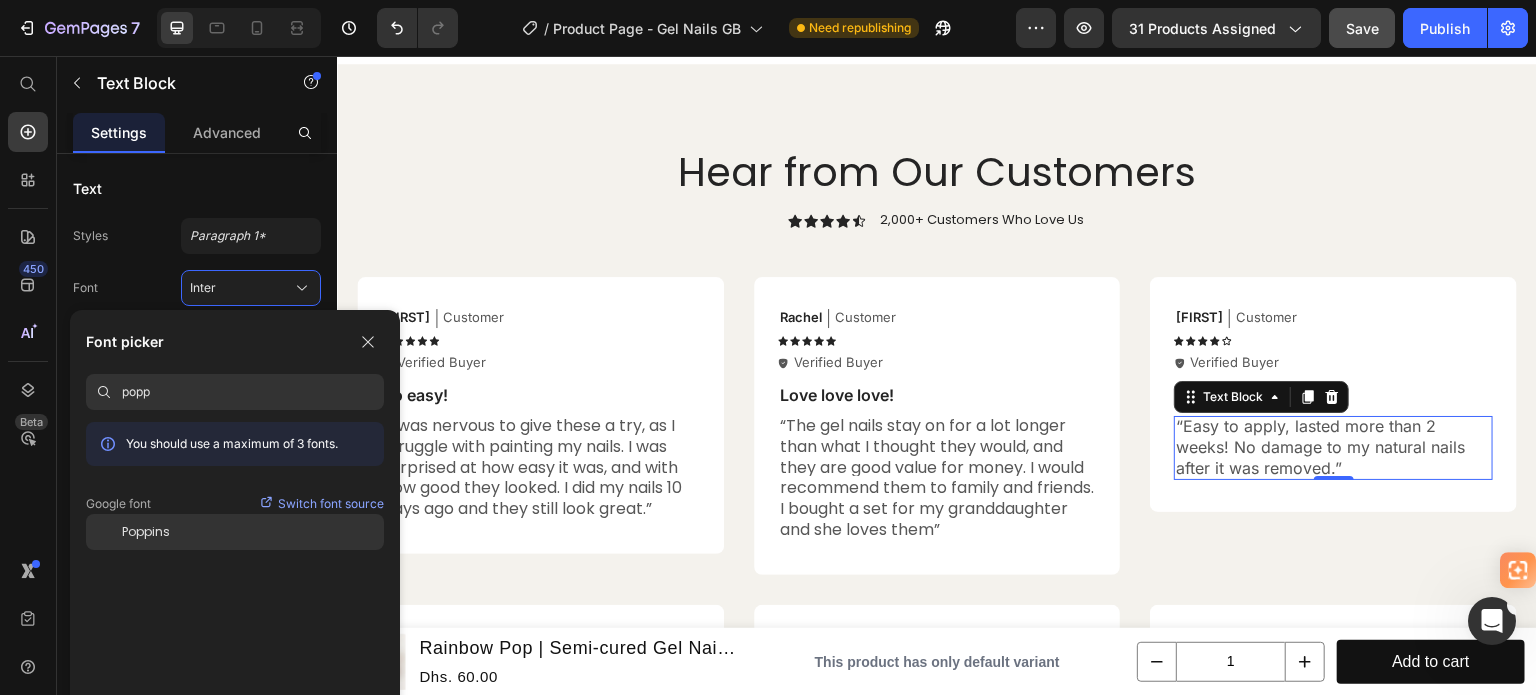 type on "popp" 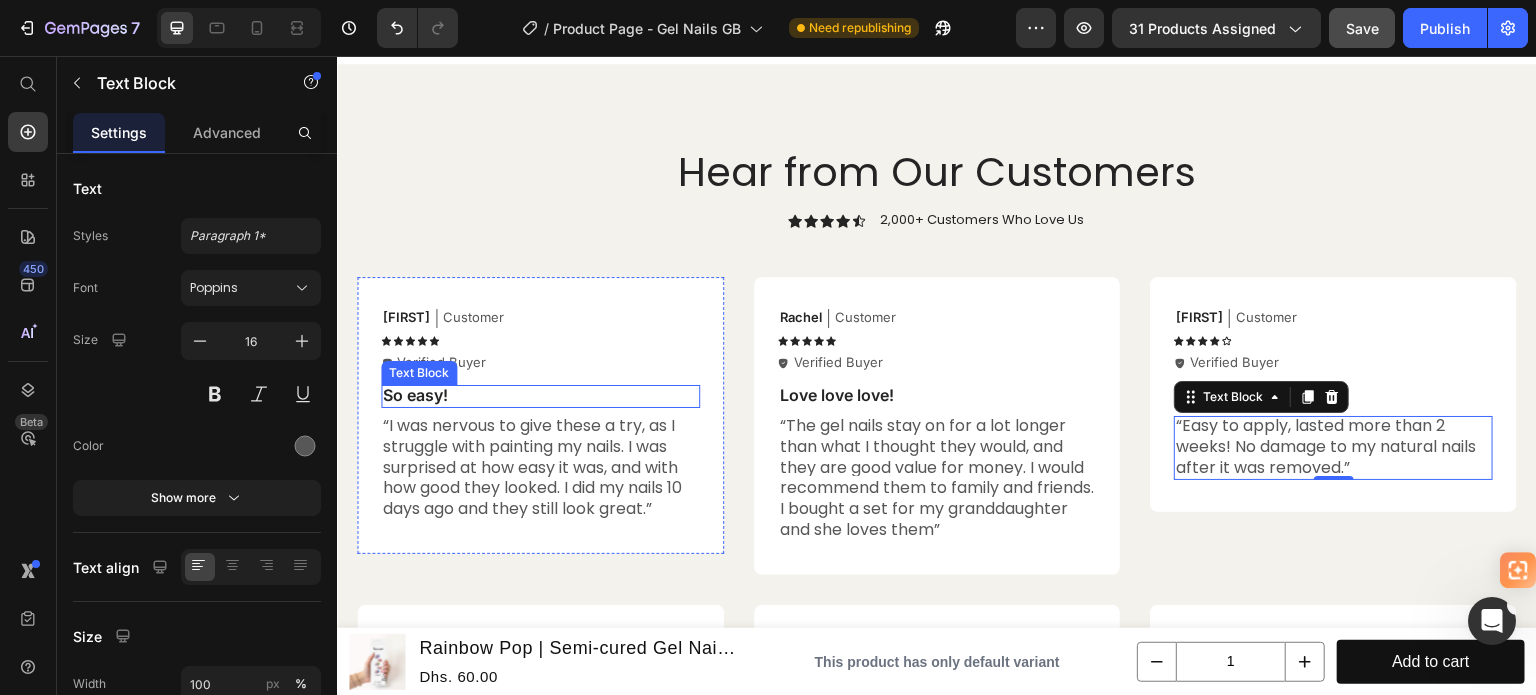 click on "So easy!" at bounding box center (540, 395) 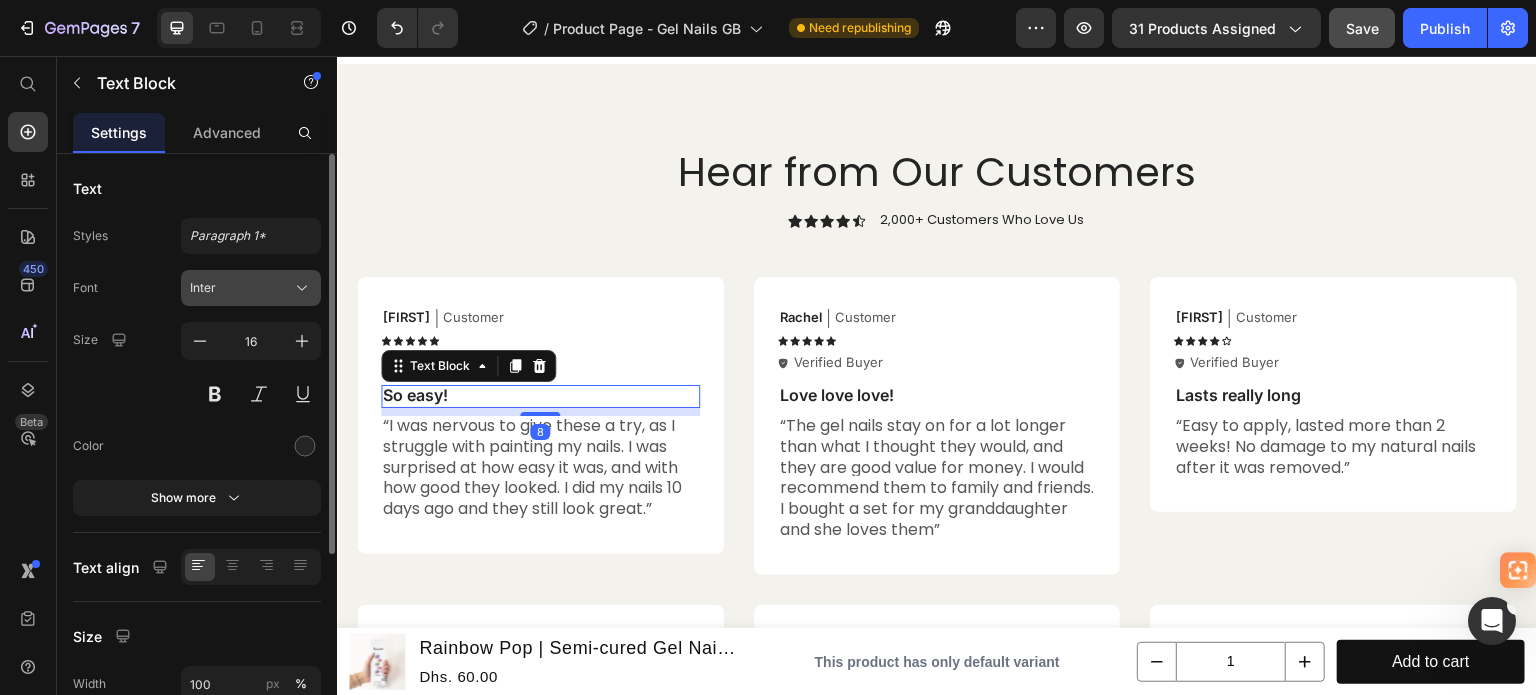 click on "Inter" at bounding box center [241, 288] 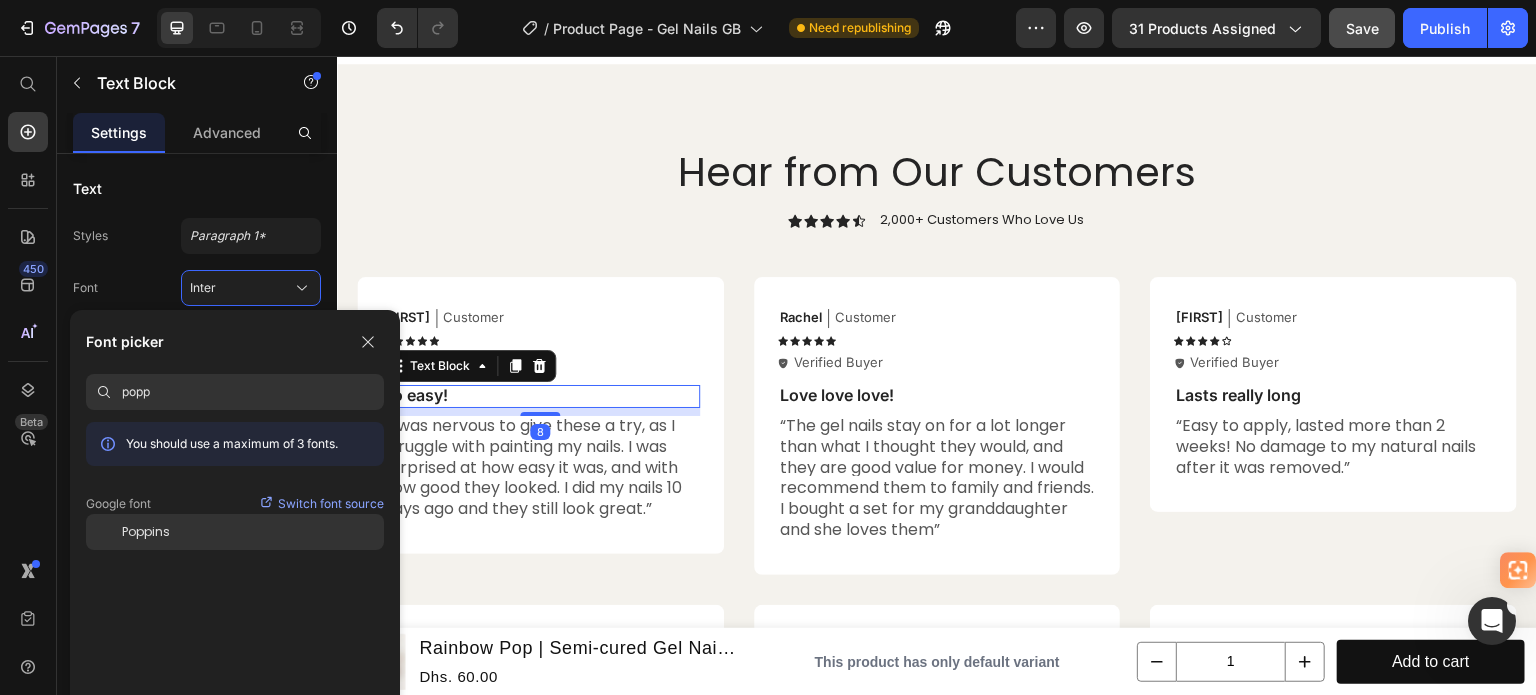 type on "popp" 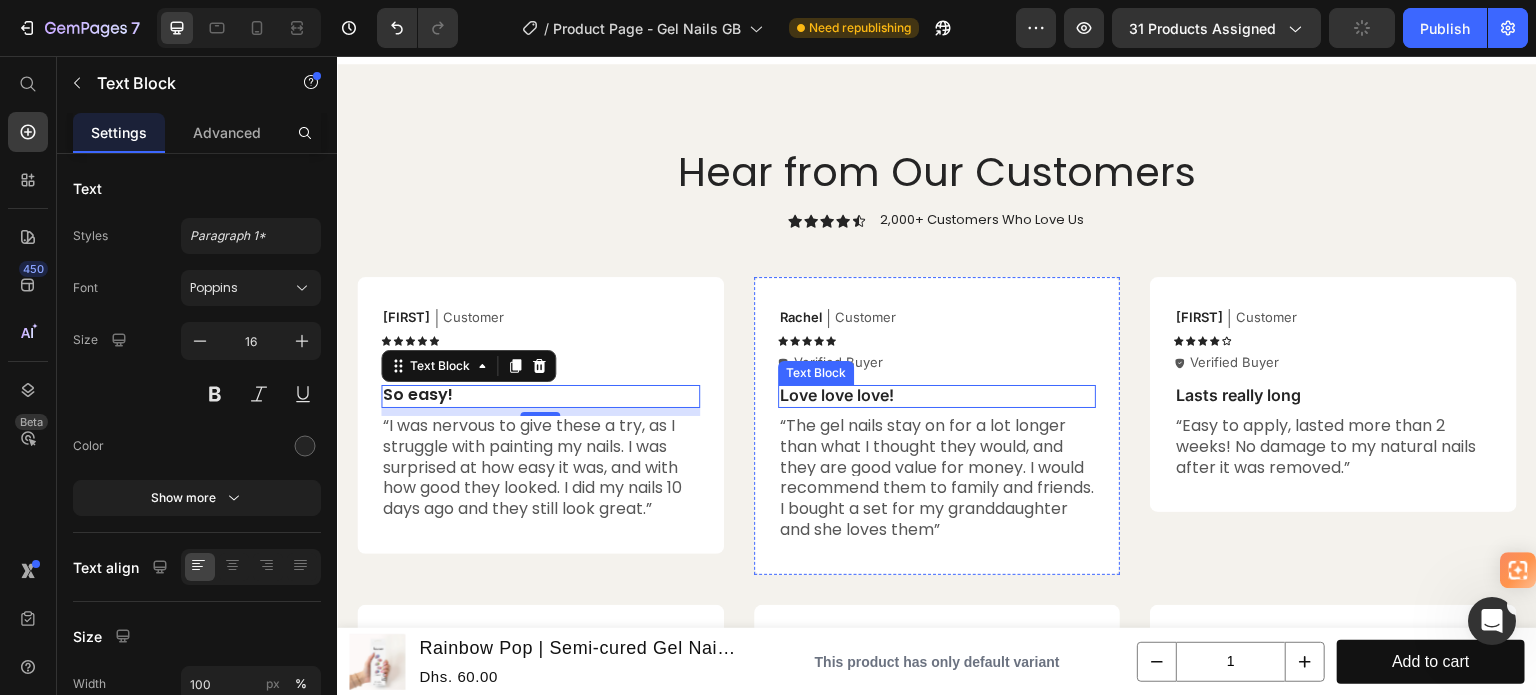 click on "Love love love!" at bounding box center (937, 395) 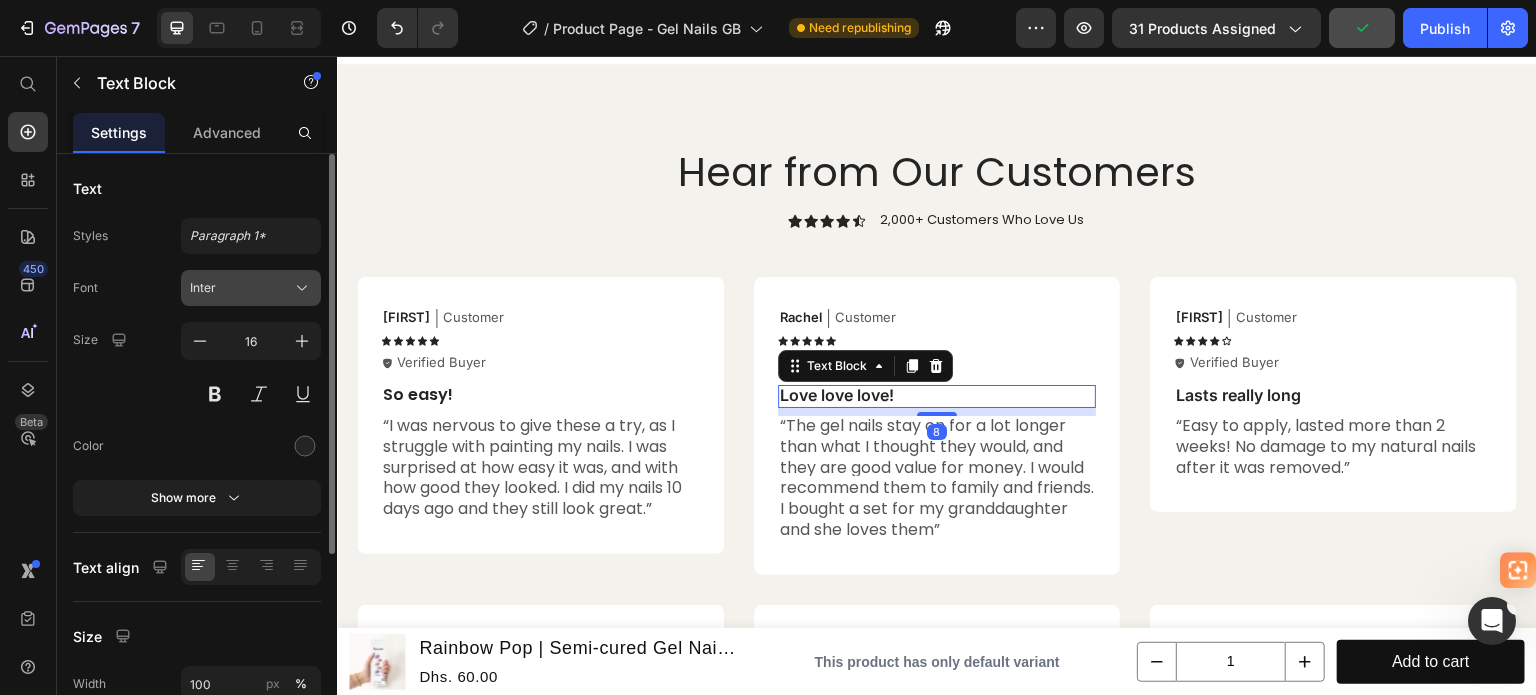 click on "Inter" at bounding box center (251, 288) 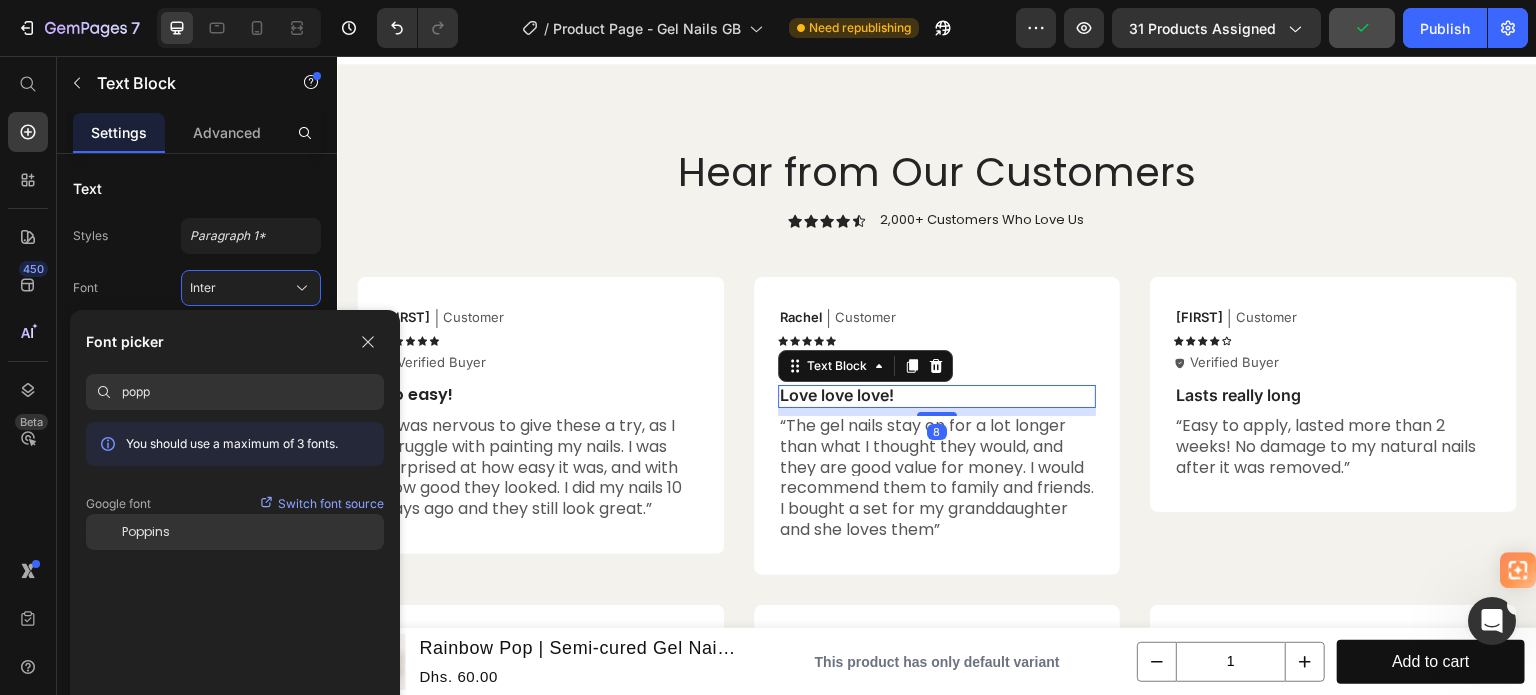 type on "popp" 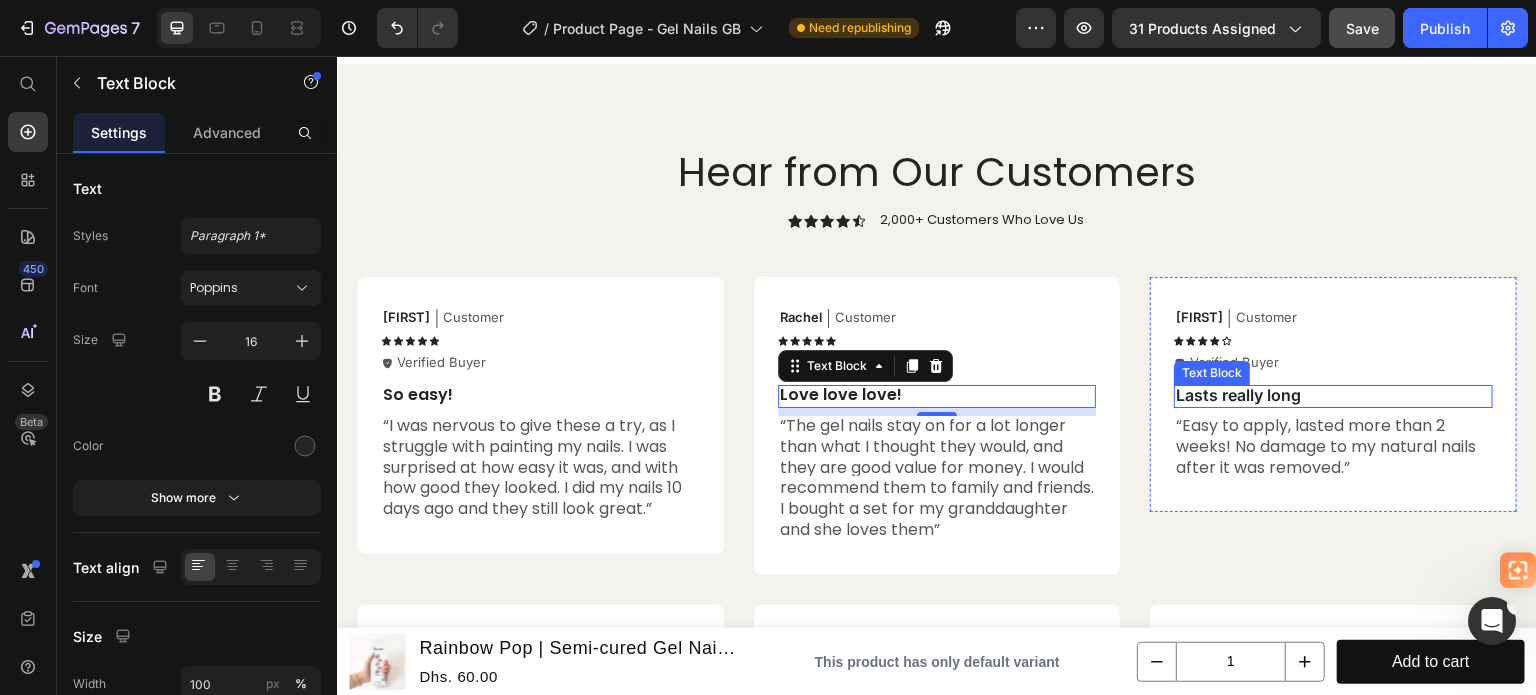 click on "Lasts really long" at bounding box center (1333, 395) 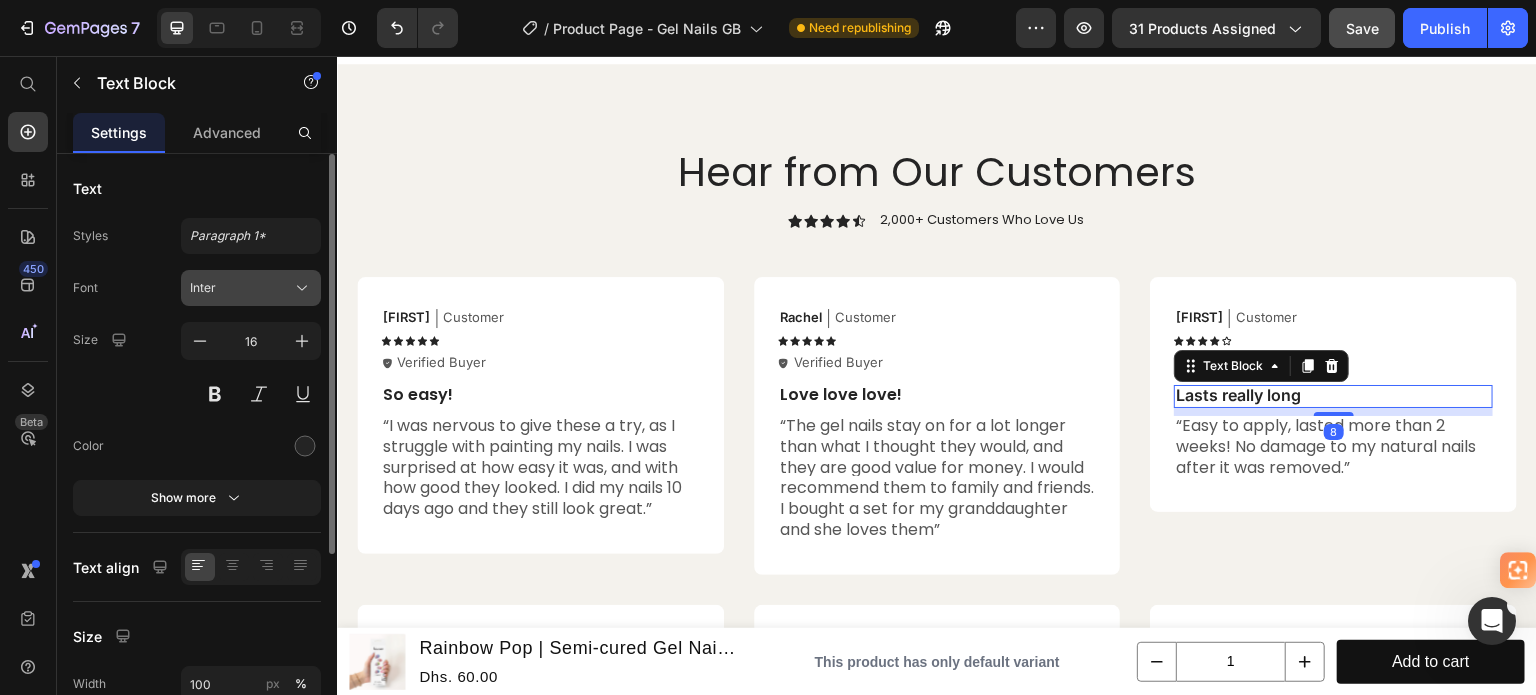 click on "Inter" at bounding box center [251, 288] 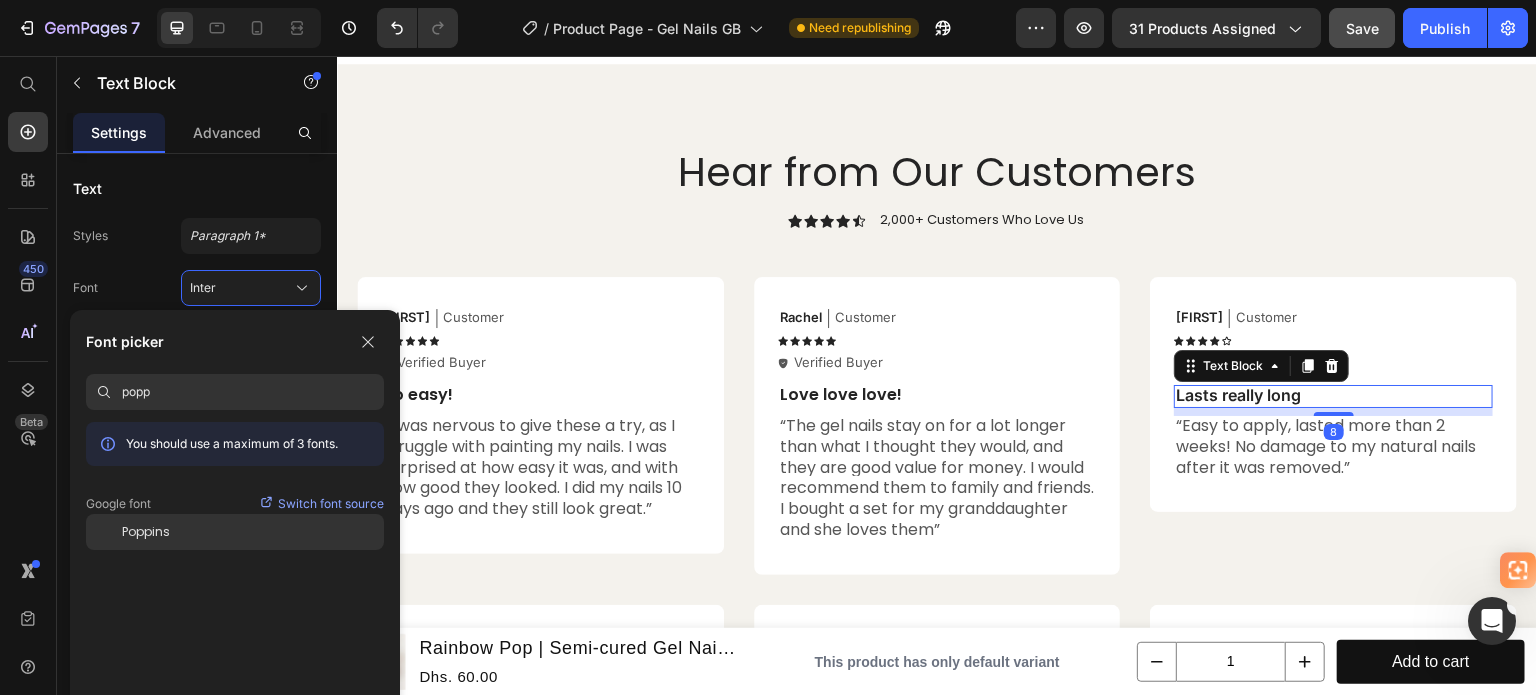 type on "popp" 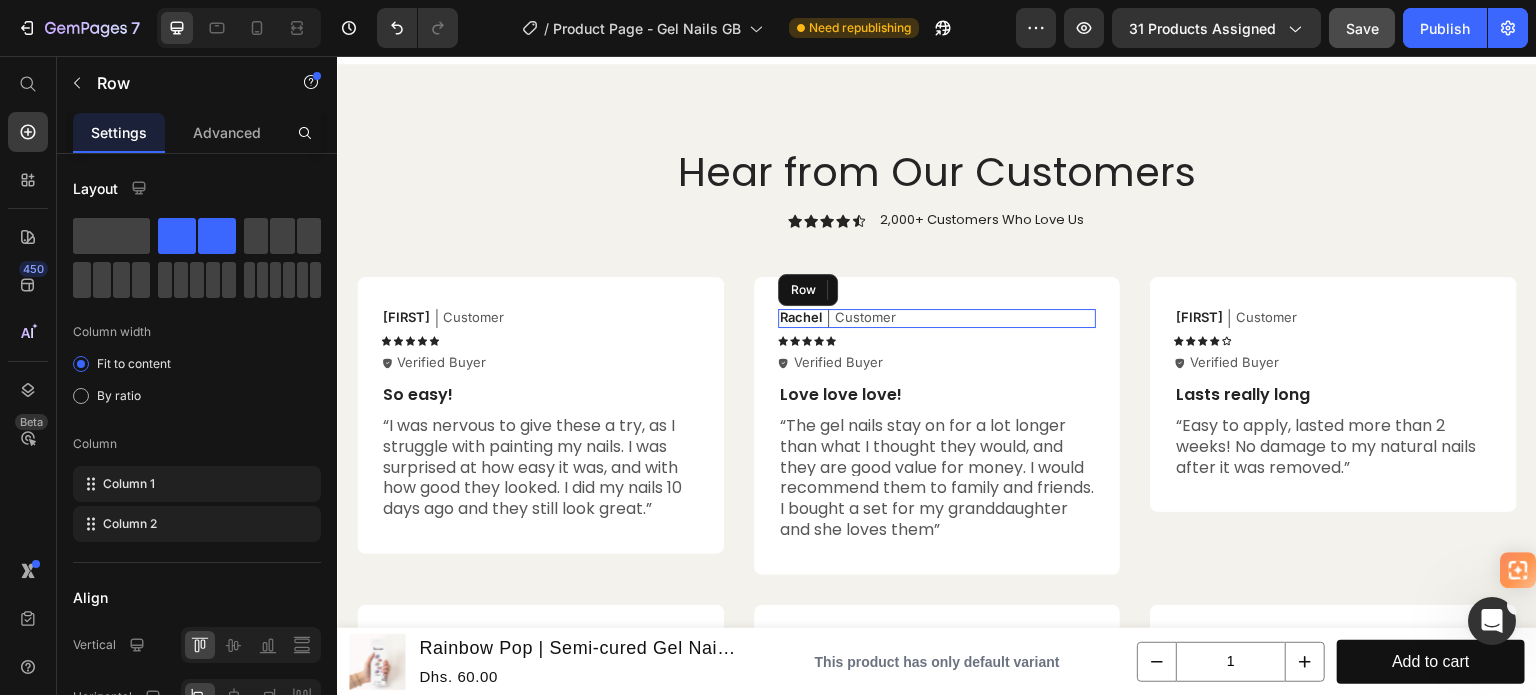 click on "[FIRST] Text Block Customer  Text Block Row" at bounding box center (937, 318) 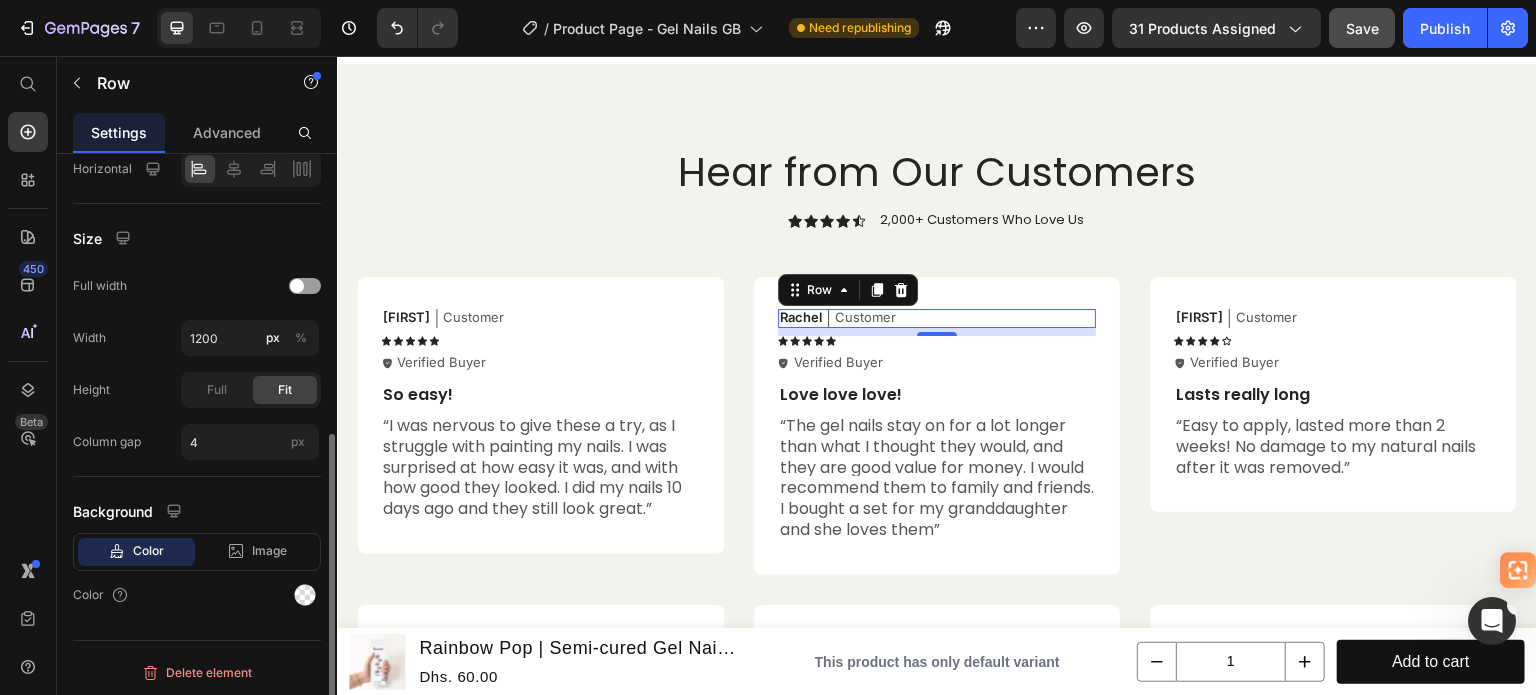 scroll, scrollTop: 128, scrollLeft: 0, axis: vertical 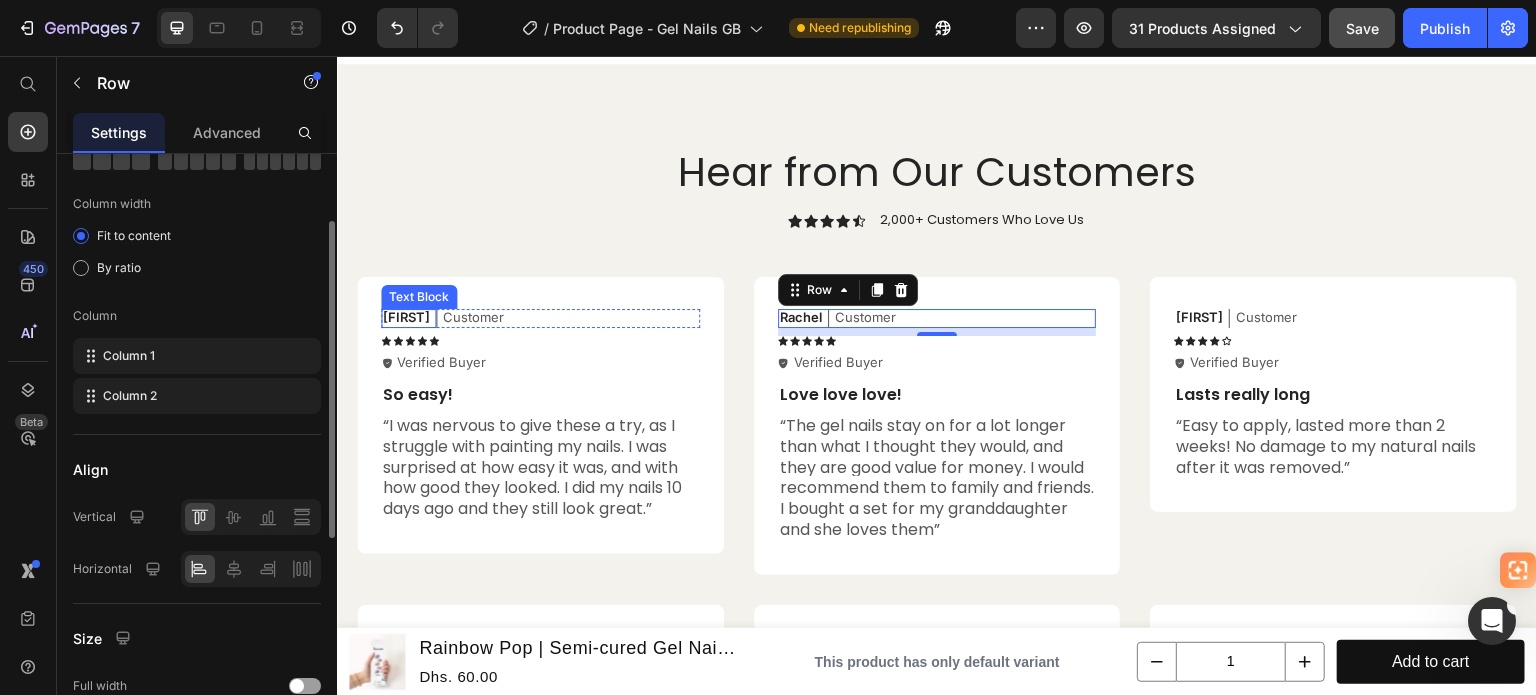 click on "[FIRST]" at bounding box center [406, 317] 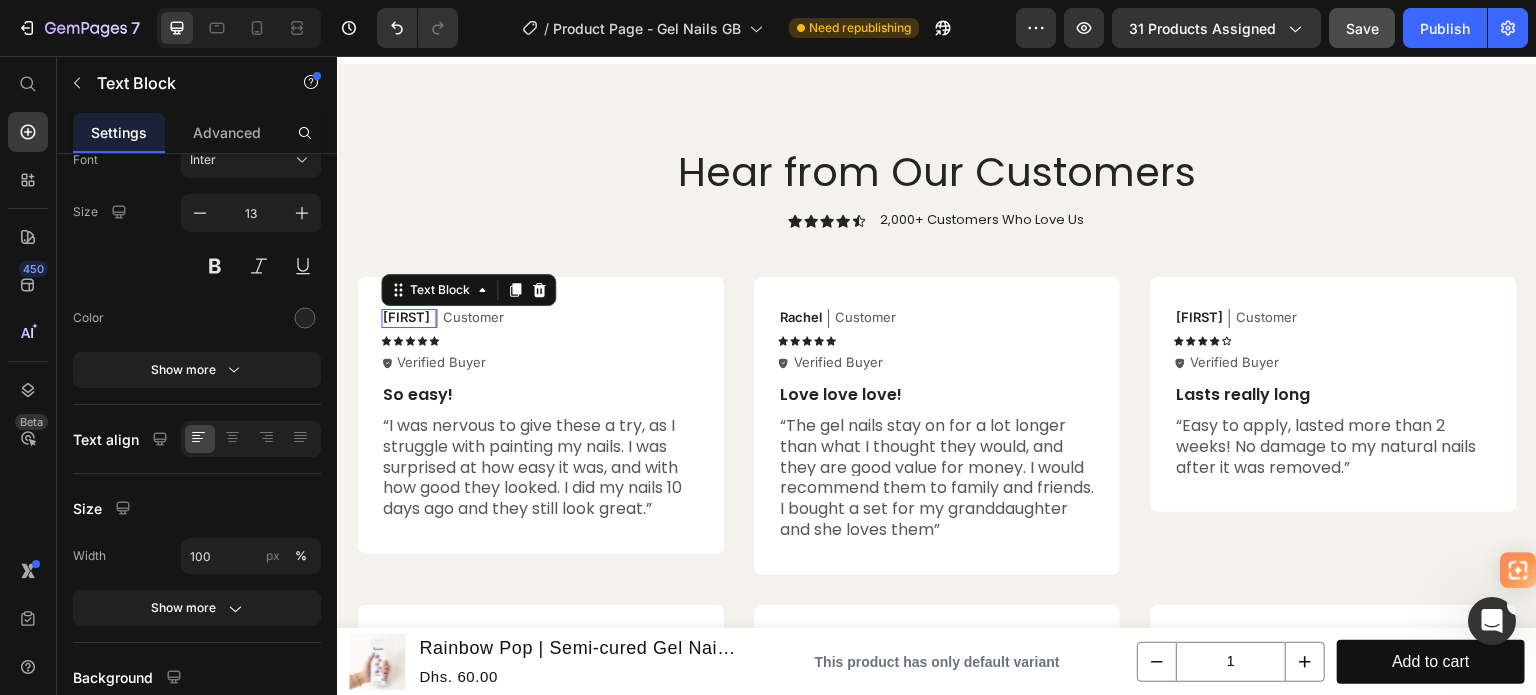 scroll, scrollTop: 0, scrollLeft: 0, axis: both 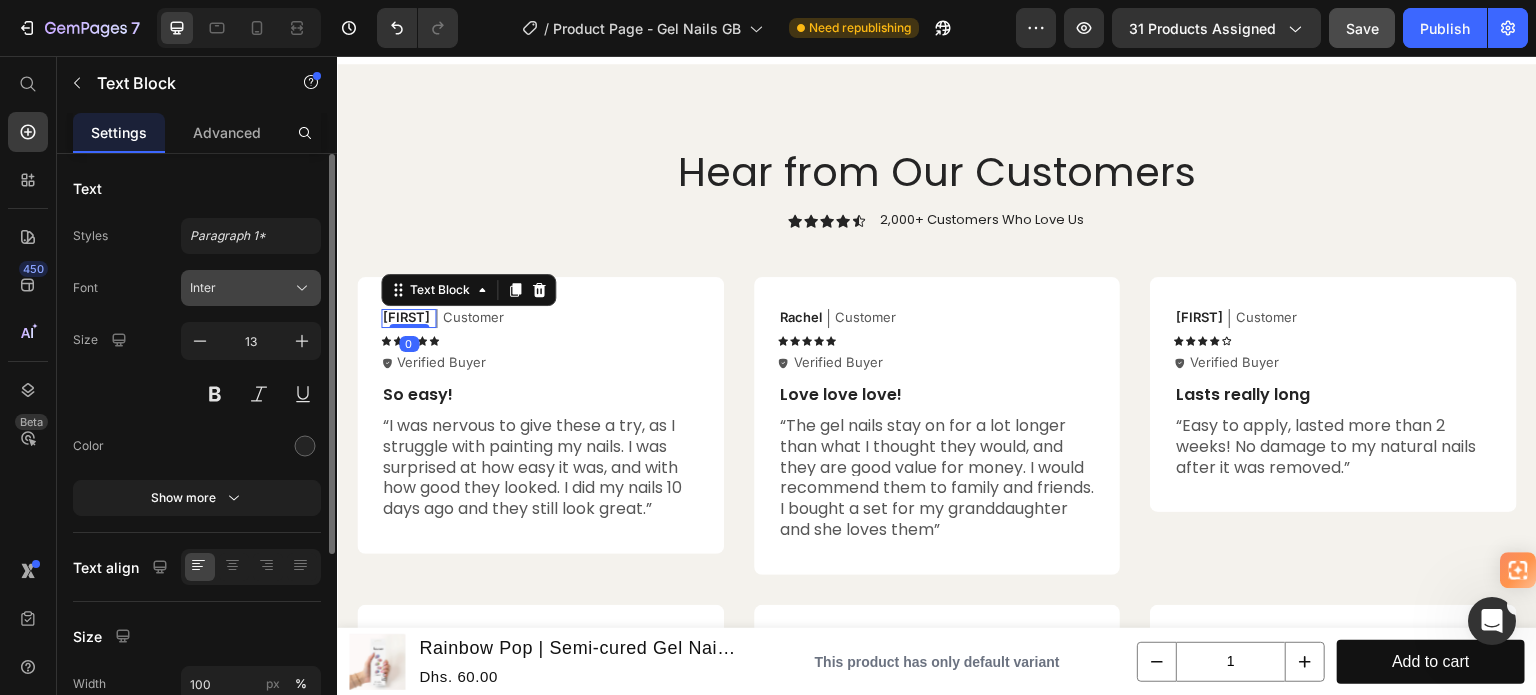 click on "Inter" at bounding box center (241, 288) 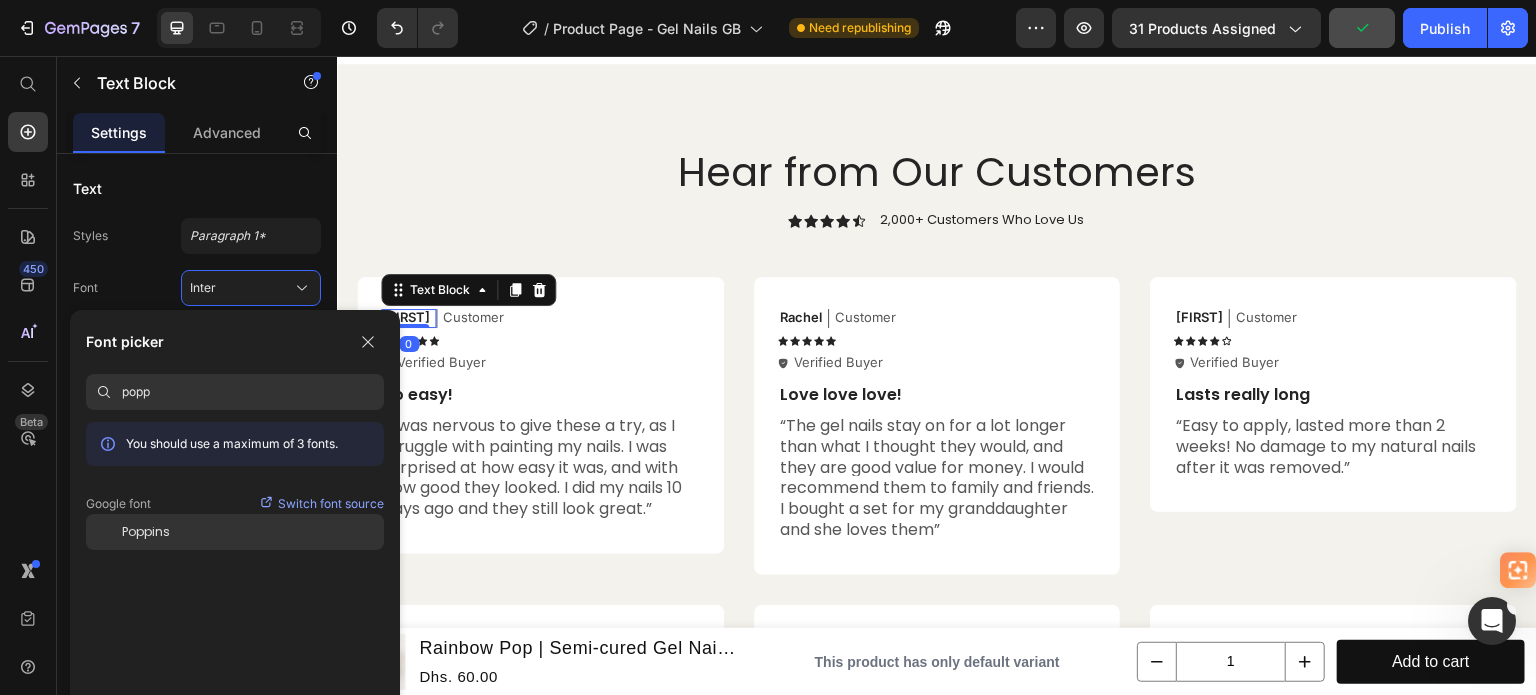 type on "popp" 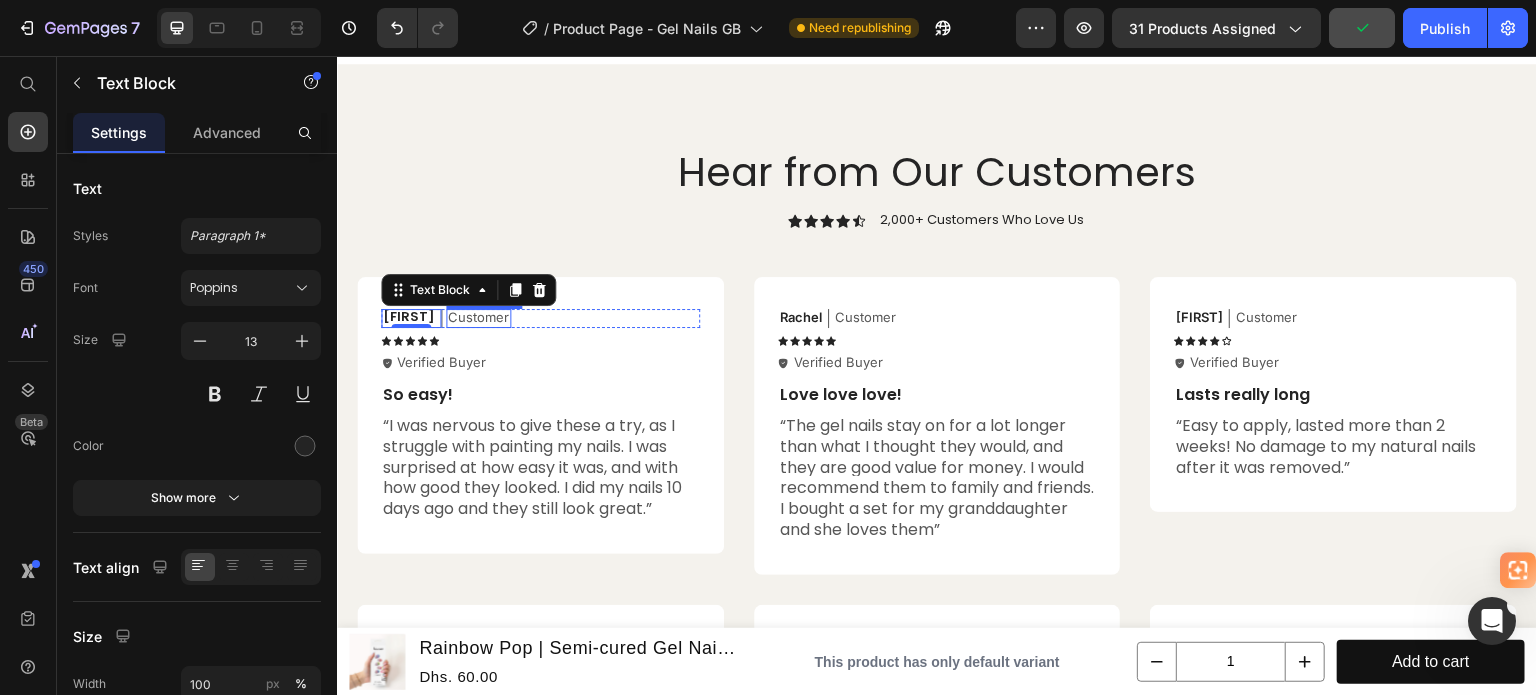 click on "Customer" at bounding box center (478, 317) 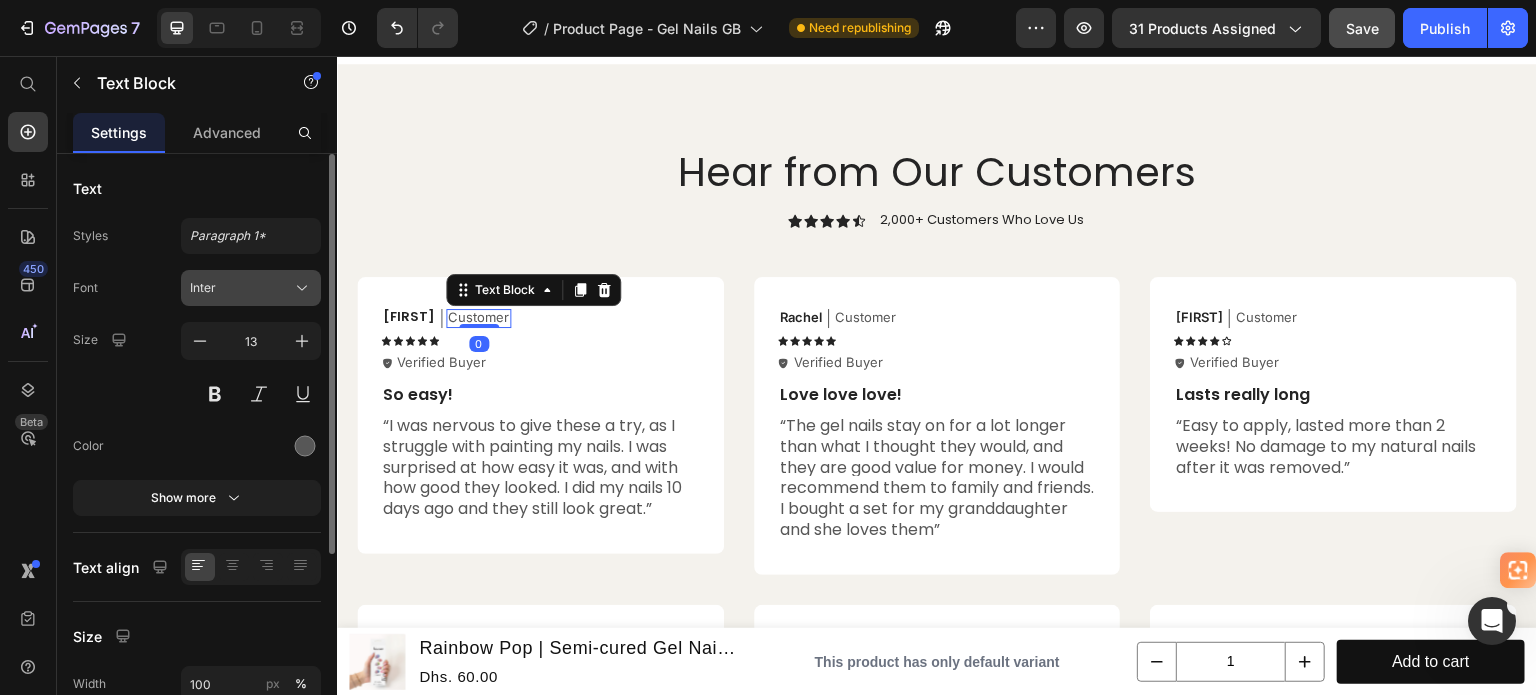 click on "Inter" at bounding box center (241, 288) 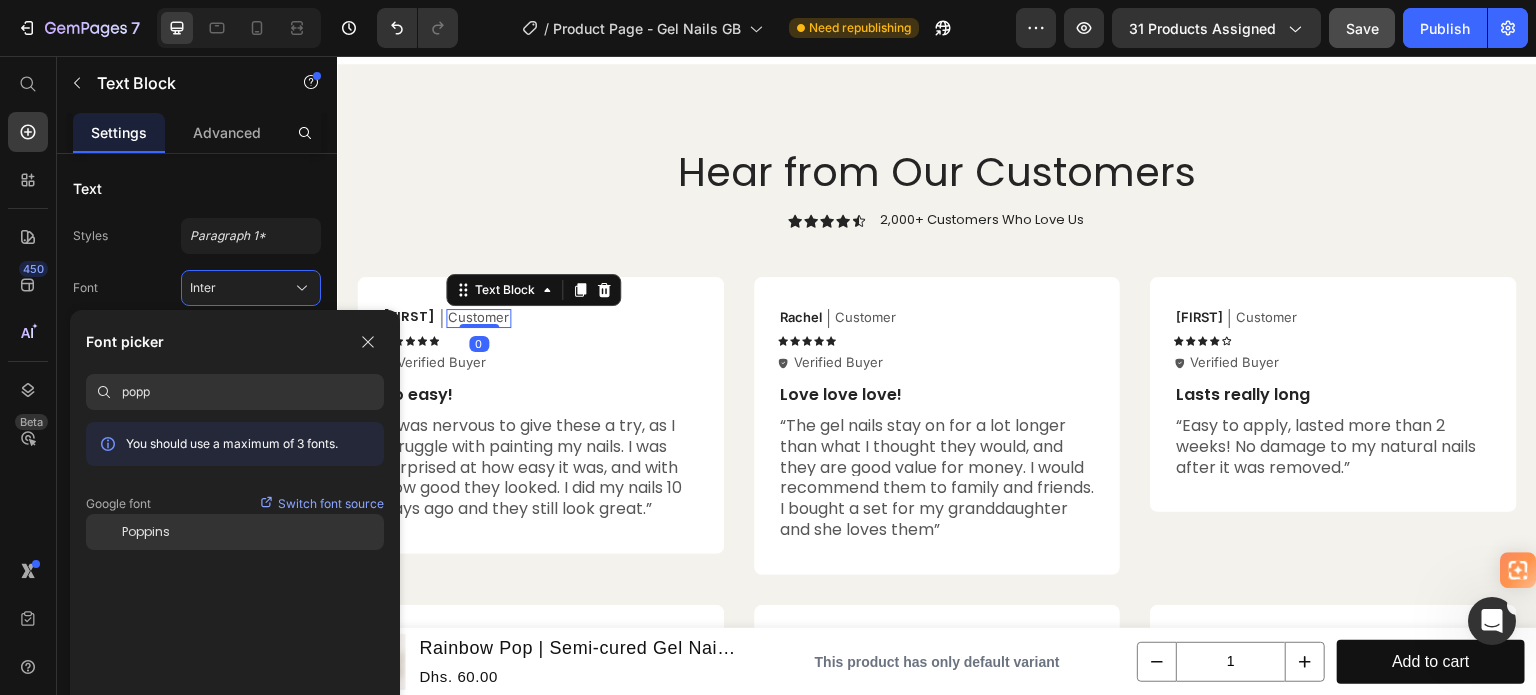 type on "popp" 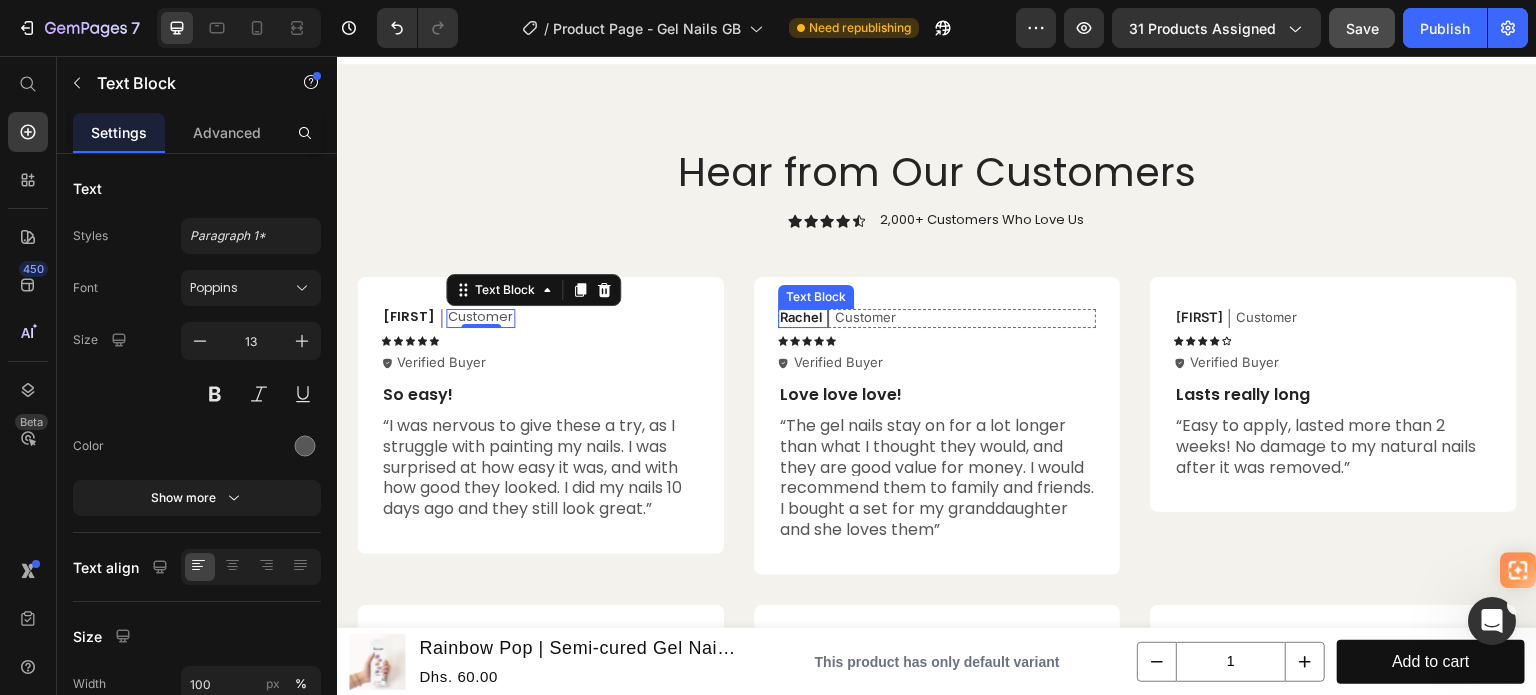 click on "Rachel" at bounding box center [801, 317] 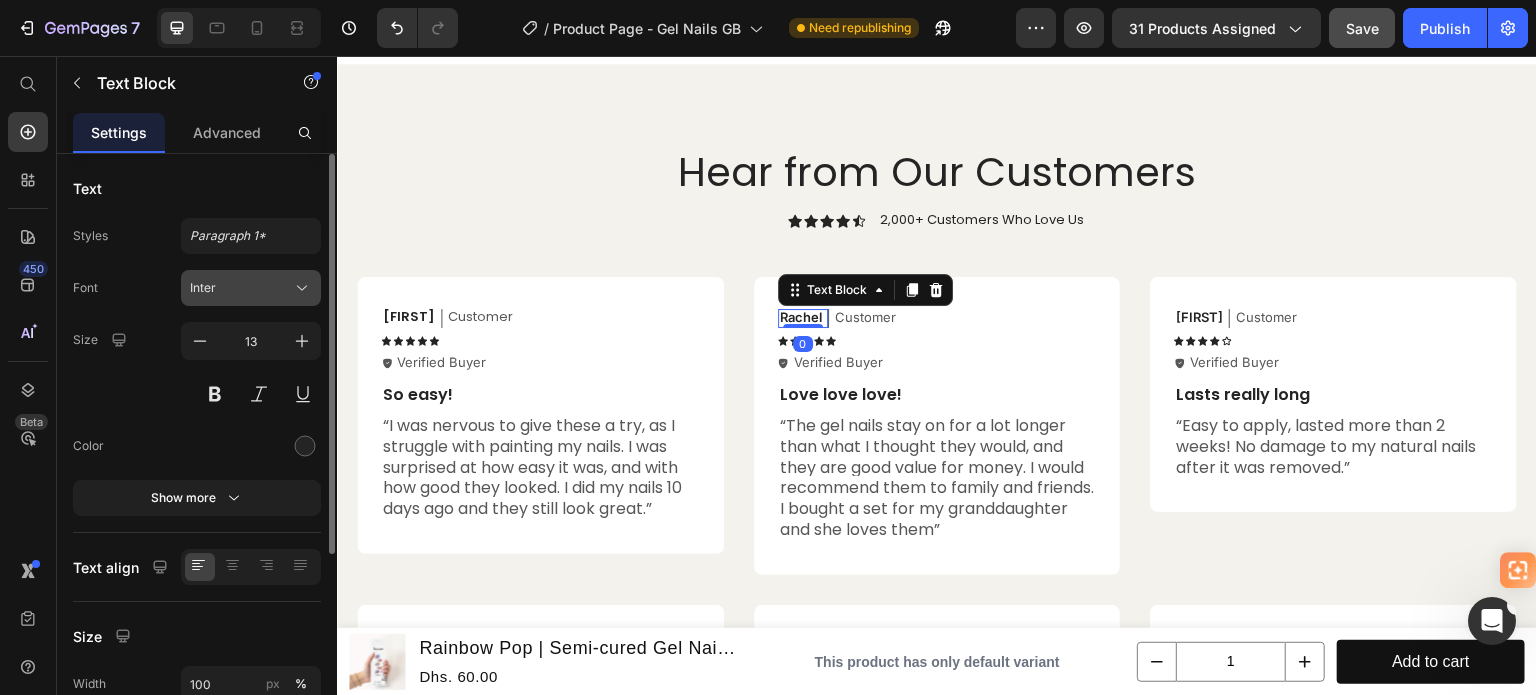 click on "Inter" at bounding box center [241, 288] 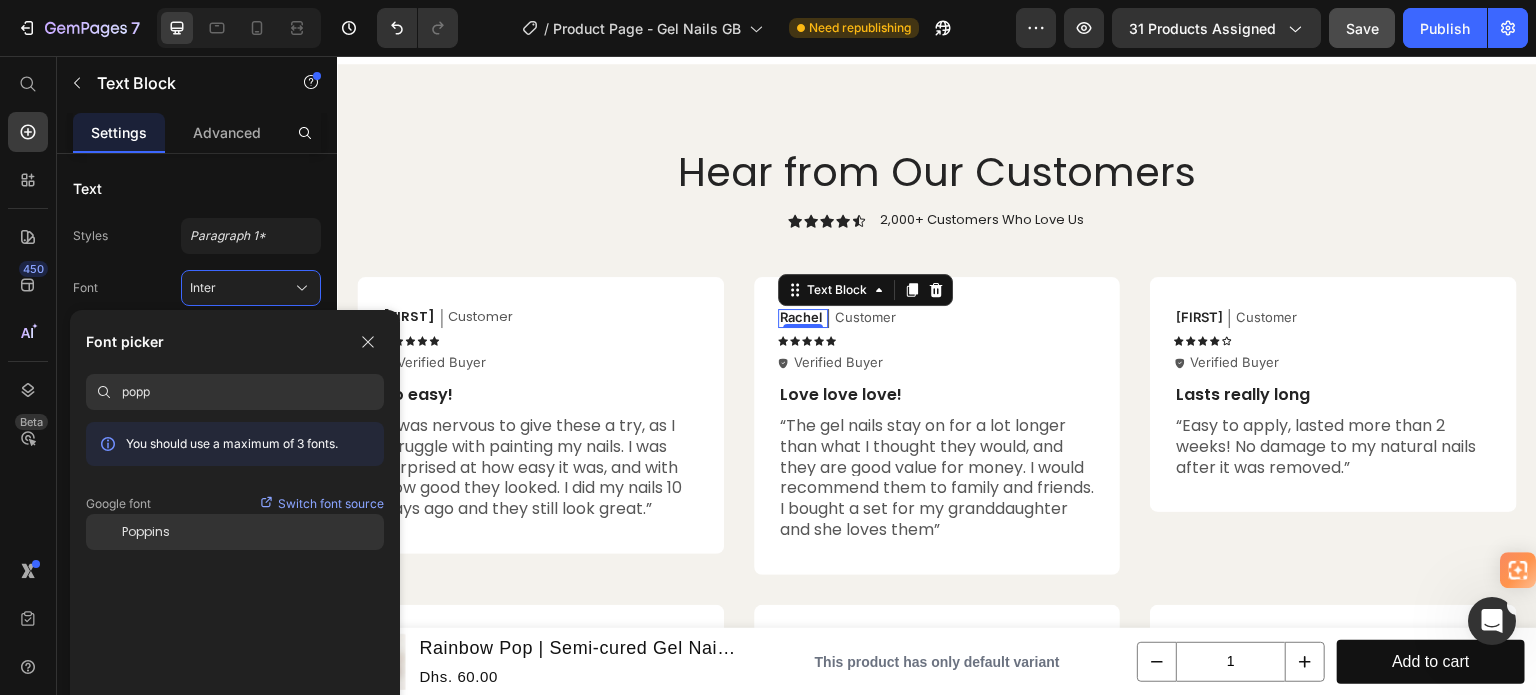 type on "popp" 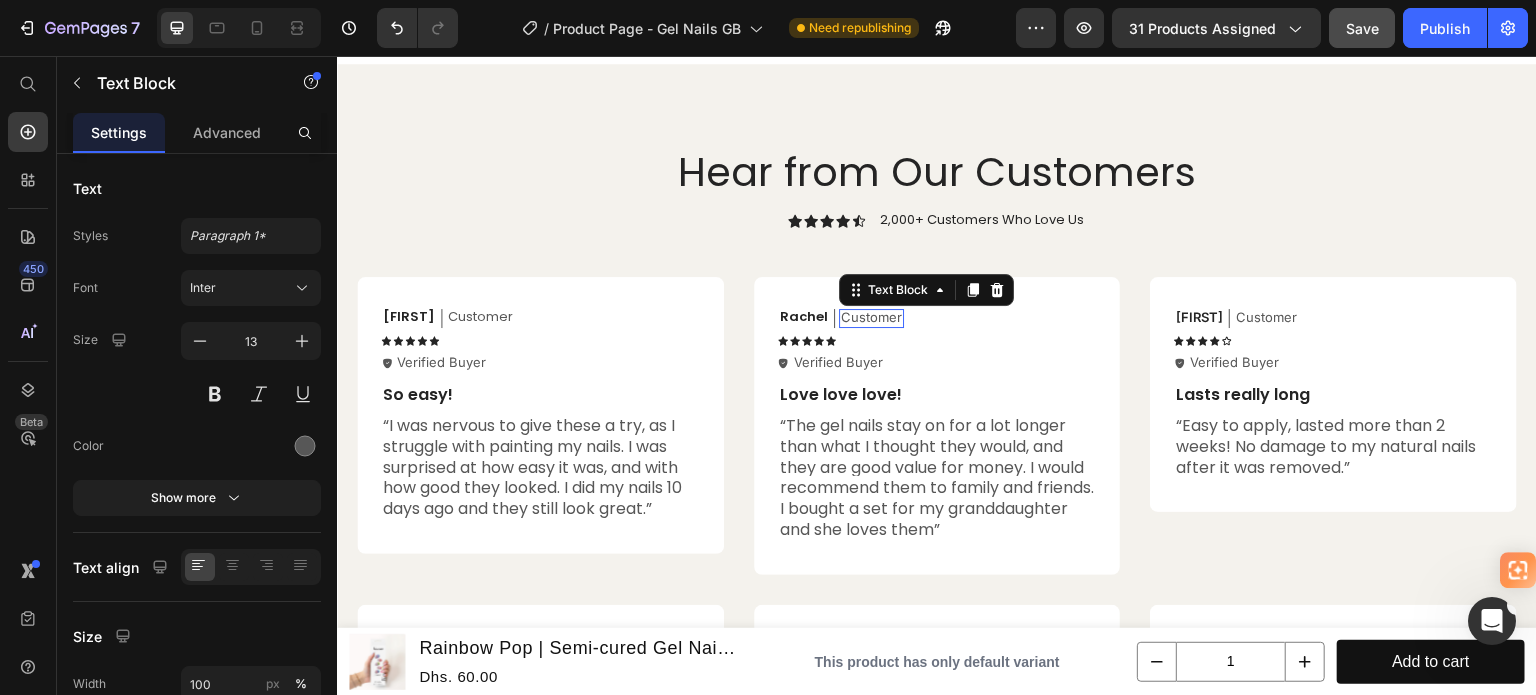 click on "Customer" at bounding box center (871, 317) 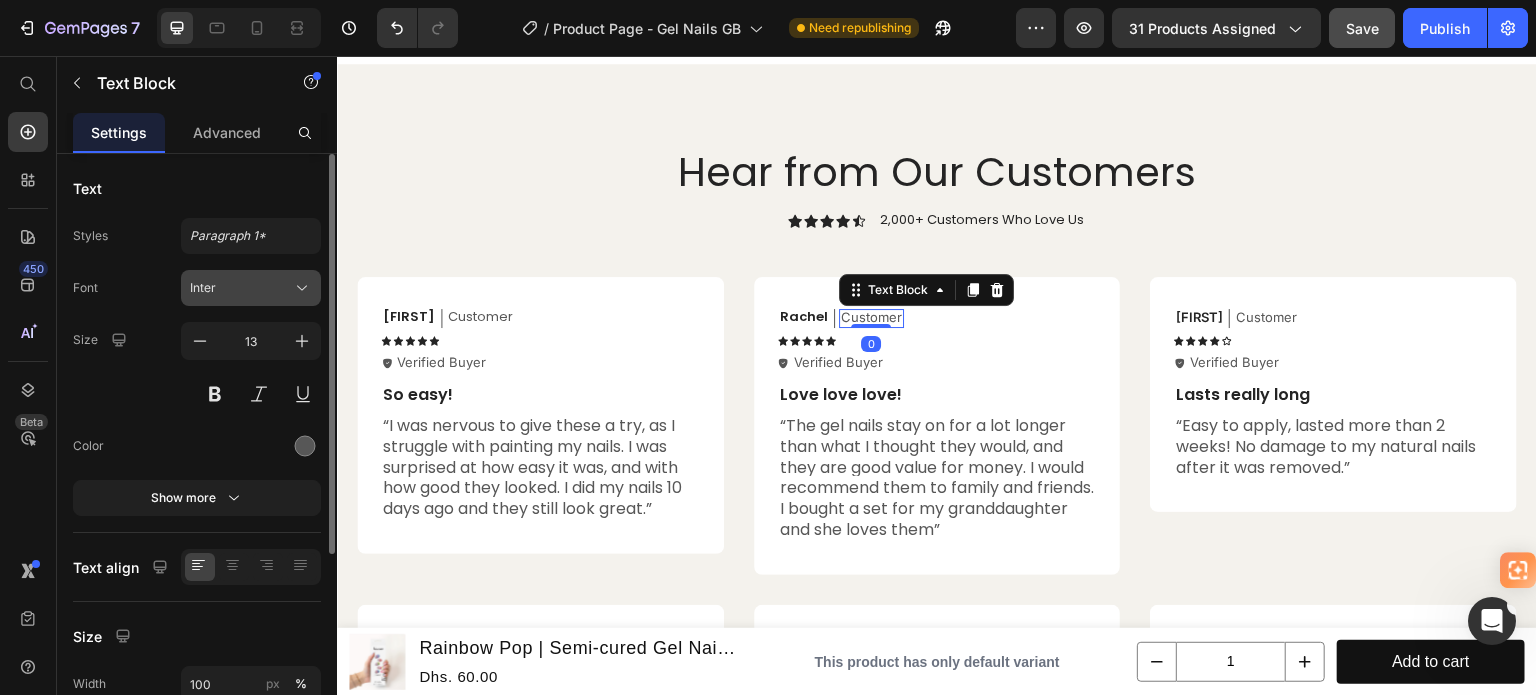click on "Inter" at bounding box center [241, 288] 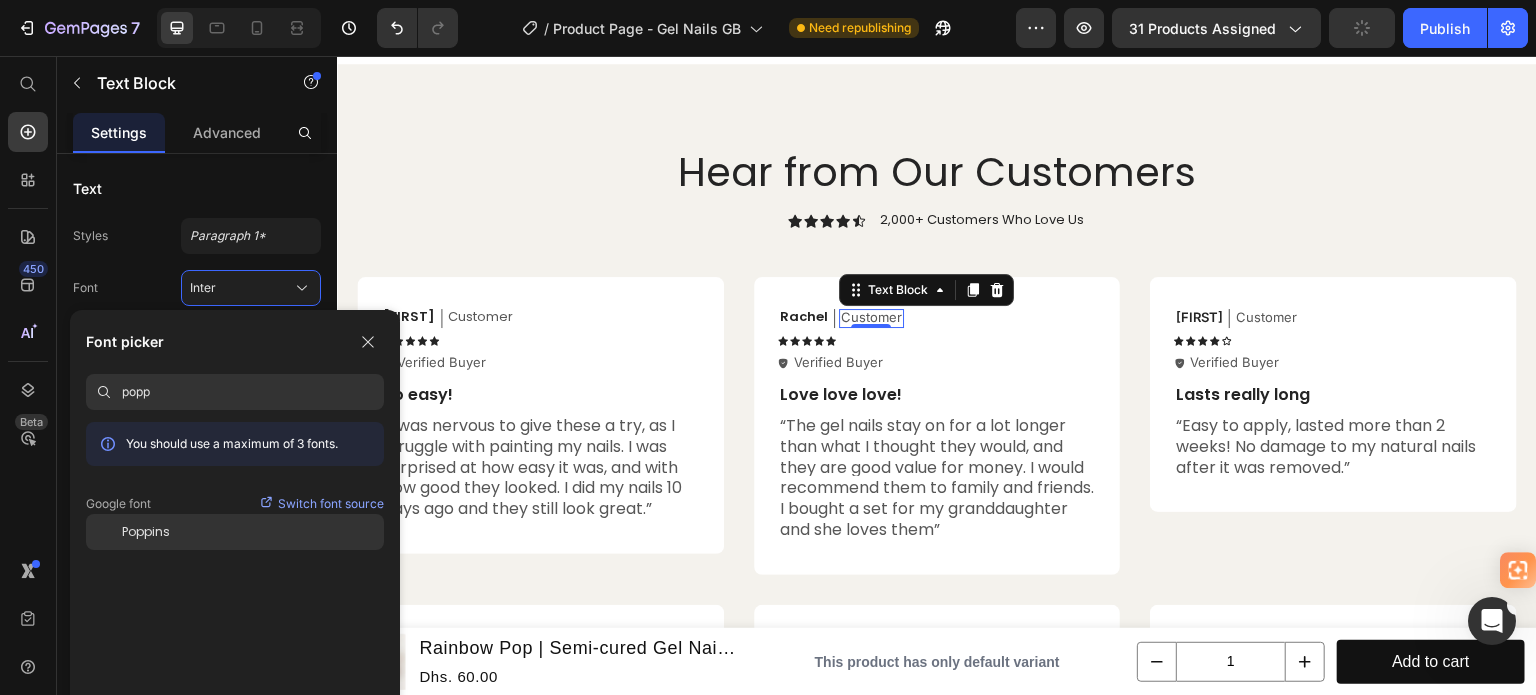 type on "popp" 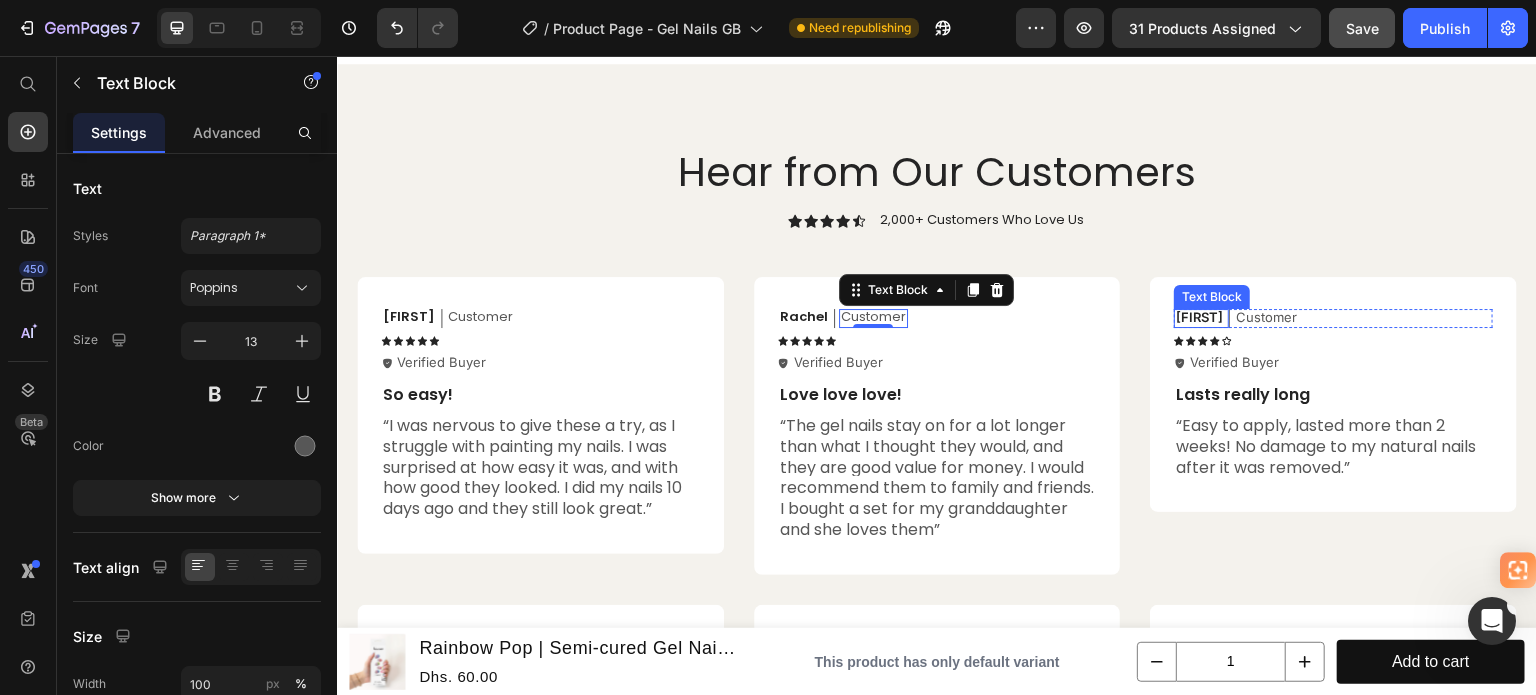 click on "[FIRST]" at bounding box center [1199, 317] 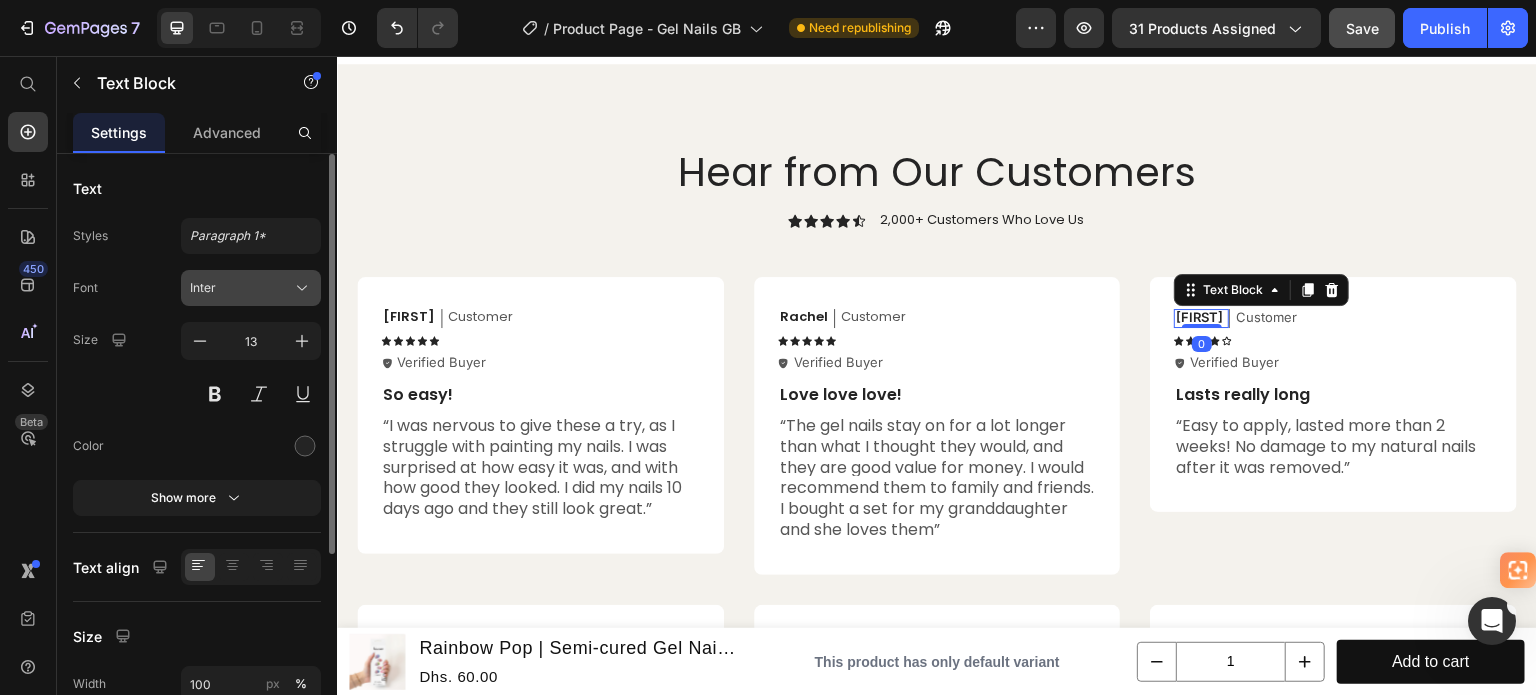 click on "Inter" at bounding box center (241, 288) 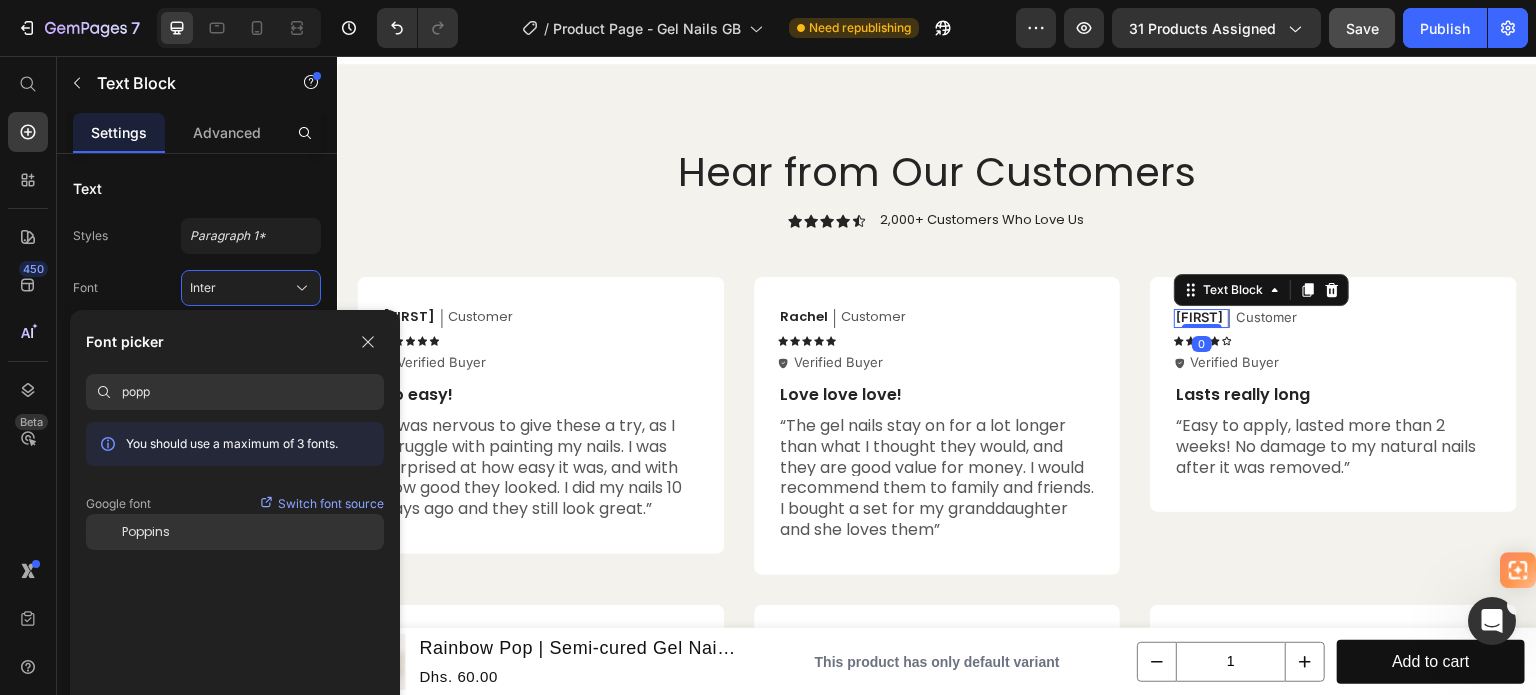type on "popp" 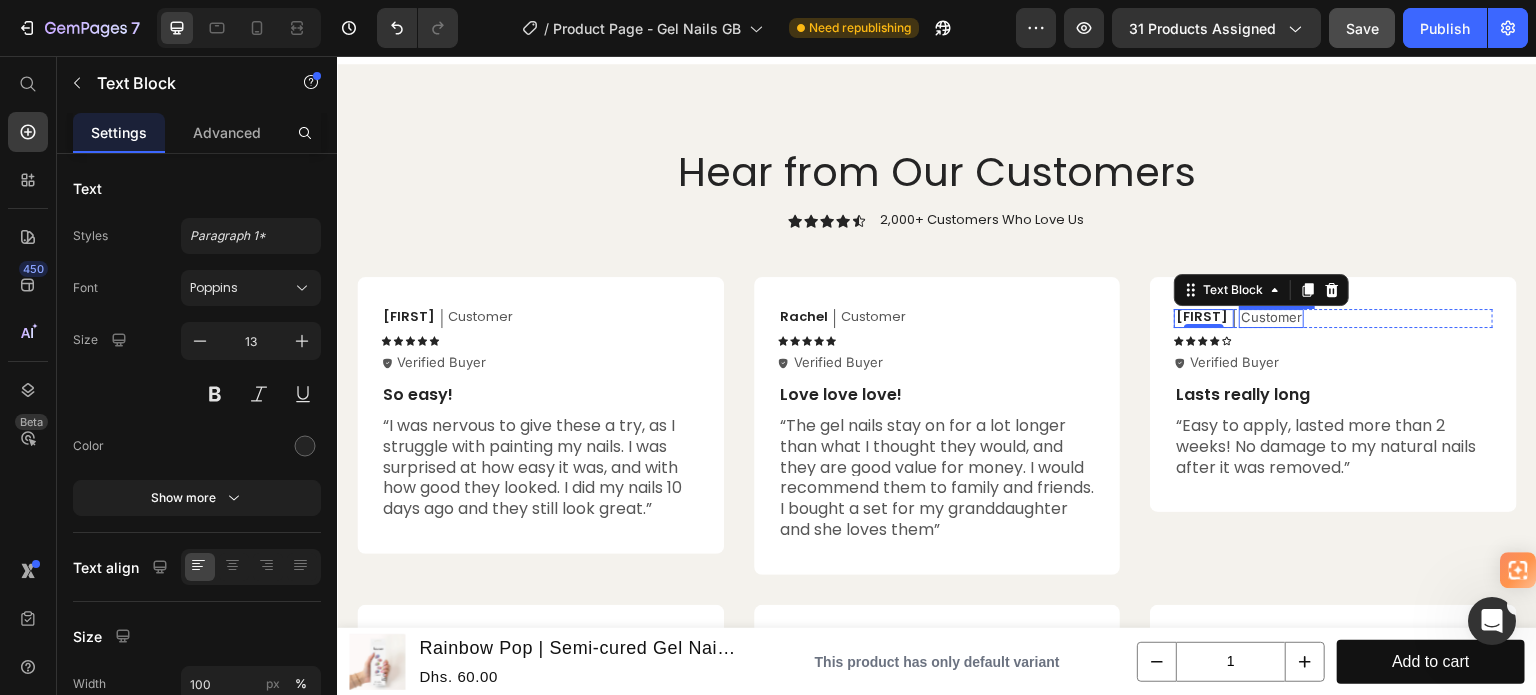 click on "Customer" at bounding box center (1271, 317) 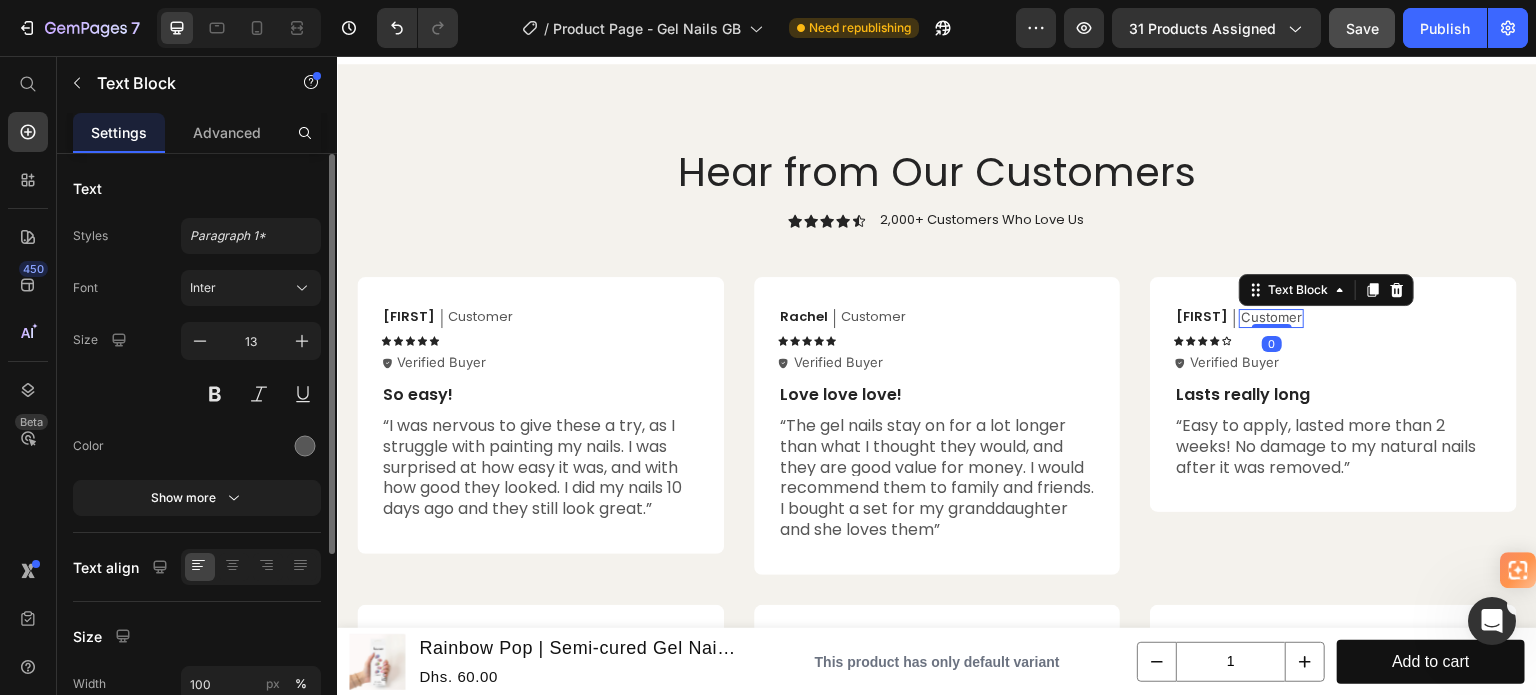 click on "Font Inter Size 13 Color Show more" at bounding box center [197, 393] 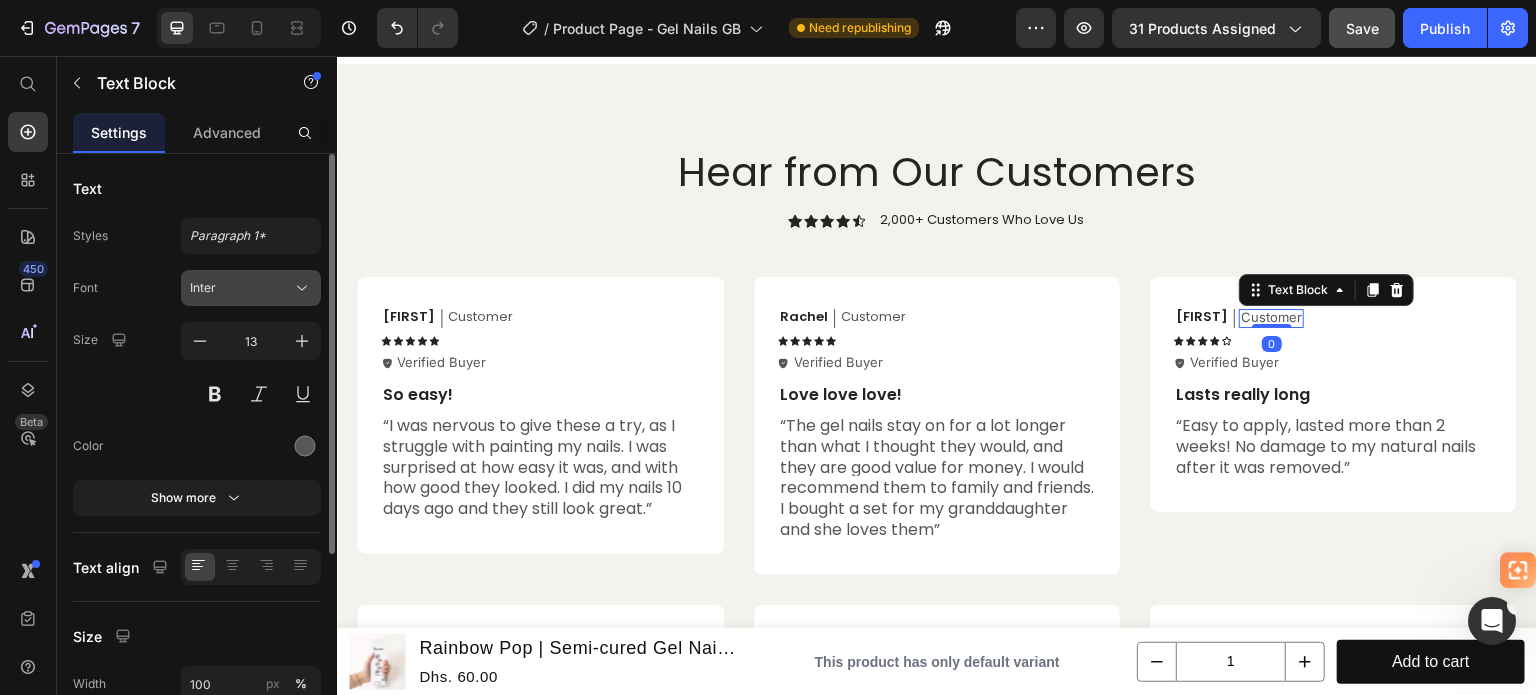 click on "Inter" at bounding box center (241, 288) 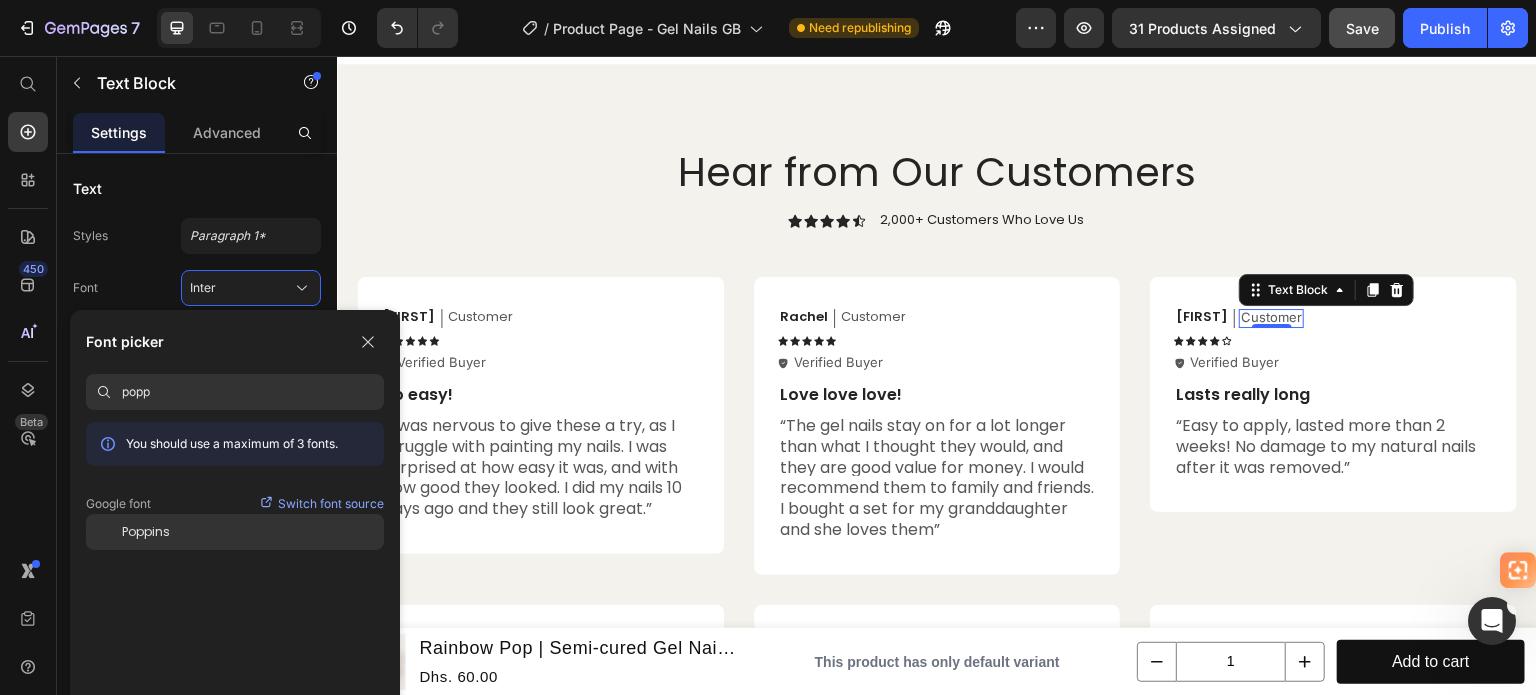 type on "popp" 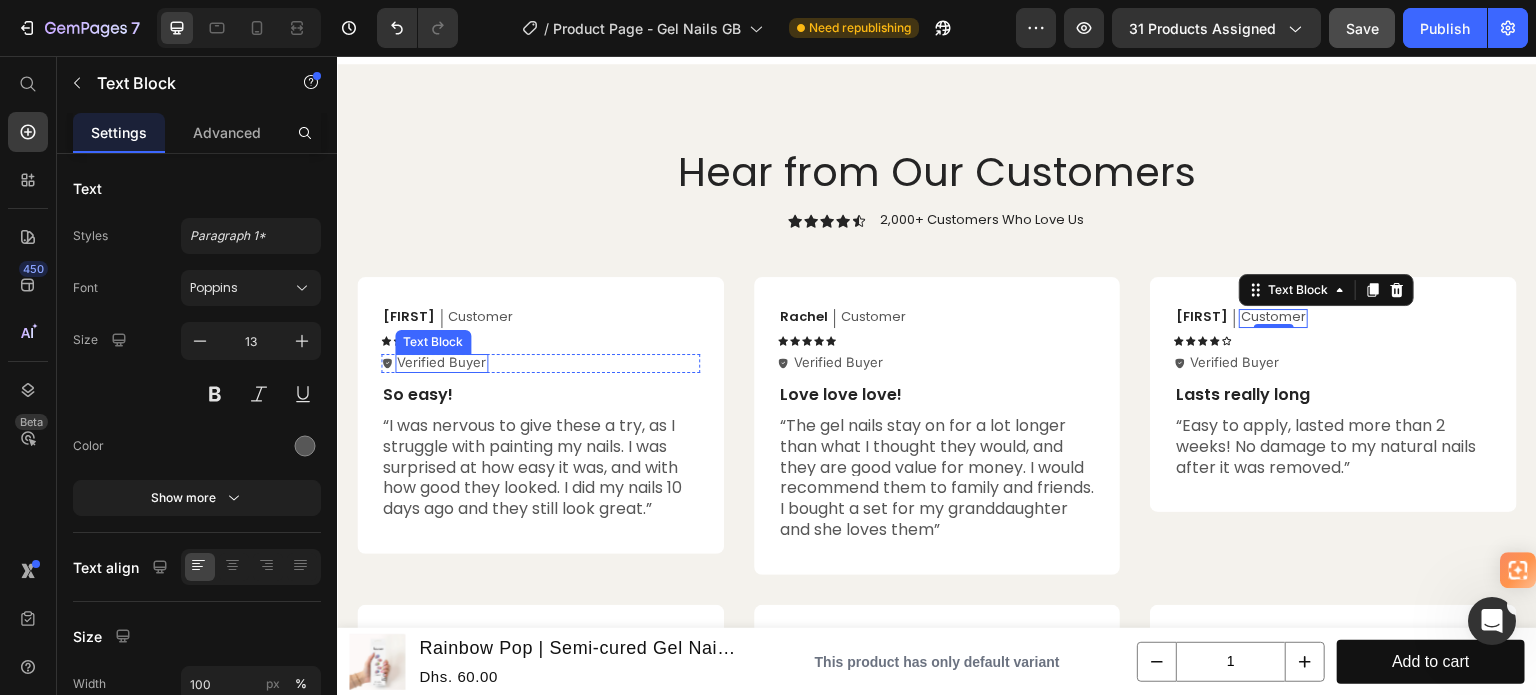 click on "Verified Buyer" at bounding box center [441, 362] 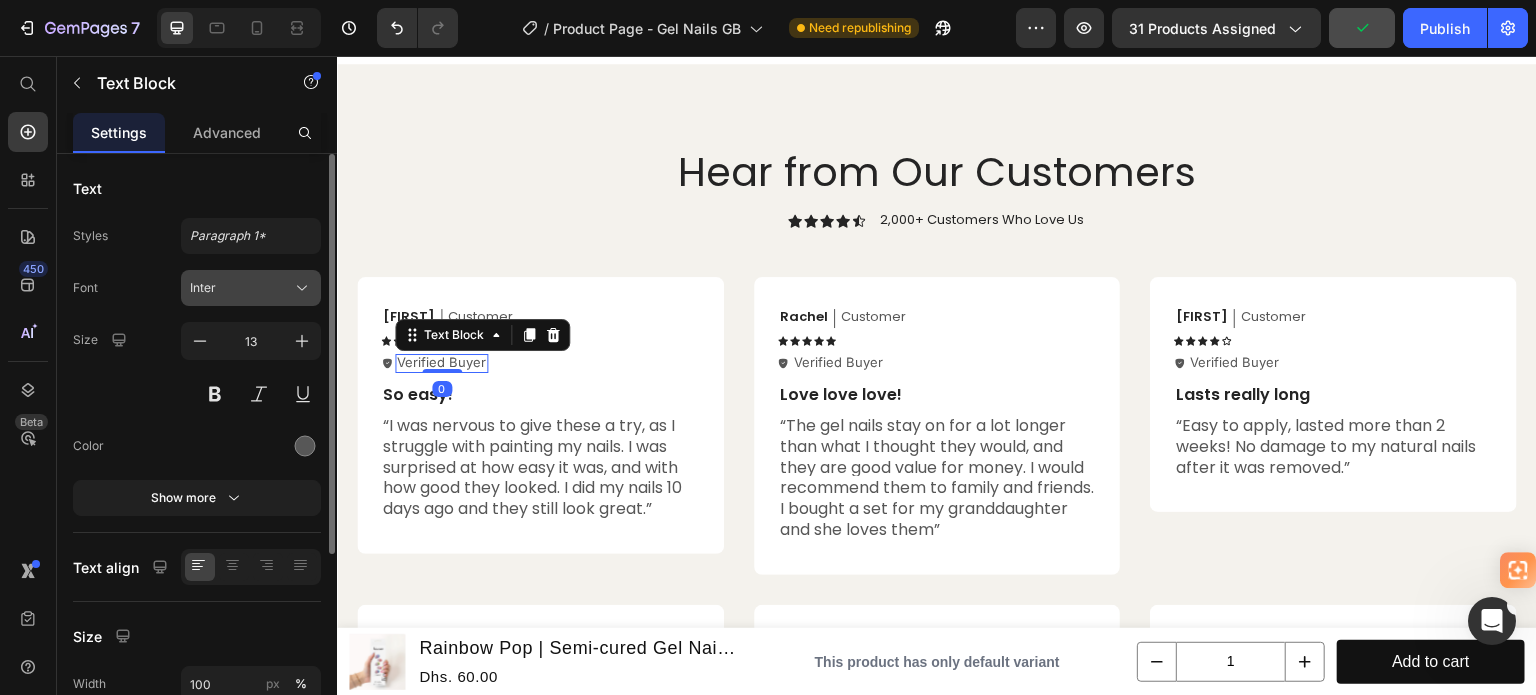 click on "Inter" at bounding box center (241, 288) 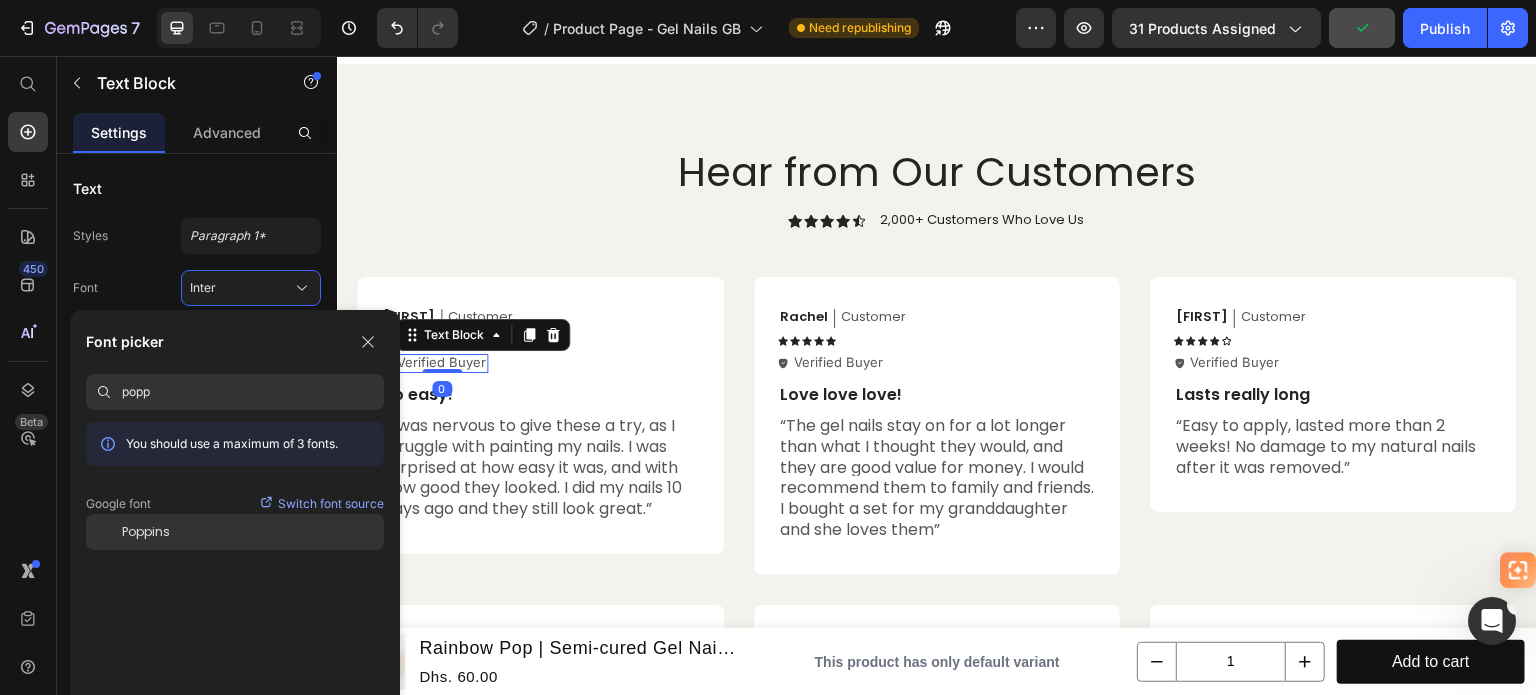 type on "popp" 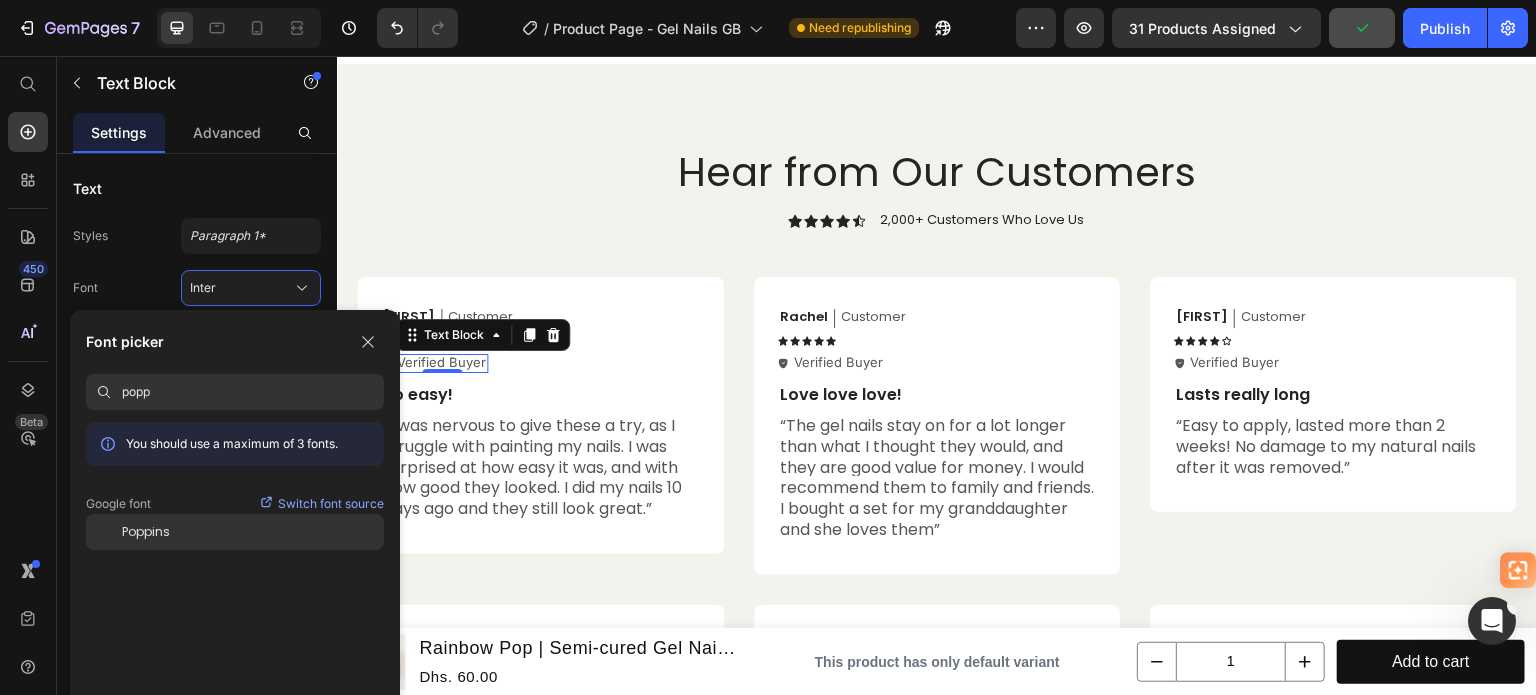 click on "Poppins" 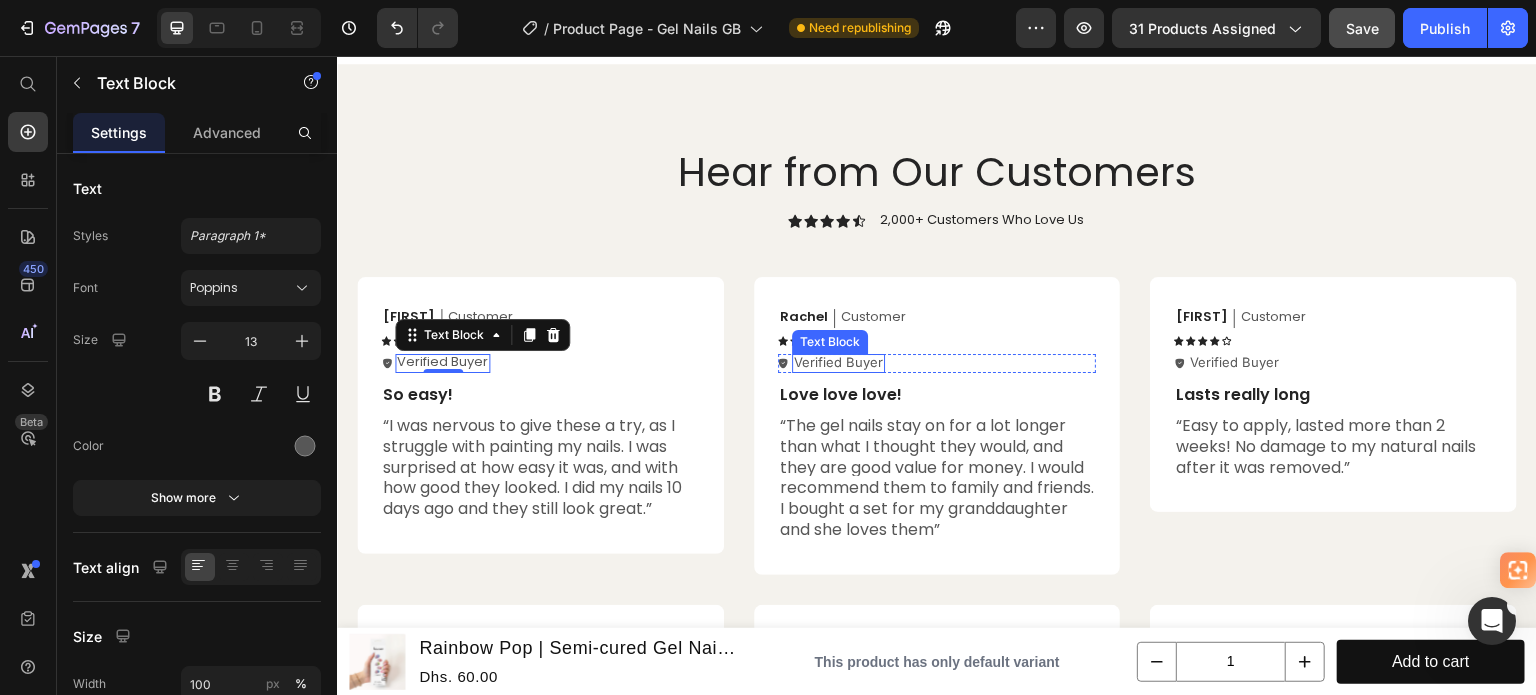 click on "Verified Buyer" at bounding box center [838, 362] 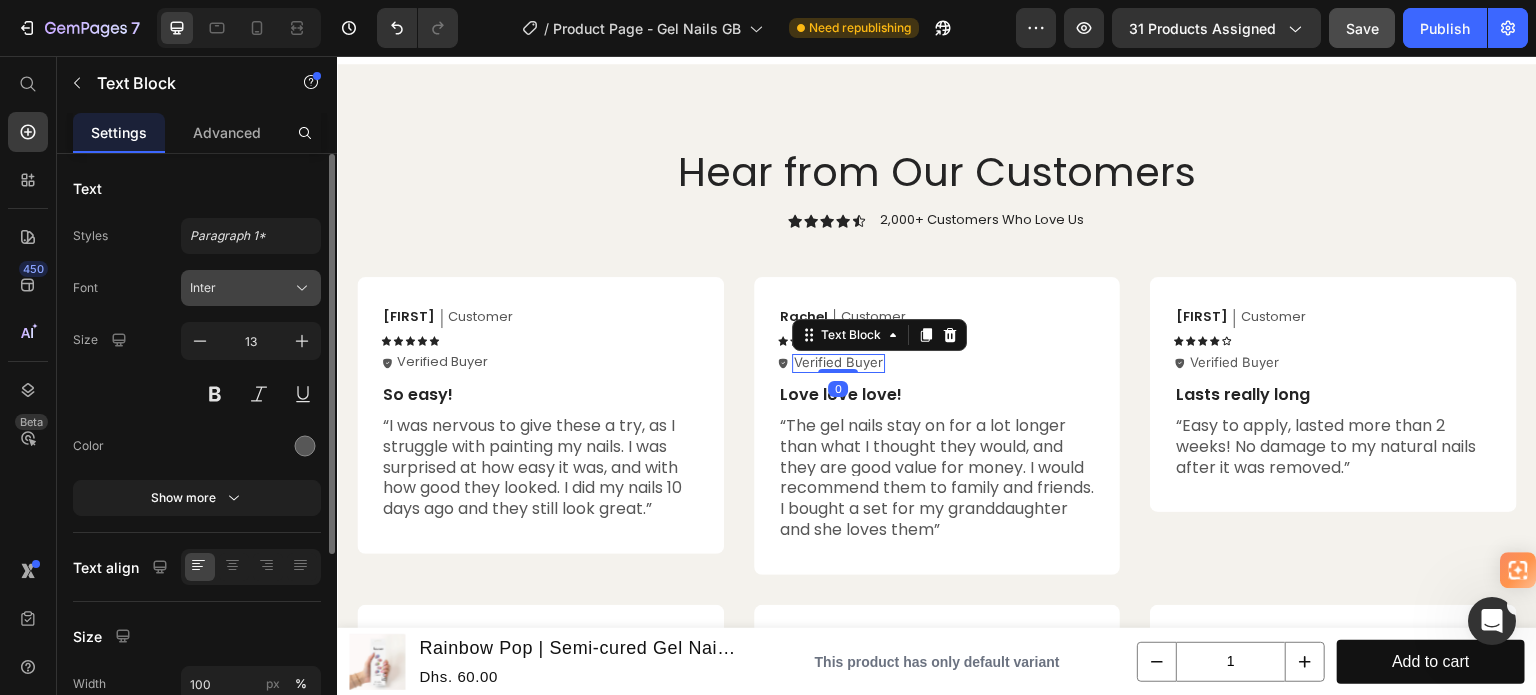 click on "Inter" at bounding box center (241, 288) 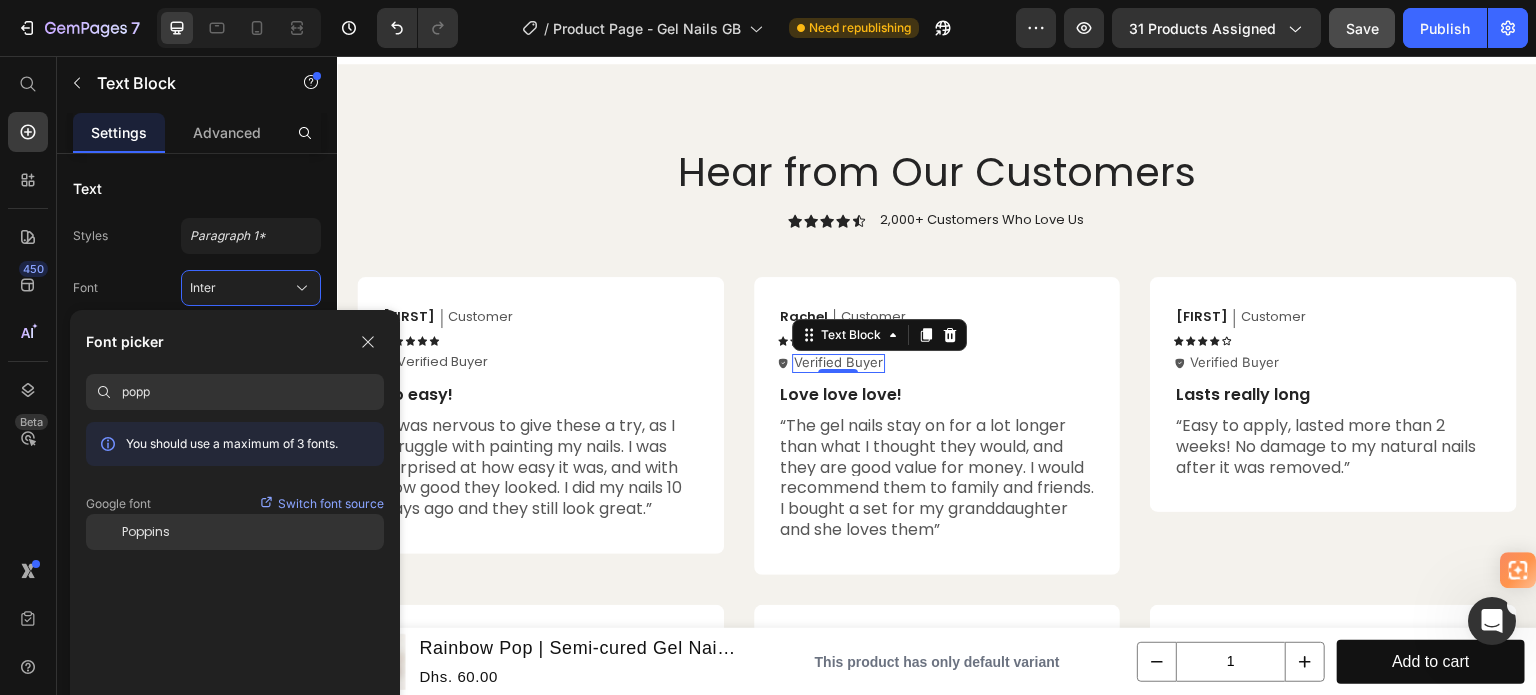type on "popp" 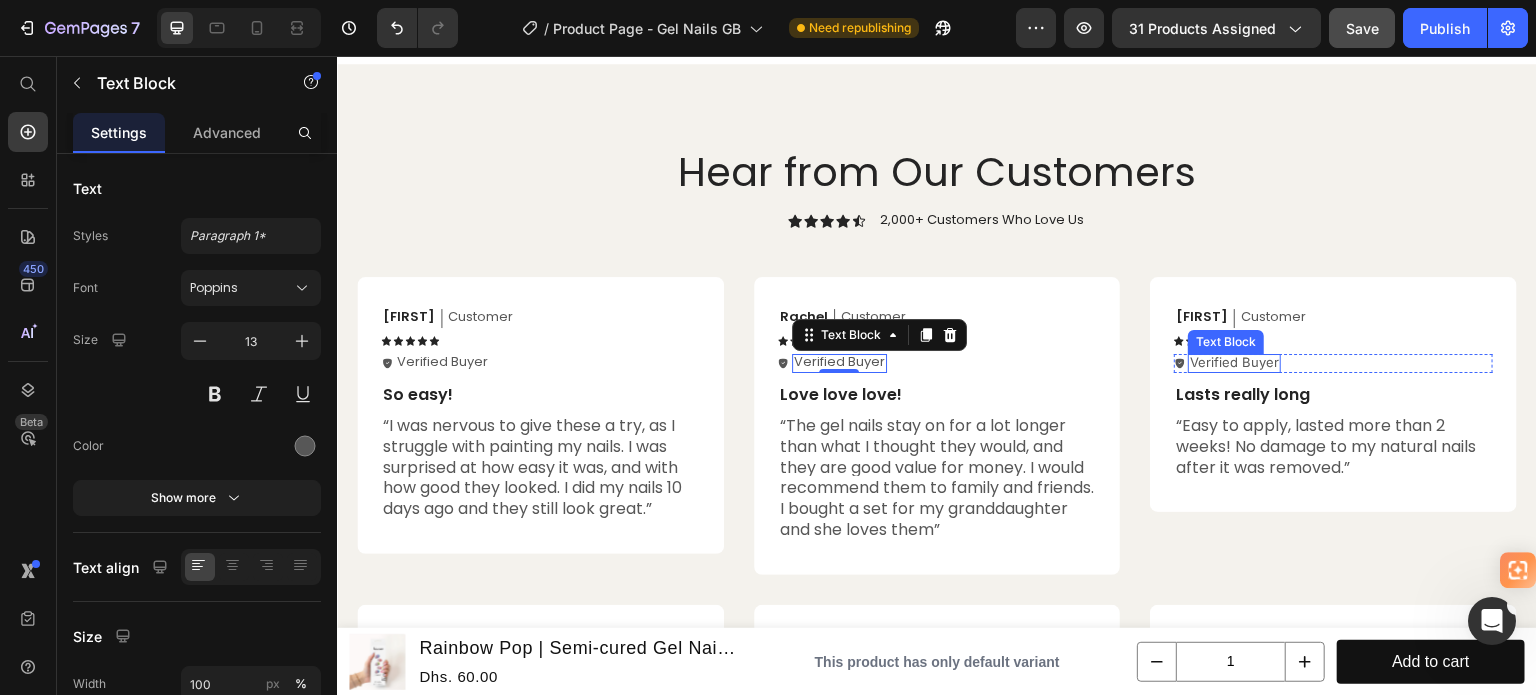 click on "Verified Buyer" at bounding box center [1234, 362] 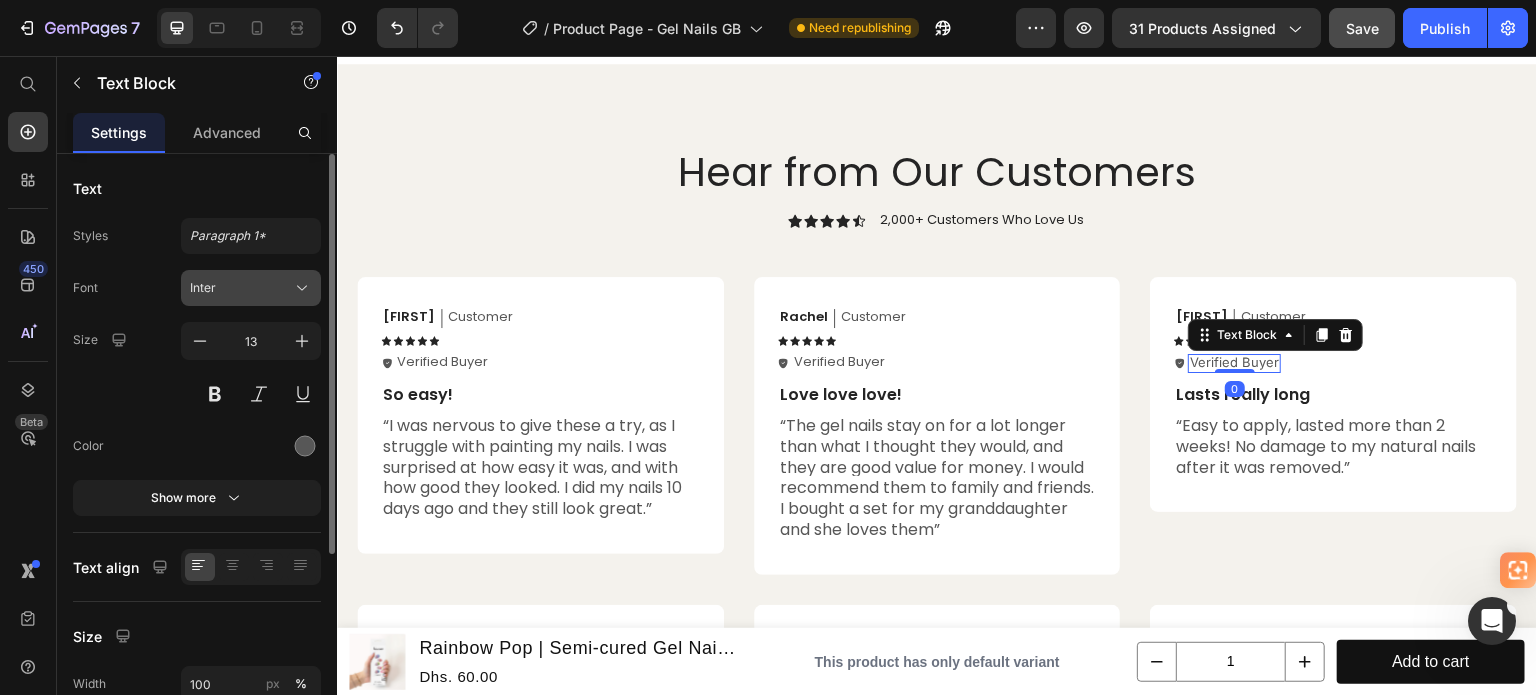 click on "Inter" at bounding box center [241, 288] 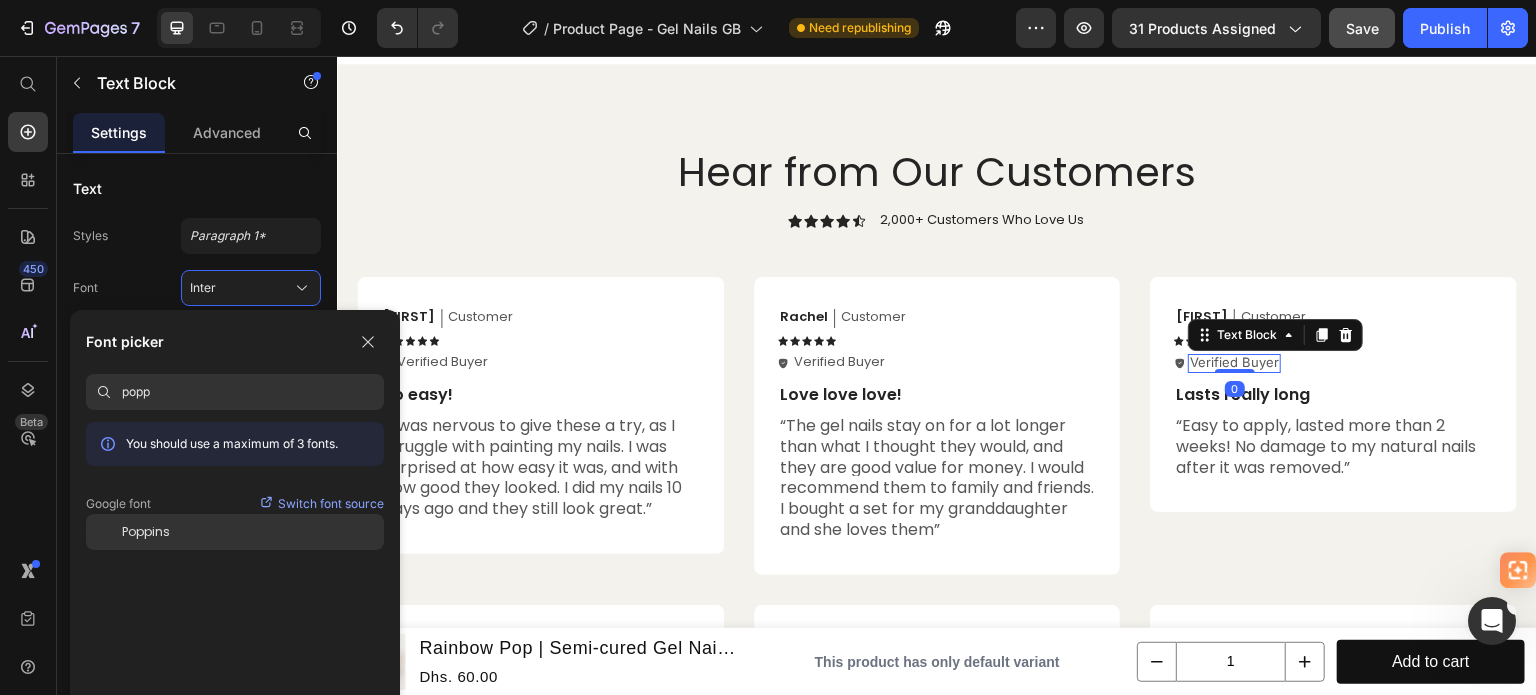 type on "popp" 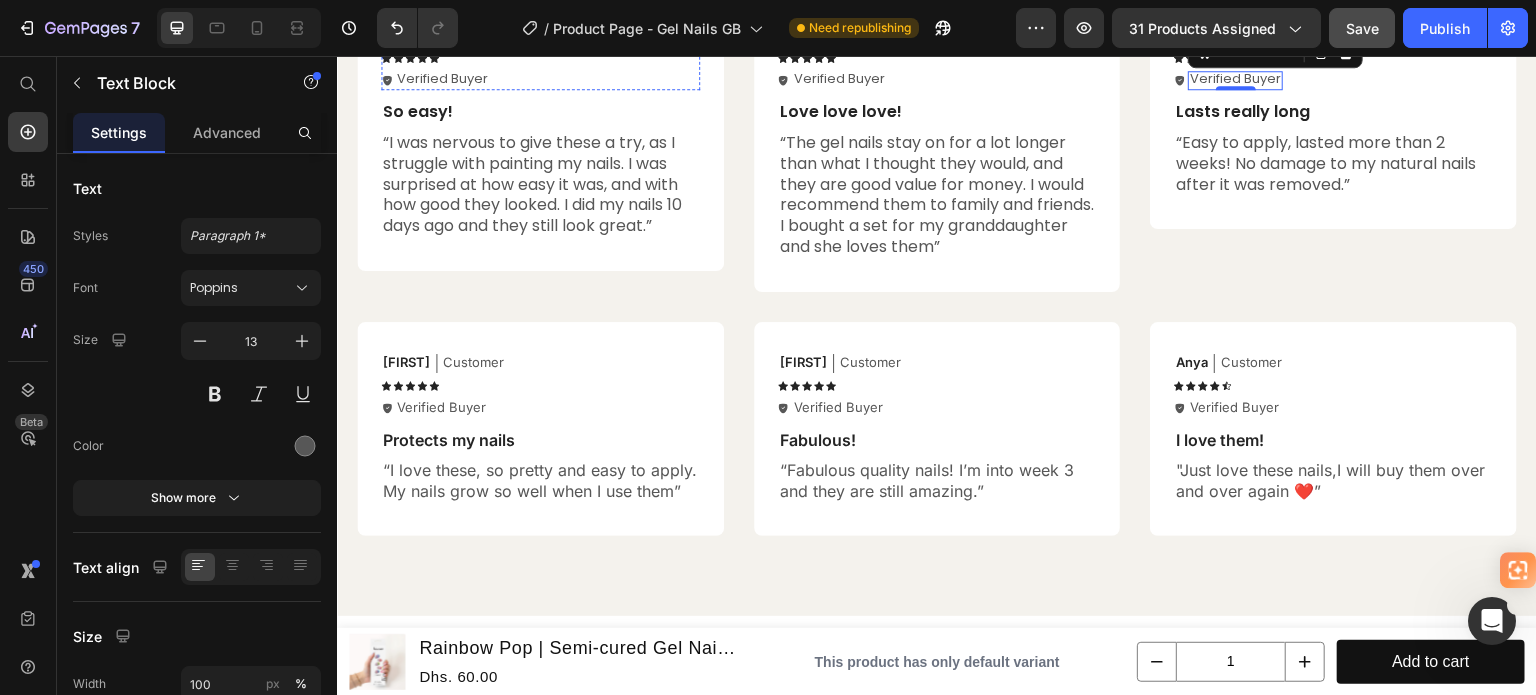 scroll, scrollTop: 5100, scrollLeft: 0, axis: vertical 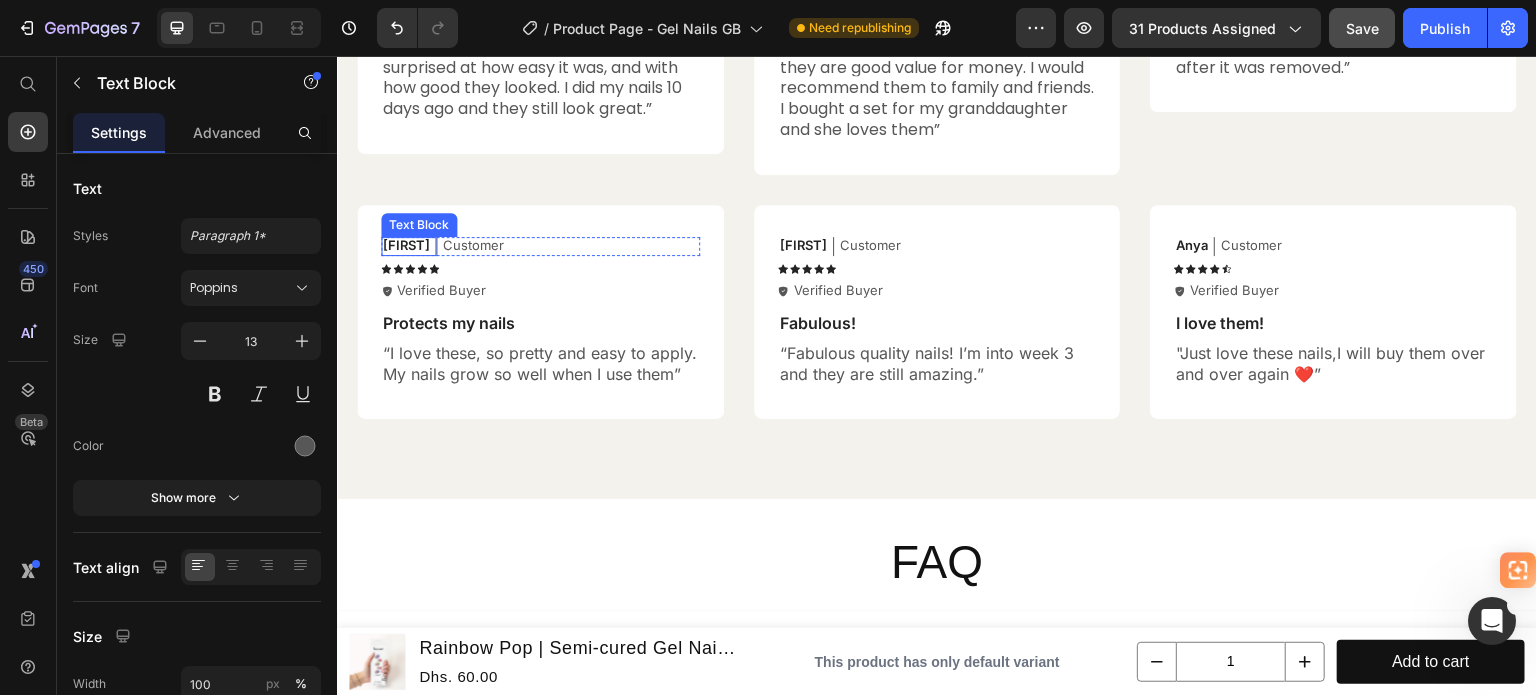 click on "[FIRST]" at bounding box center [406, 245] 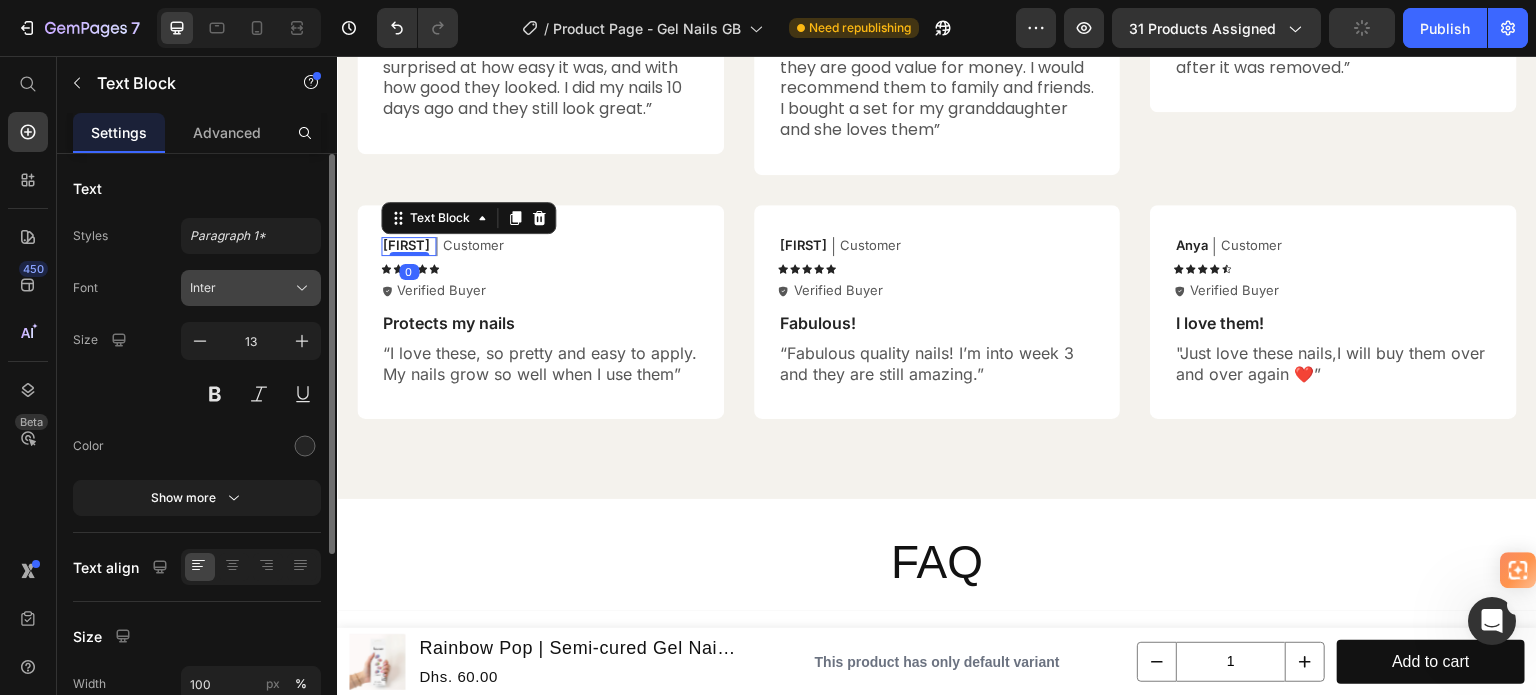 click on "Inter" at bounding box center [241, 288] 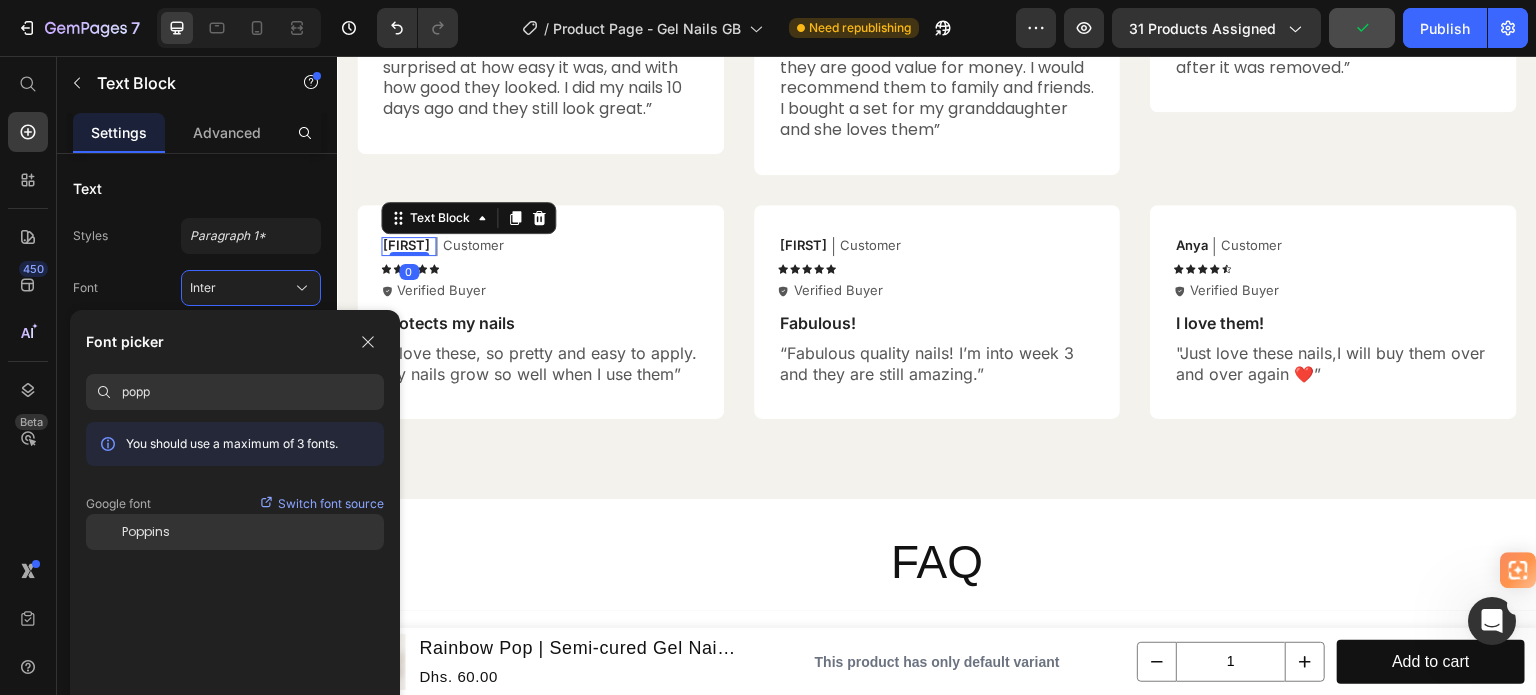 type on "popp" 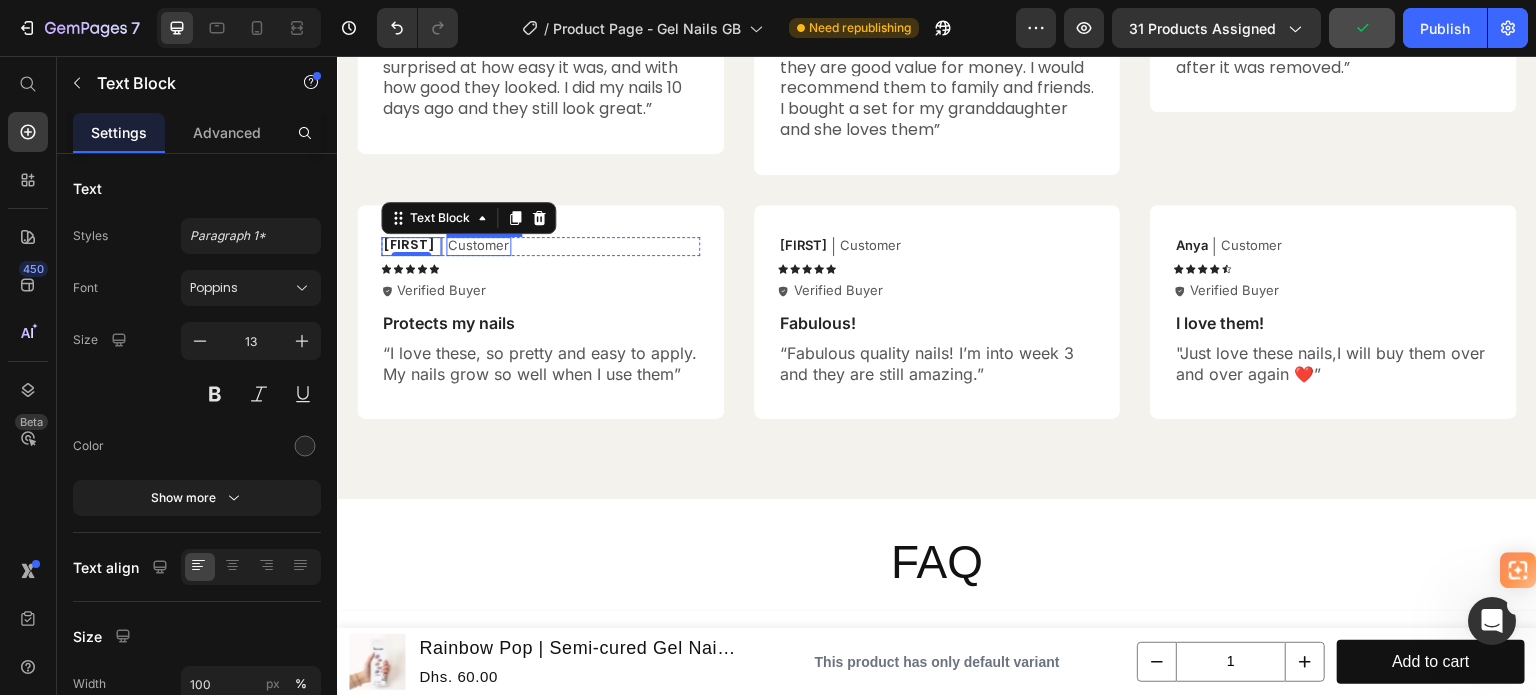 click on "Customer" at bounding box center (478, 245) 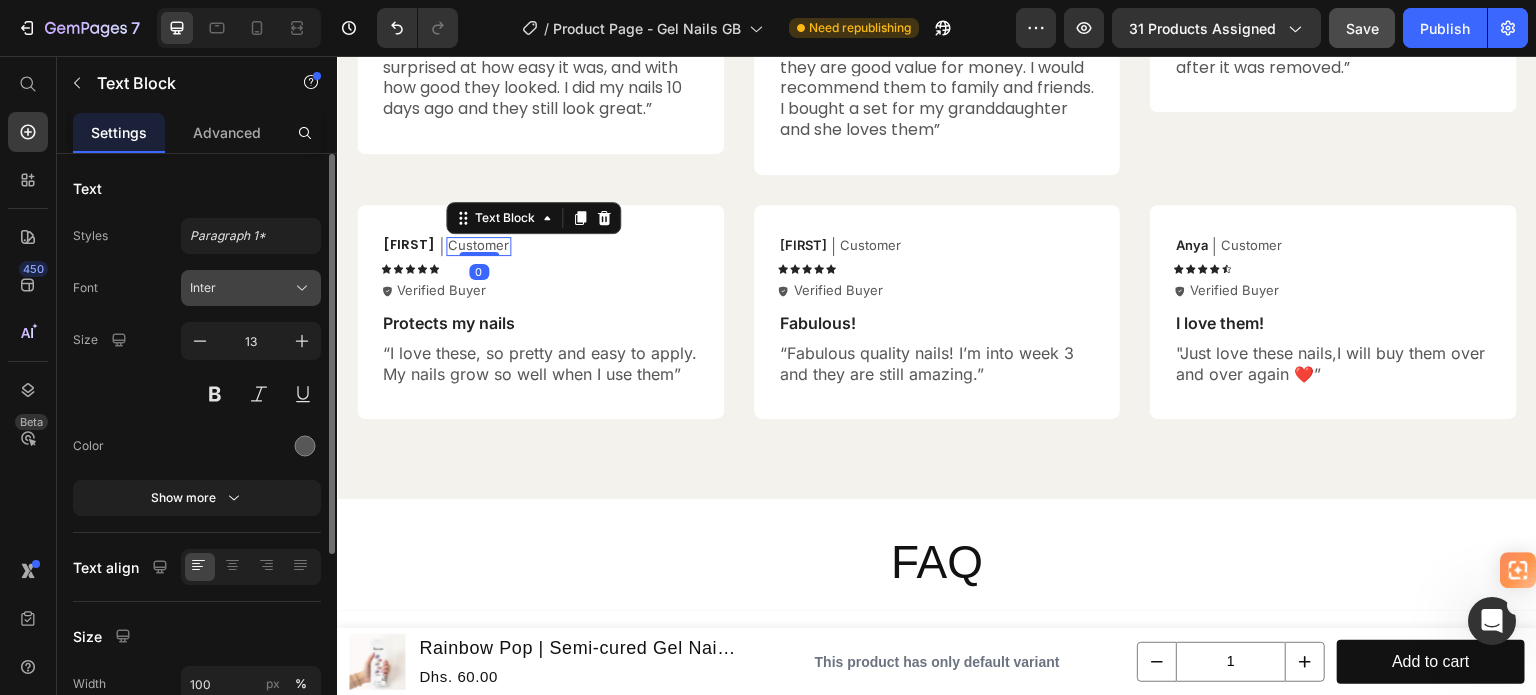 click on "Inter" at bounding box center (251, 288) 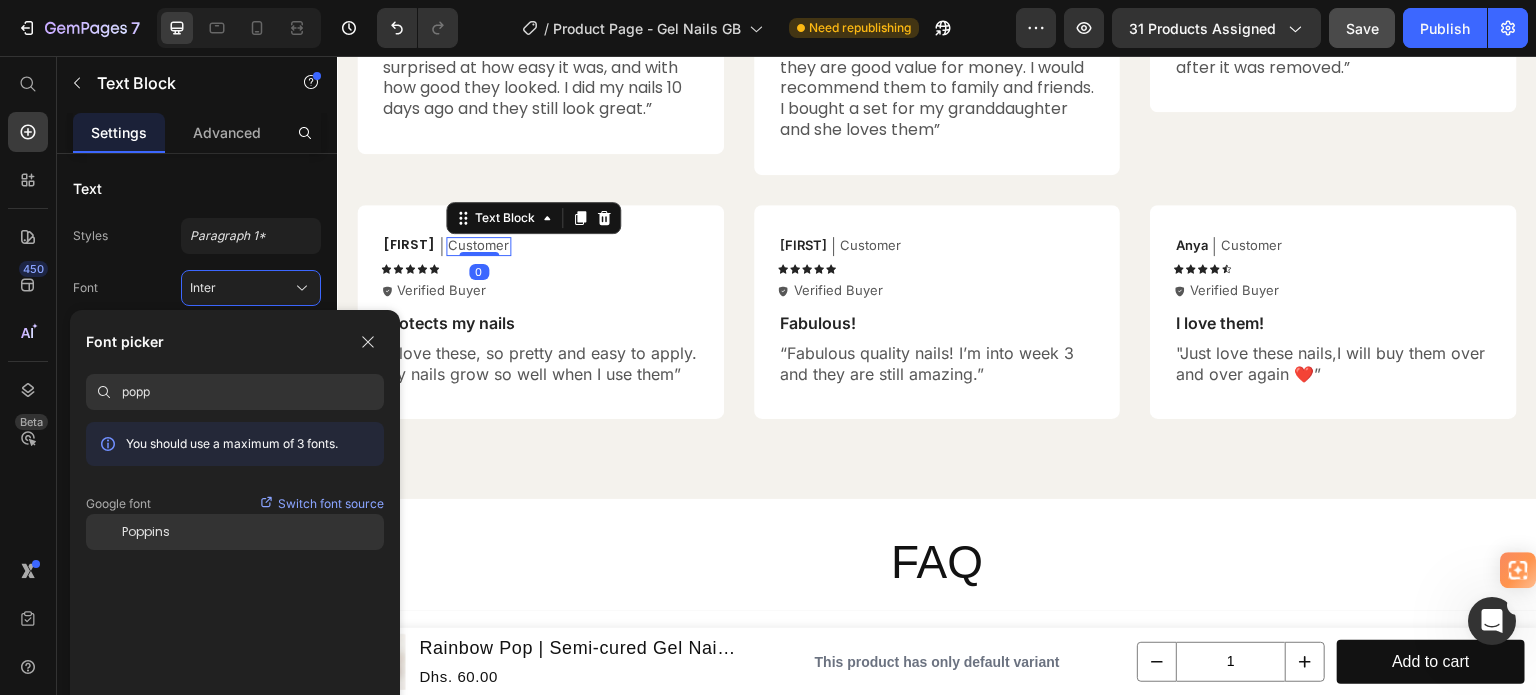 type on "popp" 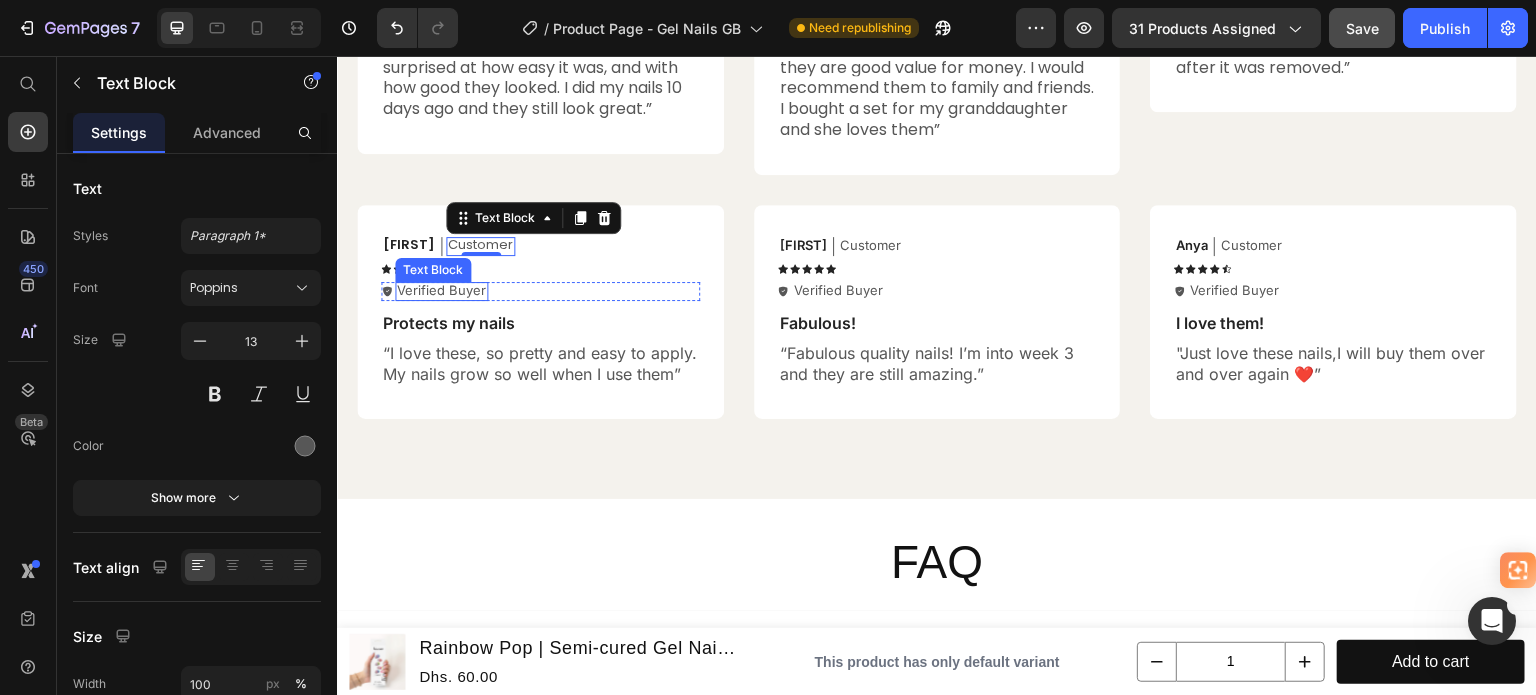 click on "Verified Buyer" at bounding box center (441, 291) 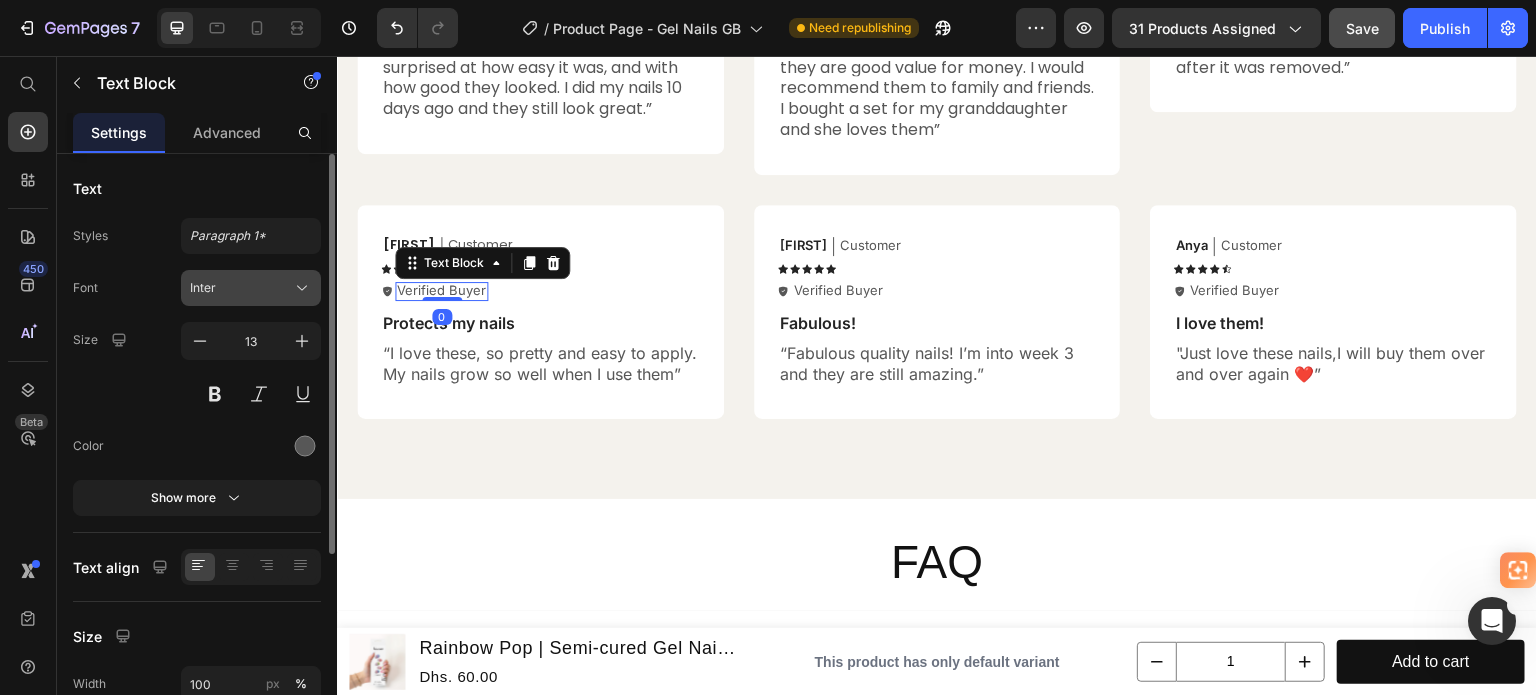 click on "Inter" at bounding box center (251, 288) 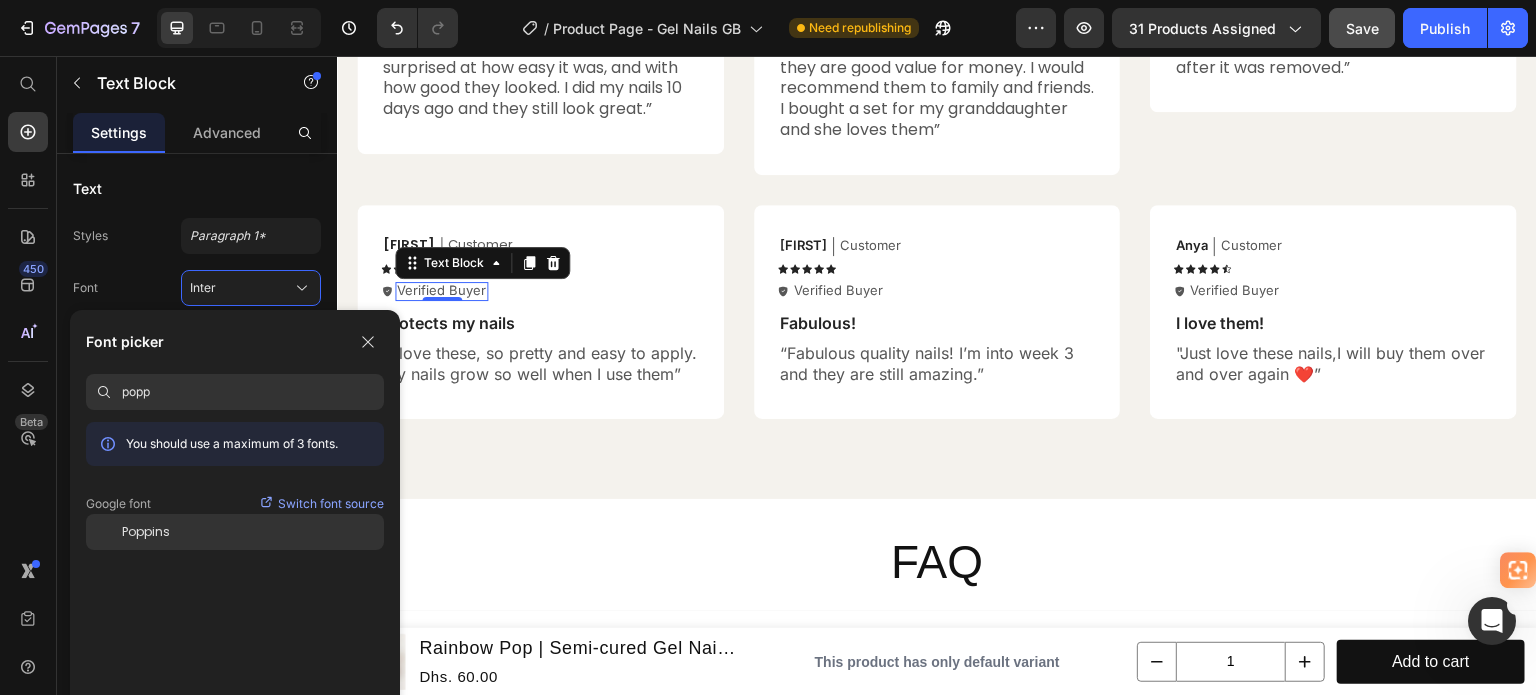 type on "popp" 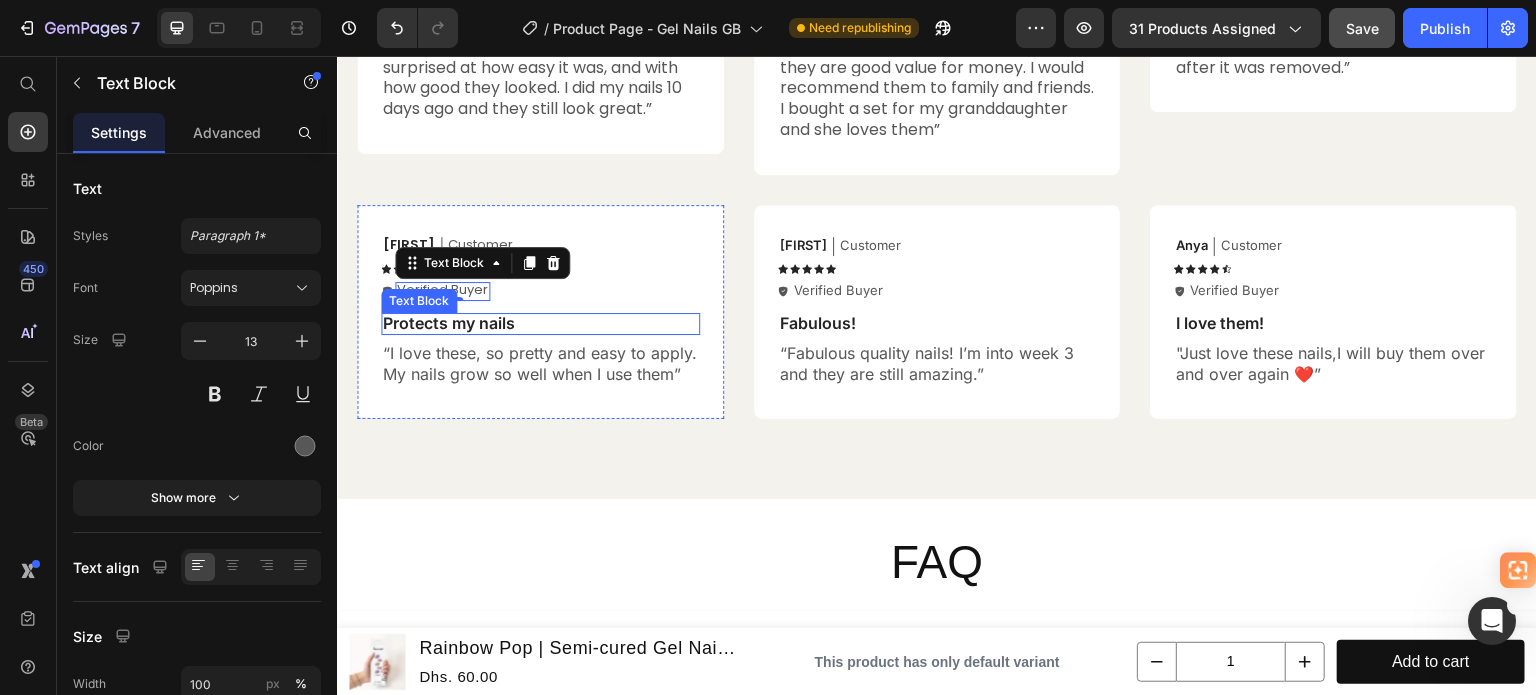 click on "Protects my nails" at bounding box center [540, 323] 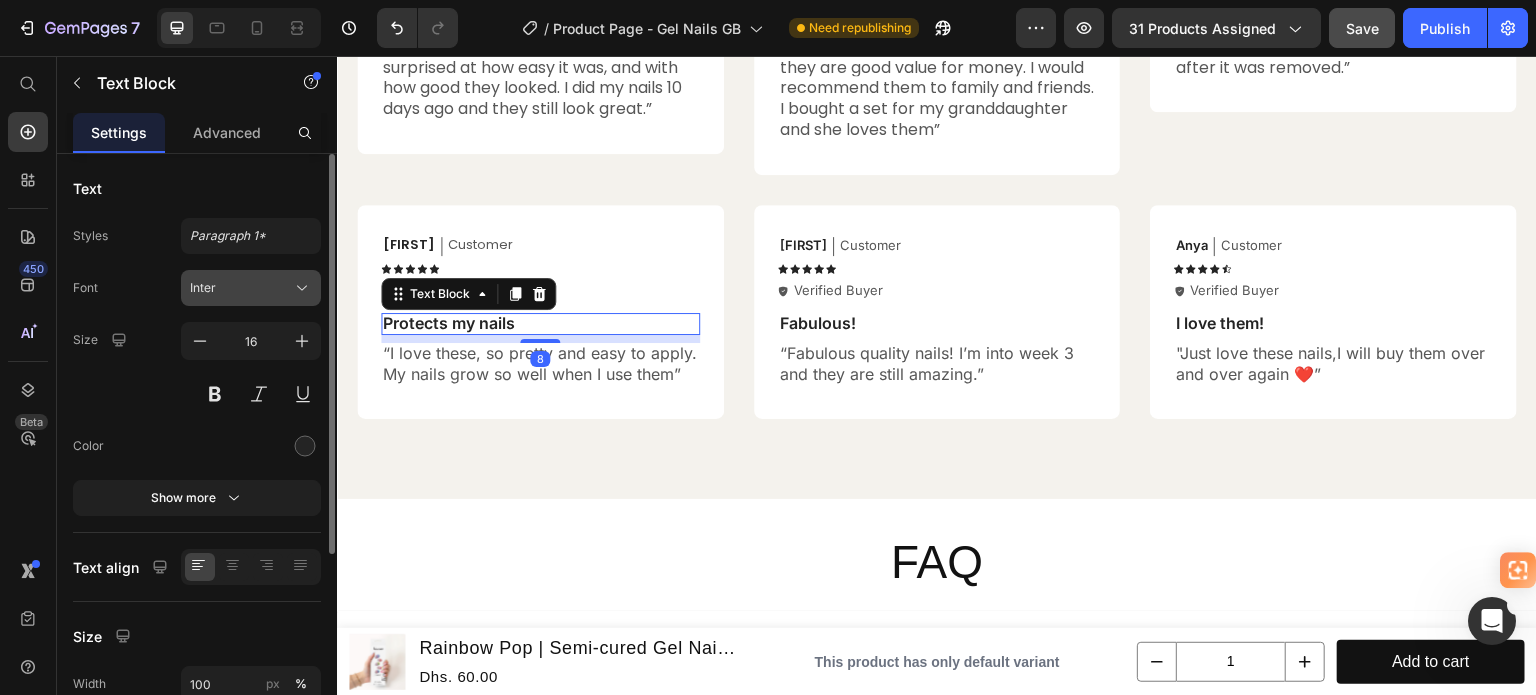 click on "Inter" at bounding box center [241, 288] 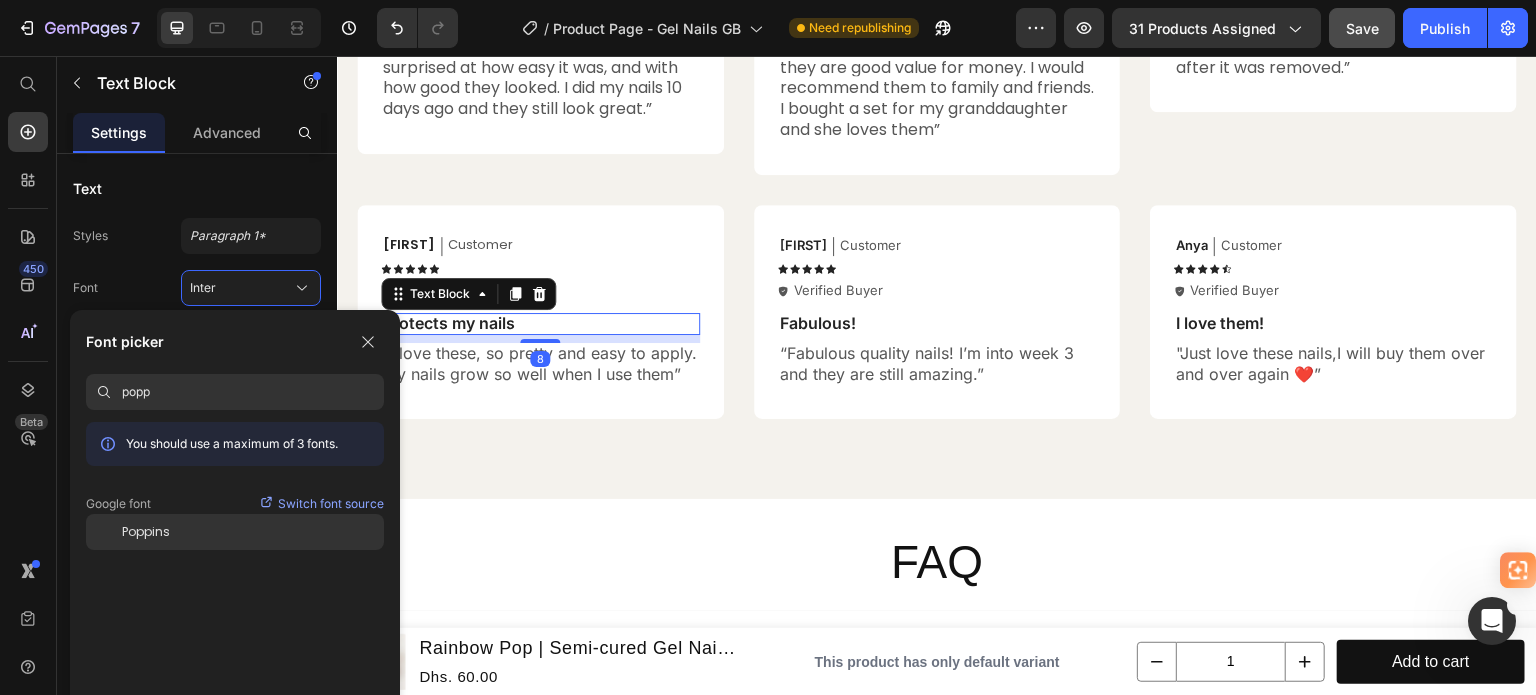 type on "popp" 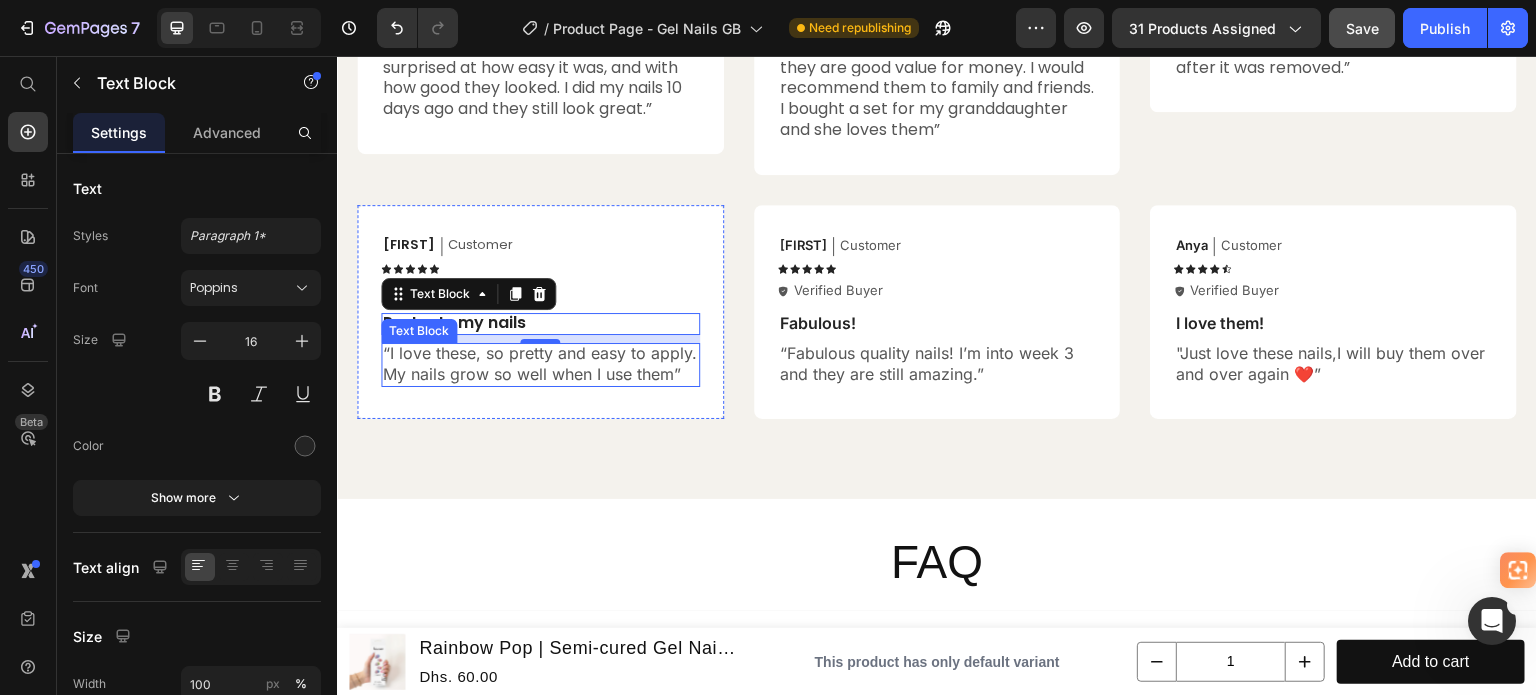 click on "8" at bounding box center [540, 359] 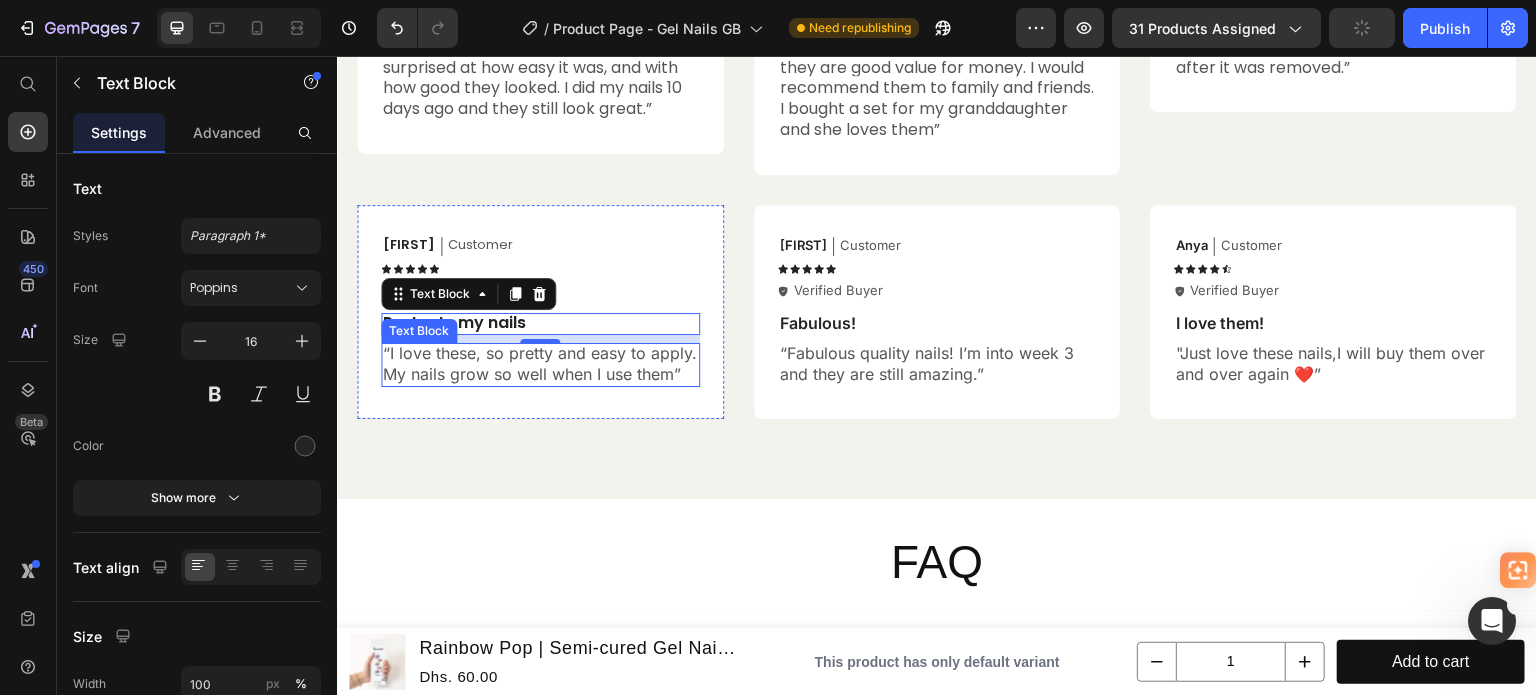 click on "“ I love these, so pretty and easy to apply. My nails grow so well when I use them ”" at bounding box center (540, 364) 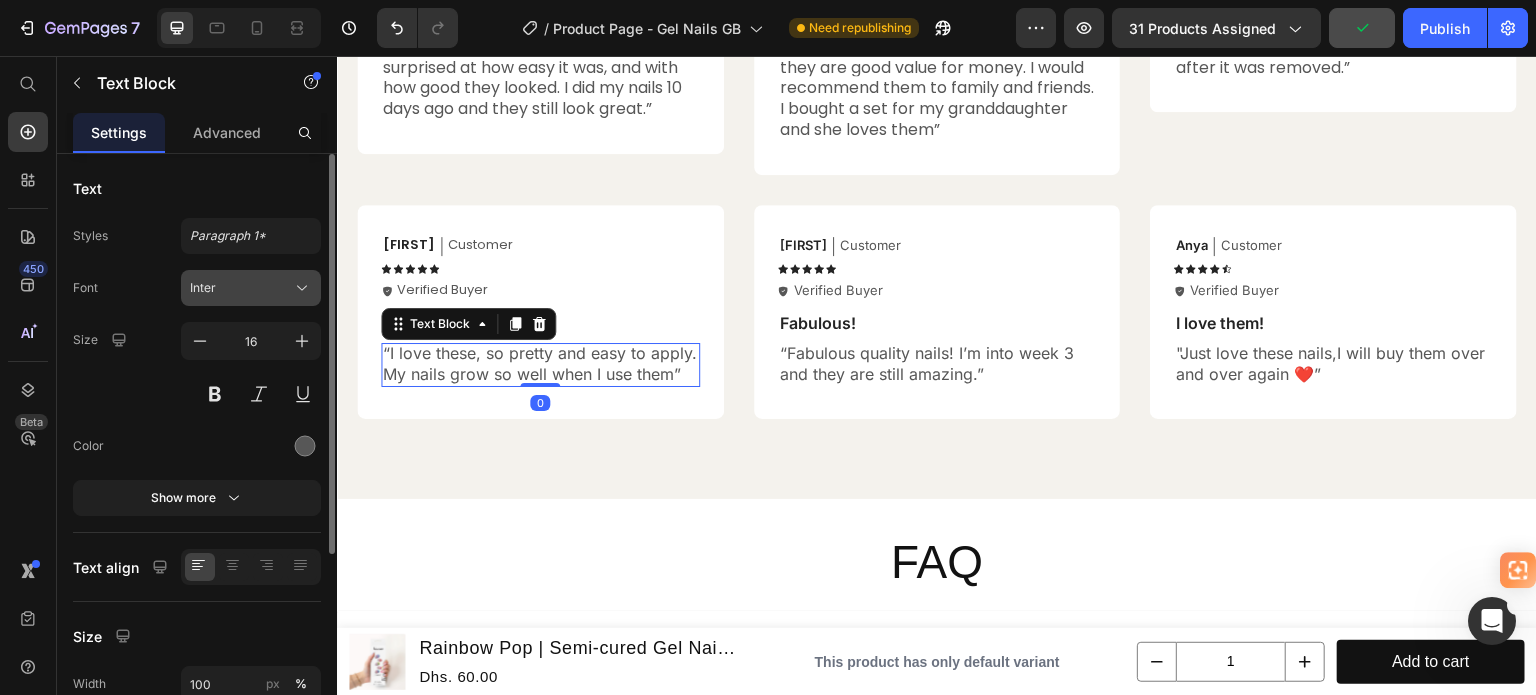 click on "Inter" at bounding box center [251, 288] 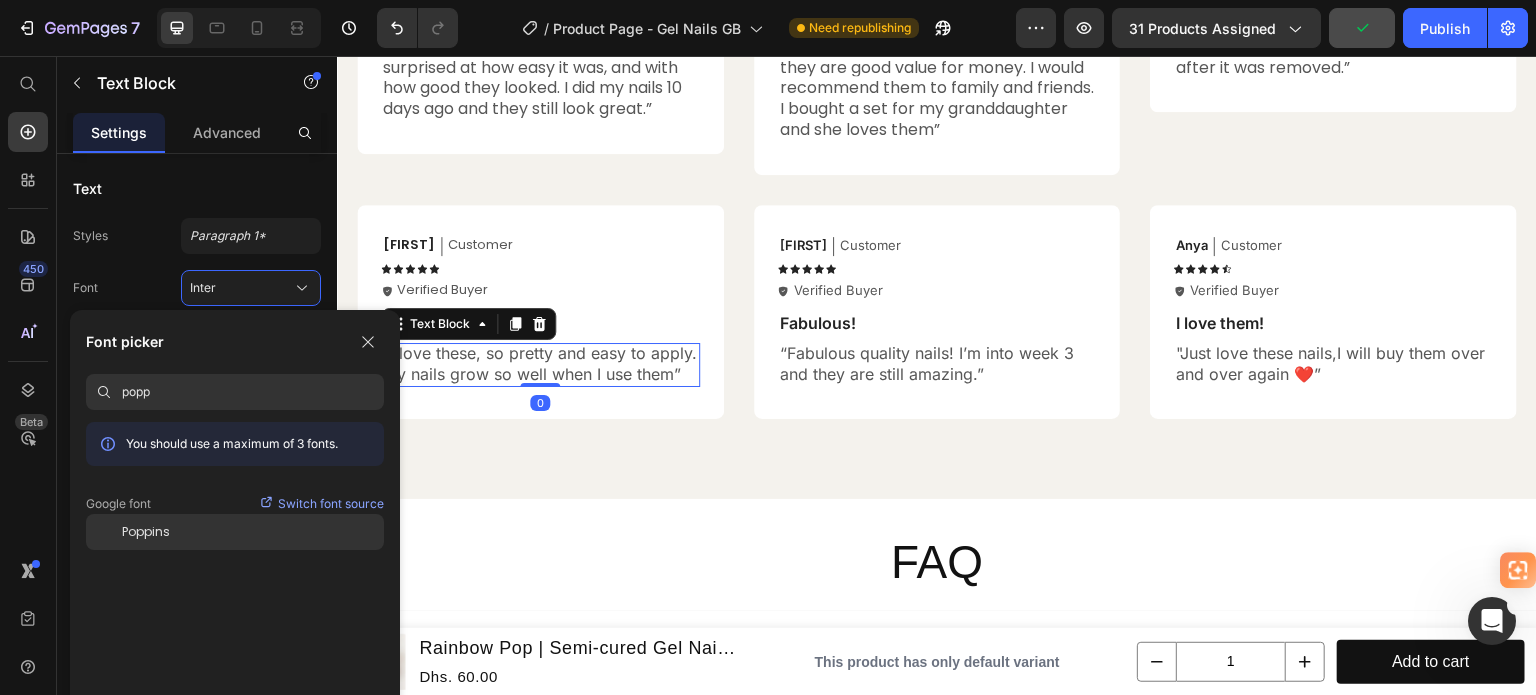 type on "popp" 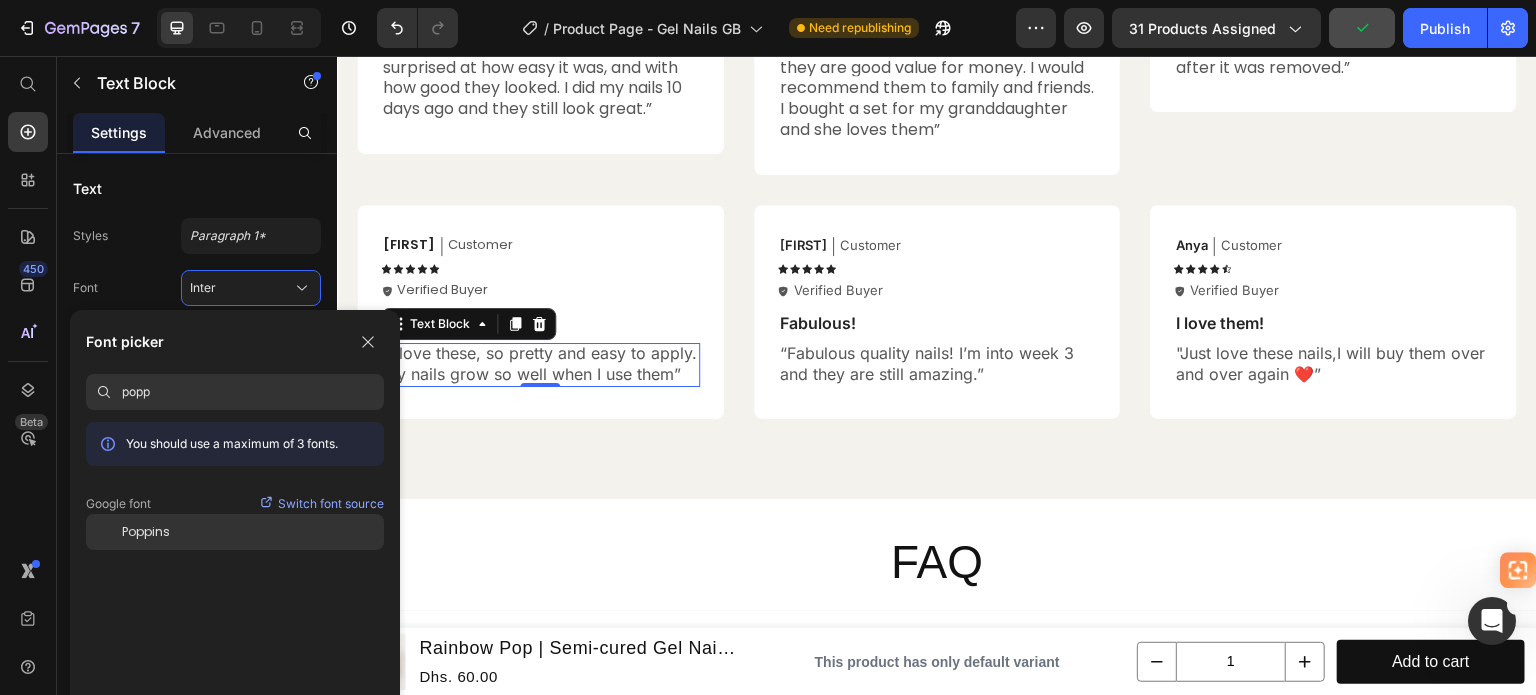 click on "Poppins" 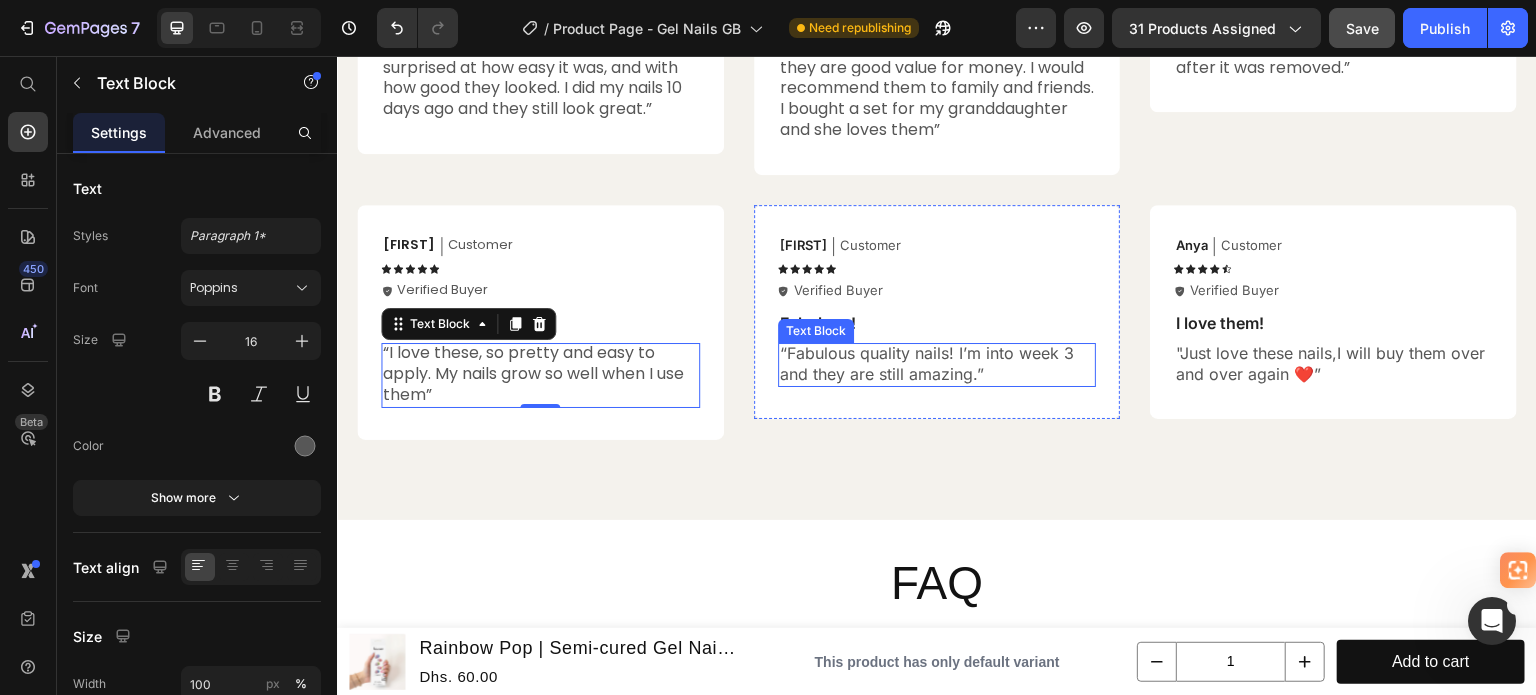 click on "Fabulous quality nails! I’m into week 3 and they are still amazing." at bounding box center [927, 363] 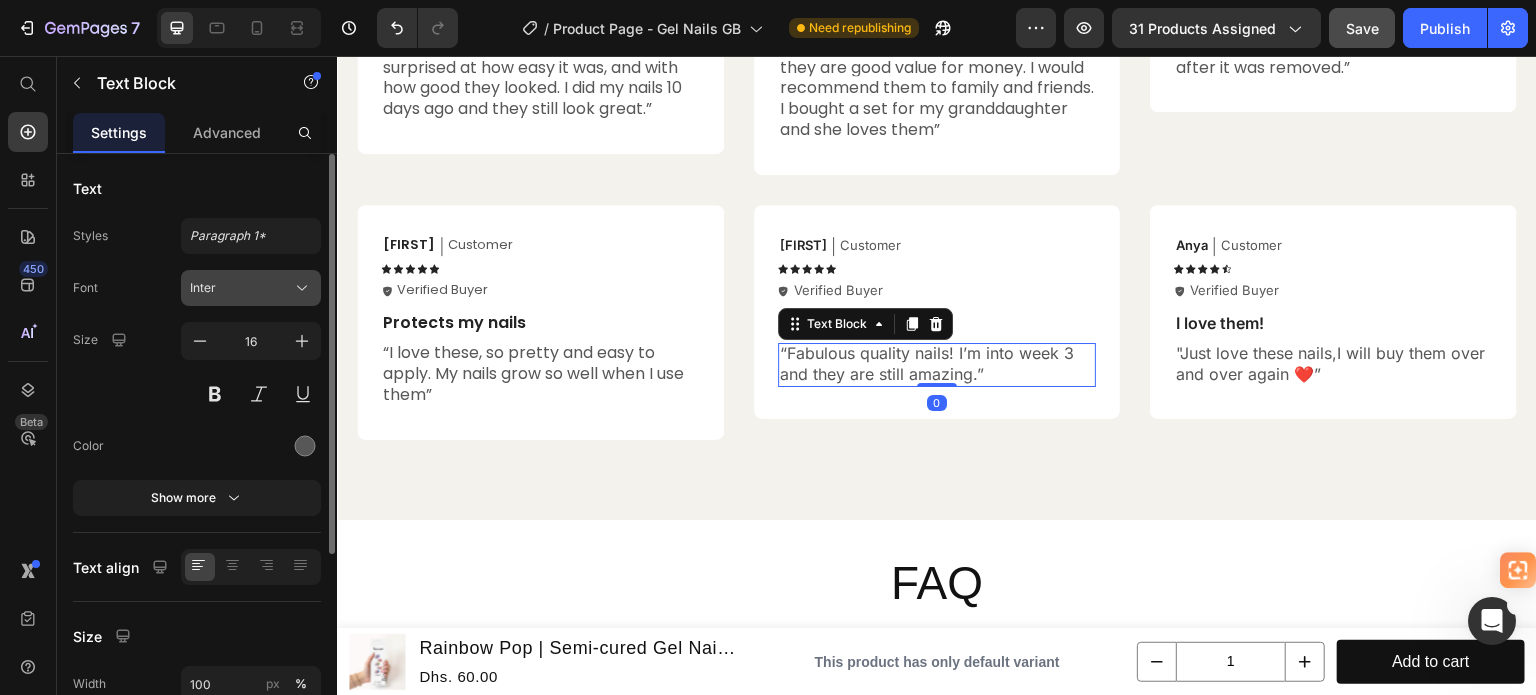 click on "Inter" at bounding box center (251, 288) 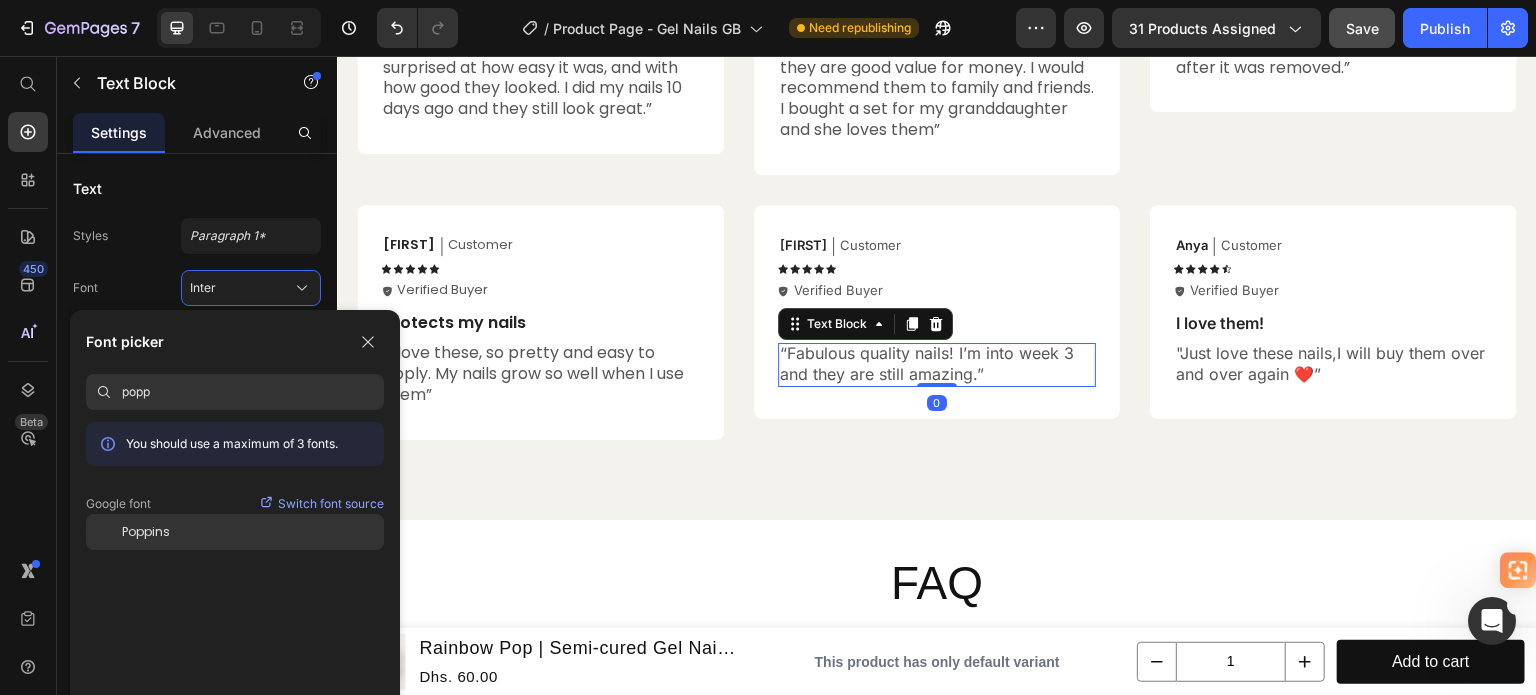 type on "popp" 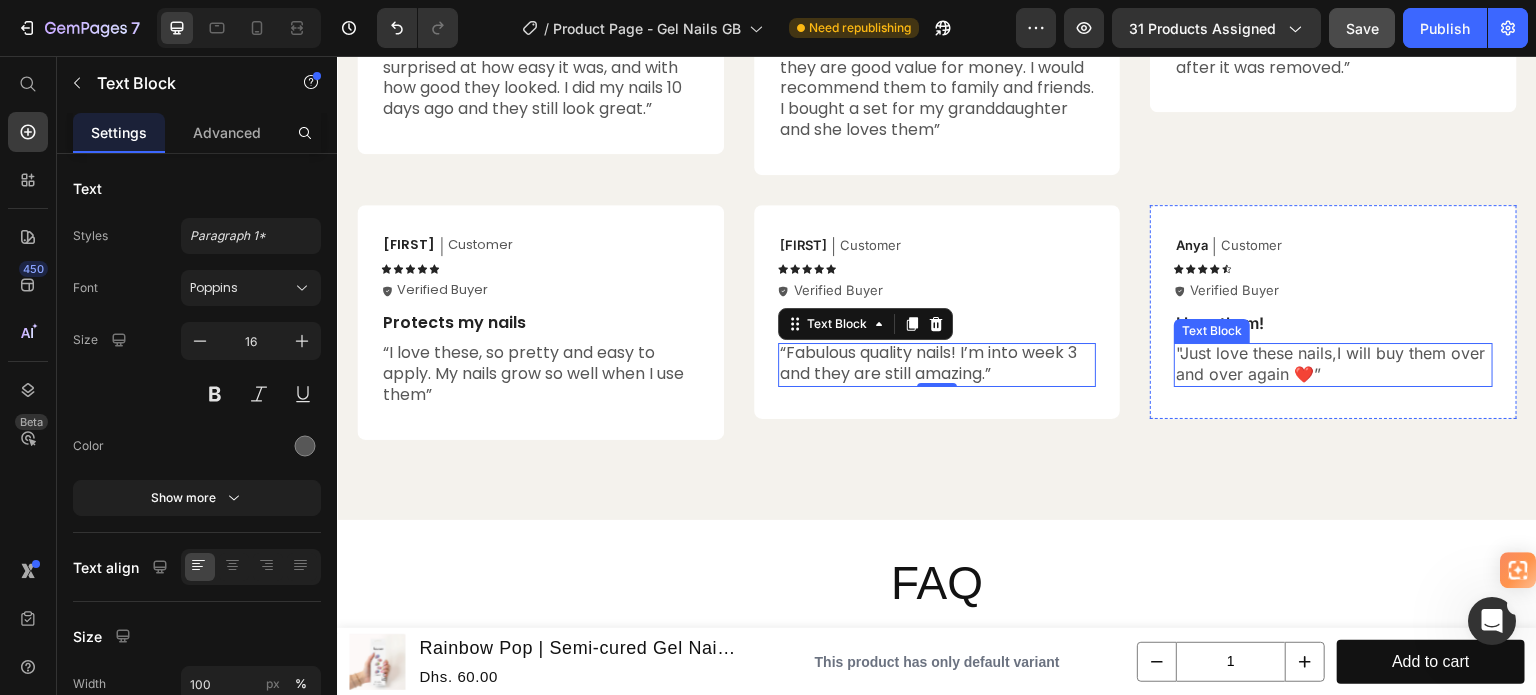 click on ""Just love these nails,I will buy them over and over again ❤️" at bounding box center [1330, 363] 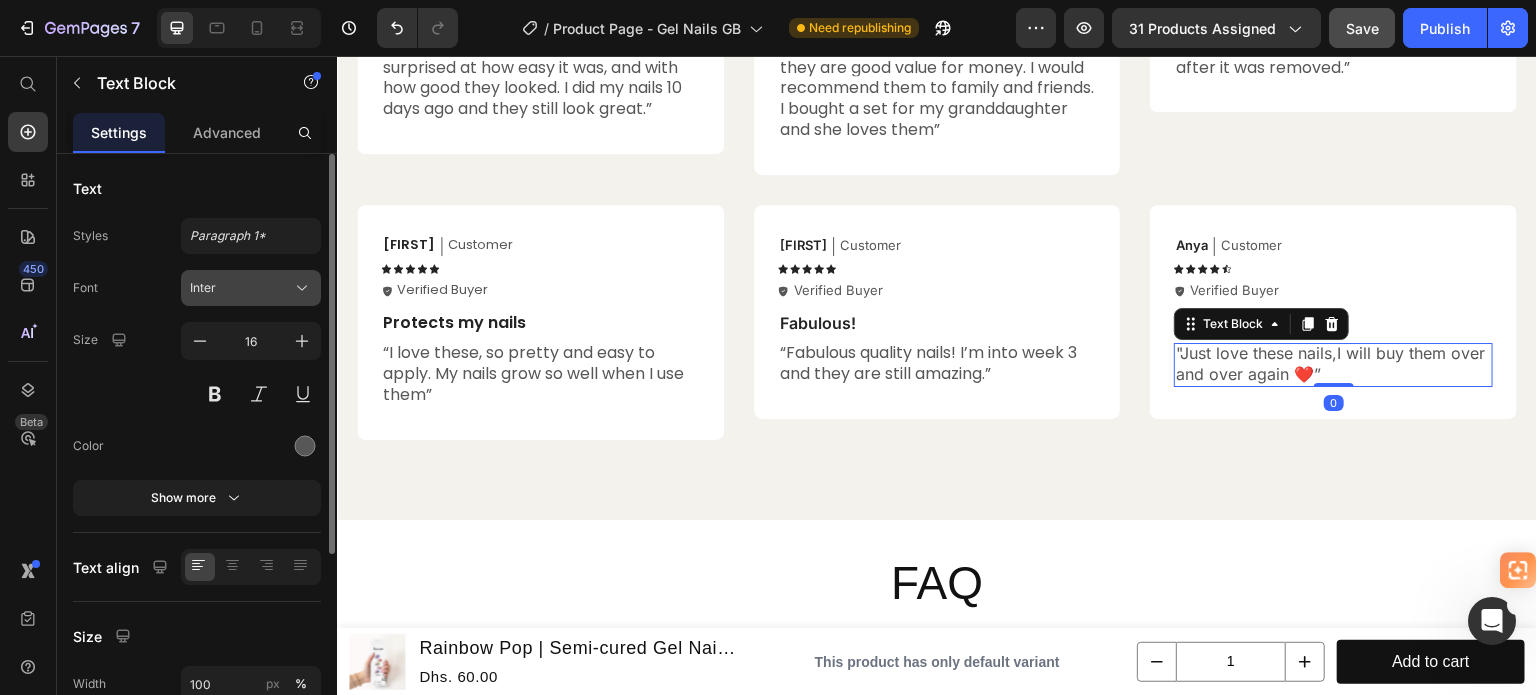 click on "Inter" at bounding box center (241, 288) 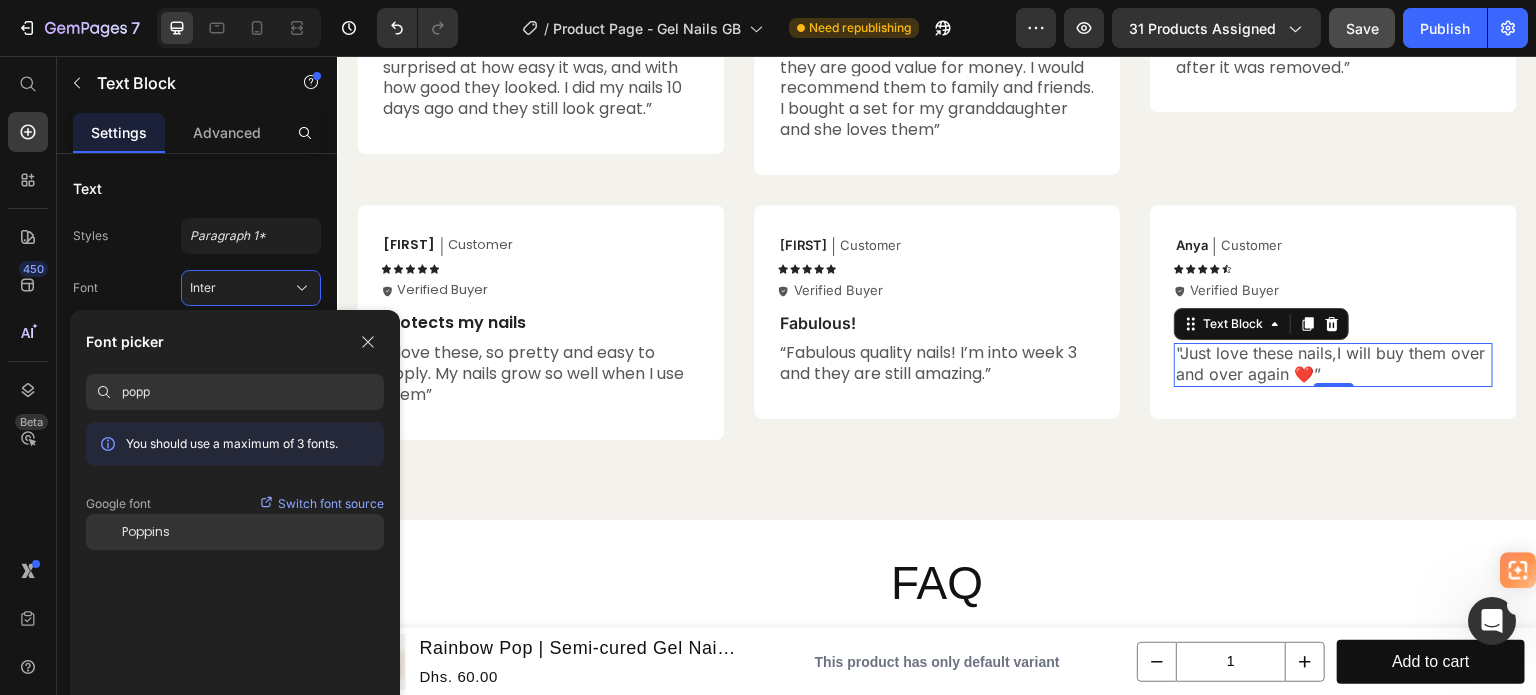 type on "popp" 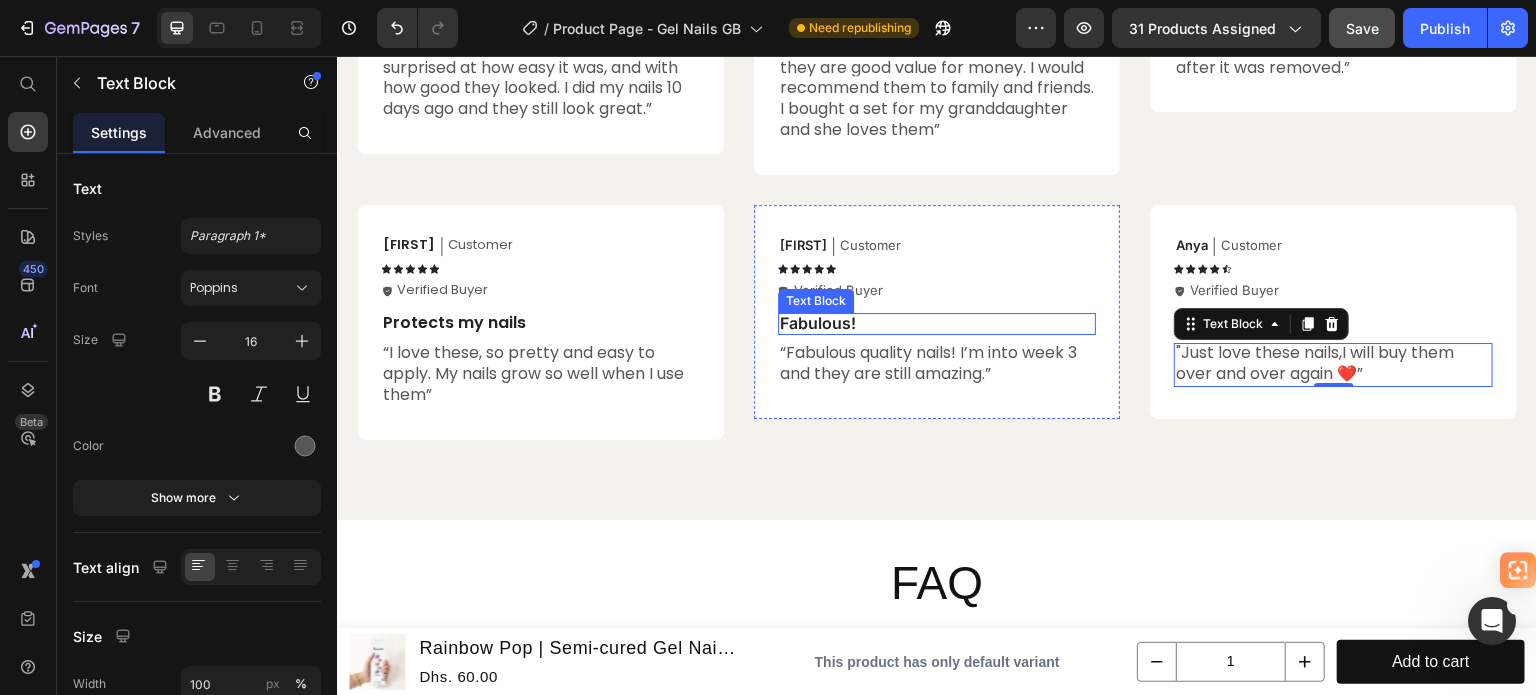 click on "Fabulous!" at bounding box center (937, 323) 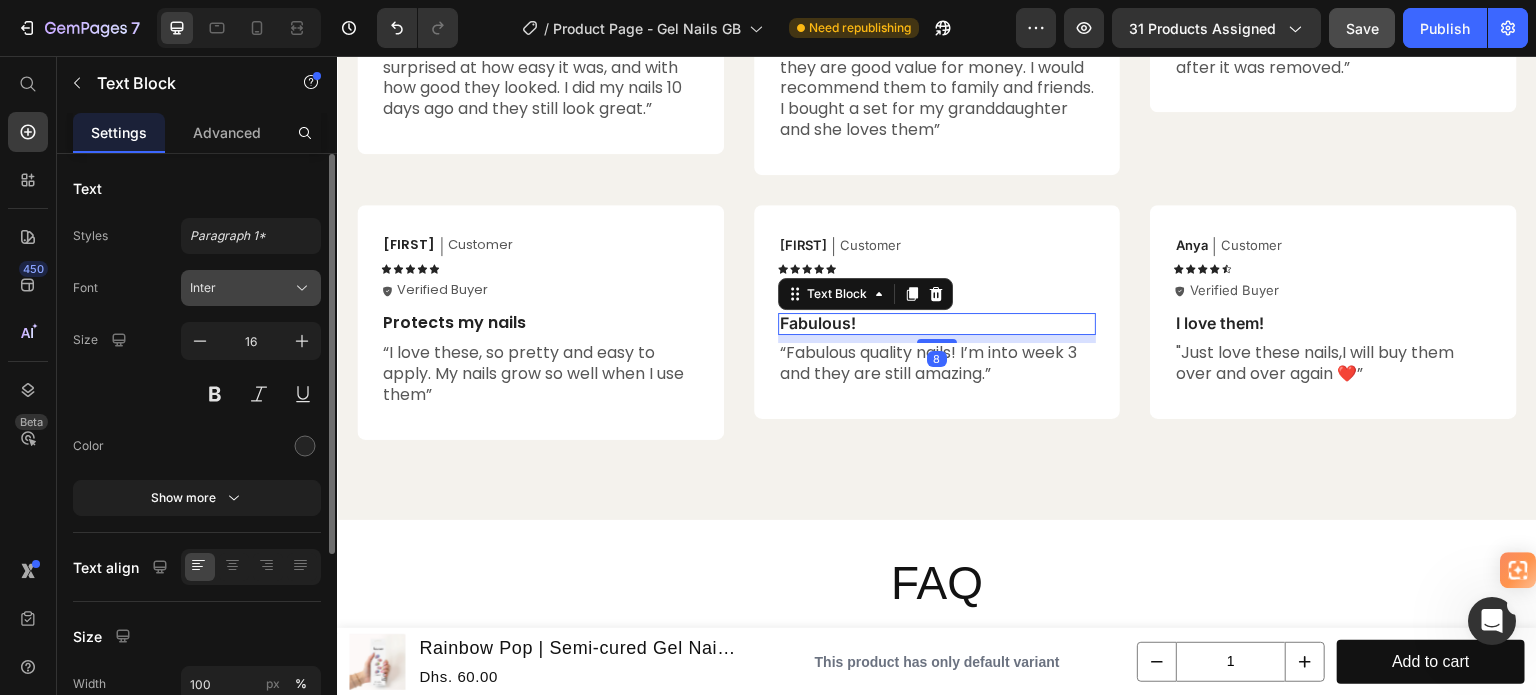 click on "Inter" at bounding box center [241, 288] 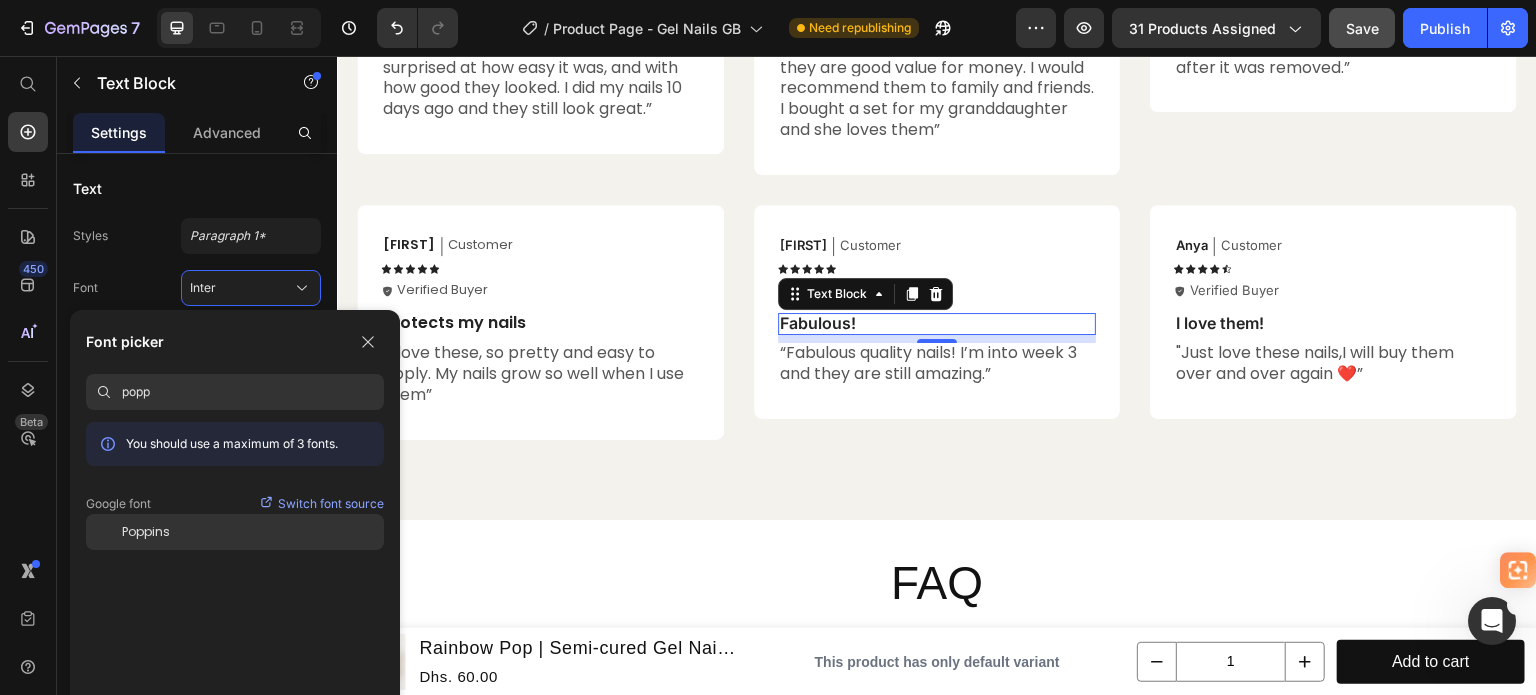 type on "popp" 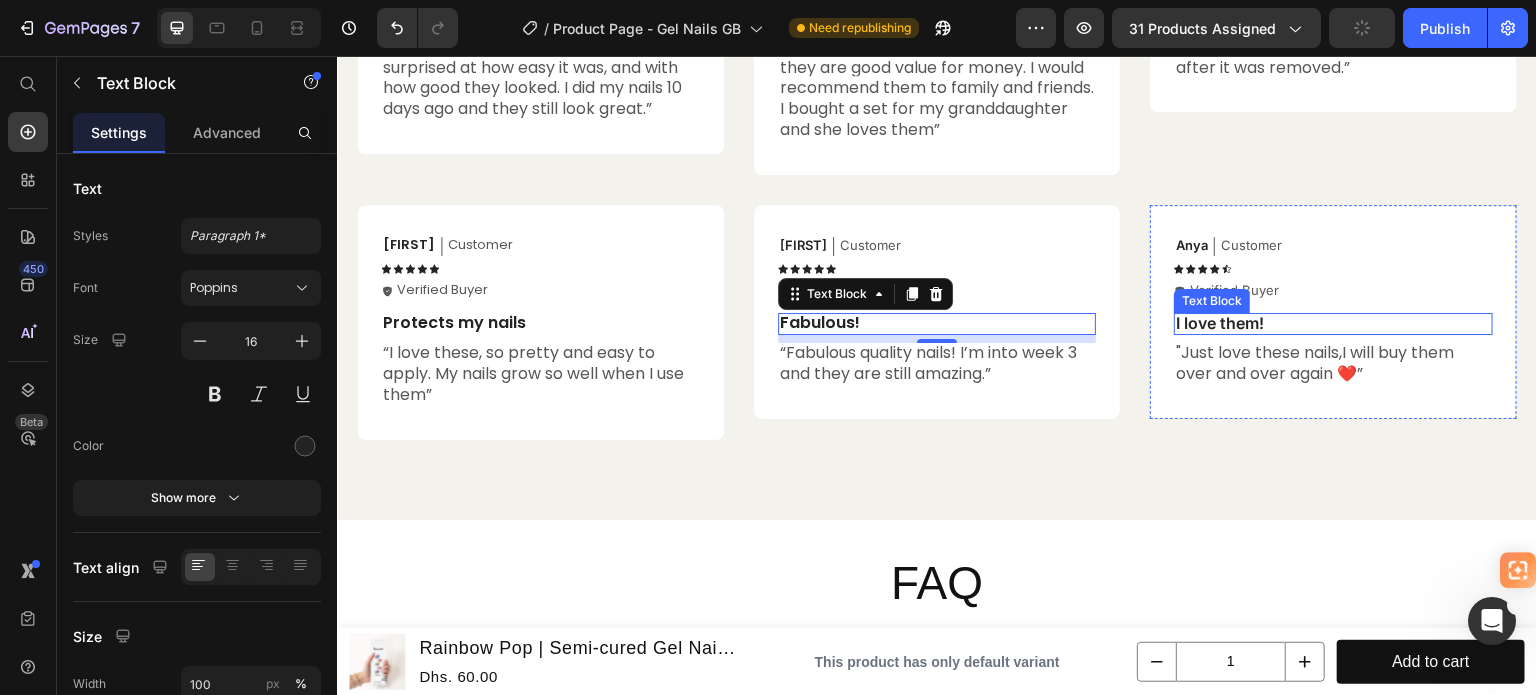click on "I love them!" at bounding box center [1333, 323] 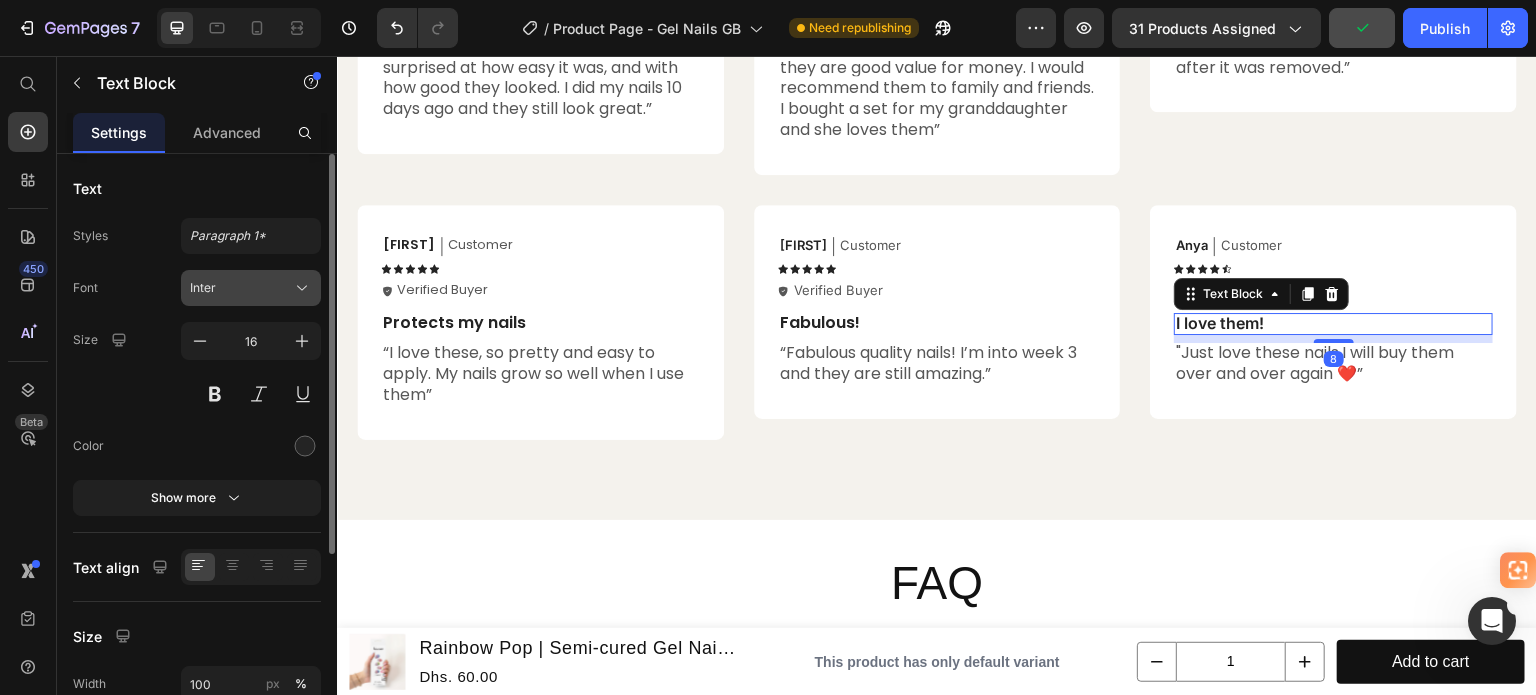click on "Inter" at bounding box center [241, 288] 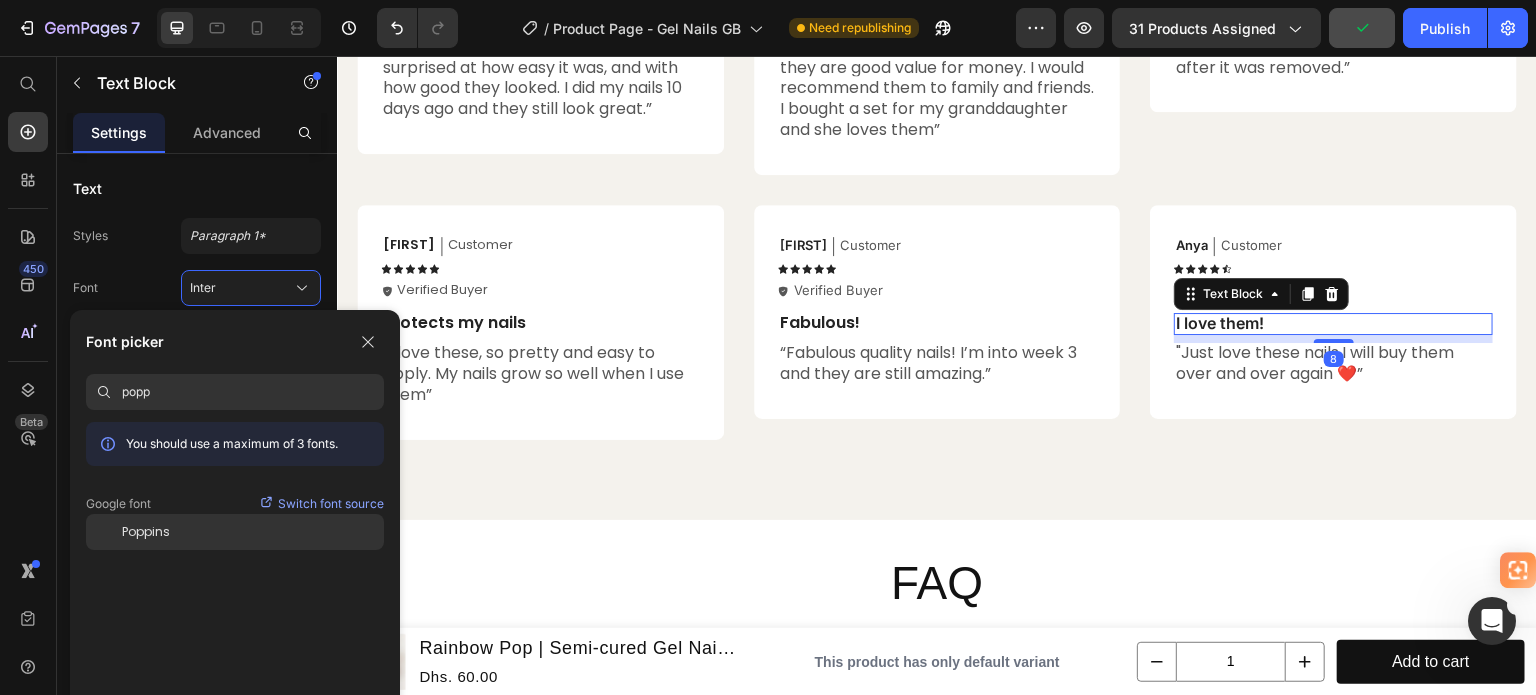 type on "popp" 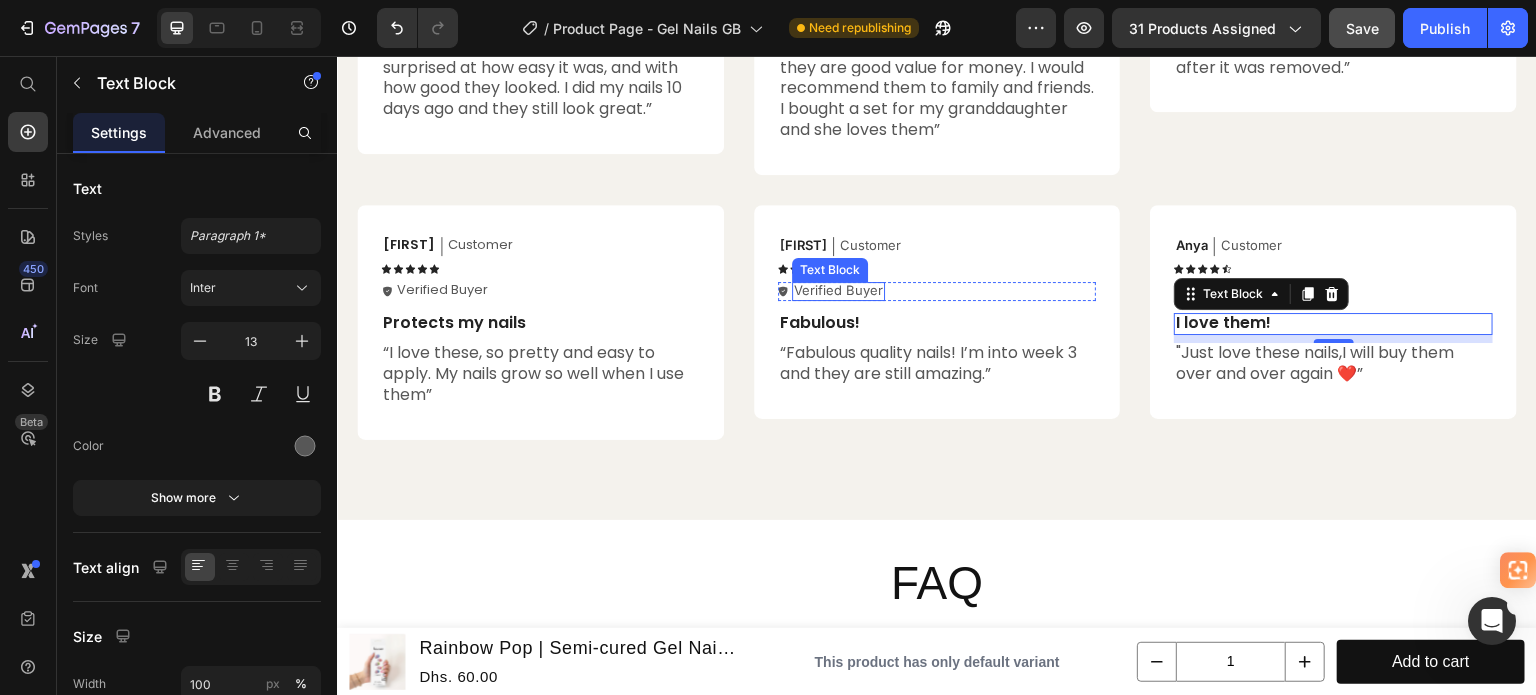 click on "Verified Buyer" at bounding box center (838, 290) 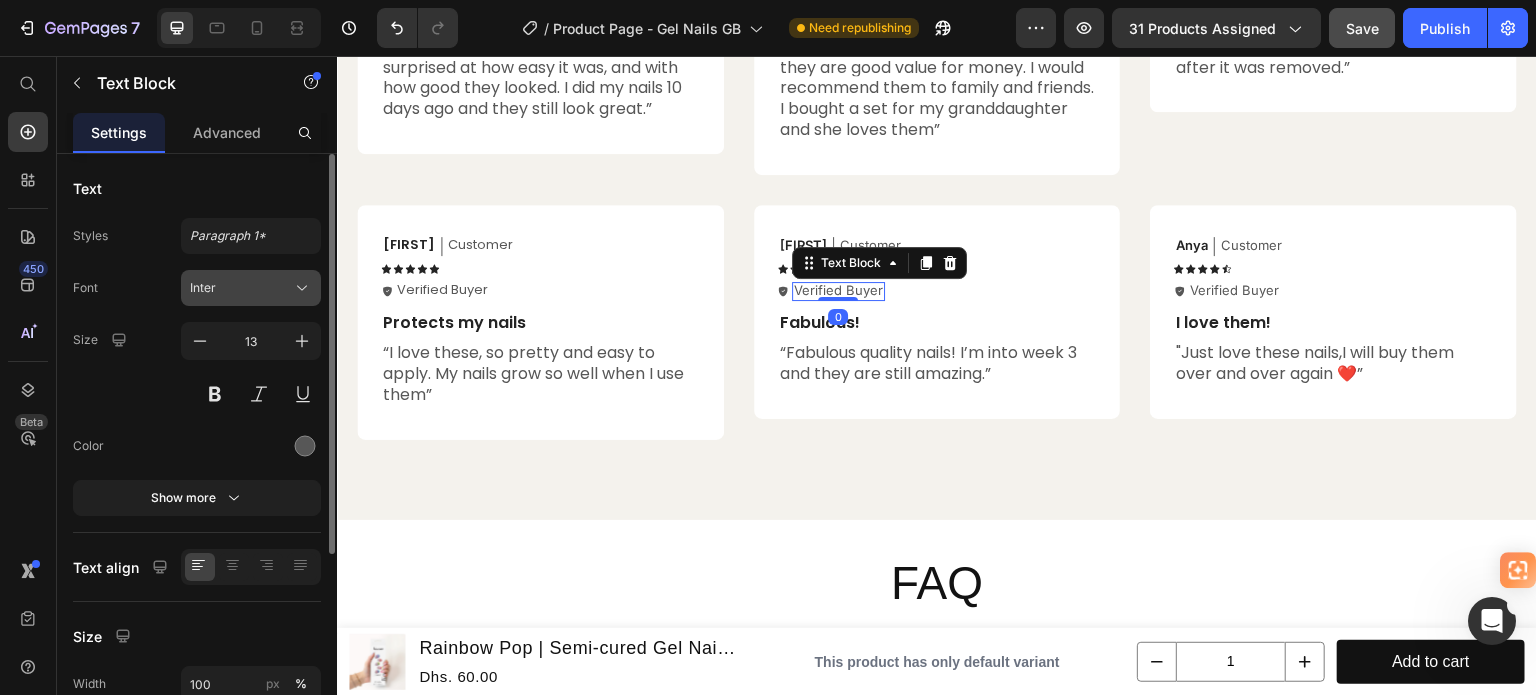 click on "Inter" at bounding box center (251, 288) 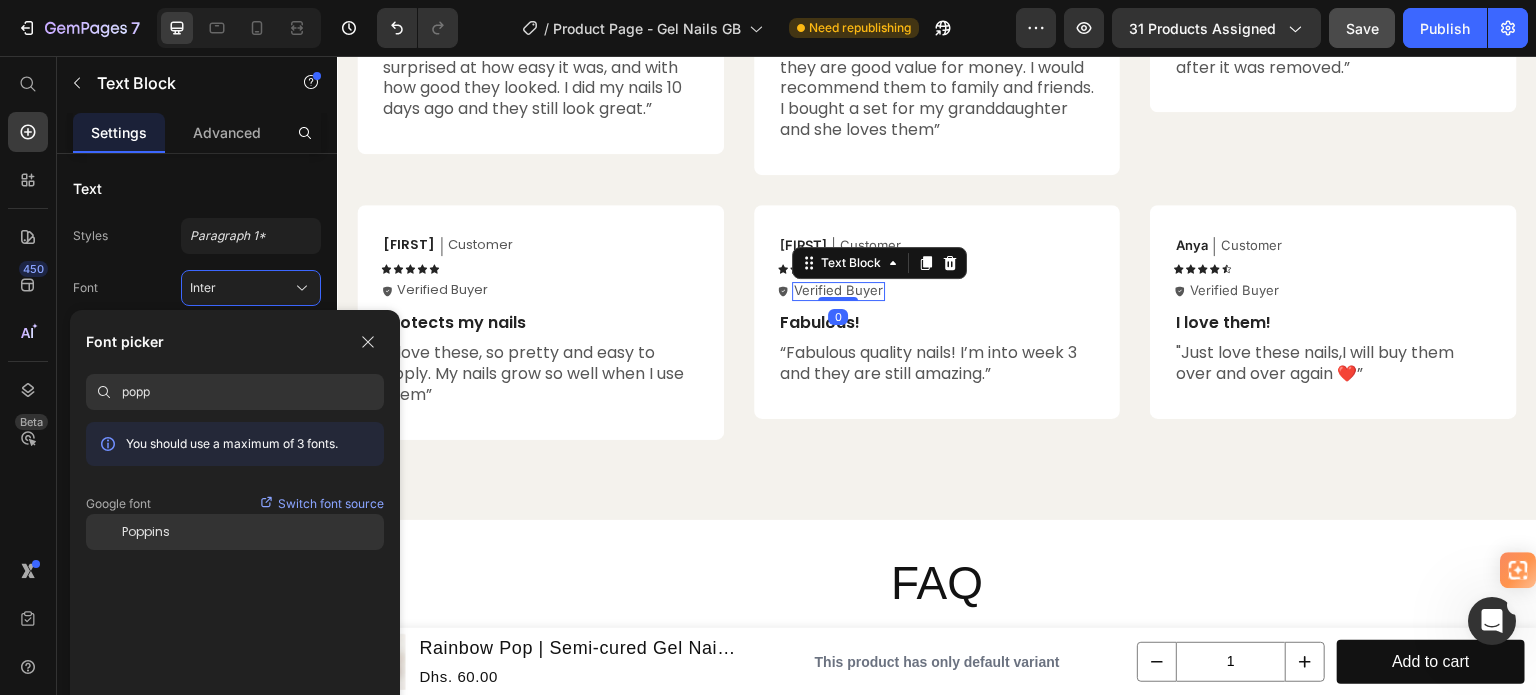 type on "popp" 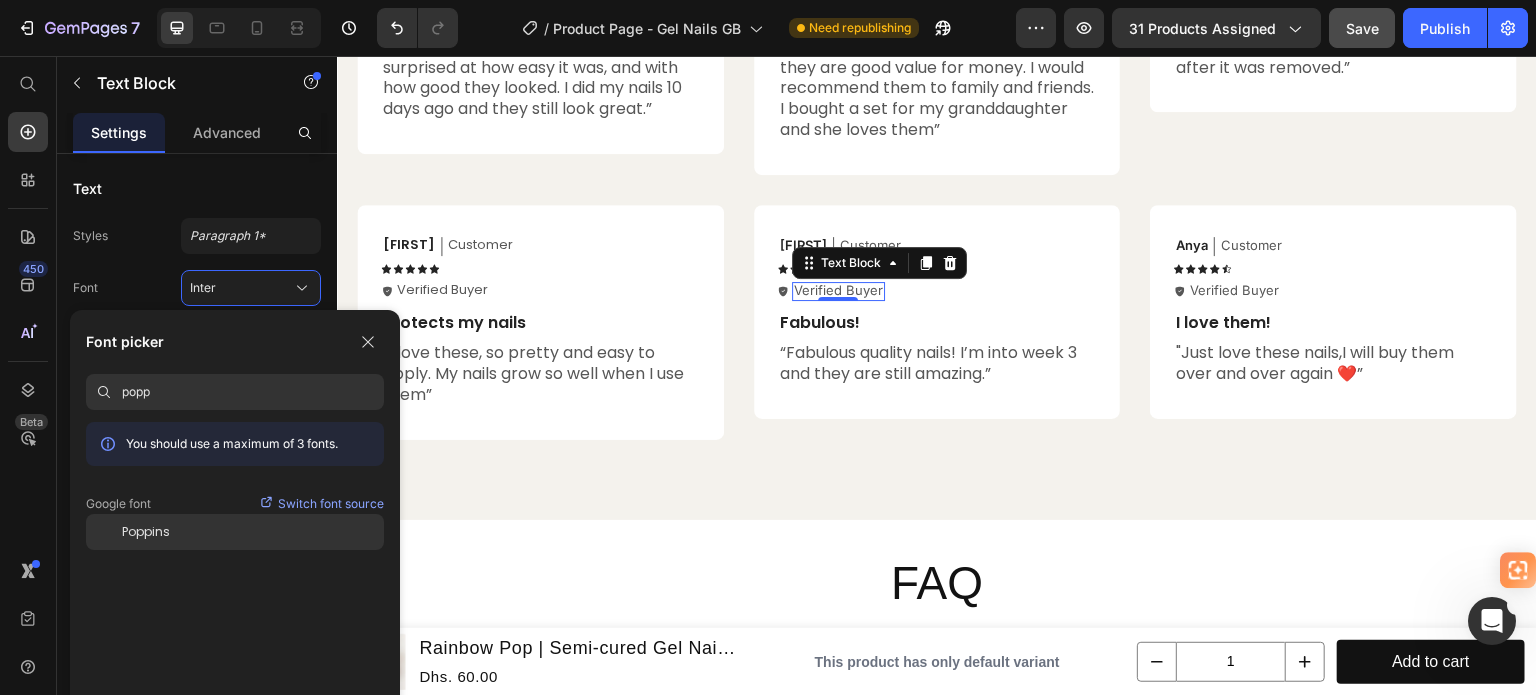 click on "Poppins" 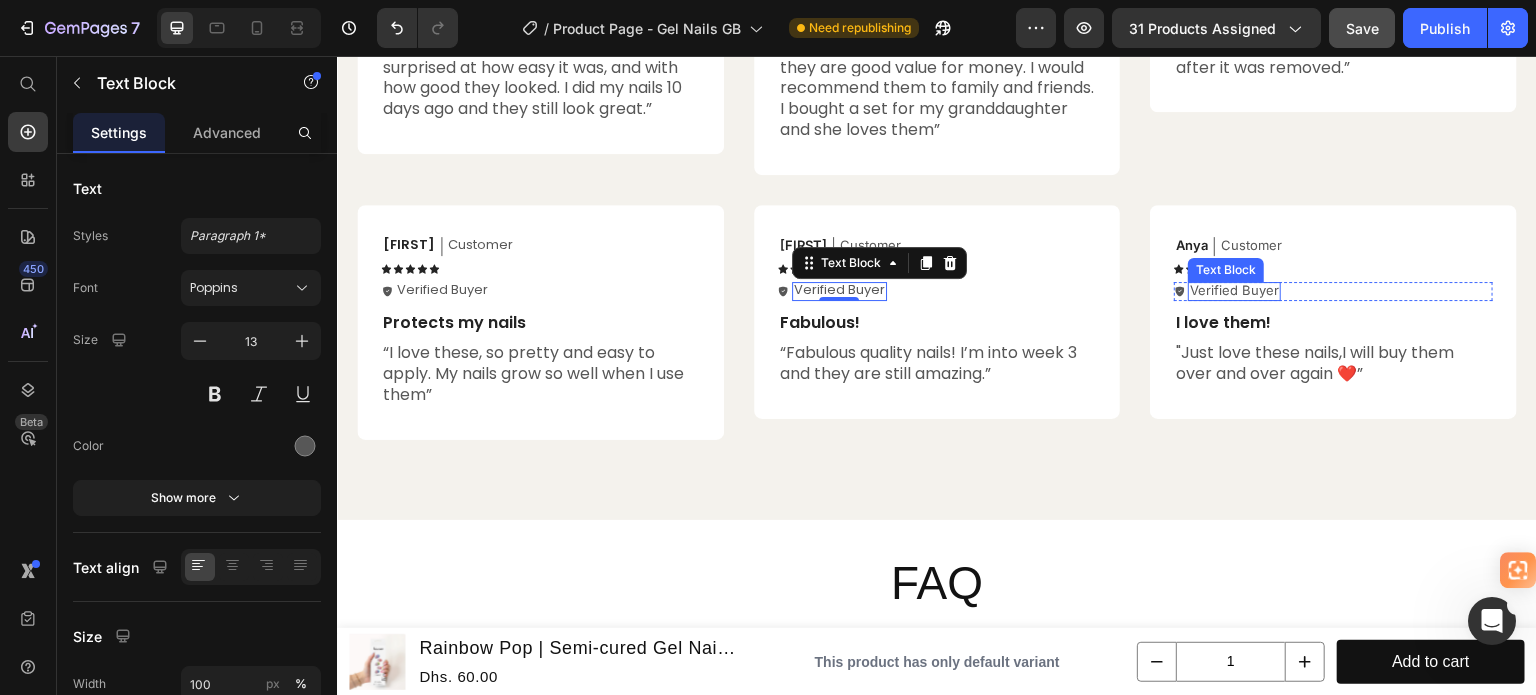 click on "Verified Buyer" at bounding box center (1234, 290) 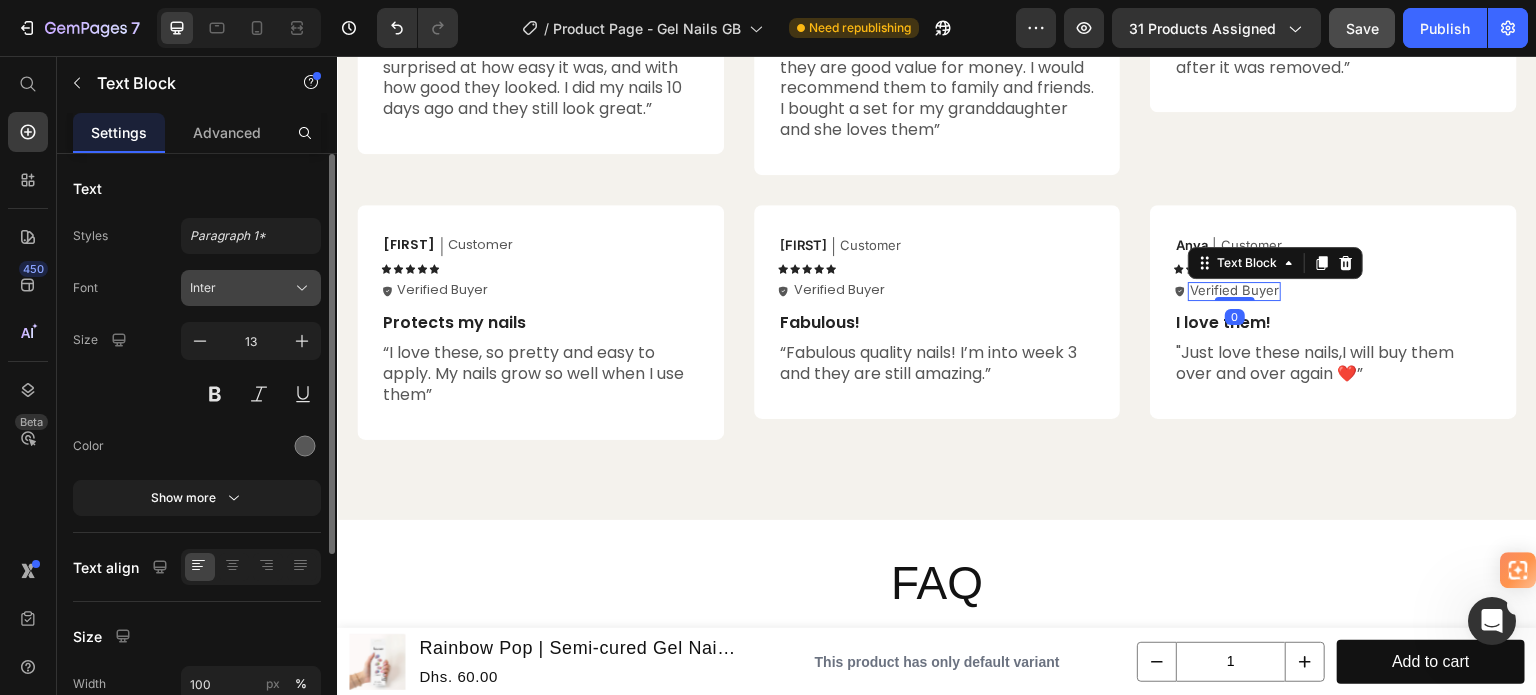 click on "Inter" at bounding box center [251, 288] 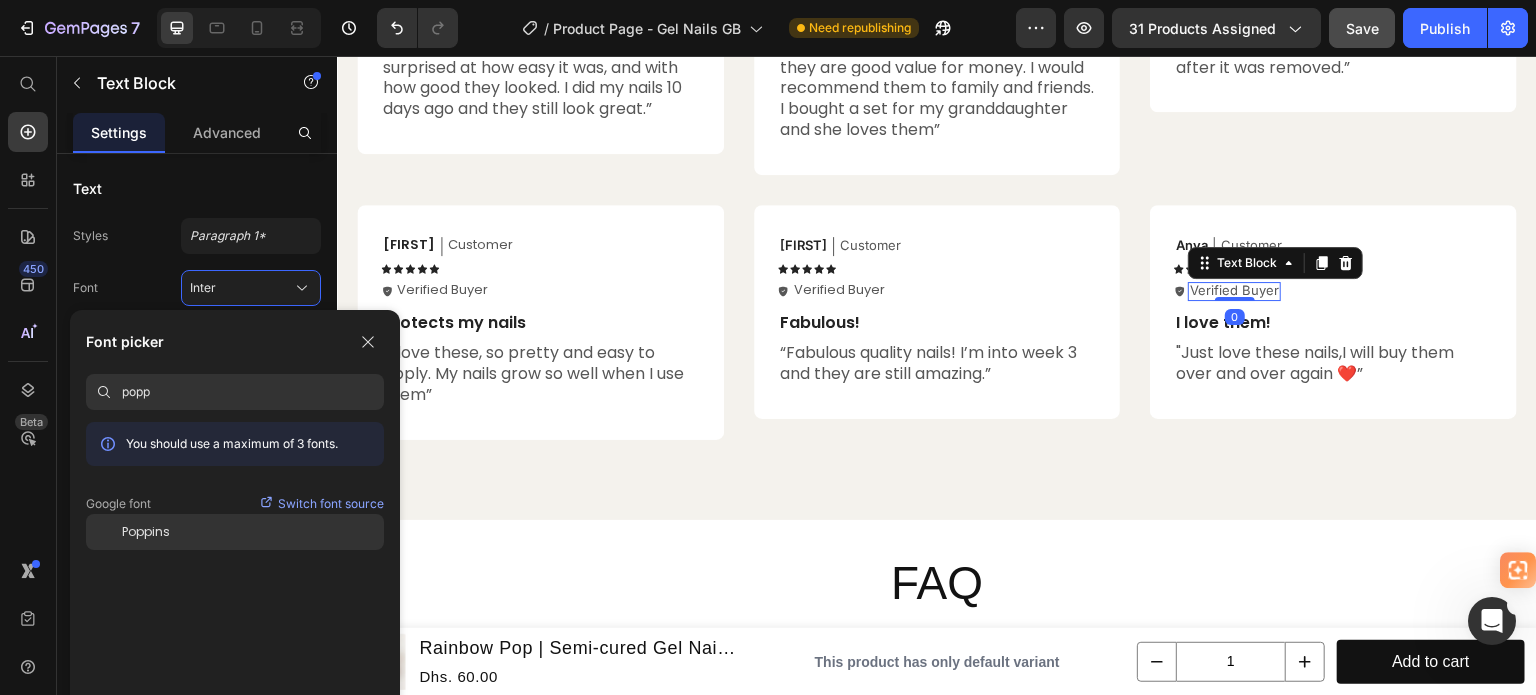 type on "popp" 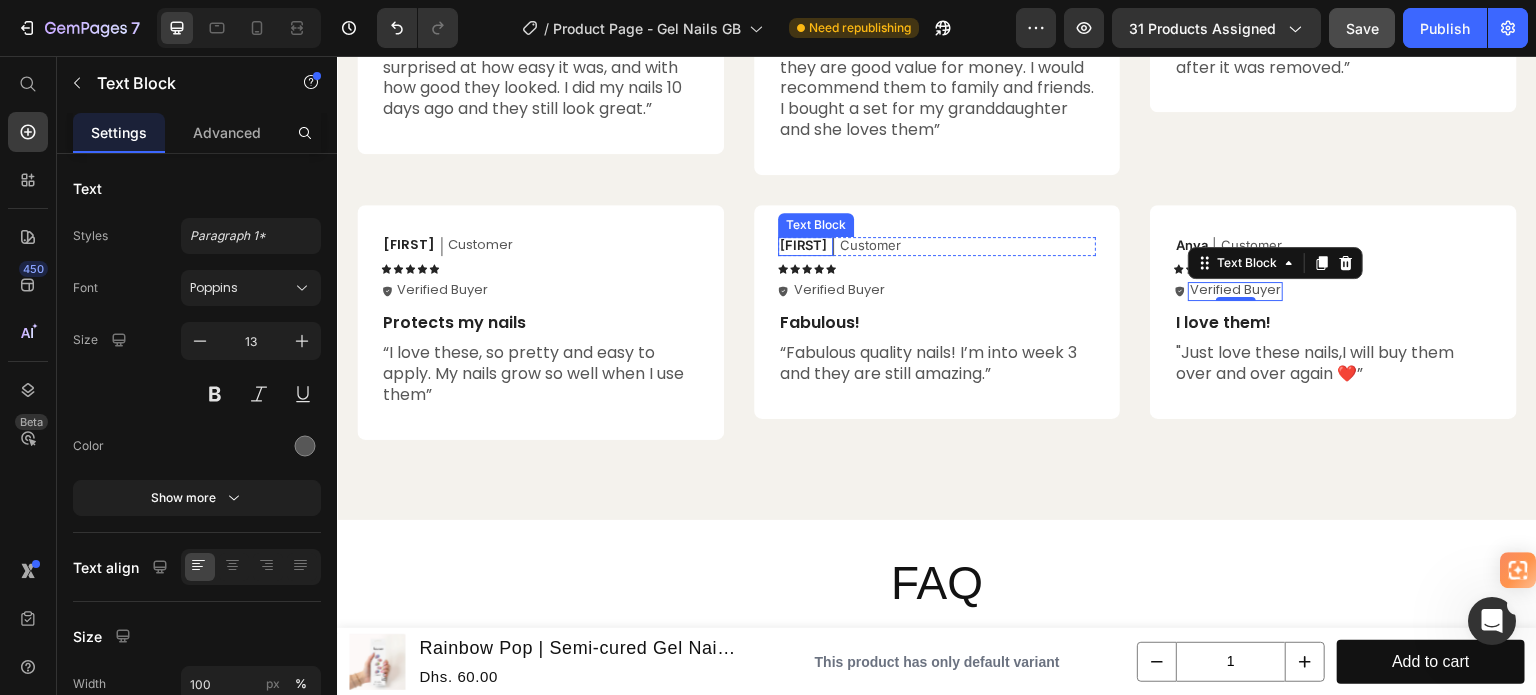 click on "[FIRST]" at bounding box center [803, 245] 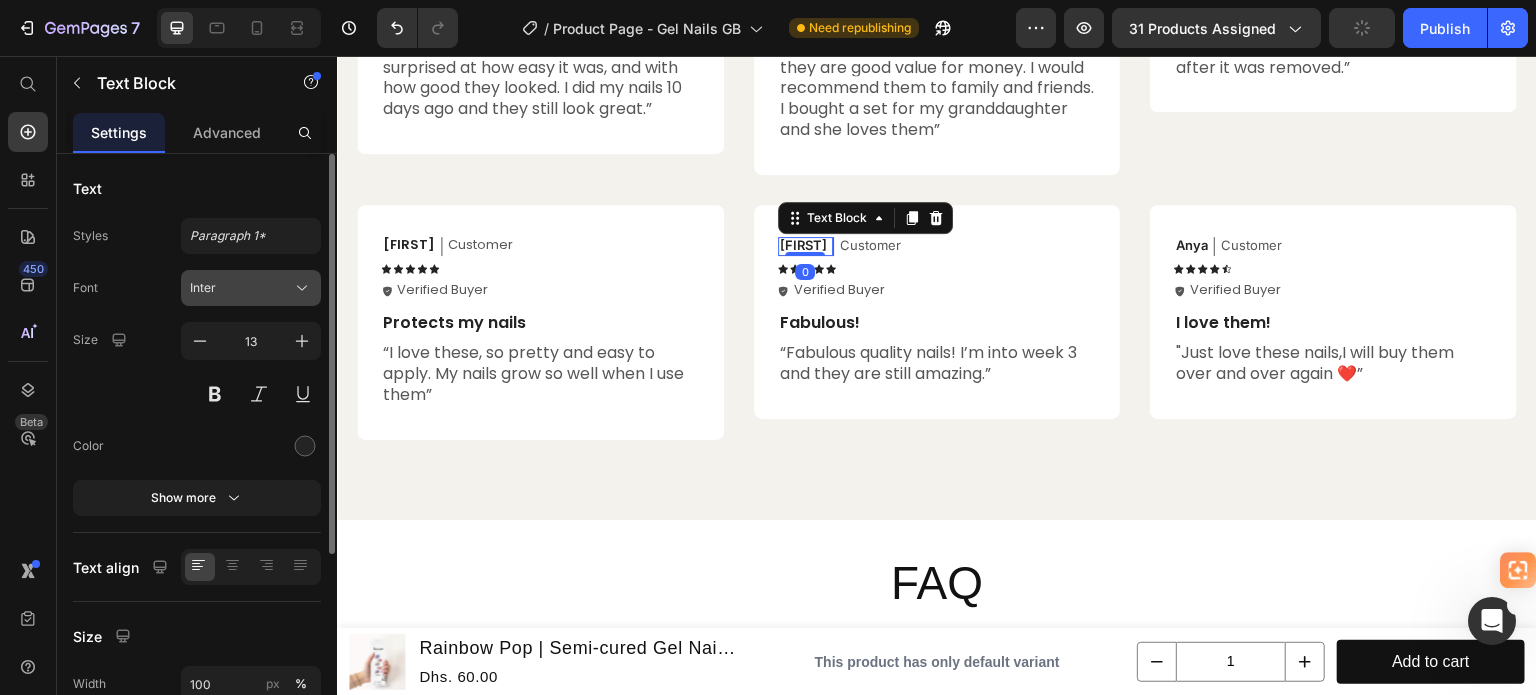 click on "Inter" at bounding box center [241, 288] 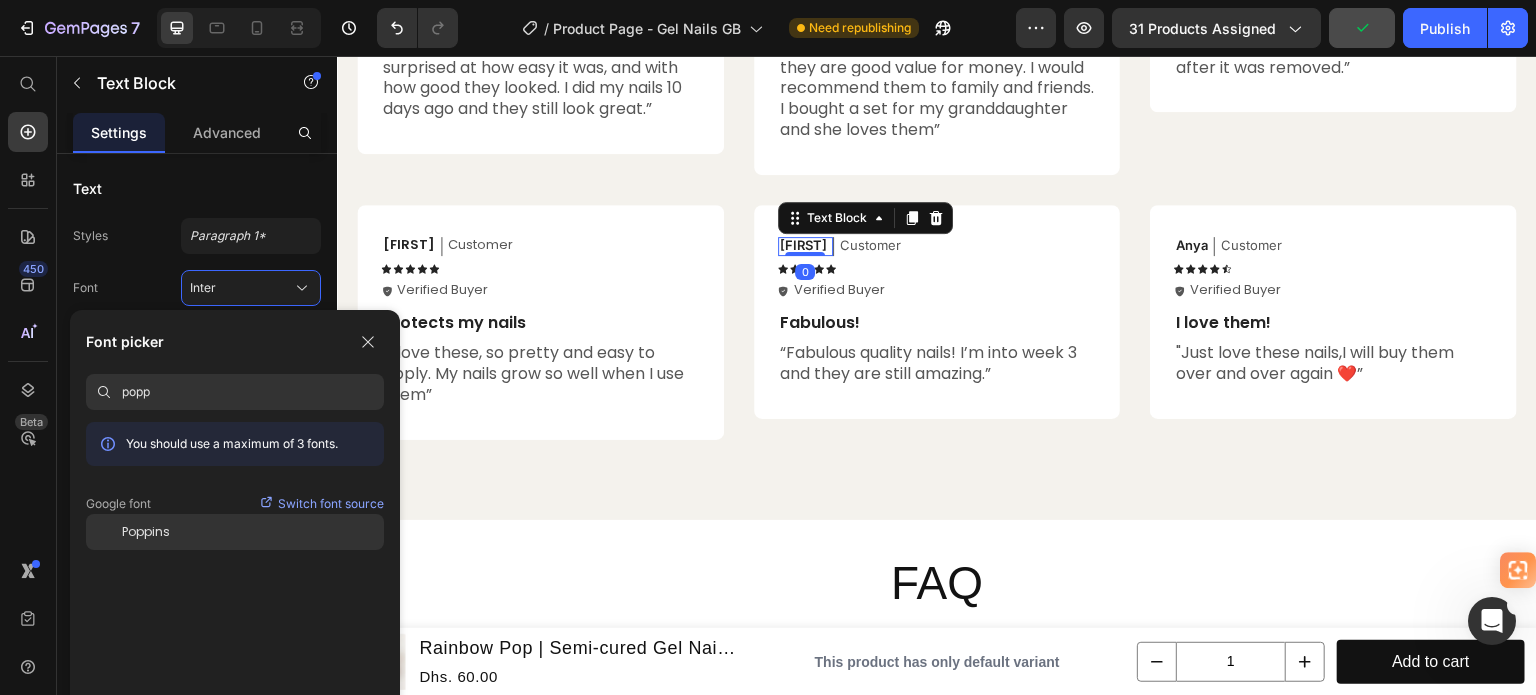 type on "popp" 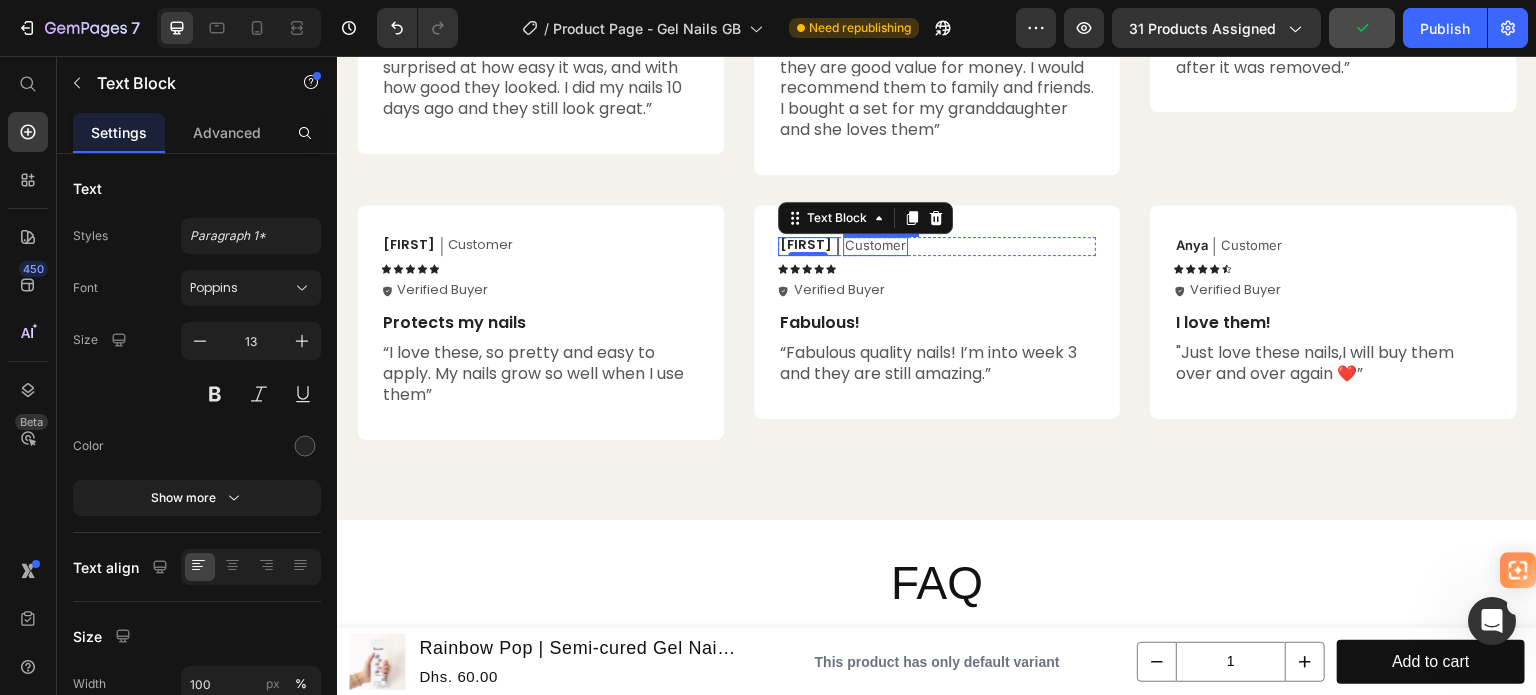 click on "Customer" at bounding box center (875, 245) 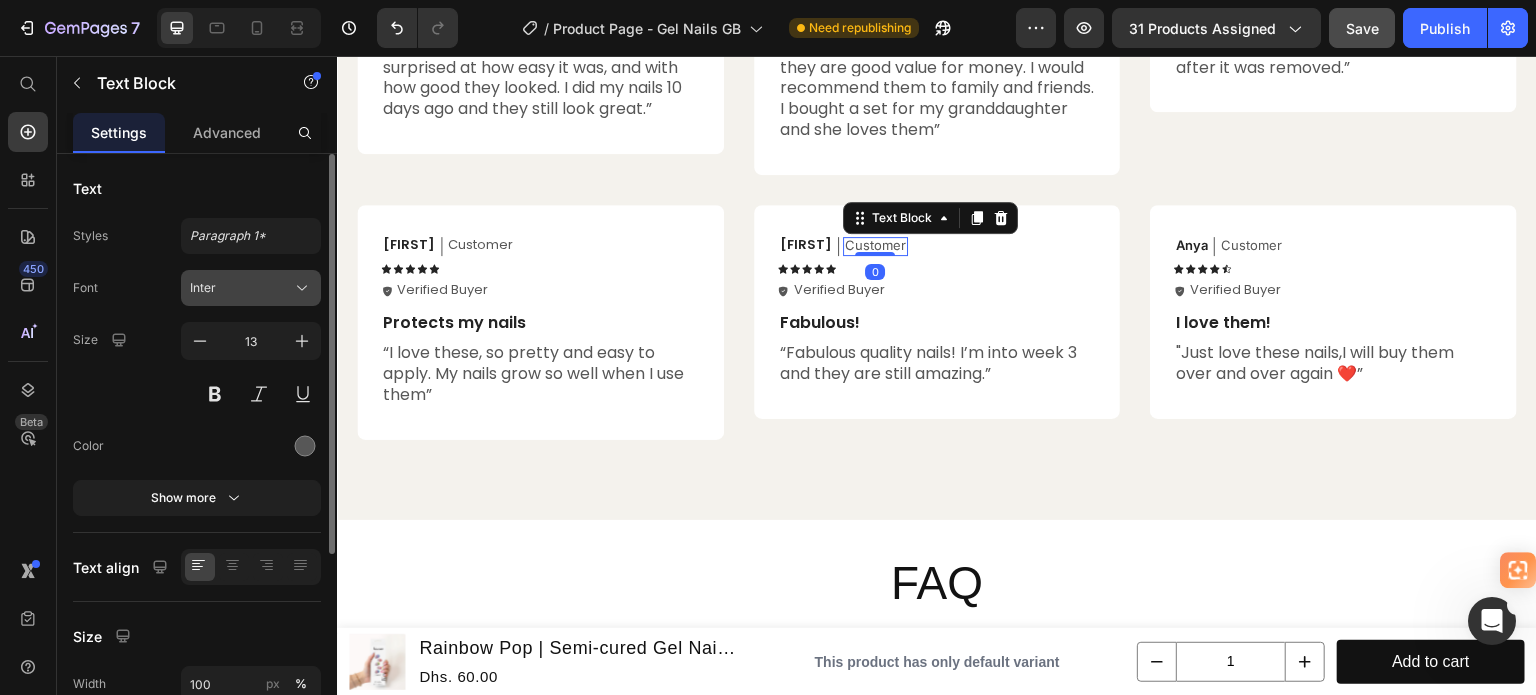 click on "Inter" at bounding box center (241, 288) 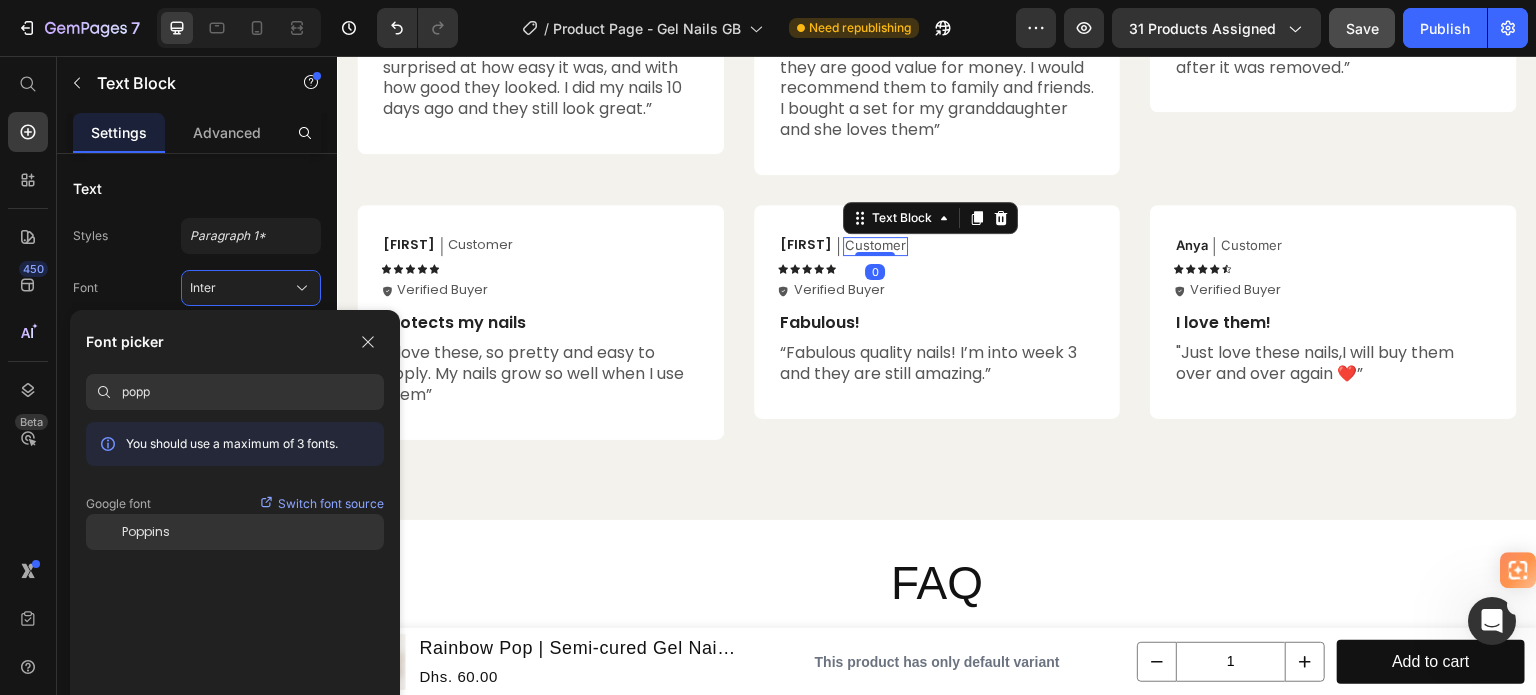 type on "popp" 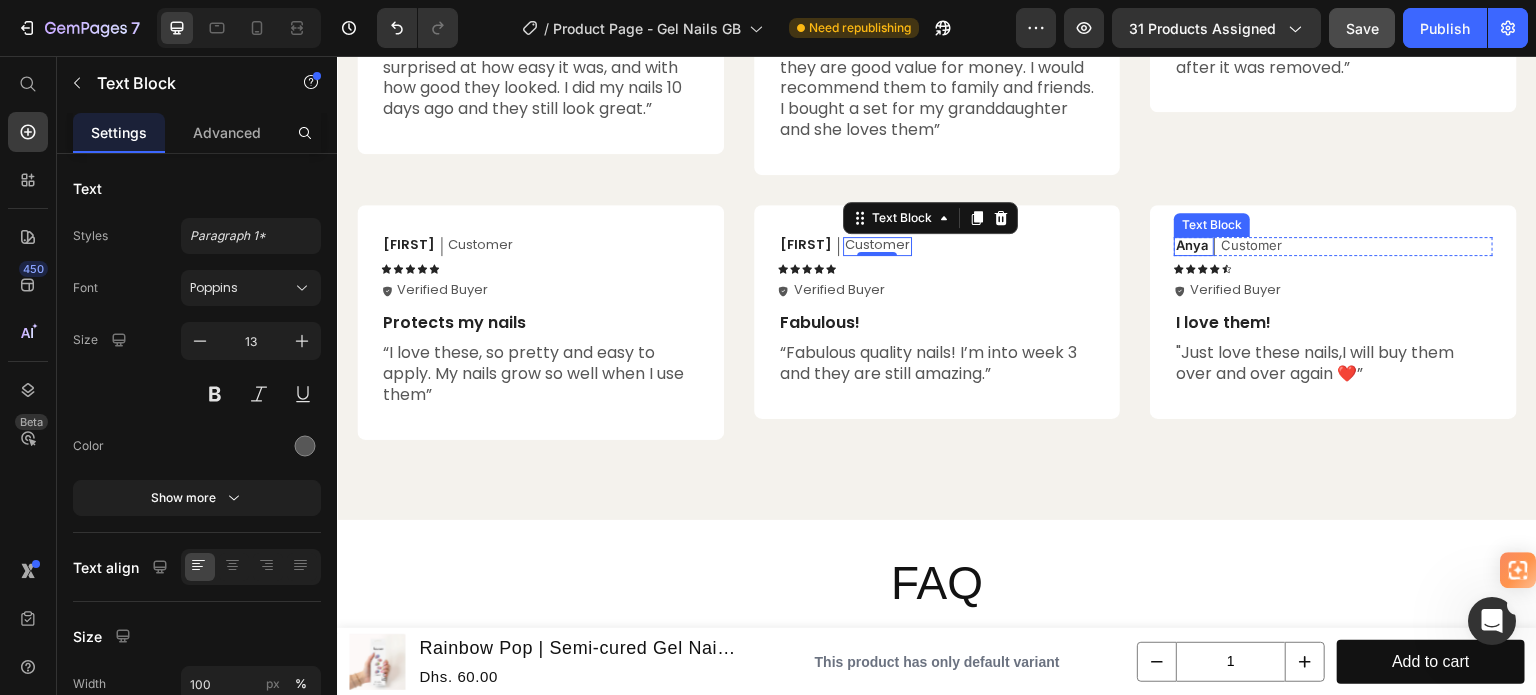 click on "Anya" at bounding box center (1192, 245) 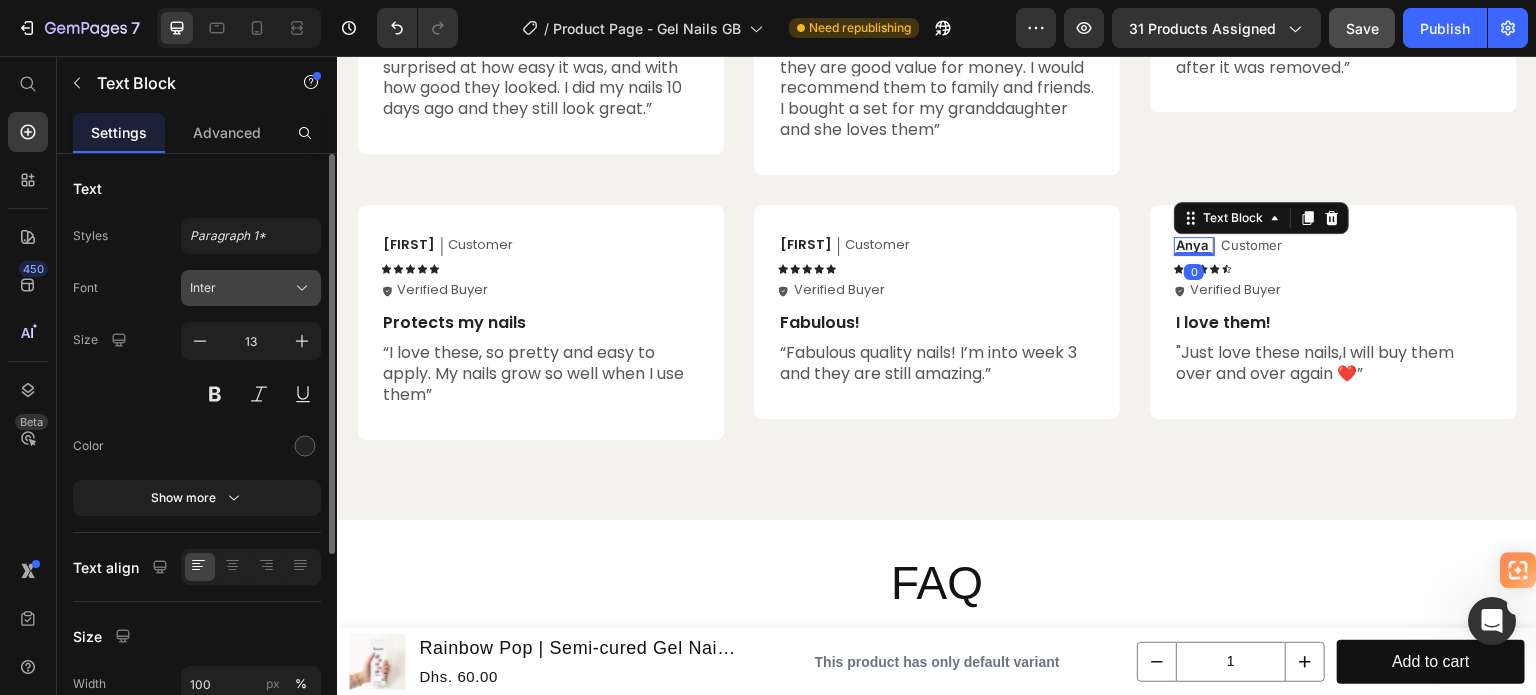 click on "Inter" at bounding box center (241, 288) 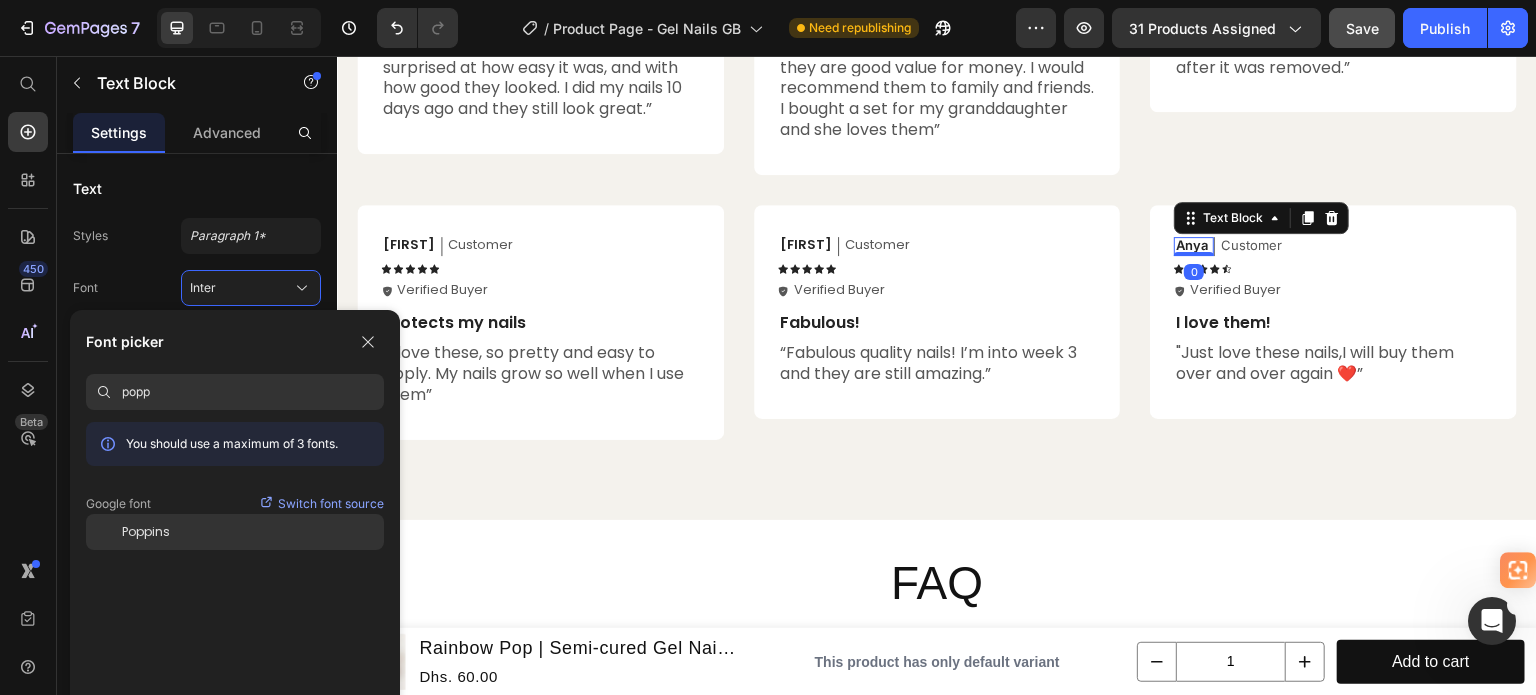 type on "popp" 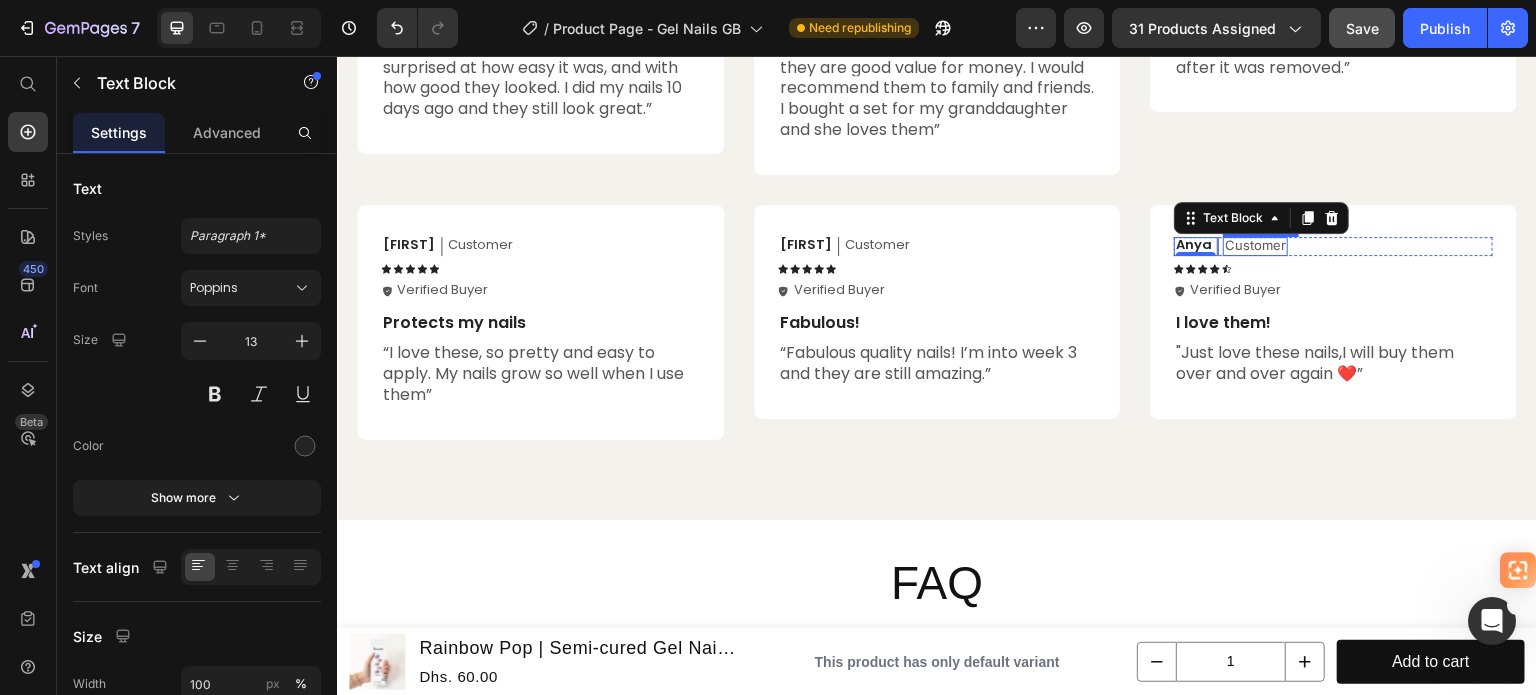 click on "Customer" at bounding box center (1255, 245) 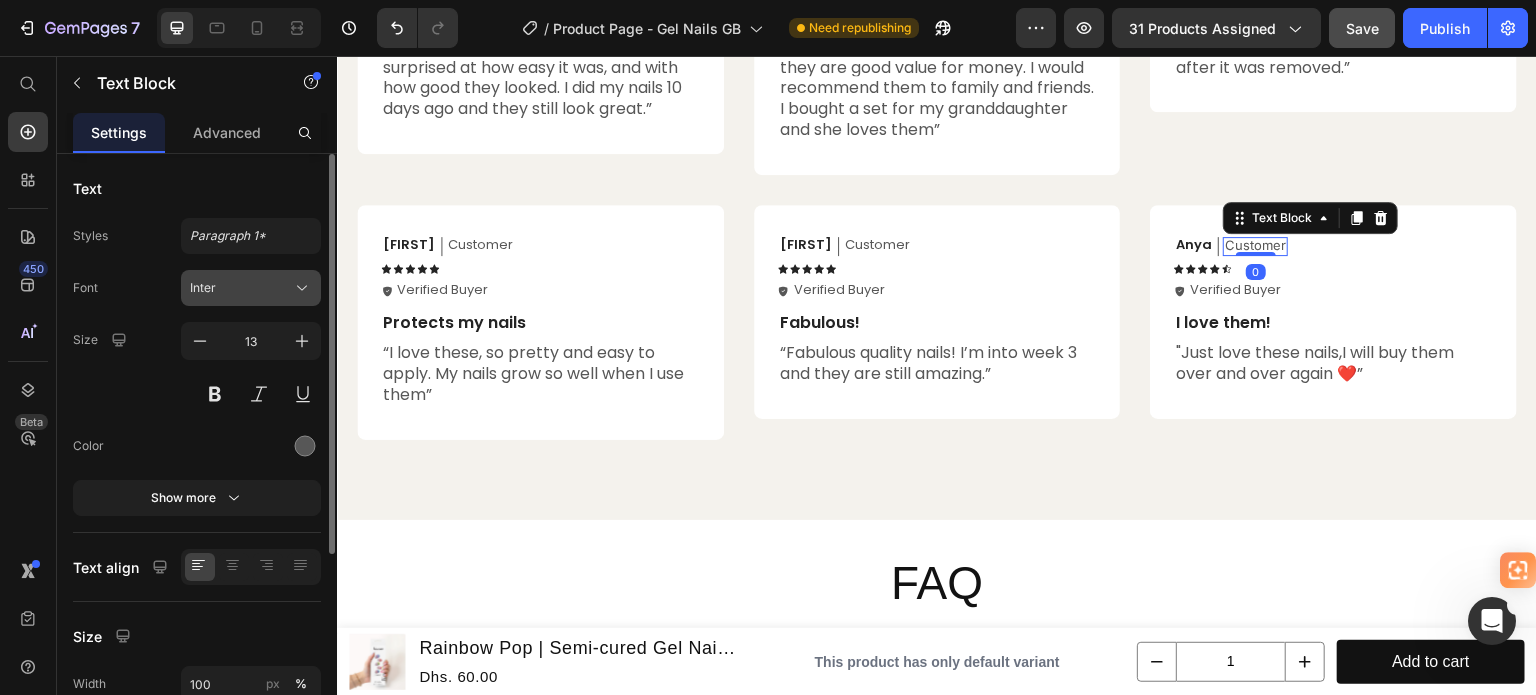 click on "Inter" at bounding box center (251, 288) 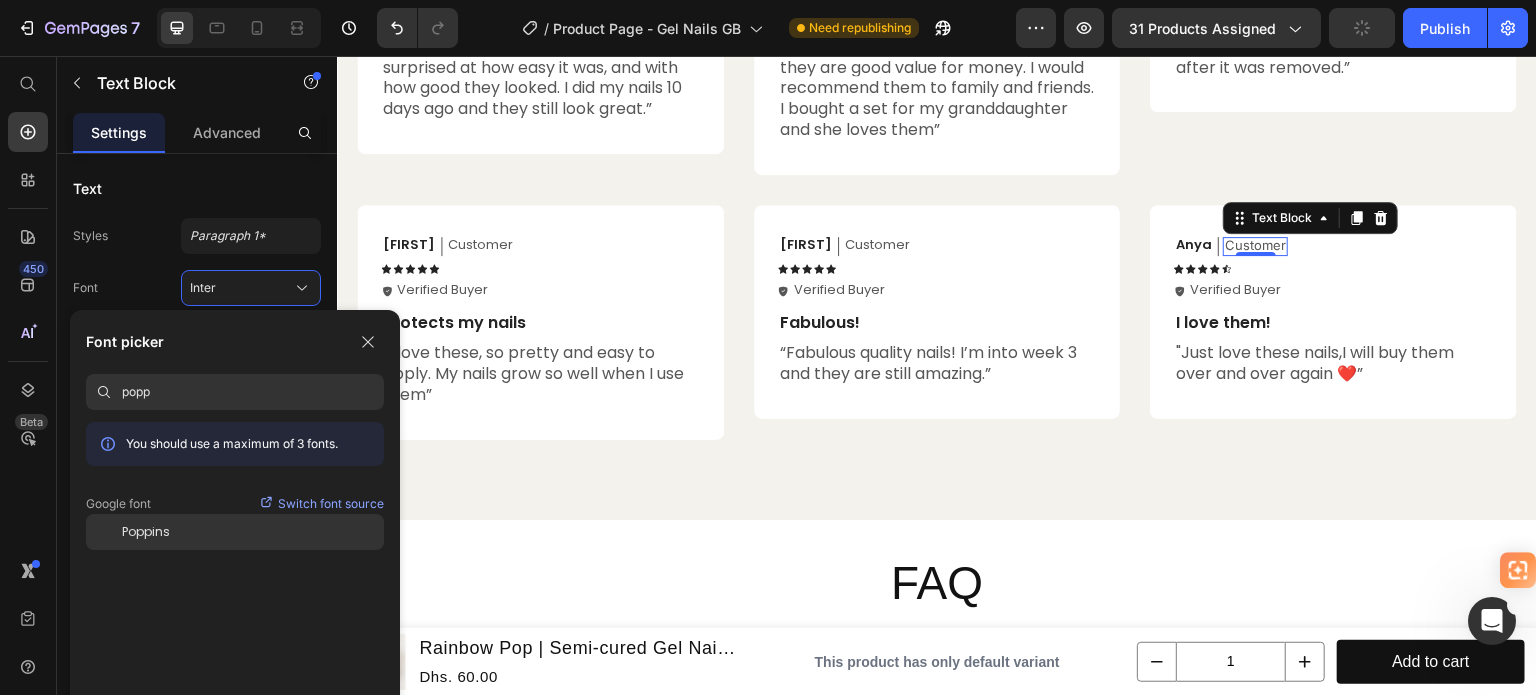 type on "popp" 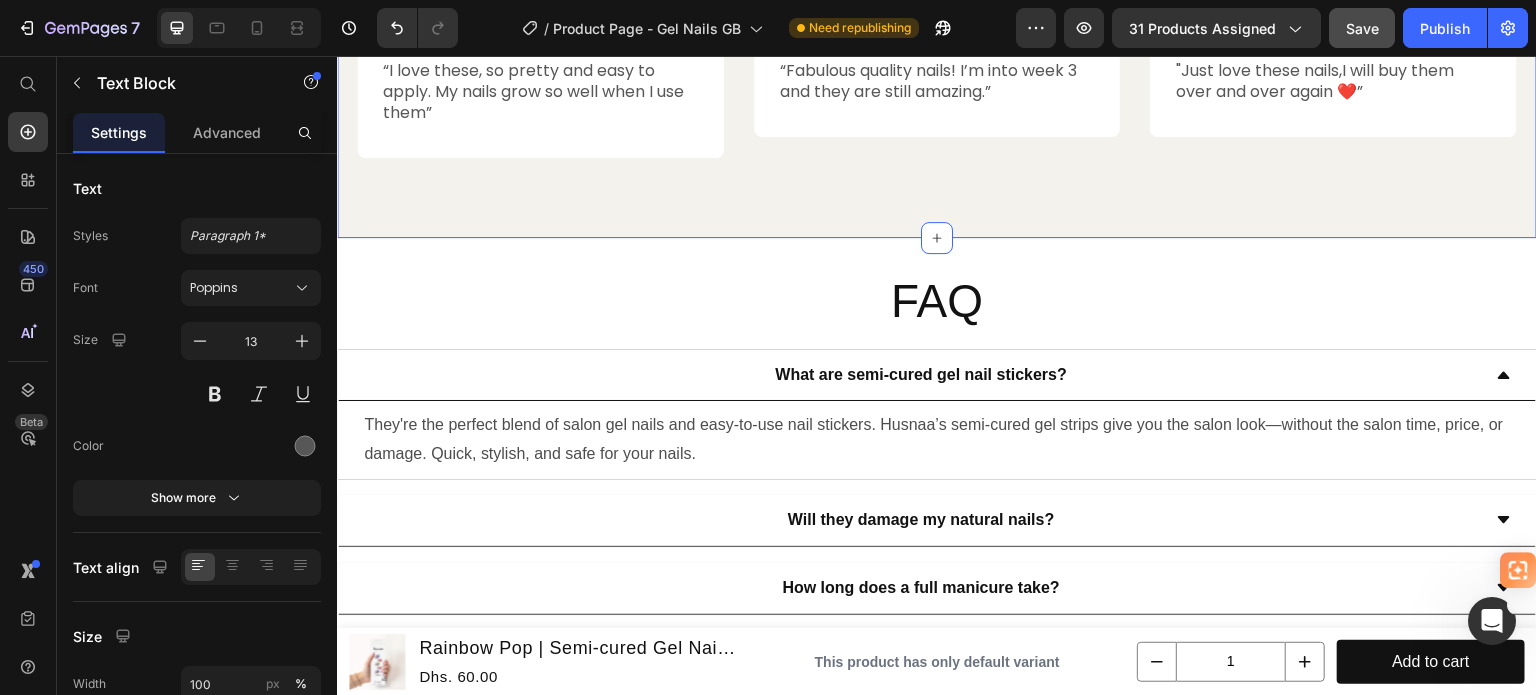 scroll, scrollTop: 5500, scrollLeft: 0, axis: vertical 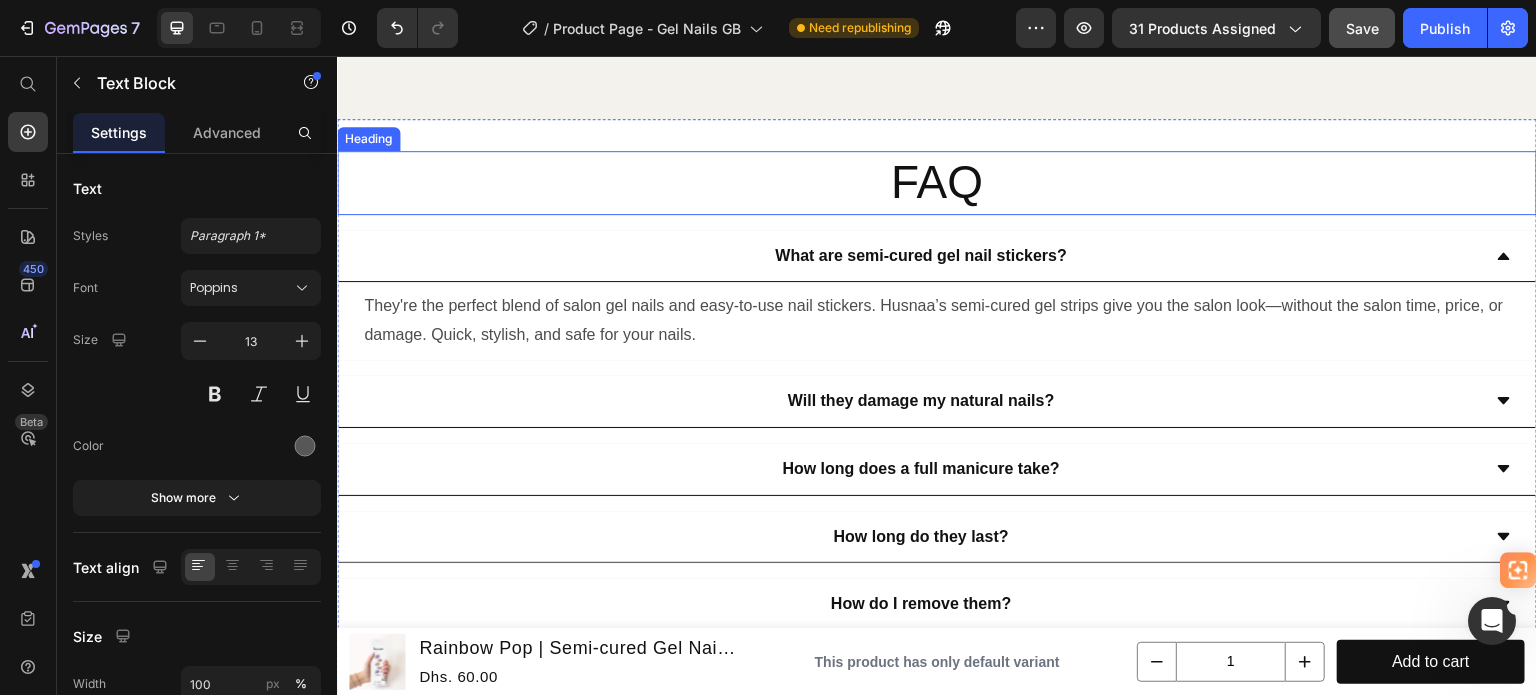 click on "FAQ" at bounding box center (937, 183) 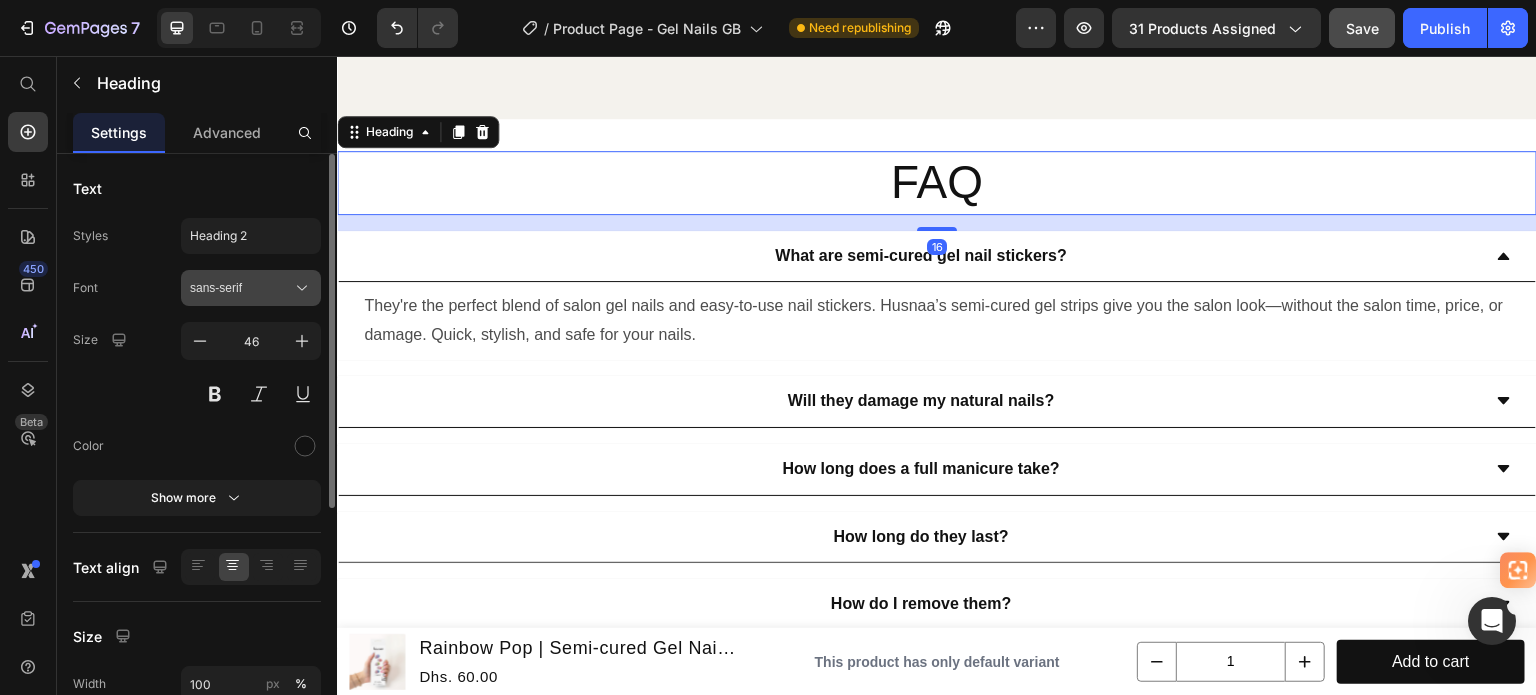 click on "sans-serif" at bounding box center (241, 288) 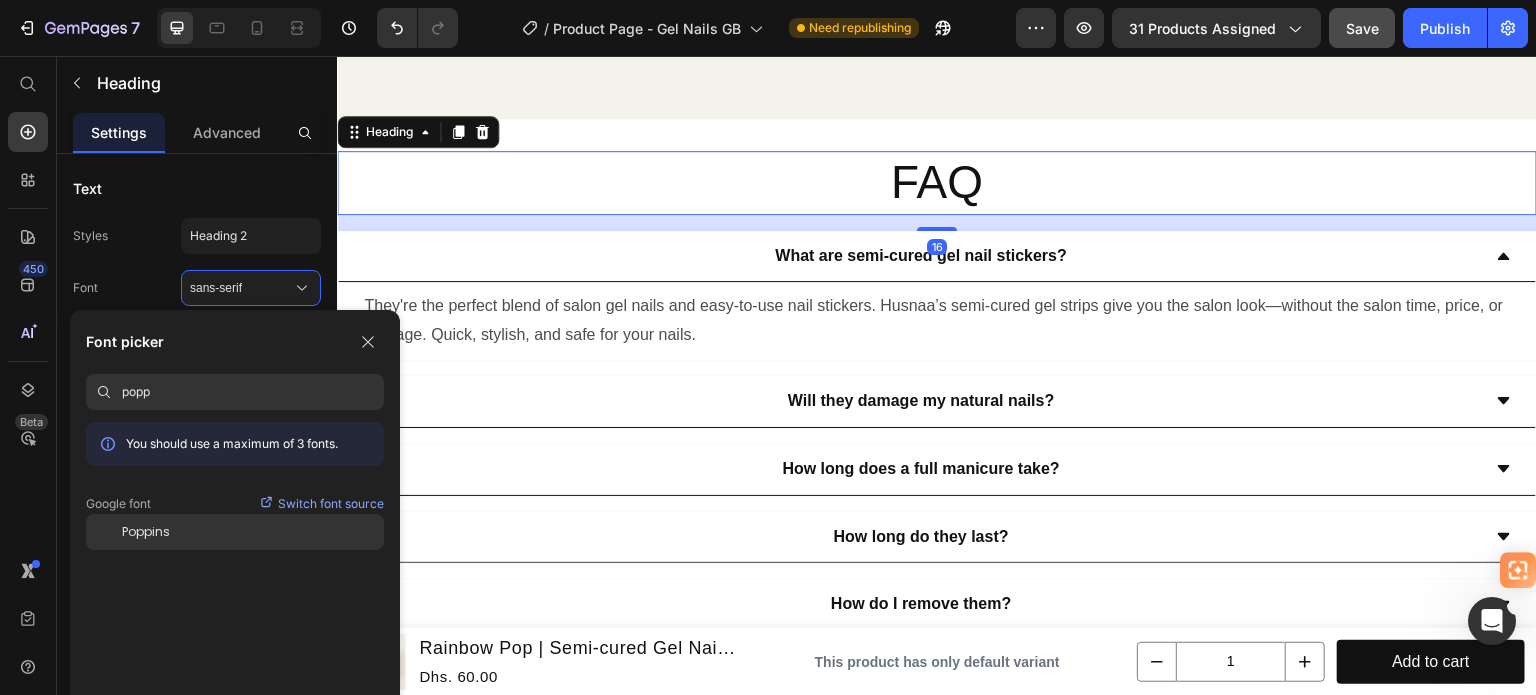 type on "popp" 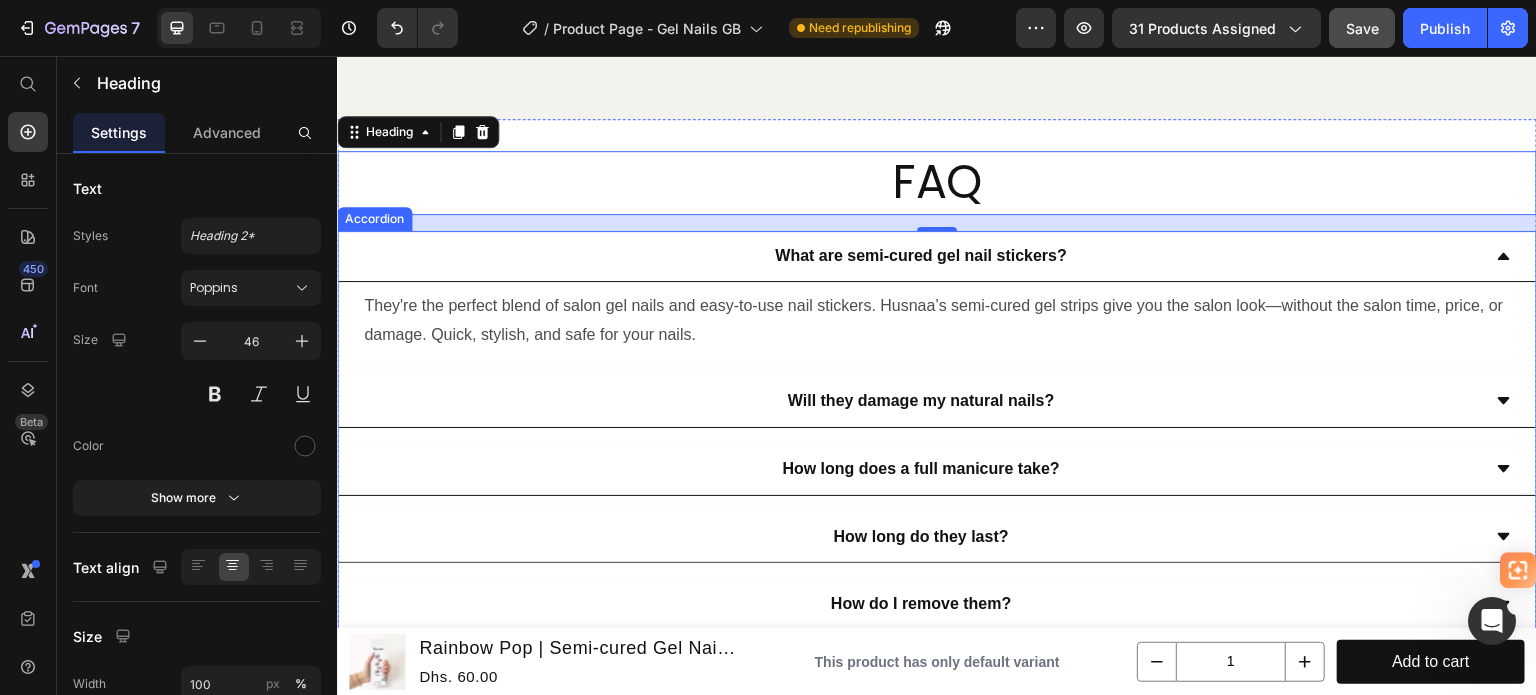 click on "What are semi-cured gel nail stickers?" at bounding box center [921, 255] 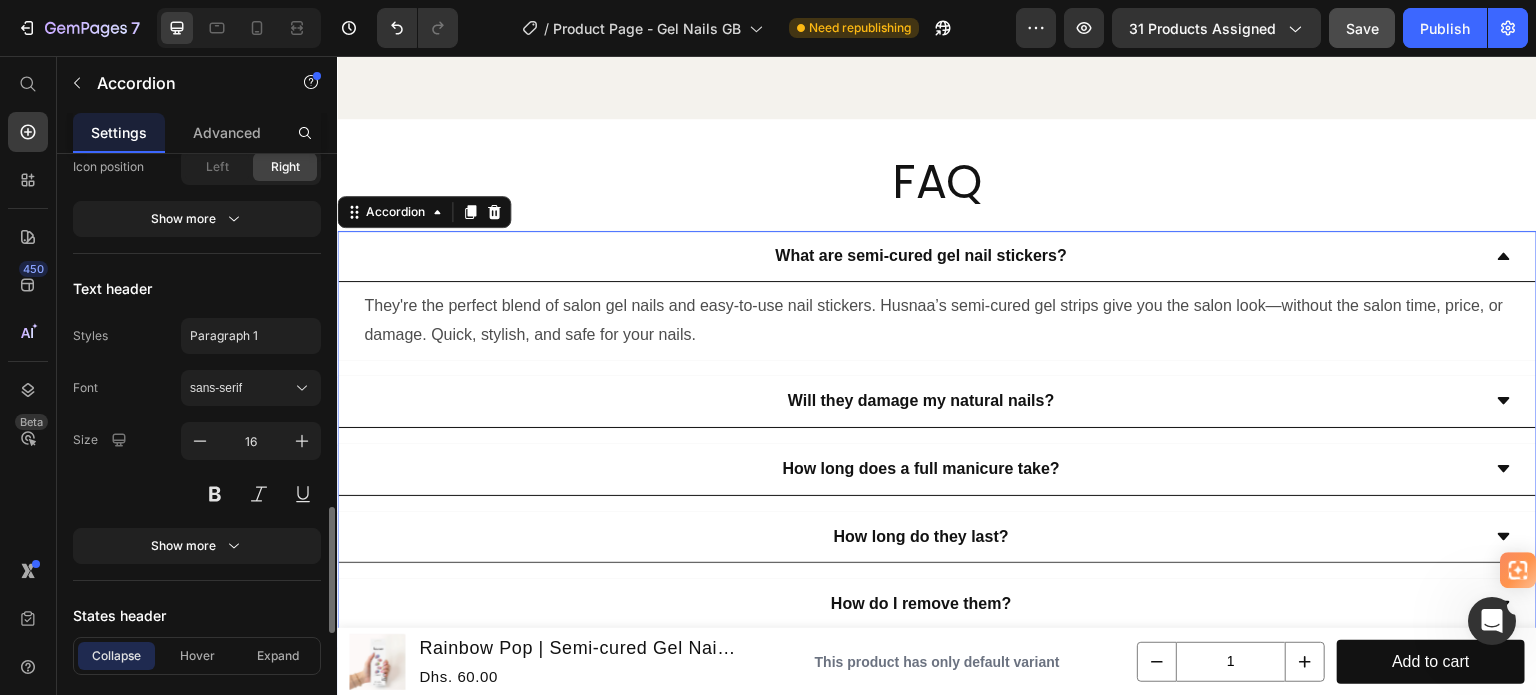 scroll, scrollTop: 1200, scrollLeft: 0, axis: vertical 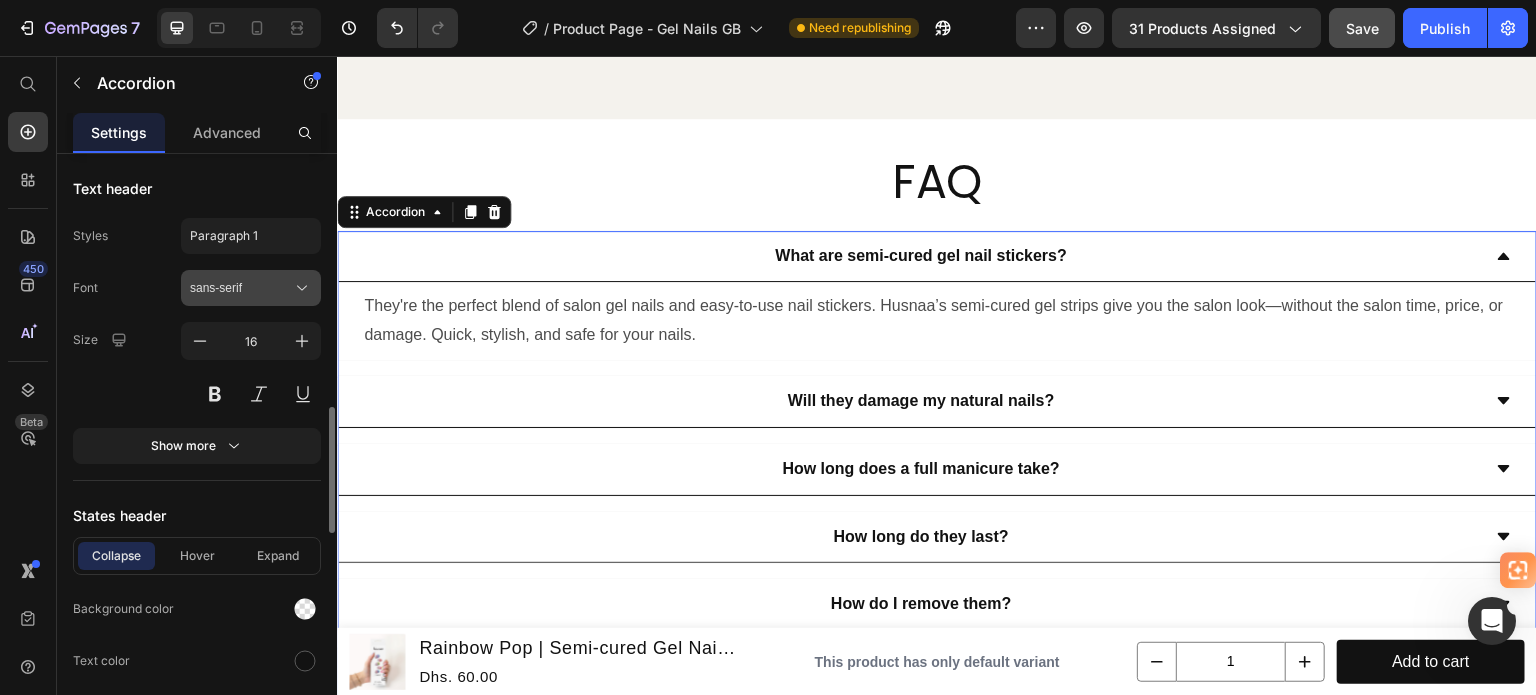 click on "sans-serif" at bounding box center [251, 288] 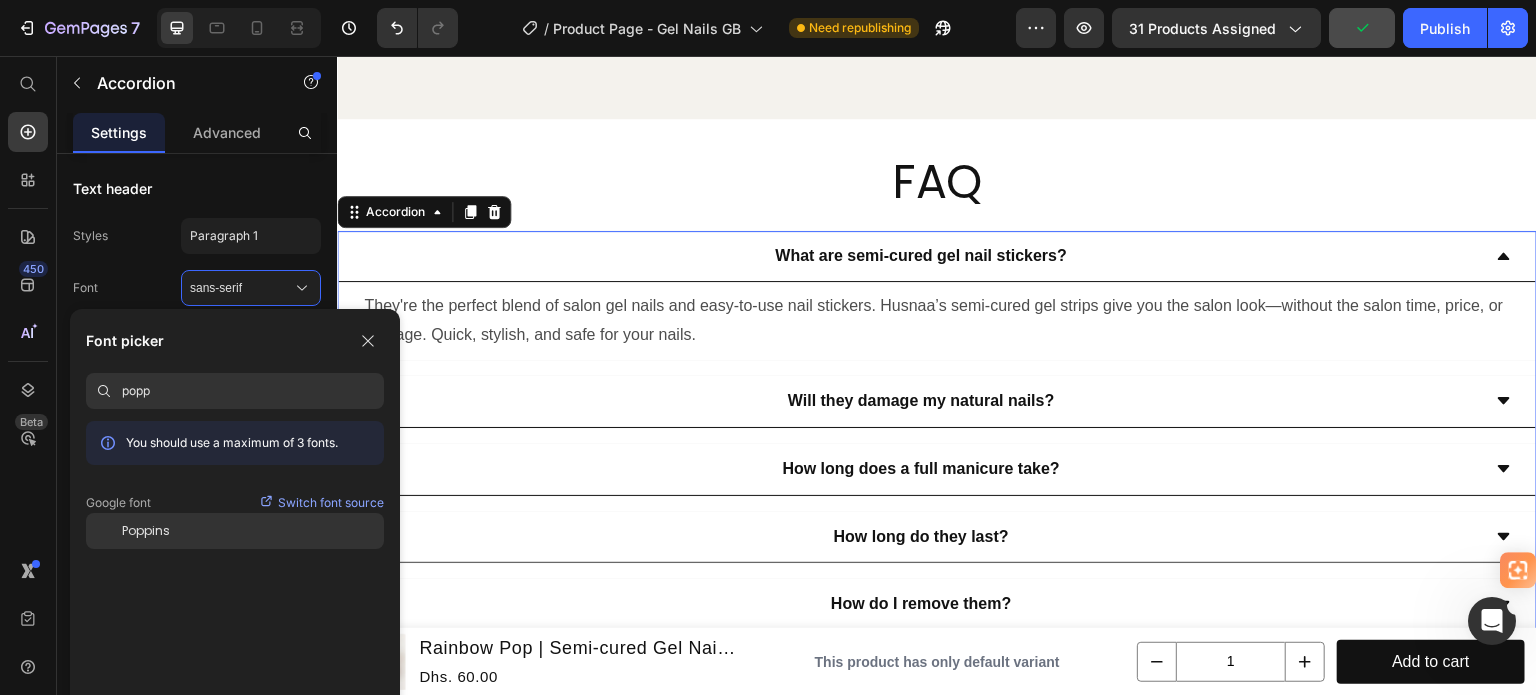 type on "popp" 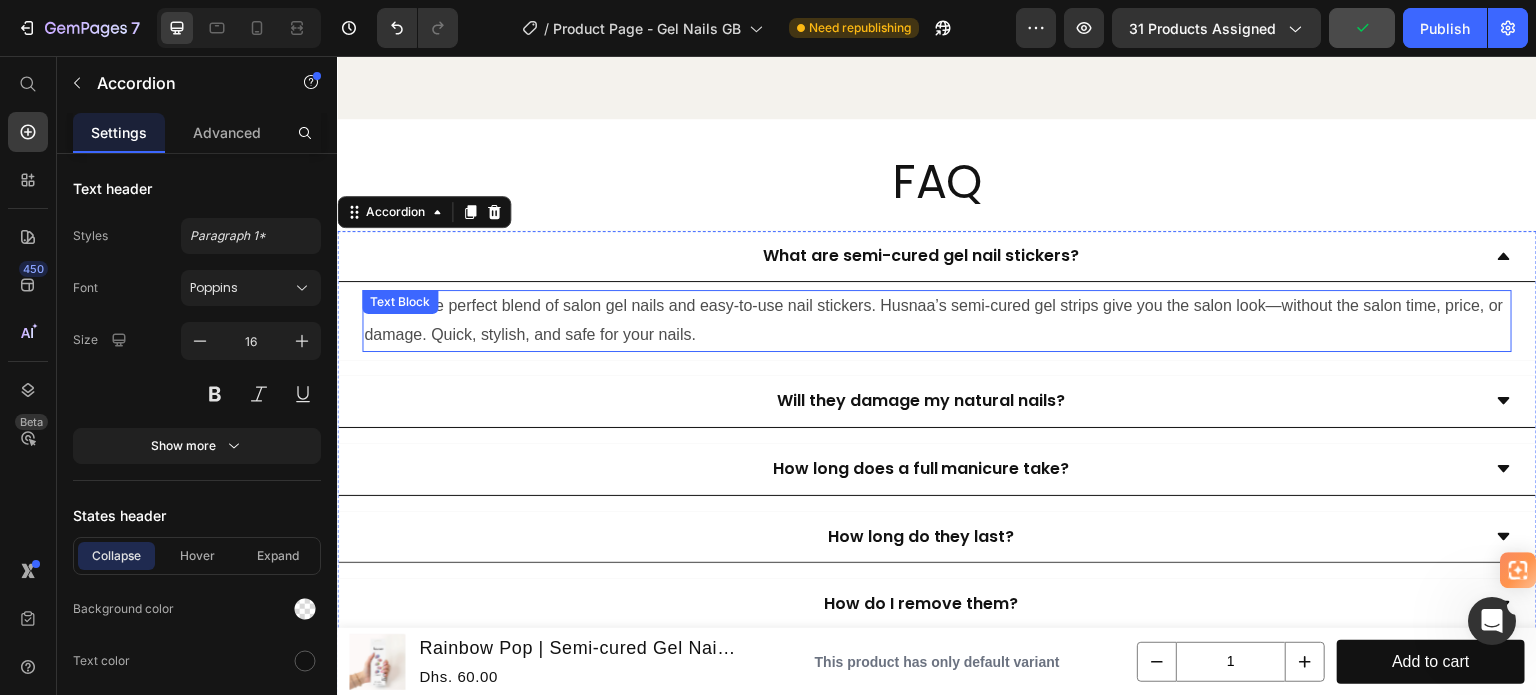 click on "They're the perfect blend of salon gel nails and easy-to-use nail stickers. Husnaa’s semi-cured gel strips give you the salon look—without the salon time, price, or damage. Quick, stylish, and safe for your nails." at bounding box center [937, 321] 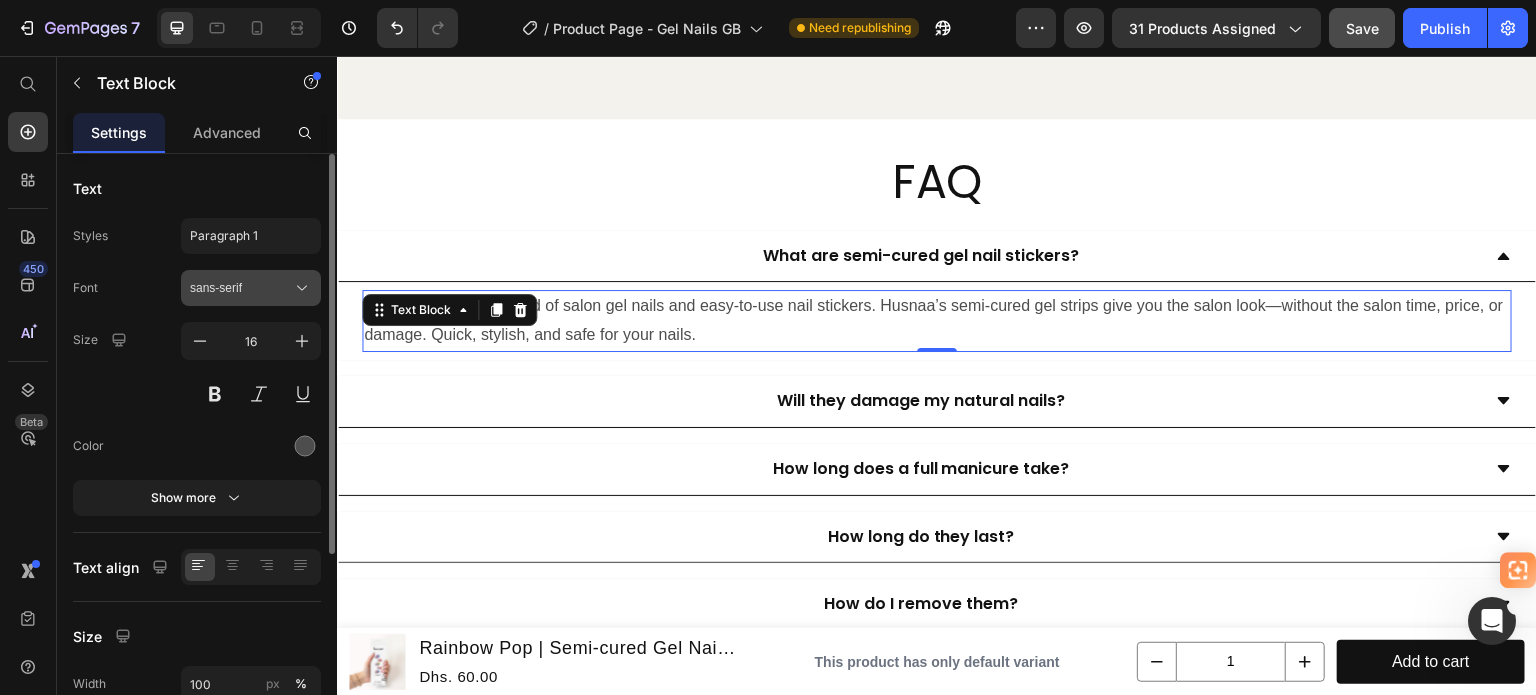 click 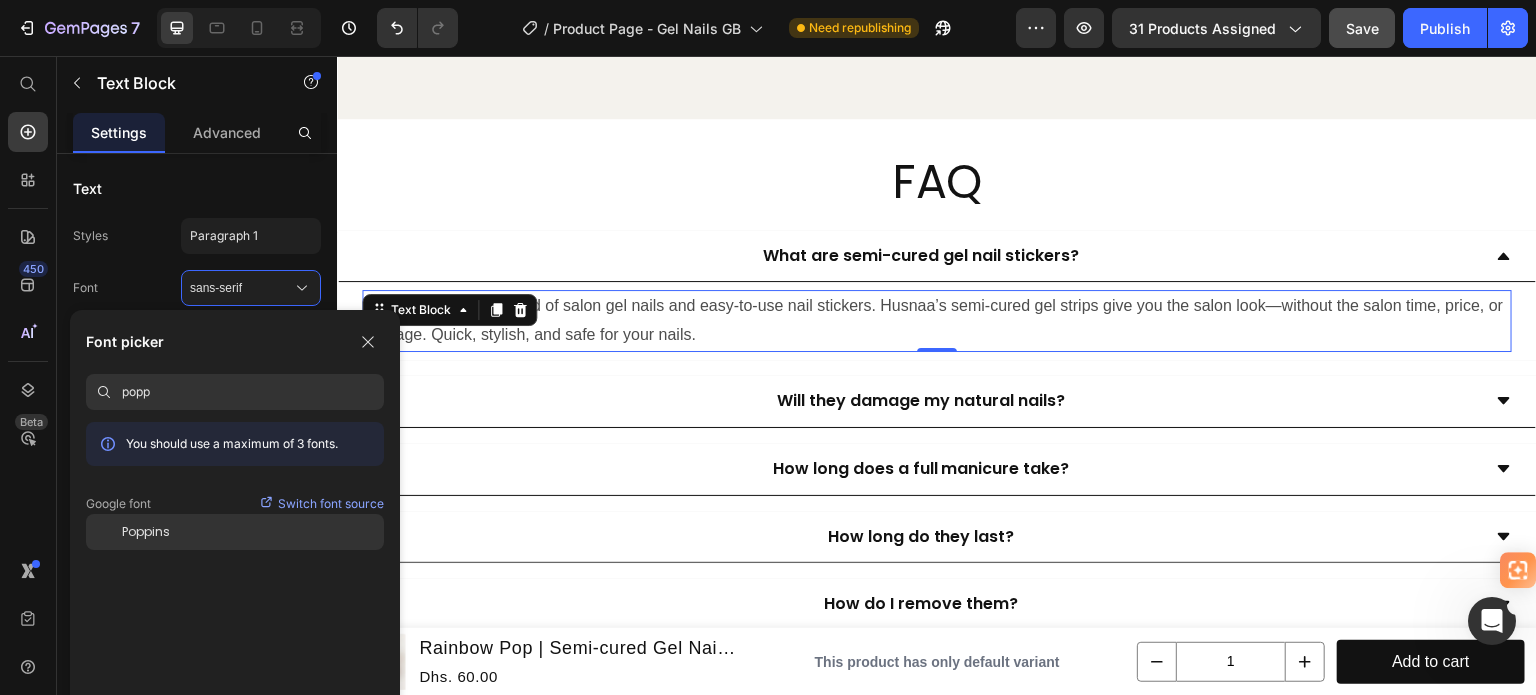 type on "popp" 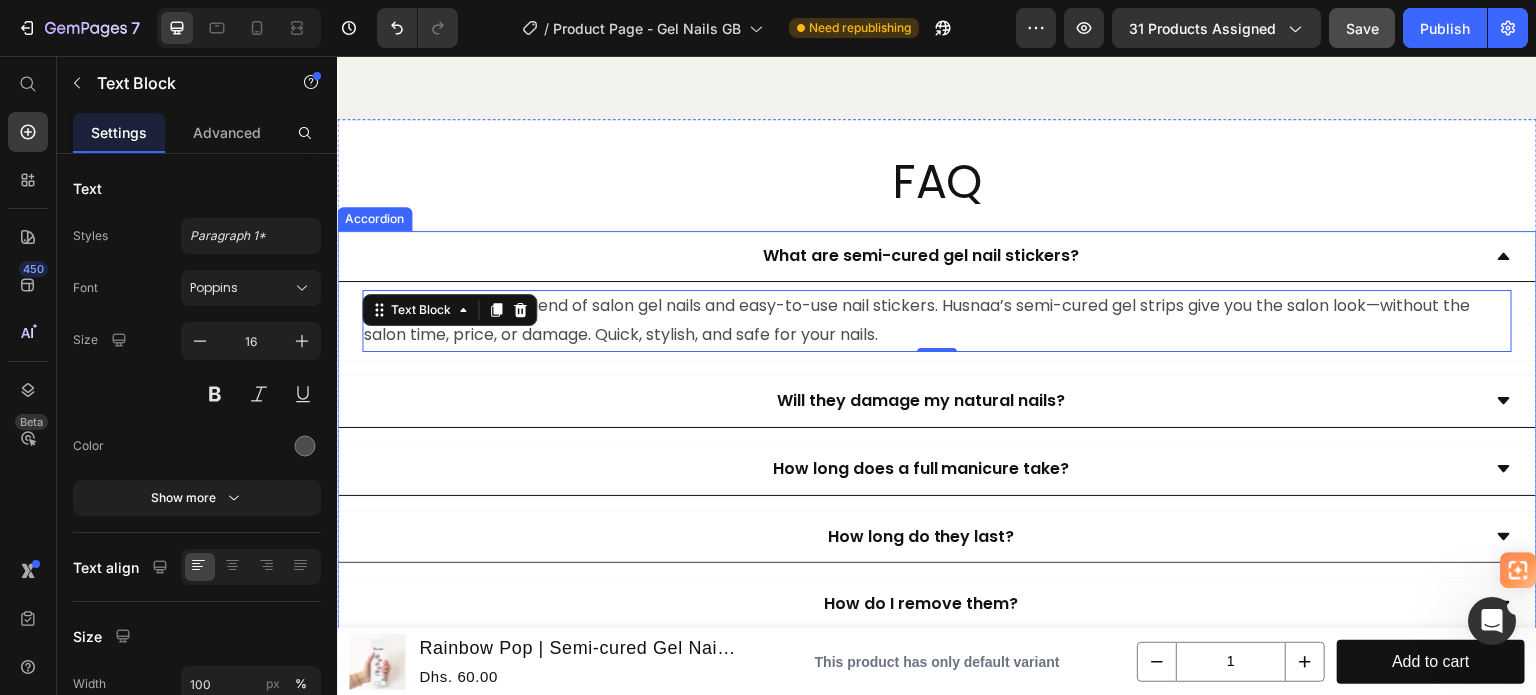 click on "Will they damage my natural nails?" at bounding box center (921, 400) 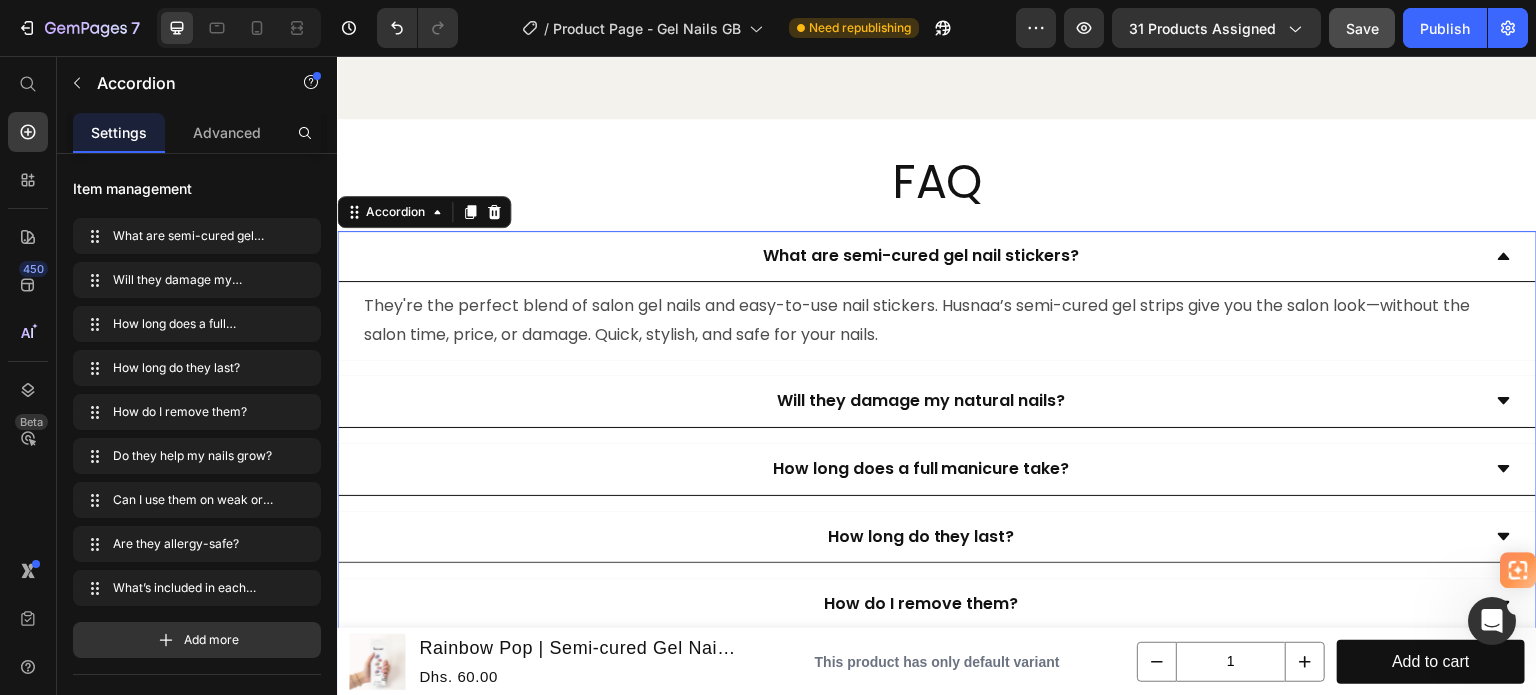click on "Will they damage my natural nails?" at bounding box center [921, 401] 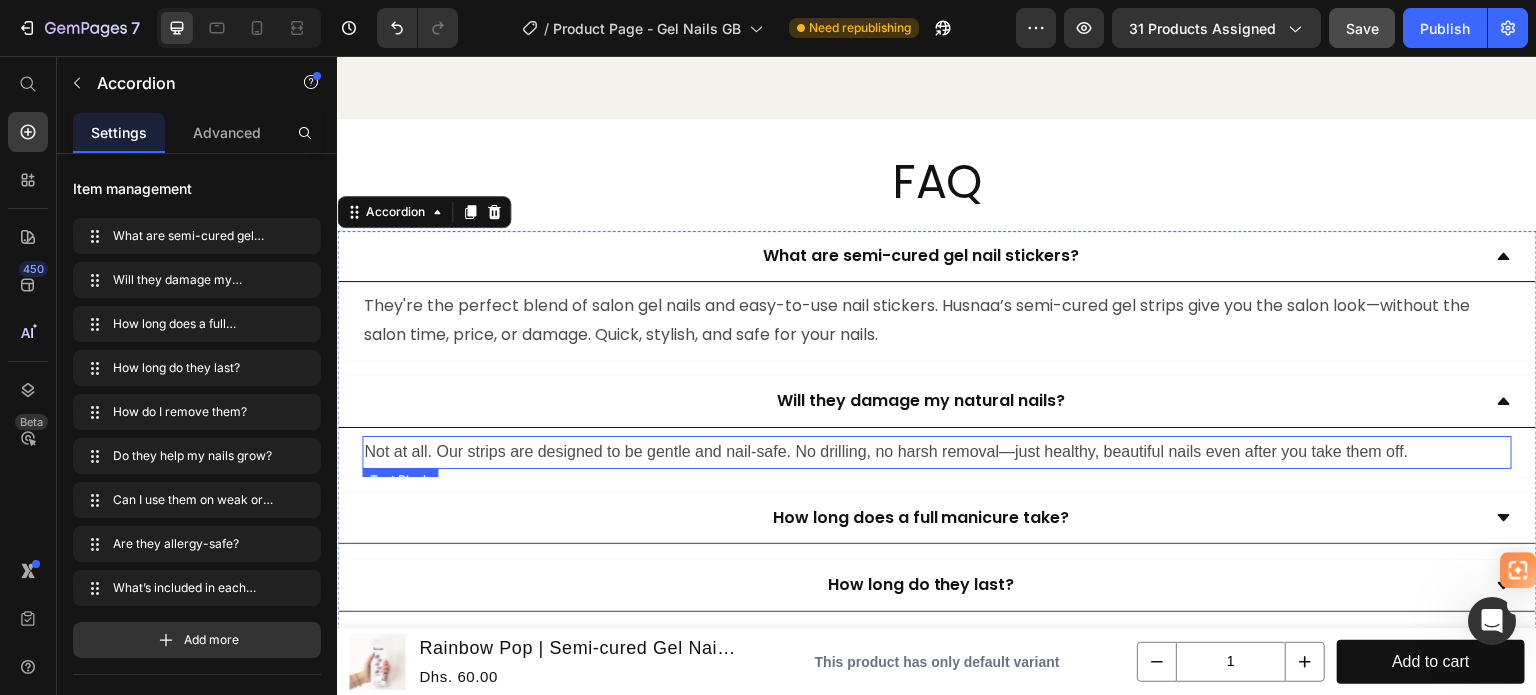 click on "Not at all. Our strips are designed to be gentle and nail-safe. No drilling, no harsh removal—just healthy, beautiful nails even after you take them off." at bounding box center [937, 452] 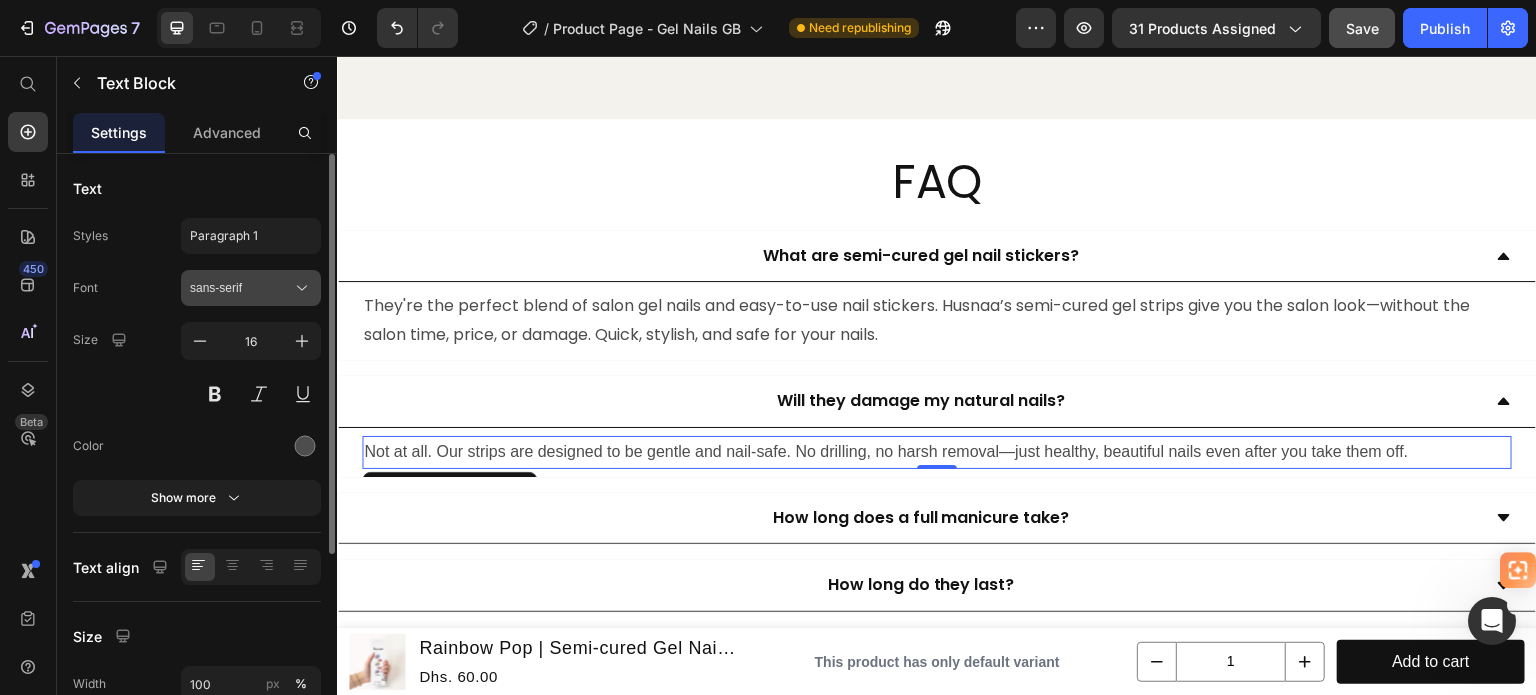 click on "sans-serif" at bounding box center (251, 288) 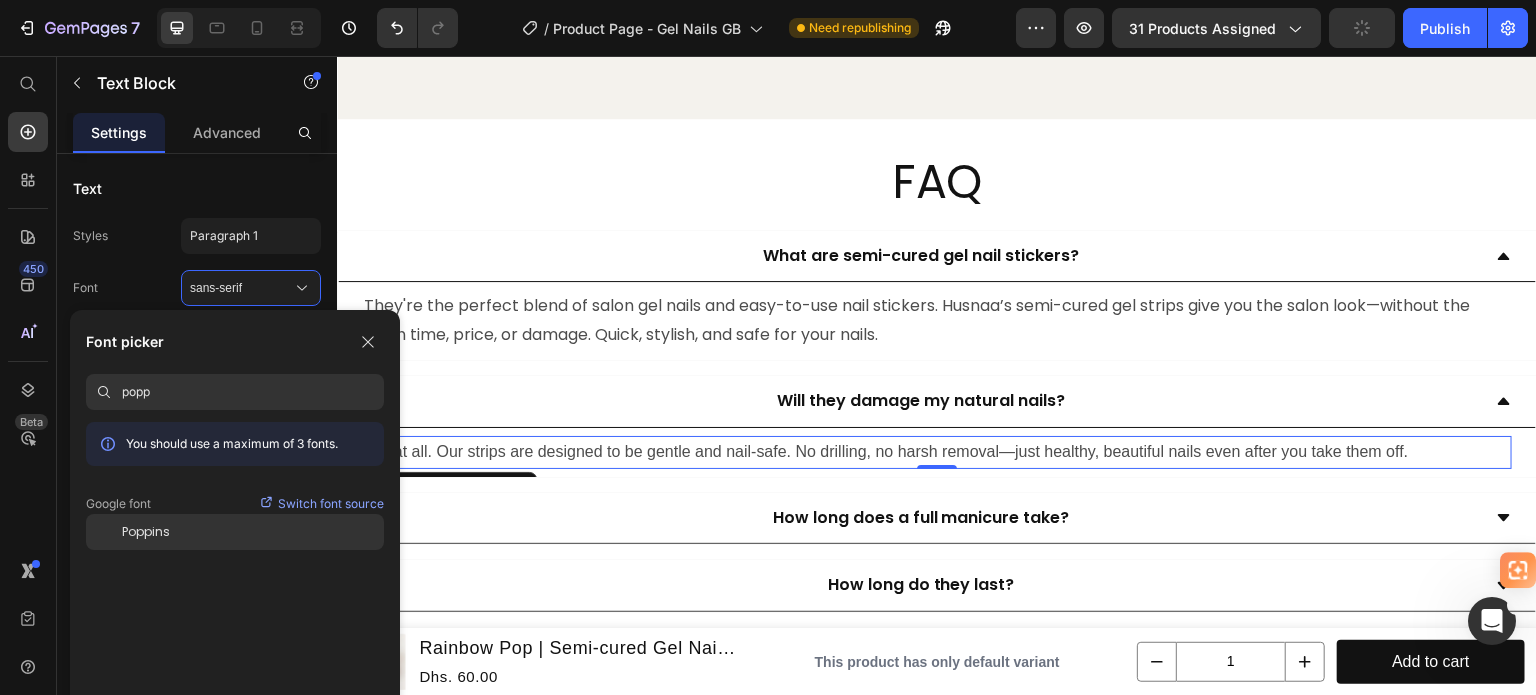 type on "popp" 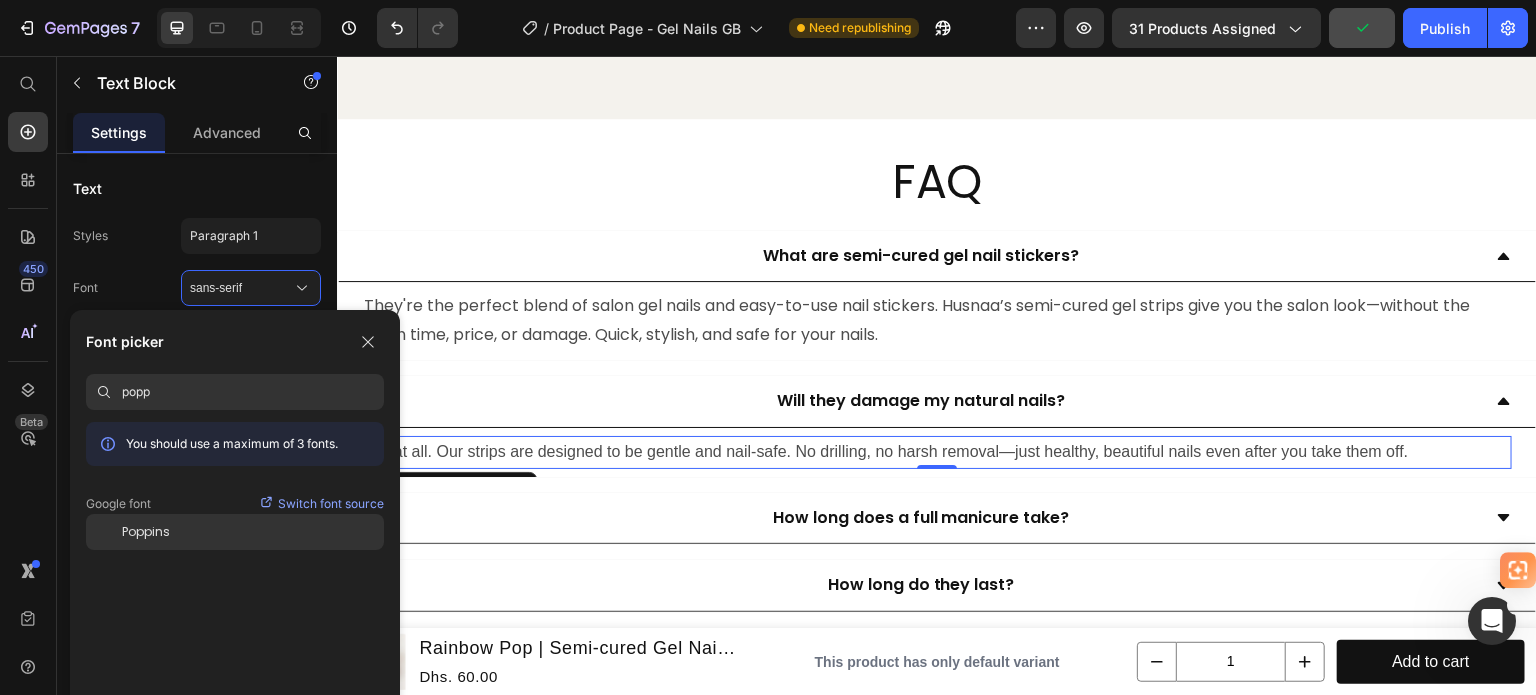 click on "Poppins" 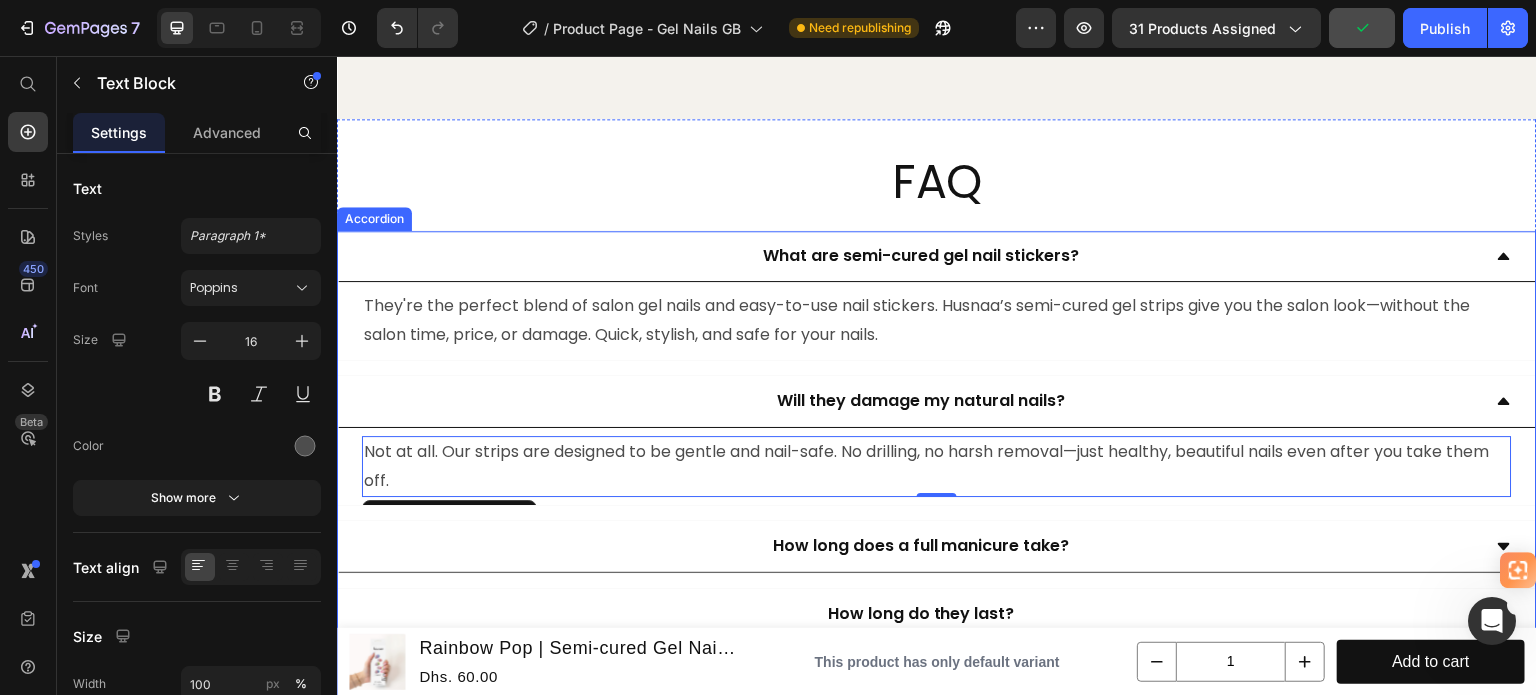 click on "How long does a full manicure take?" at bounding box center [921, 546] 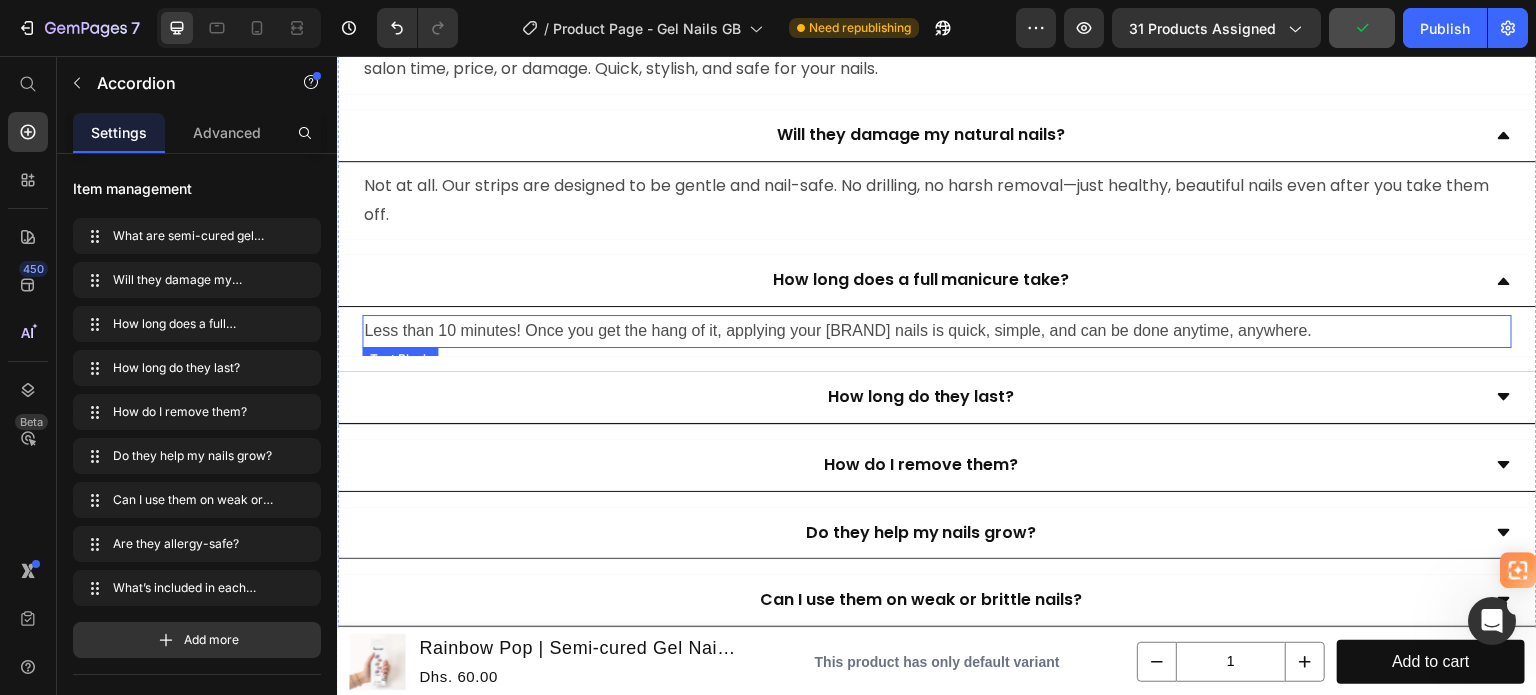 scroll, scrollTop: 5800, scrollLeft: 0, axis: vertical 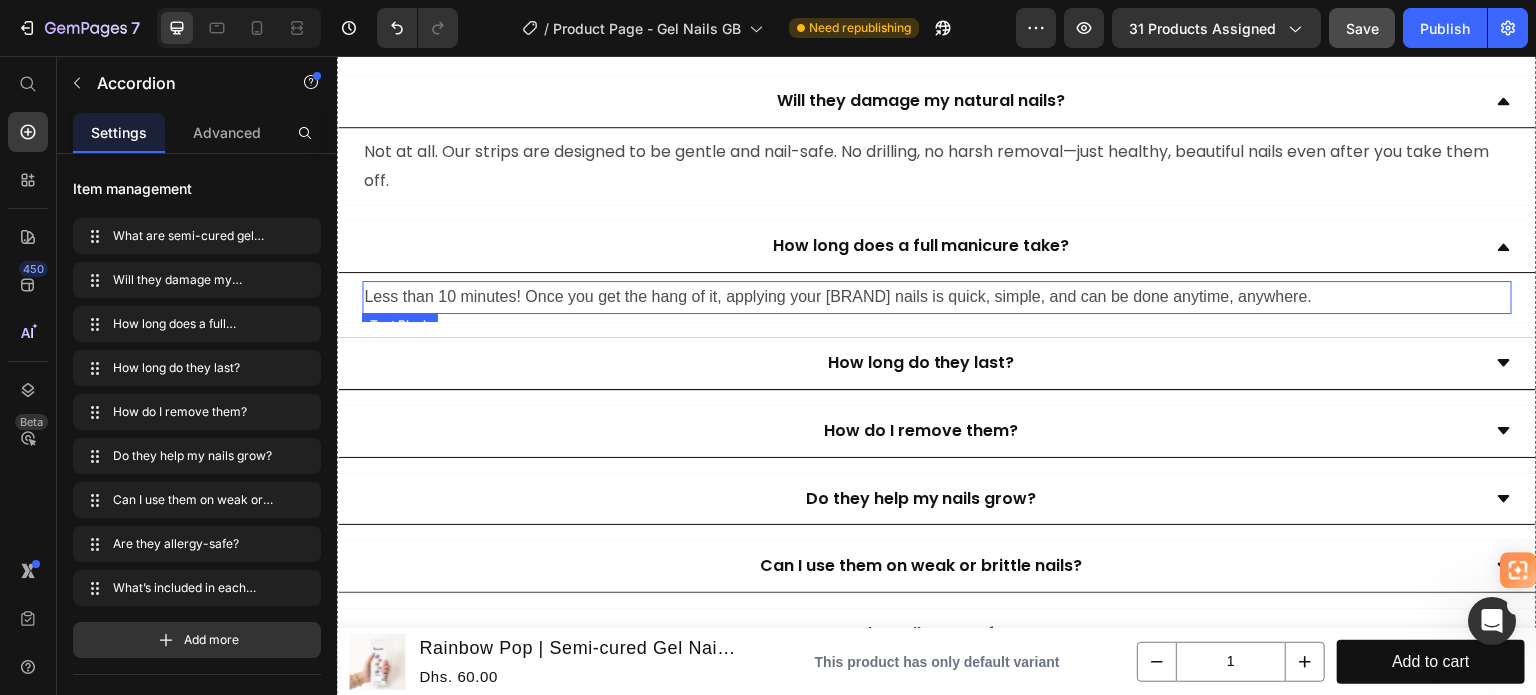 click on "Less than 10 minutes! Once you get the hang of it, applying your [BRAND] nails is quick, simple, and can be done anytime, anywhere." at bounding box center [937, 297] 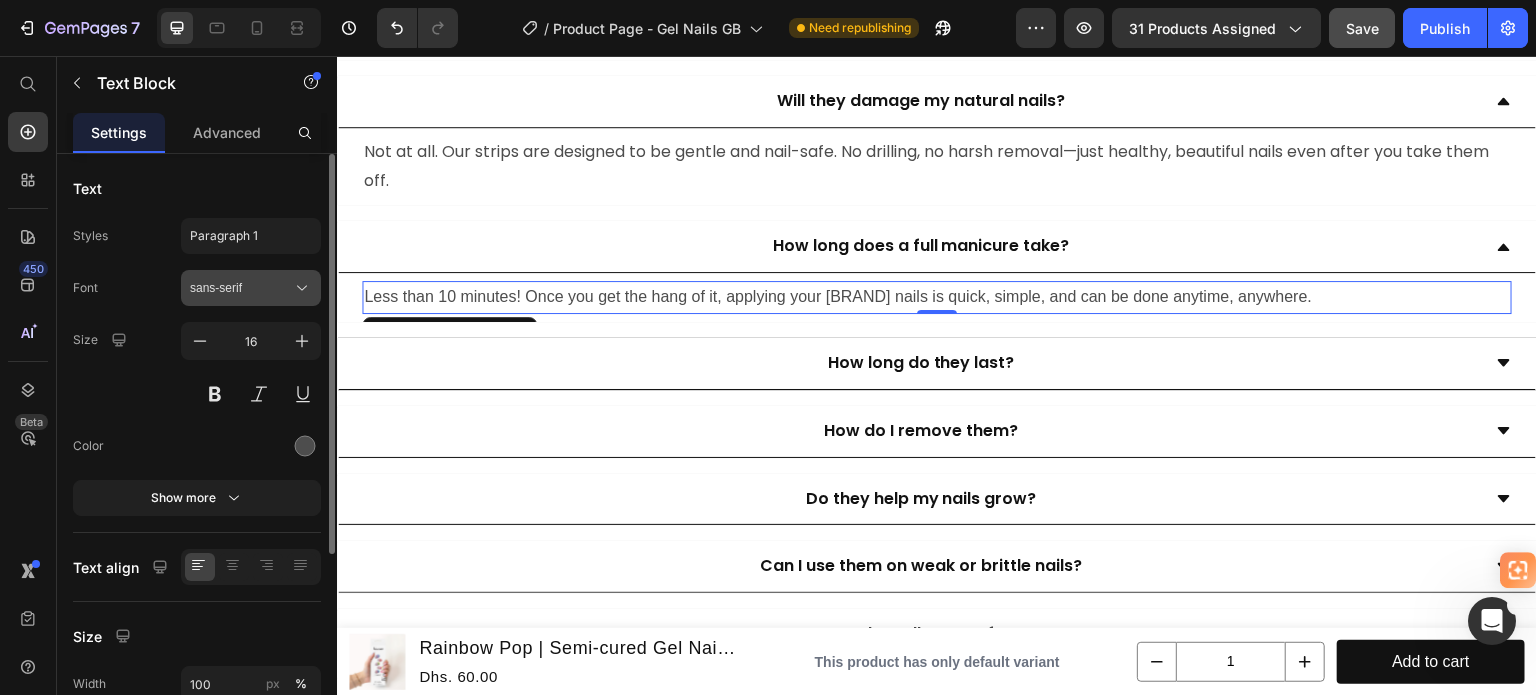 click on "sans-serif" at bounding box center [241, 288] 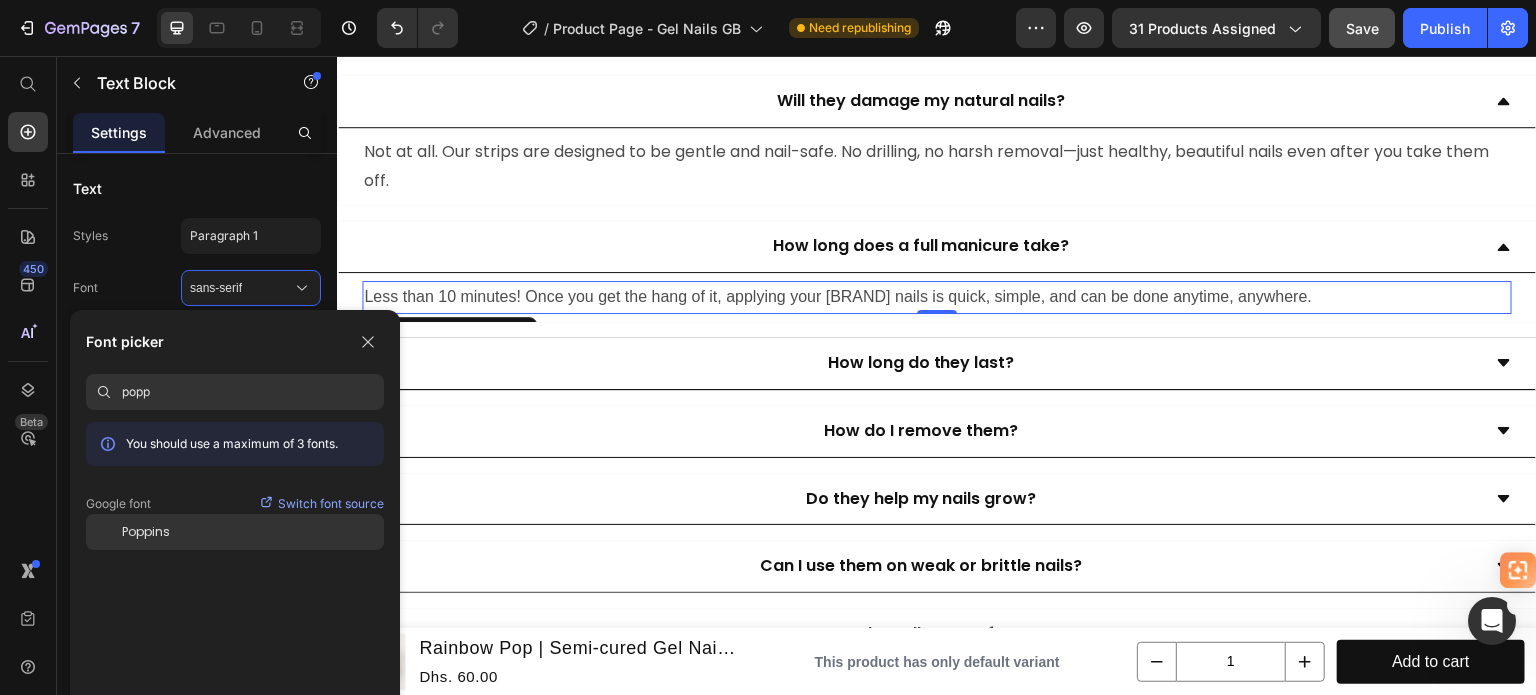 type on "popp" 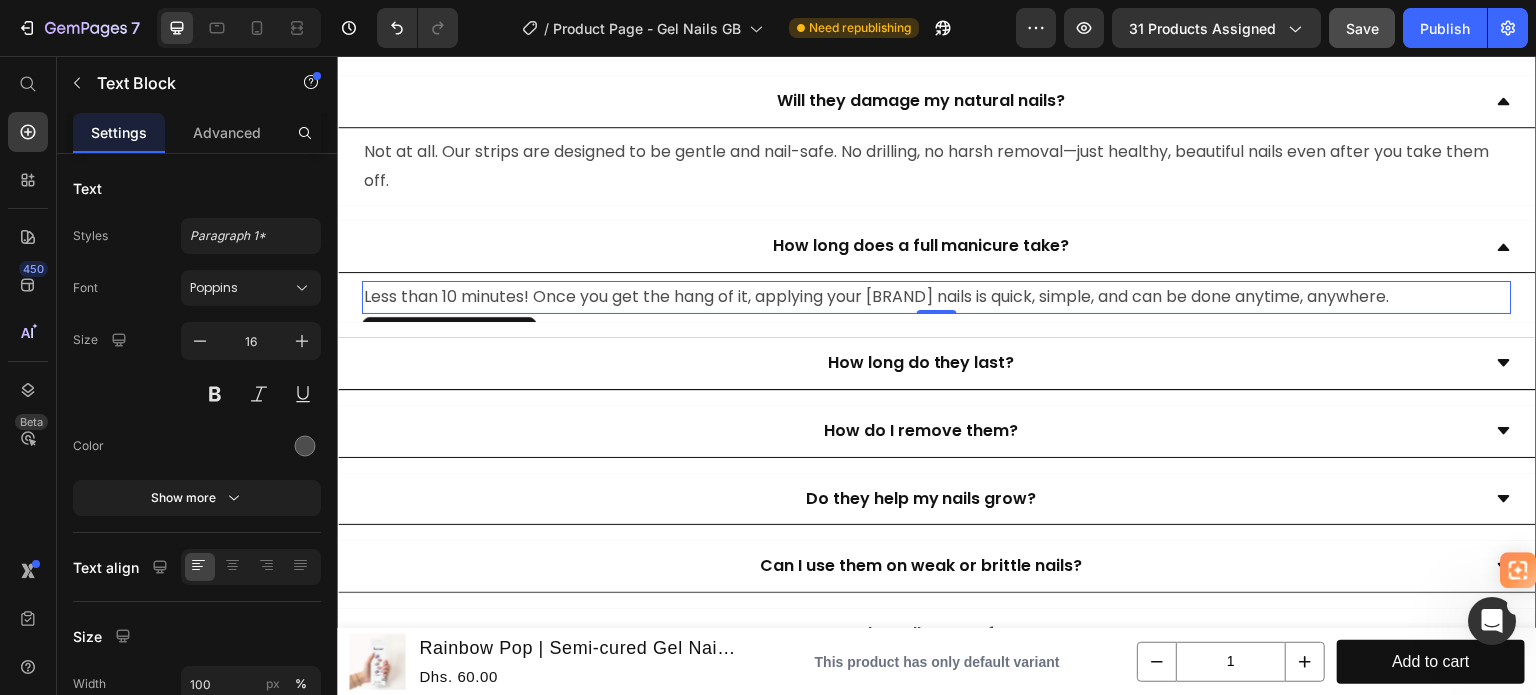 click on "How long do they last?" at bounding box center (921, 363) 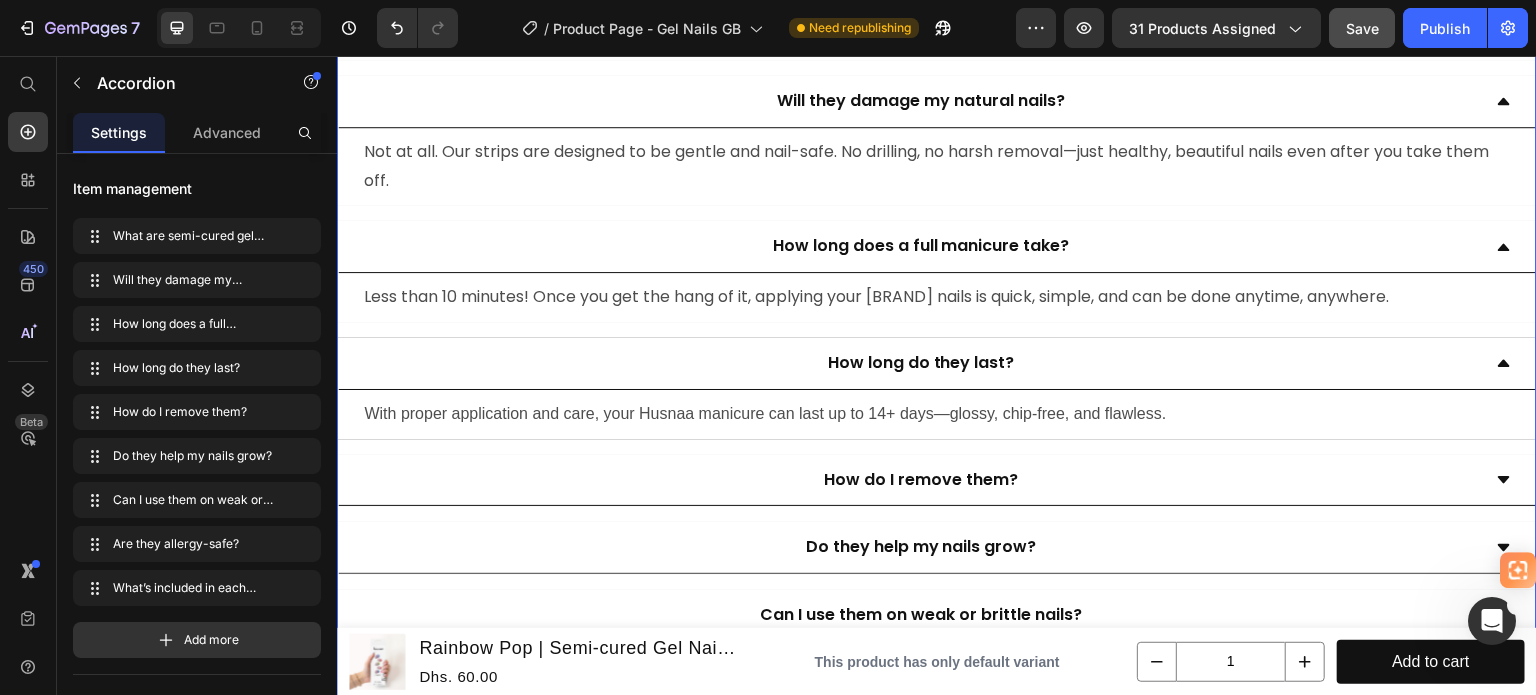 click on "With proper application and care, your Husnaa manicure can last up to 14+ days—glossy, chip-free, and flawless." at bounding box center (937, 414) 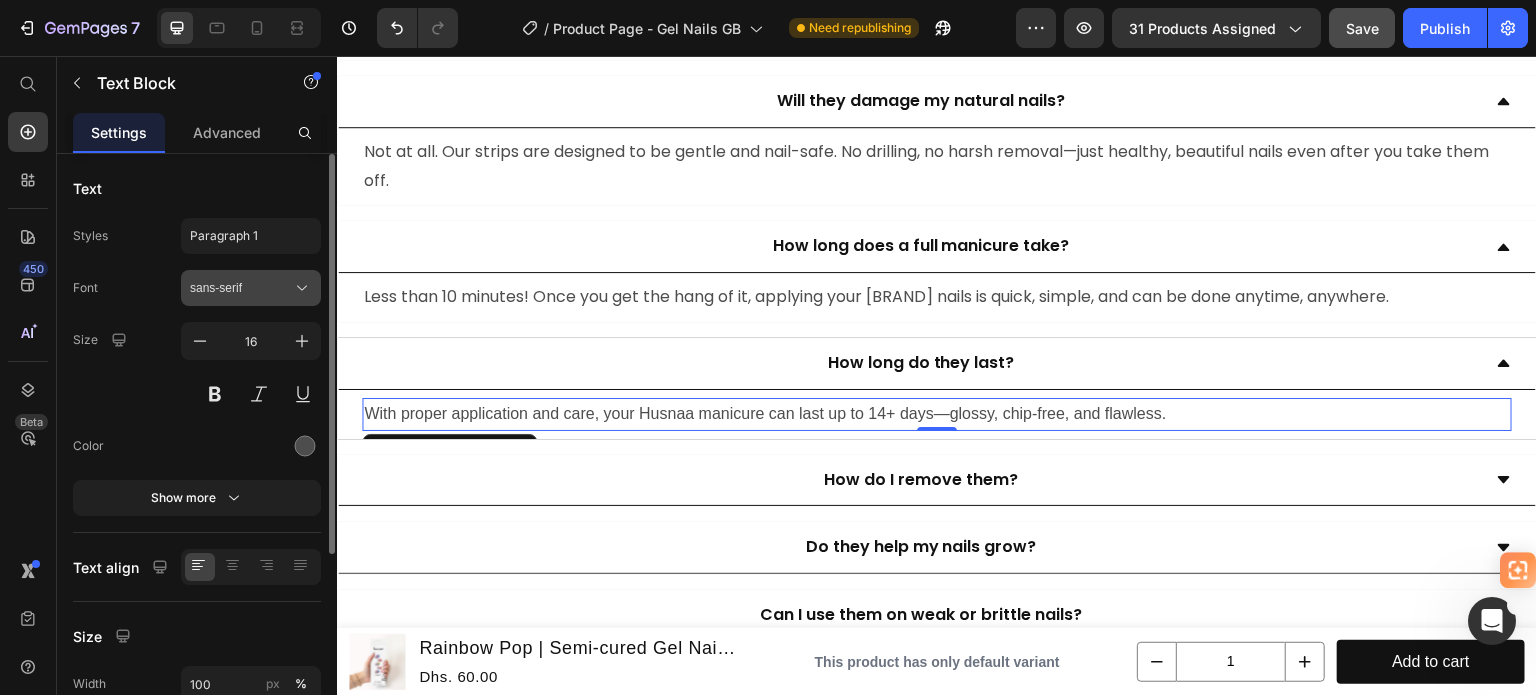click on "sans-serif" at bounding box center [251, 288] 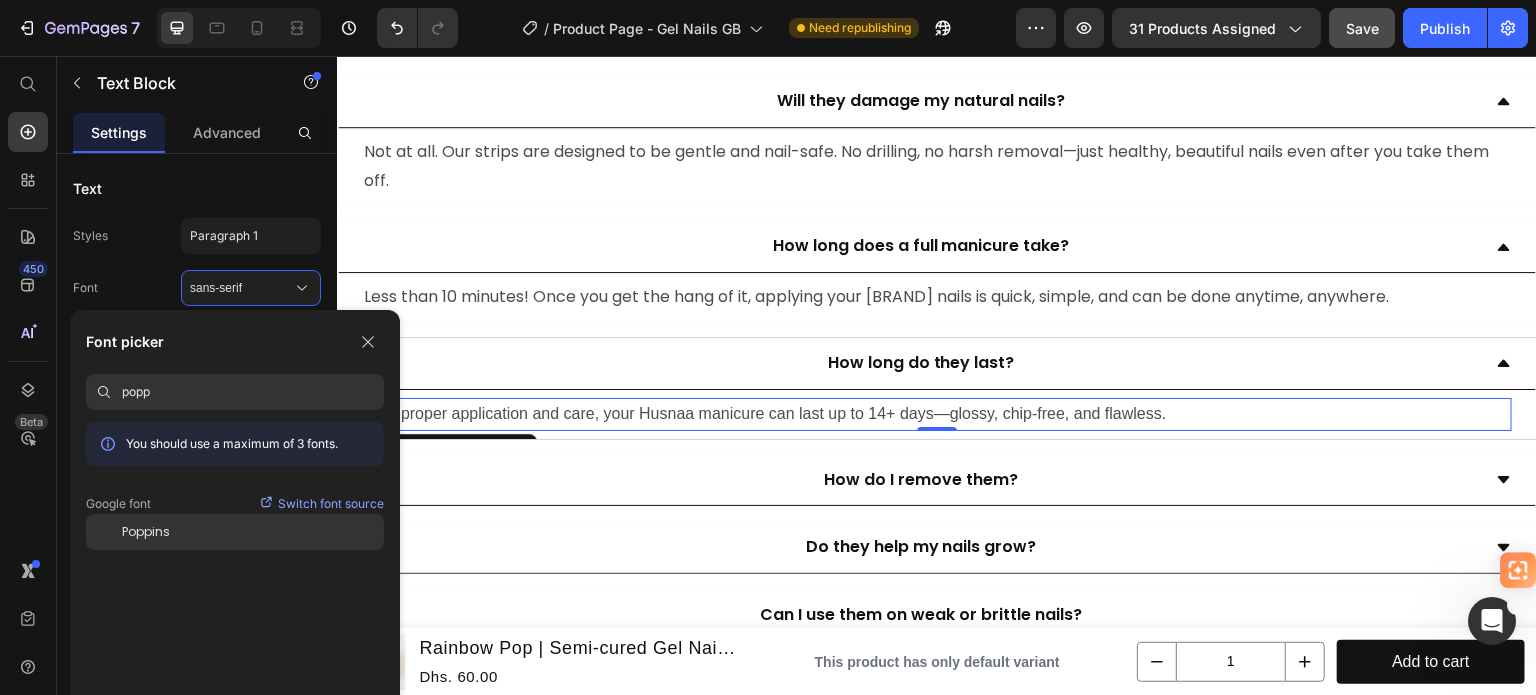 type on "popp" 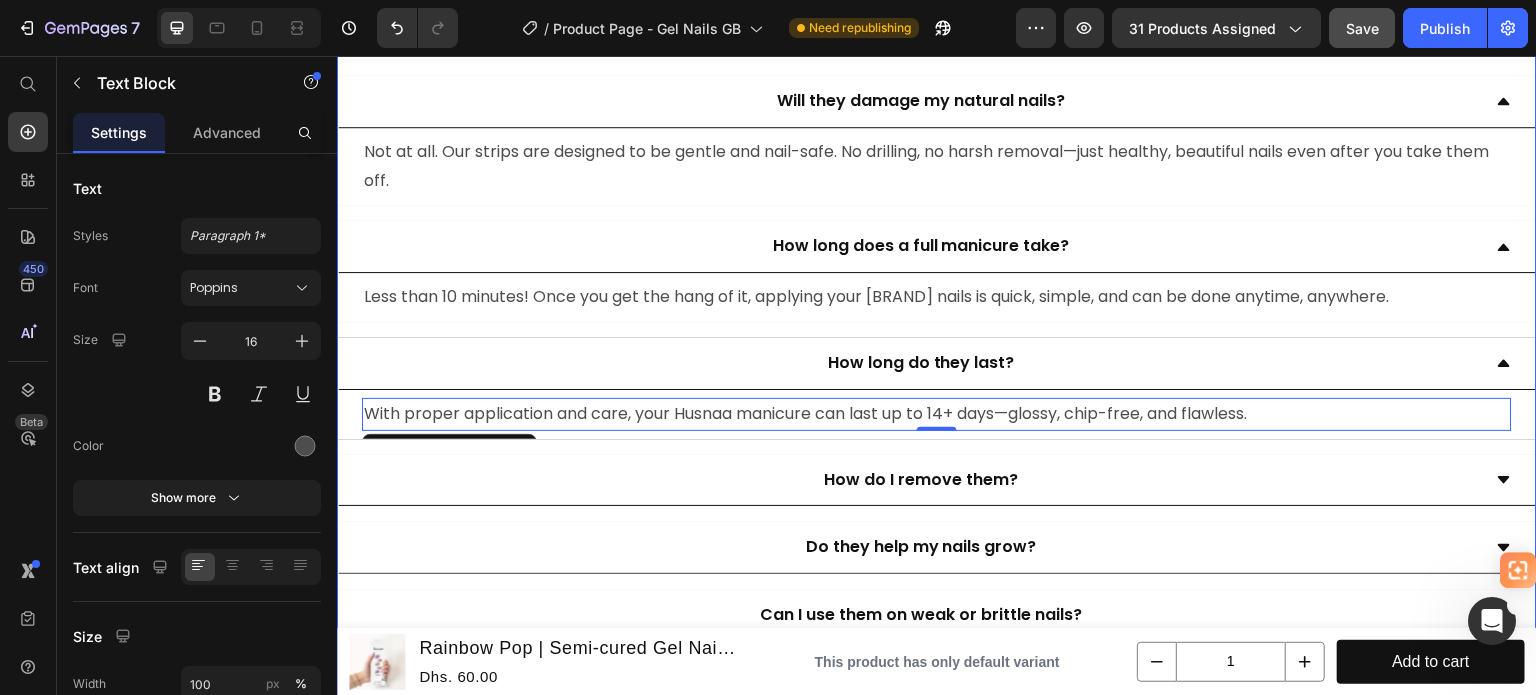 click on "How do I remove them?" at bounding box center (921, 480) 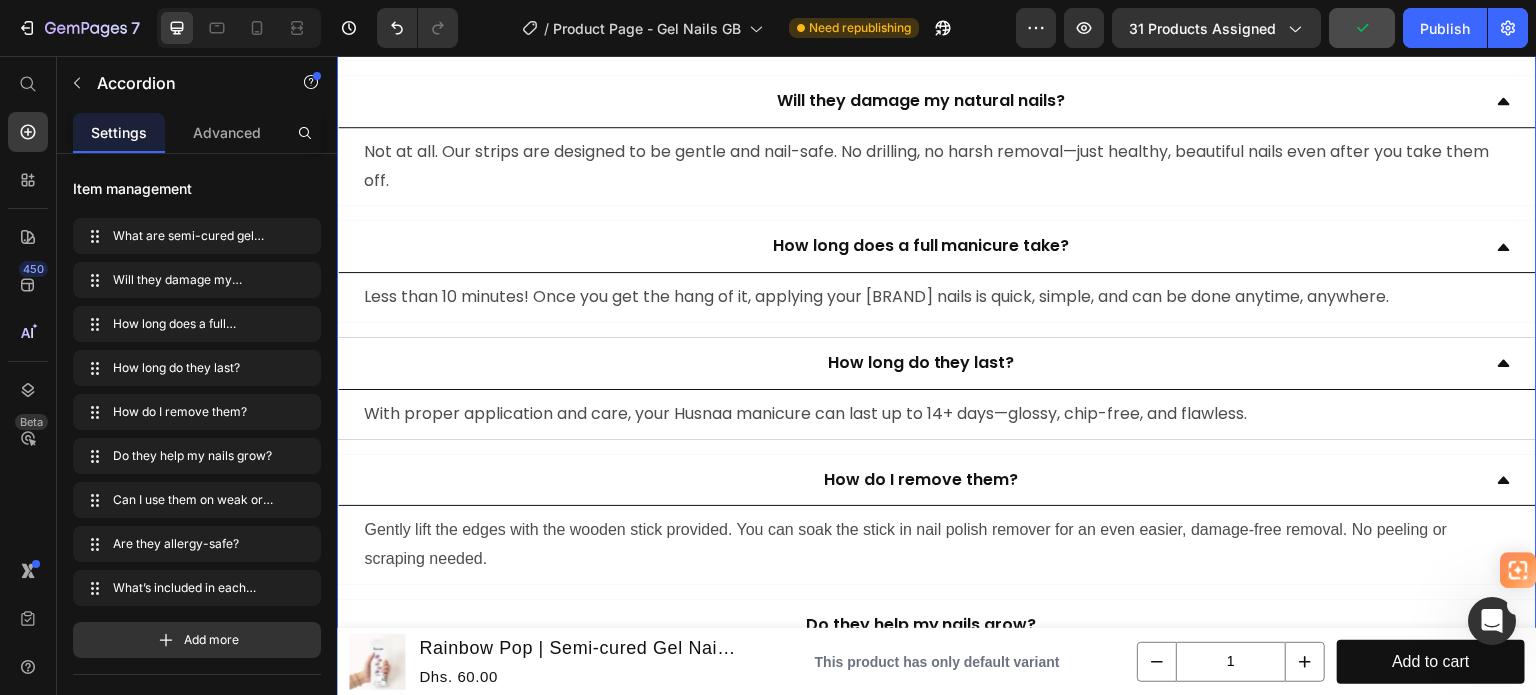click on "Gently lift the edges with the wooden stick provided. You can soak the stick in nail polish remover for an even easier, damage-free removal. No peeling or scraping needed." at bounding box center [937, 545] 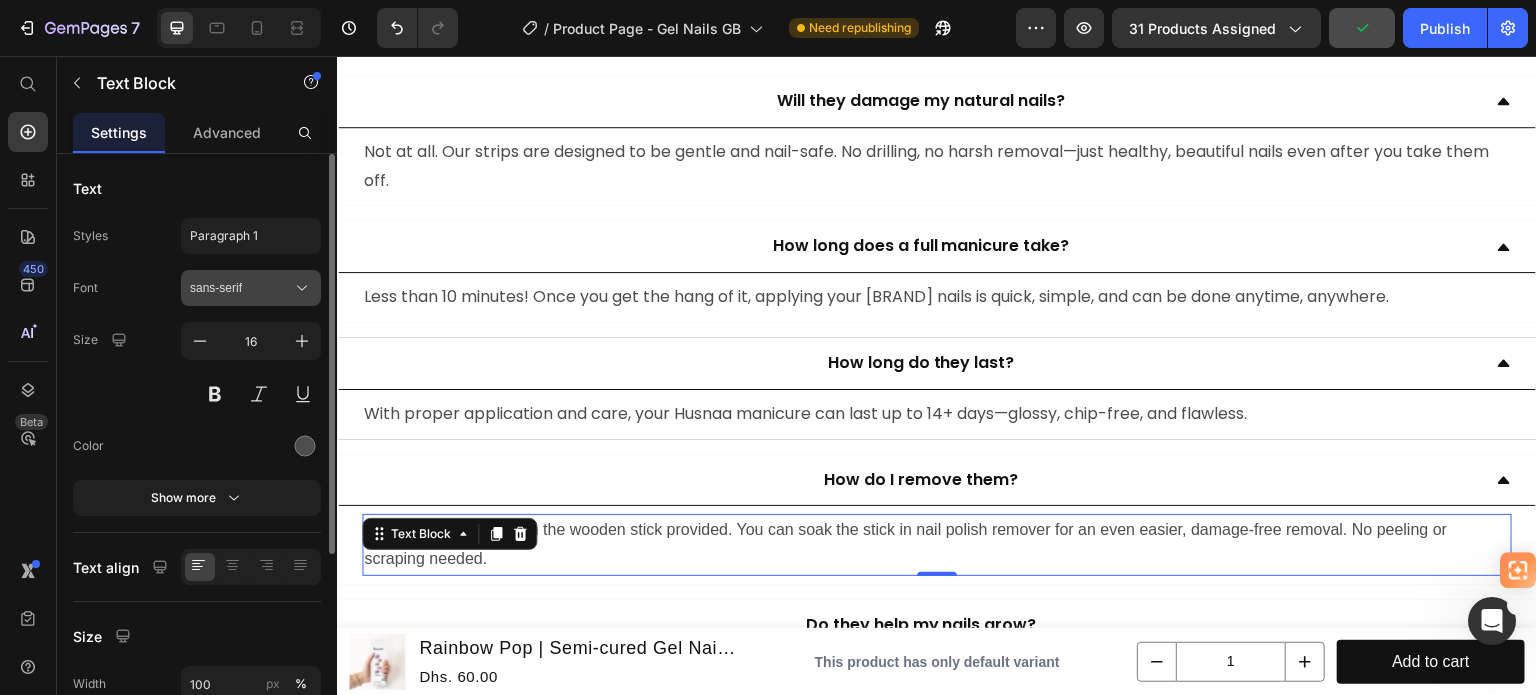 click on "sans-serif" at bounding box center [241, 288] 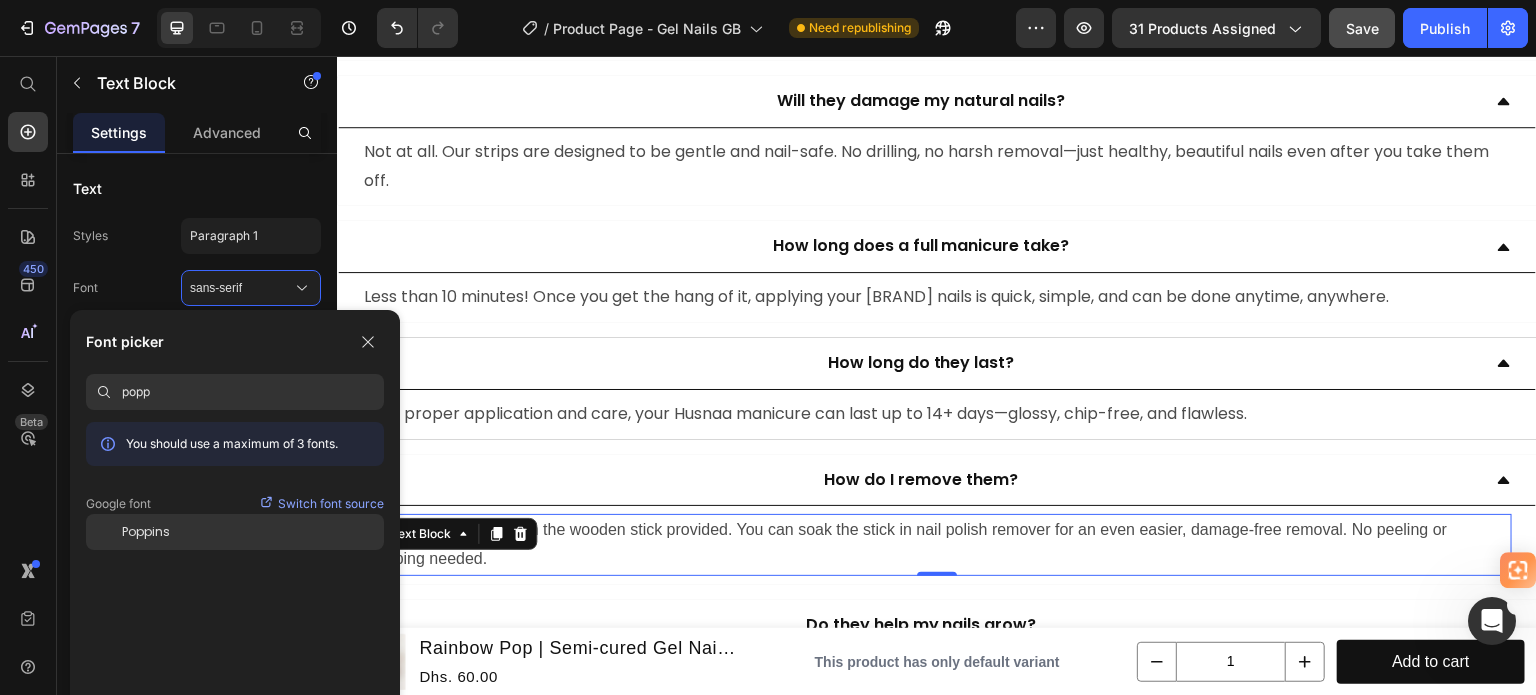 type on "popp" 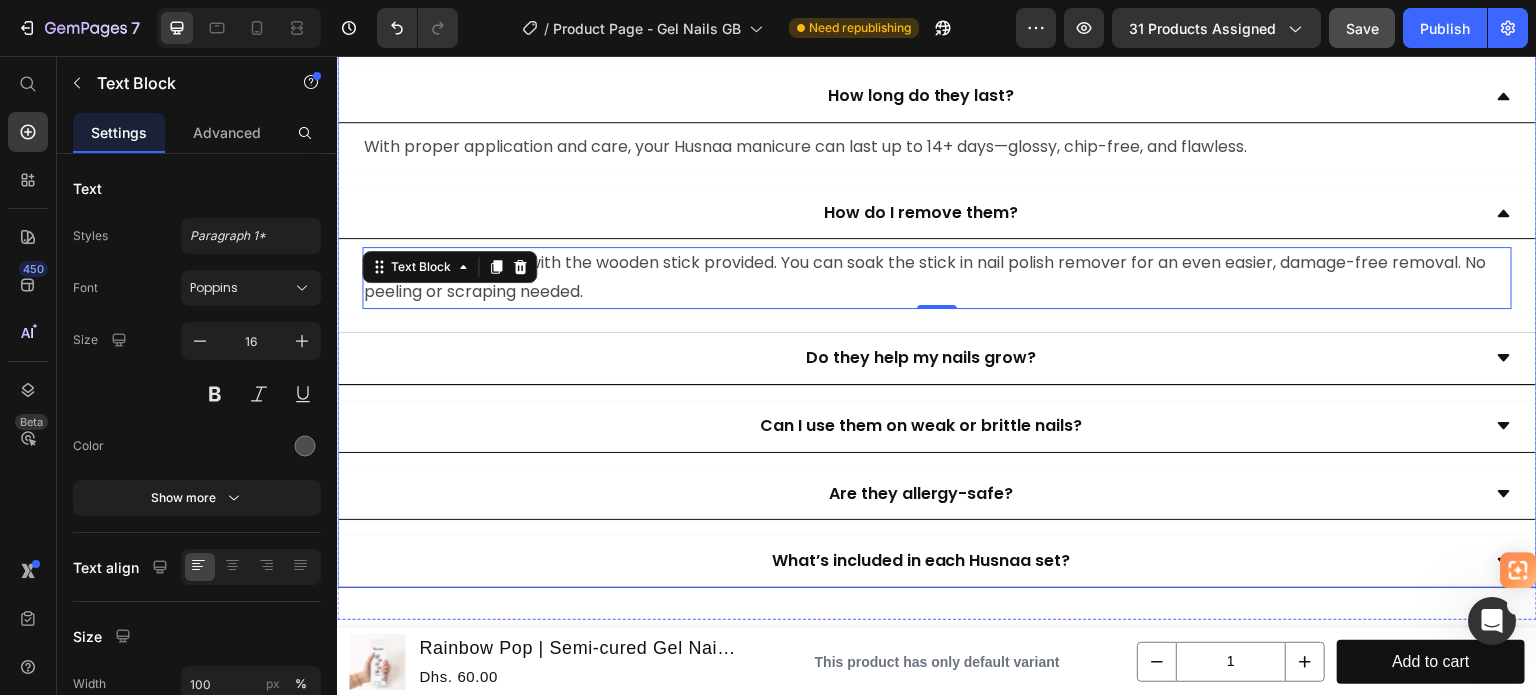 scroll, scrollTop: 6100, scrollLeft: 0, axis: vertical 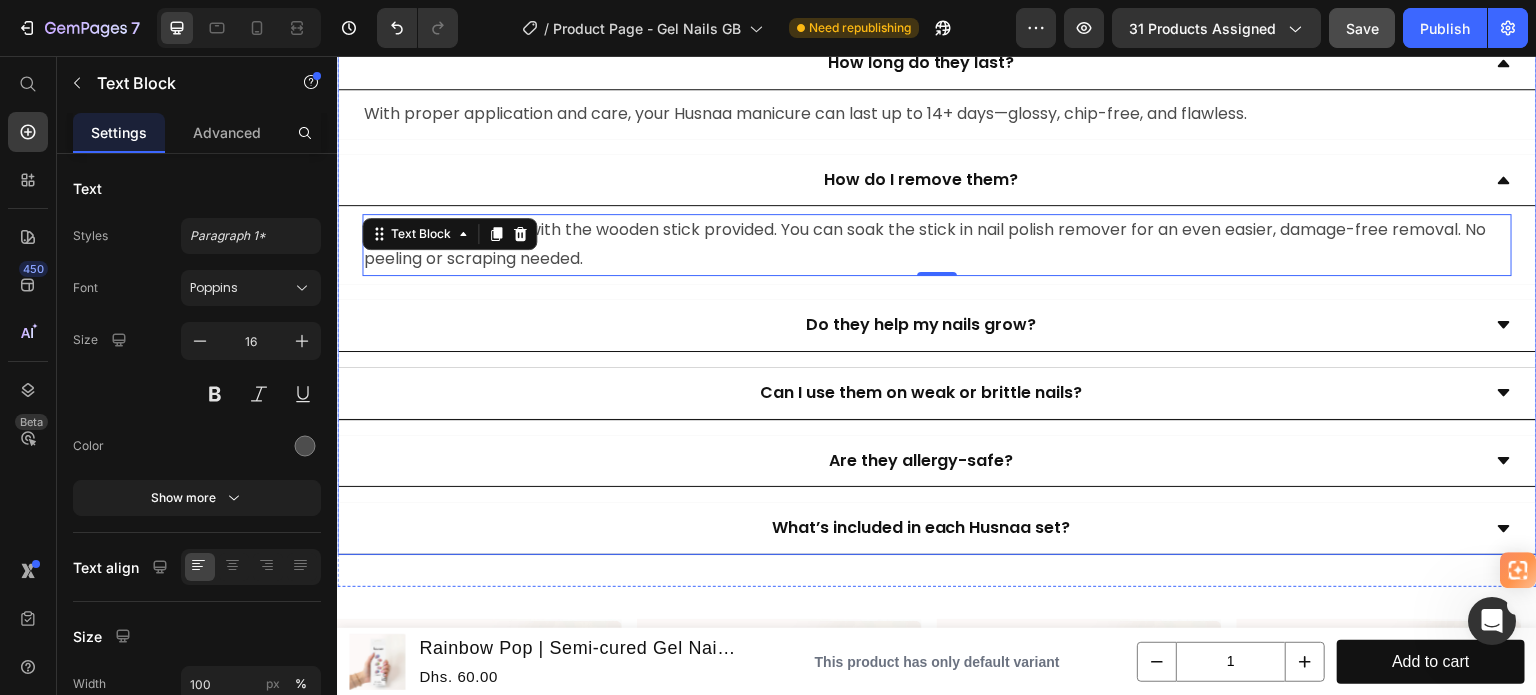 click on "Do they help my nails grow?" at bounding box center (921, 325) 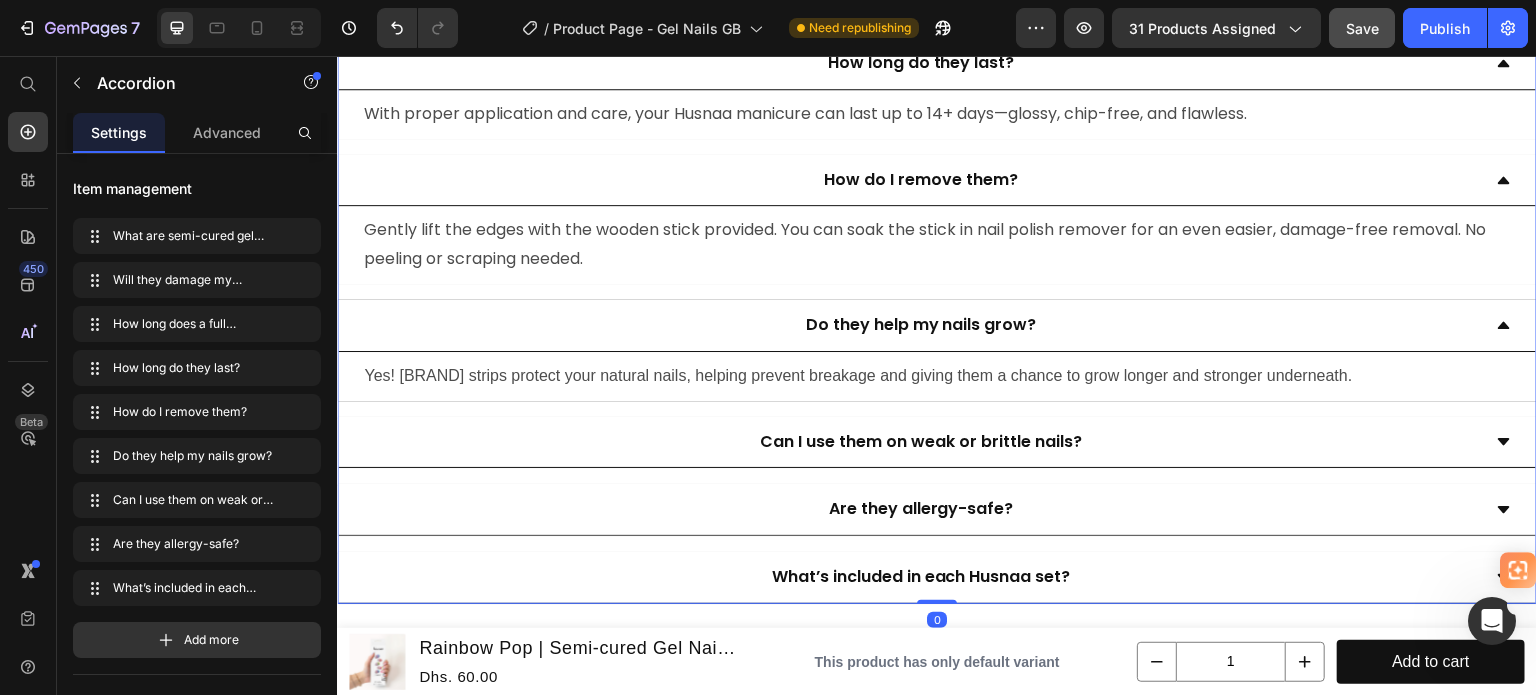 click on "Yes! [BRAND] strips protect your natural nails, helping prevent breakage and giving them a chance to grow longer and stronger underneath." at bounding box center [937, 376] 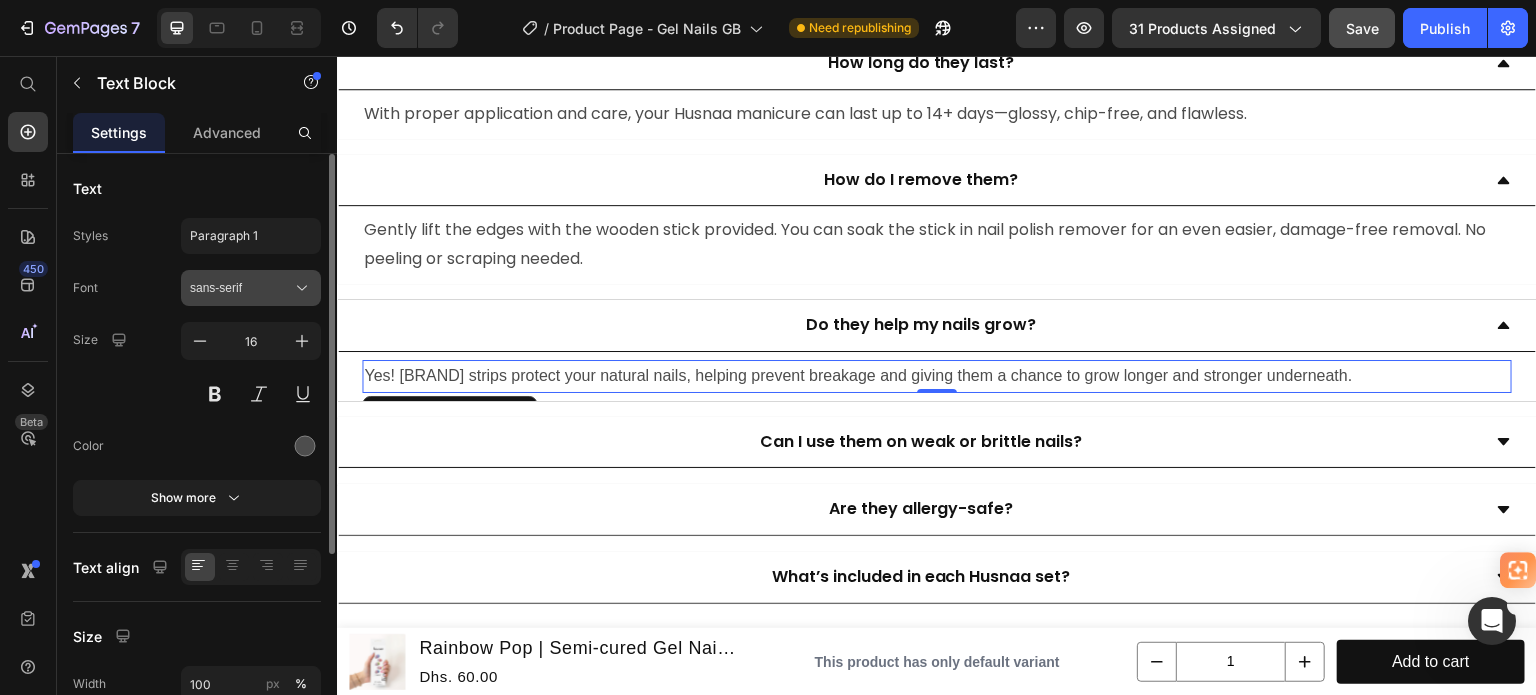 click on "sans-serif" at bounding box center (251, 288) 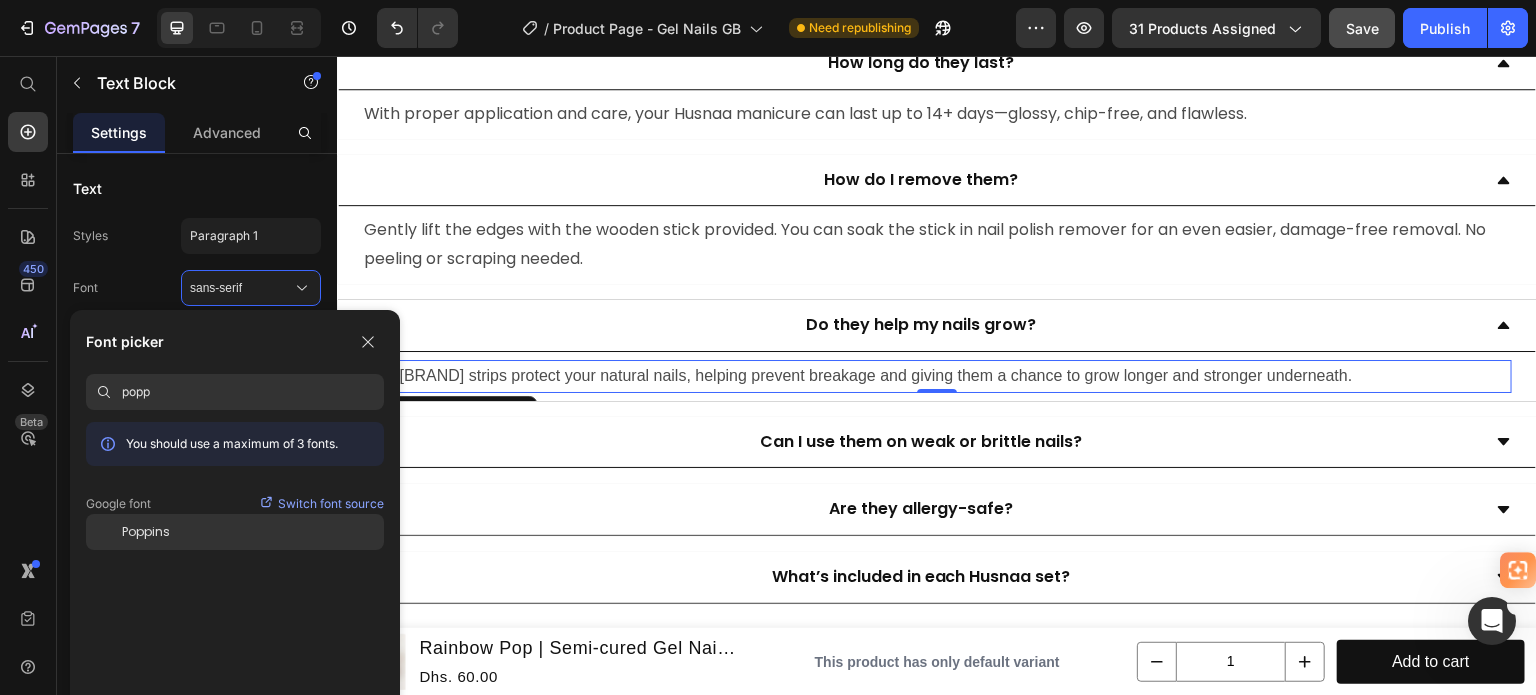 type on "popp" 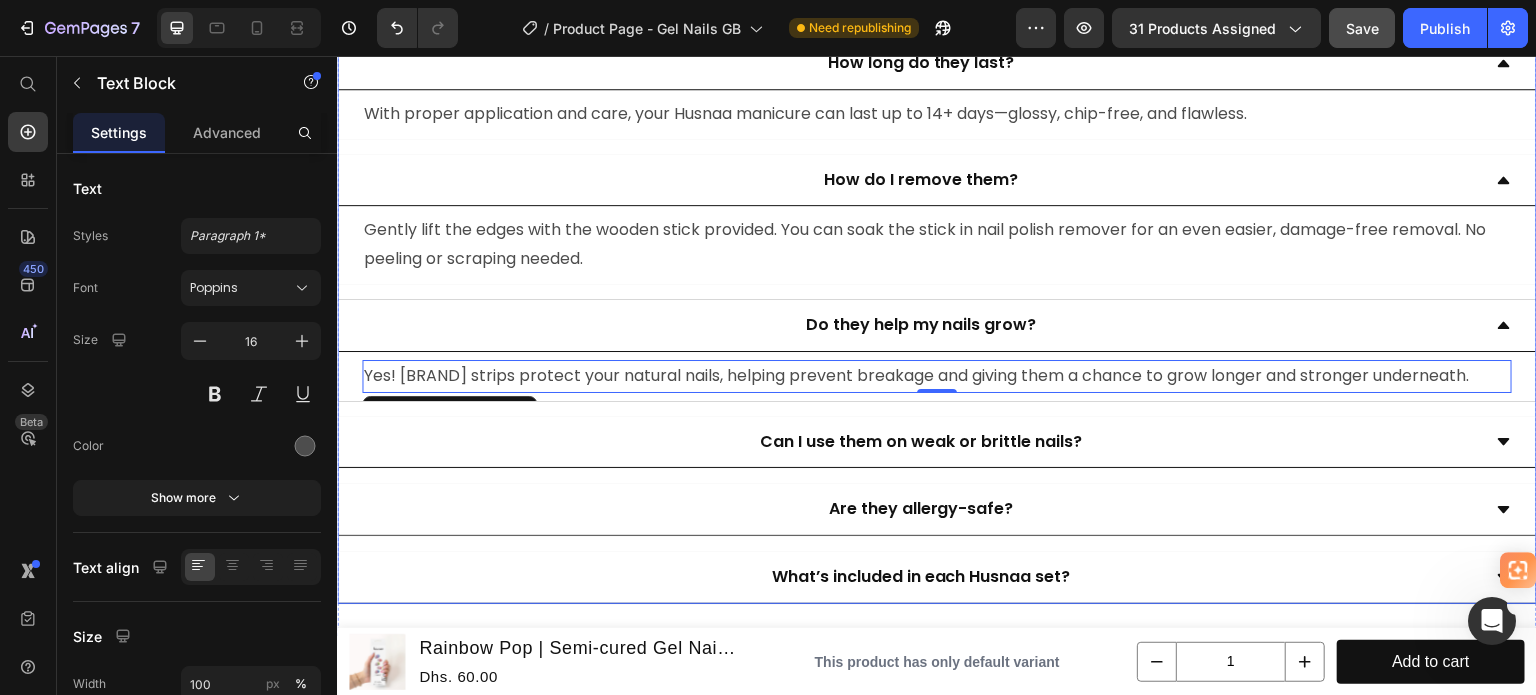 click on "Can I use them on weak or brittle nails?" at bounding box center (921, 442) 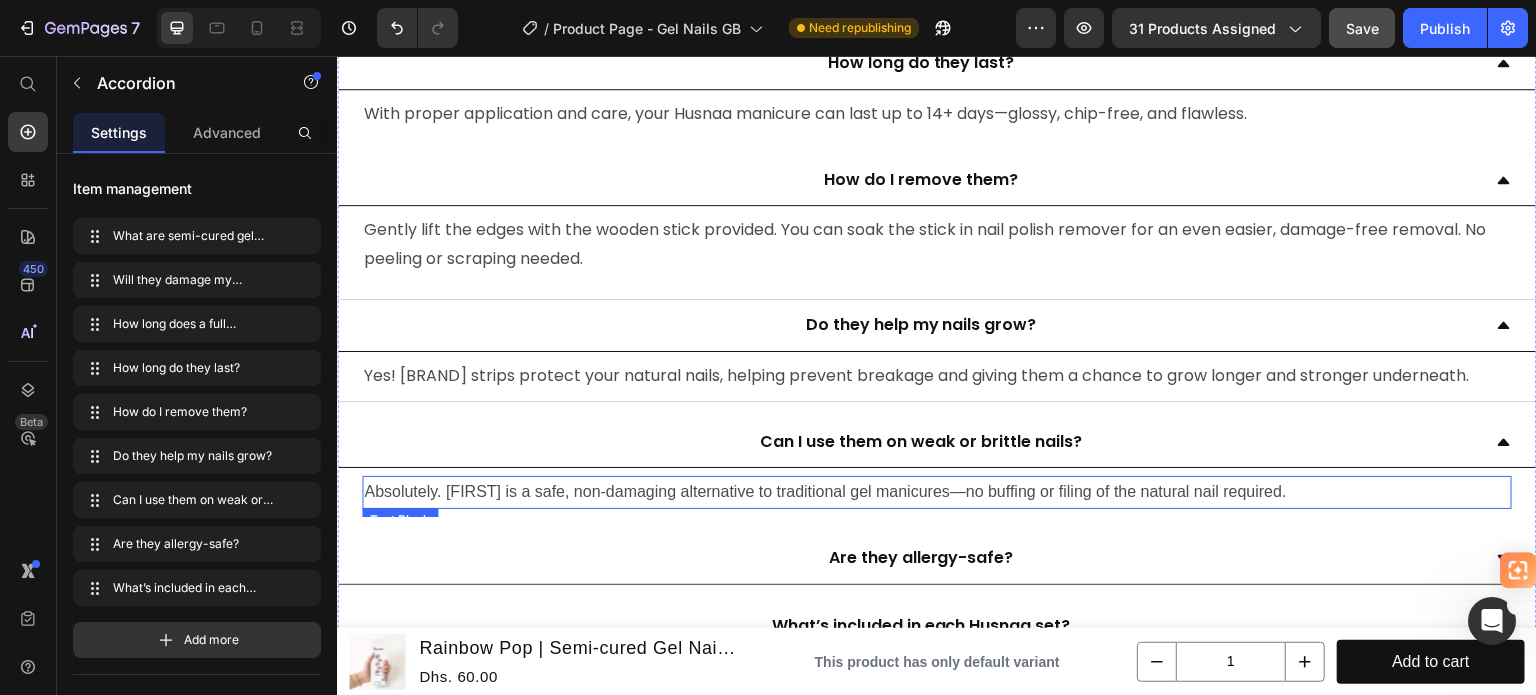 click on "Absolutely. [FIRST] is a safe, non-damaging alternative to traditional gel manicures—no buffing or filing of the natural nail required." at bounding box center (937, 492) 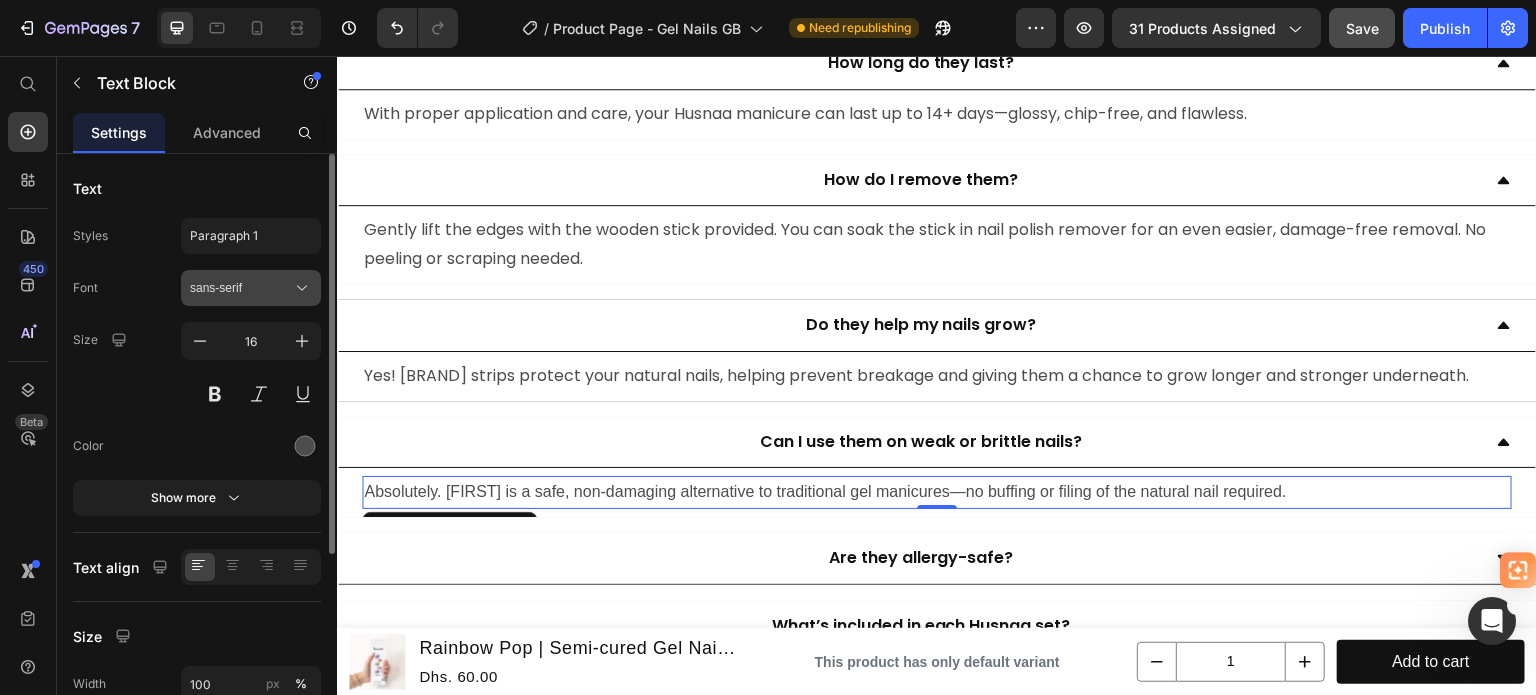 click on "sans-serif" at bounding box center [241, 288] 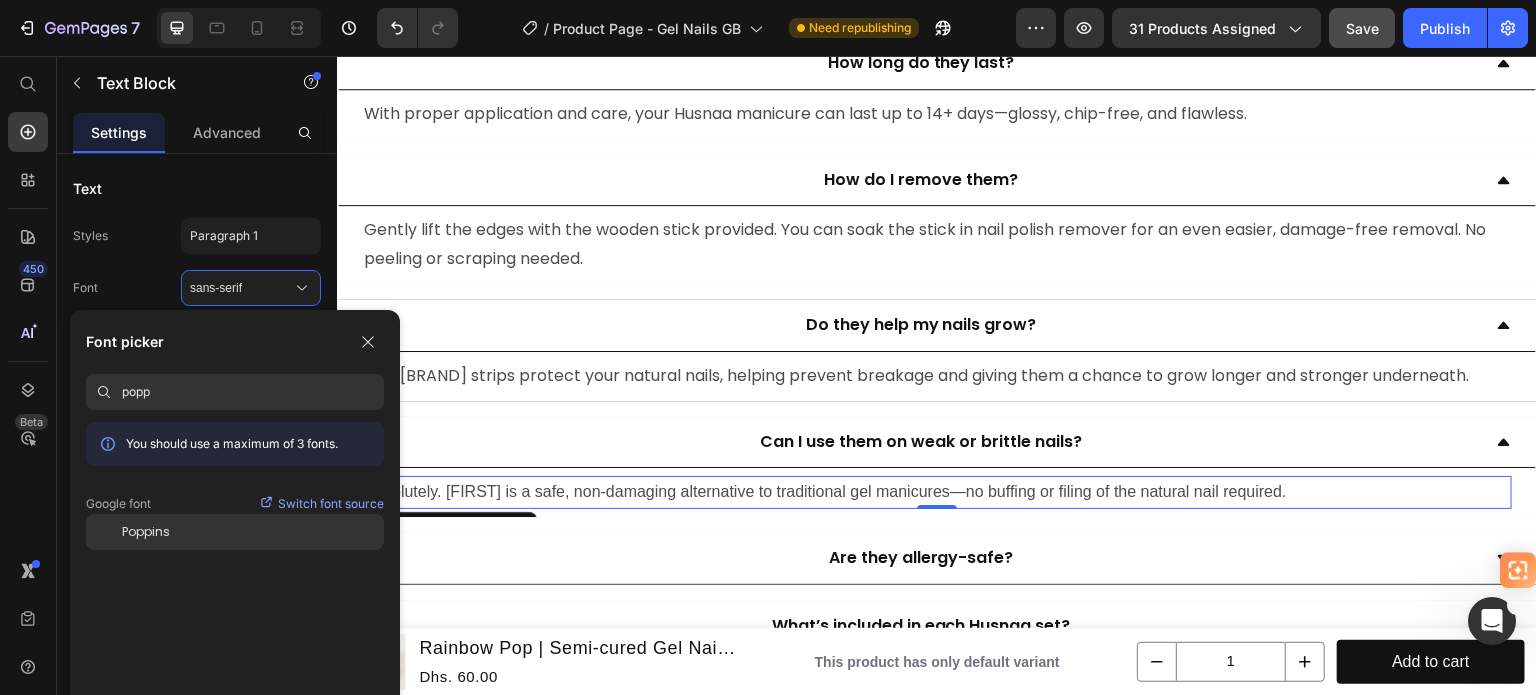 type on "popp" 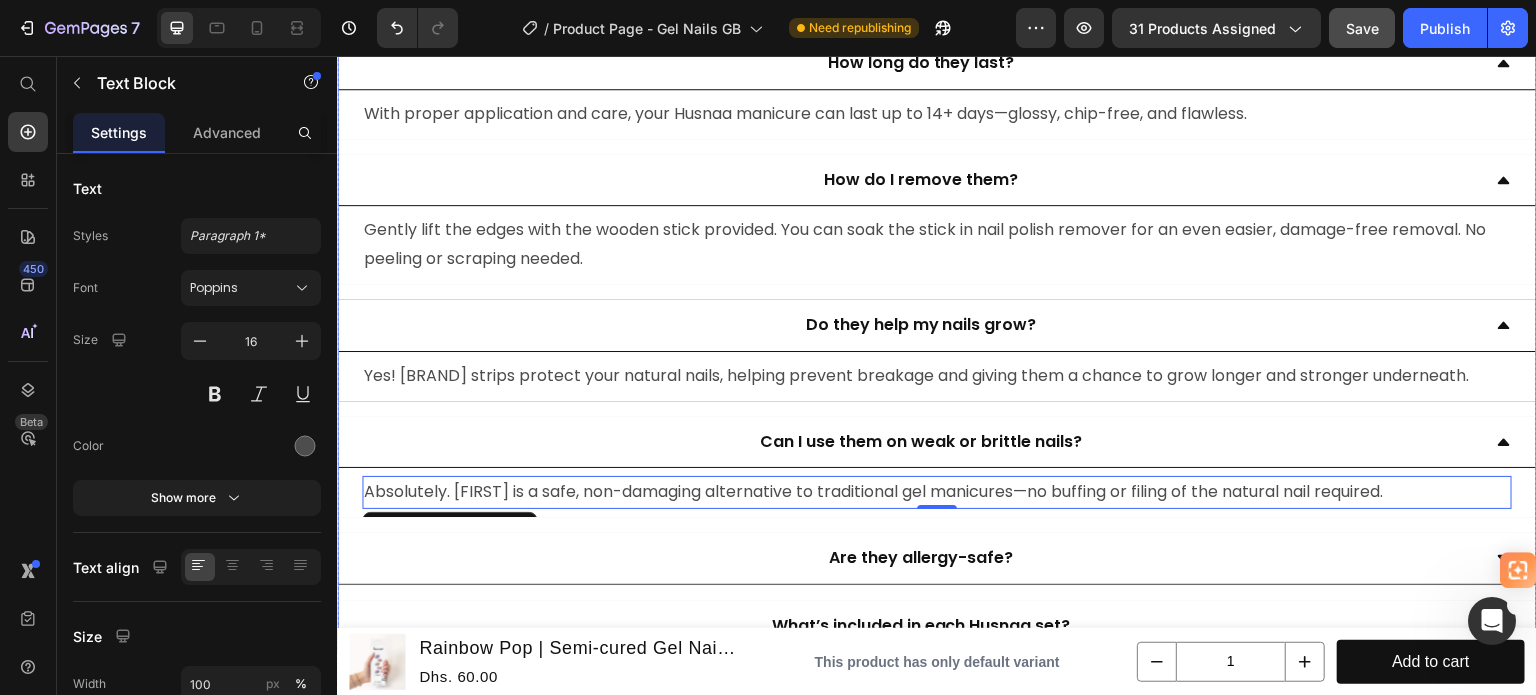 click on "Are they allergy-safe?" at bounding box center [921, 558] 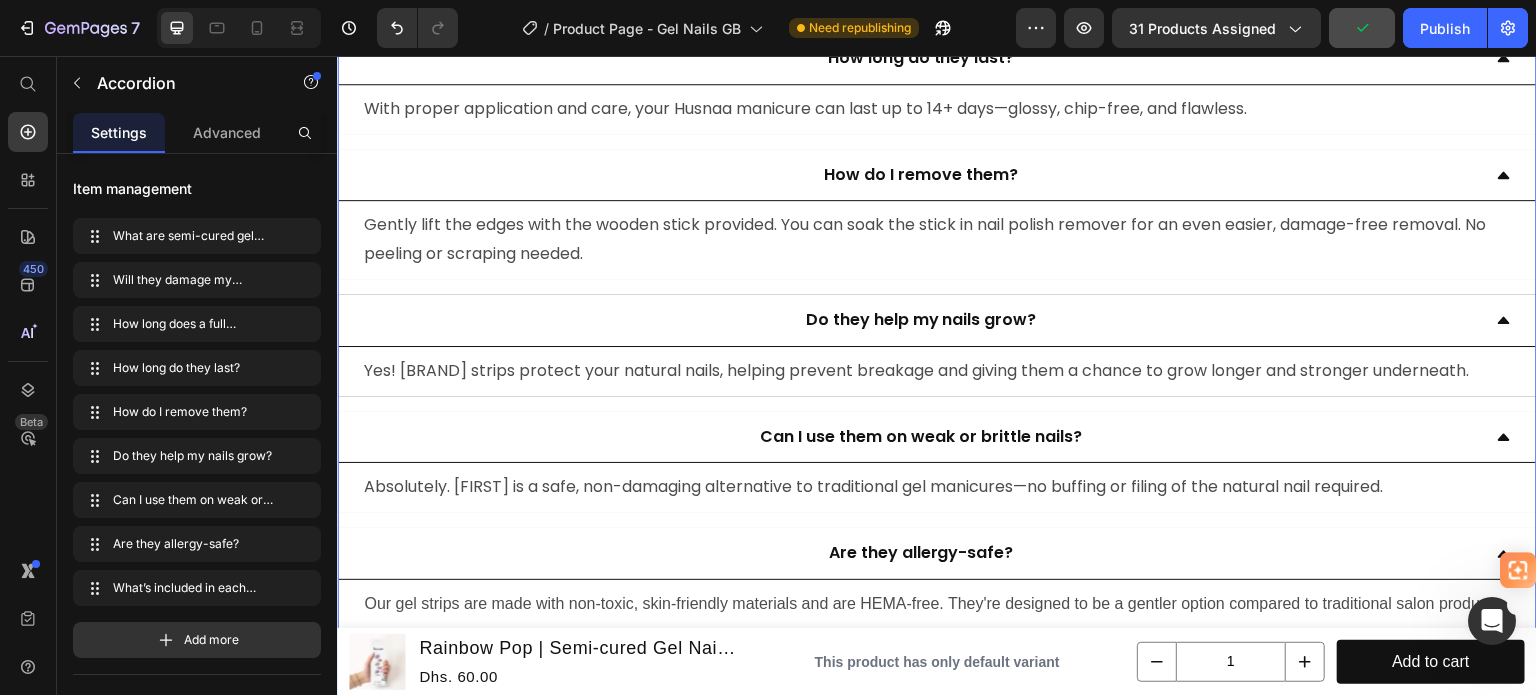 scroll, scrollTop: 6400, scrollLeft: 0, axis: vertical 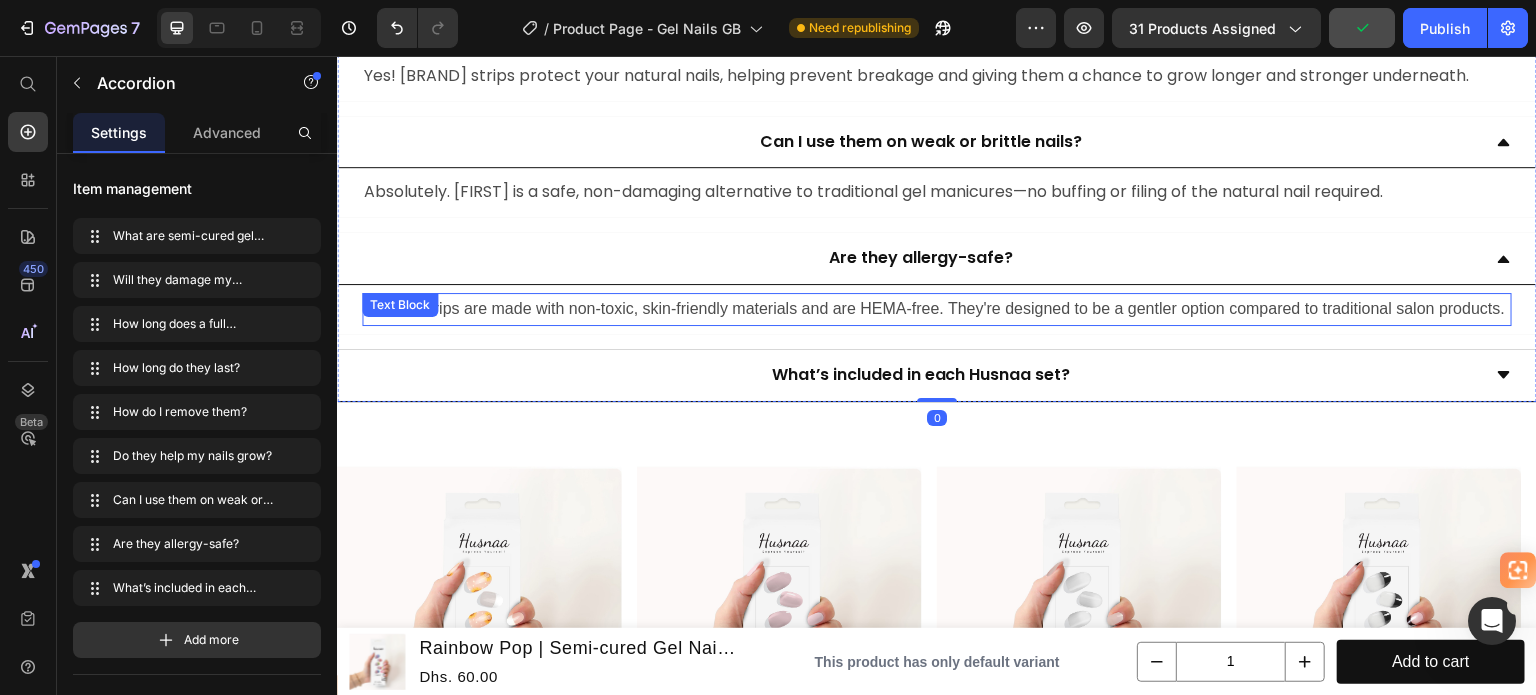 click on "Our gel strips are made with non-toxic, skin-friendly materials and are HEMA-free. They're designed to be a gentler option compared to traditional salon products." at bounding box center [937, 309] 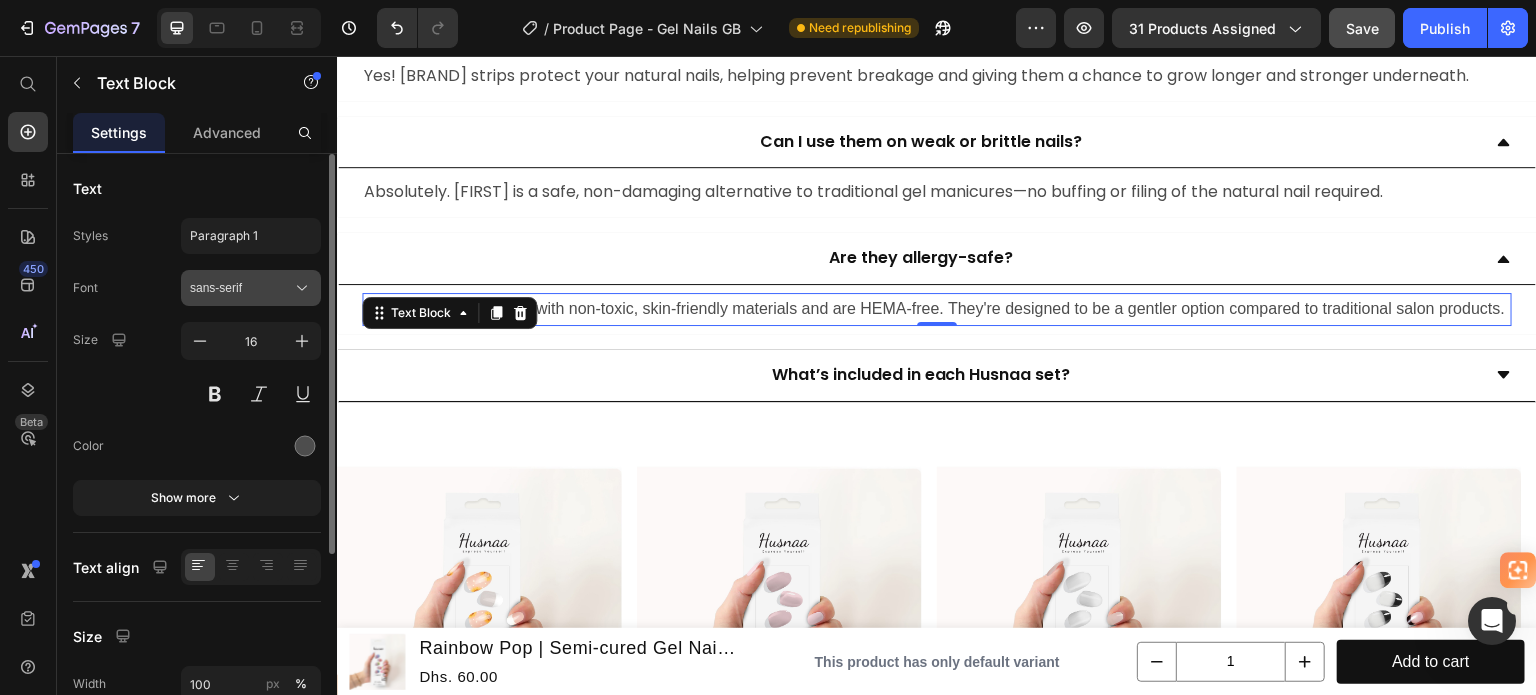click on "sans-serif" at bounding box center [251, 288] 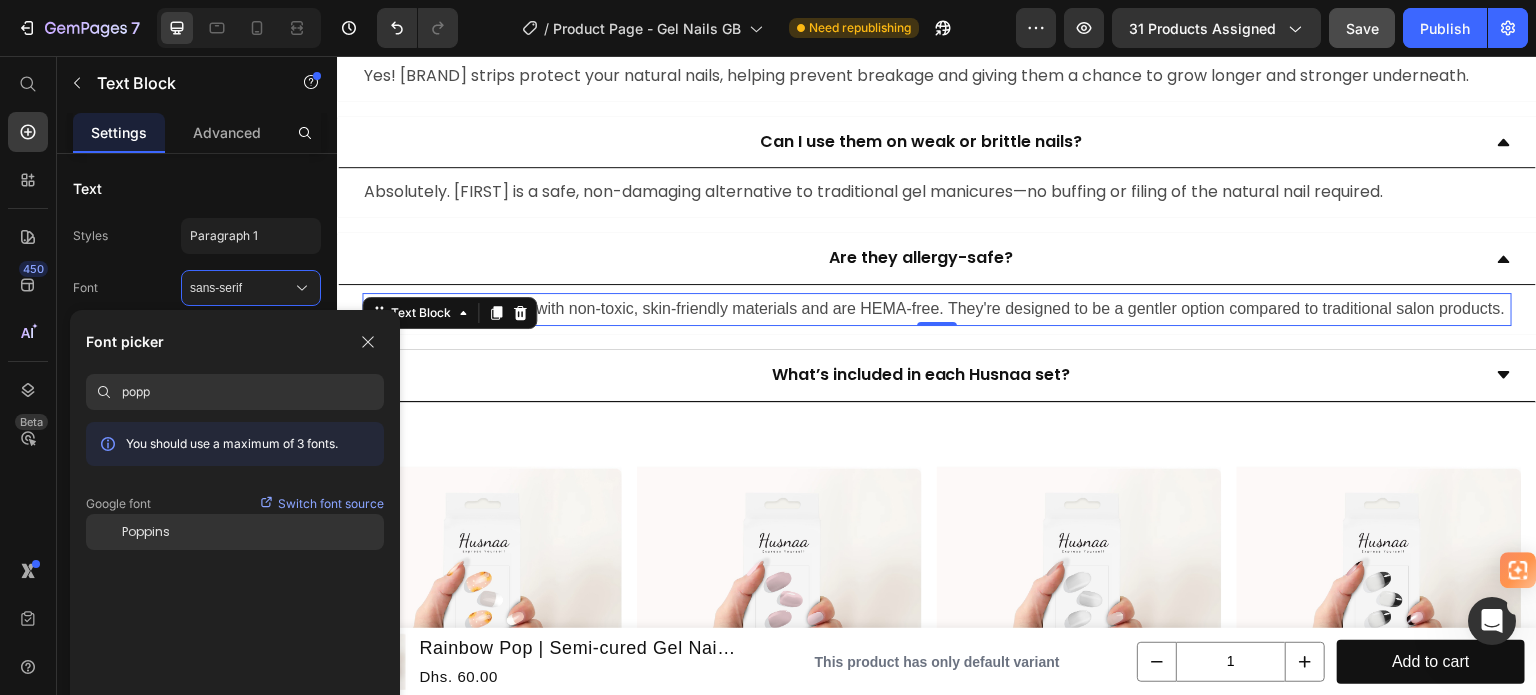 type on "popp" 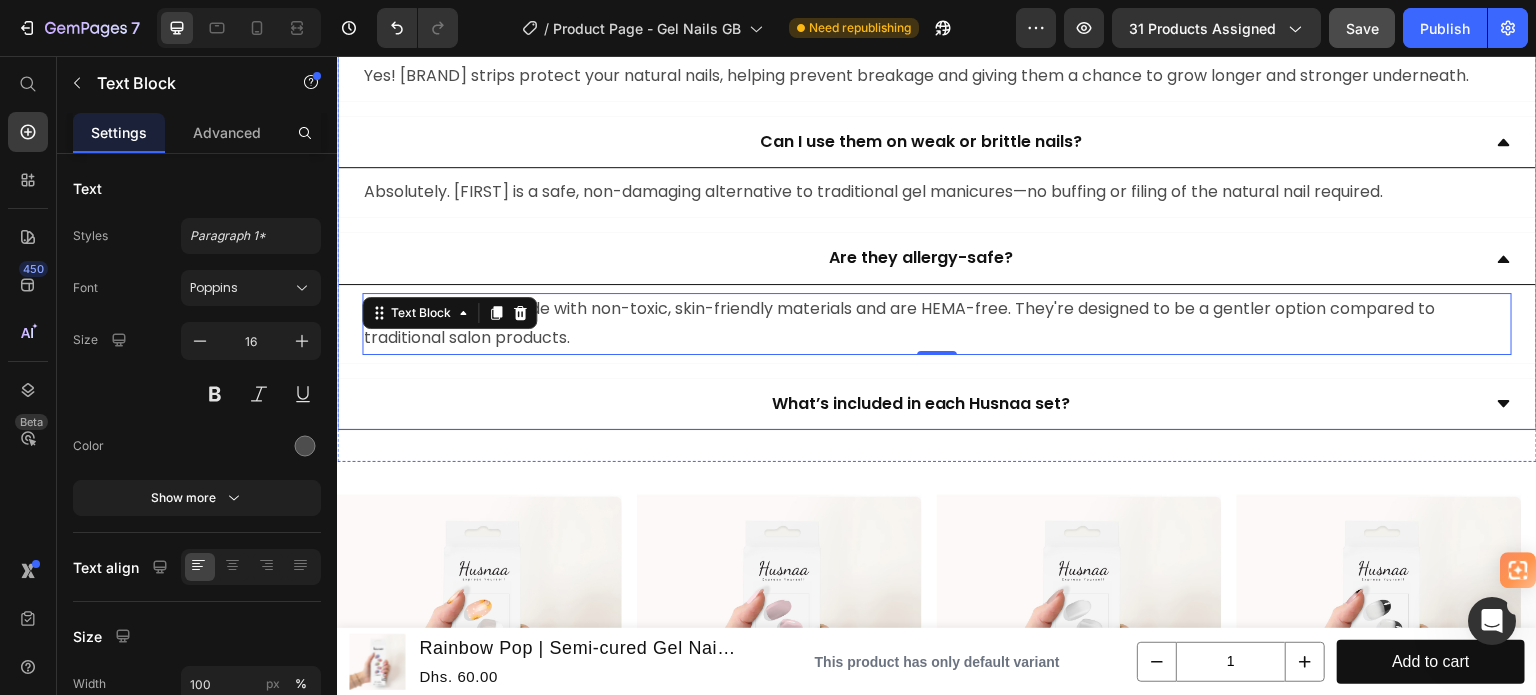 click on "What’s included in each Husnaa set?" at bounding box center [921, 404] 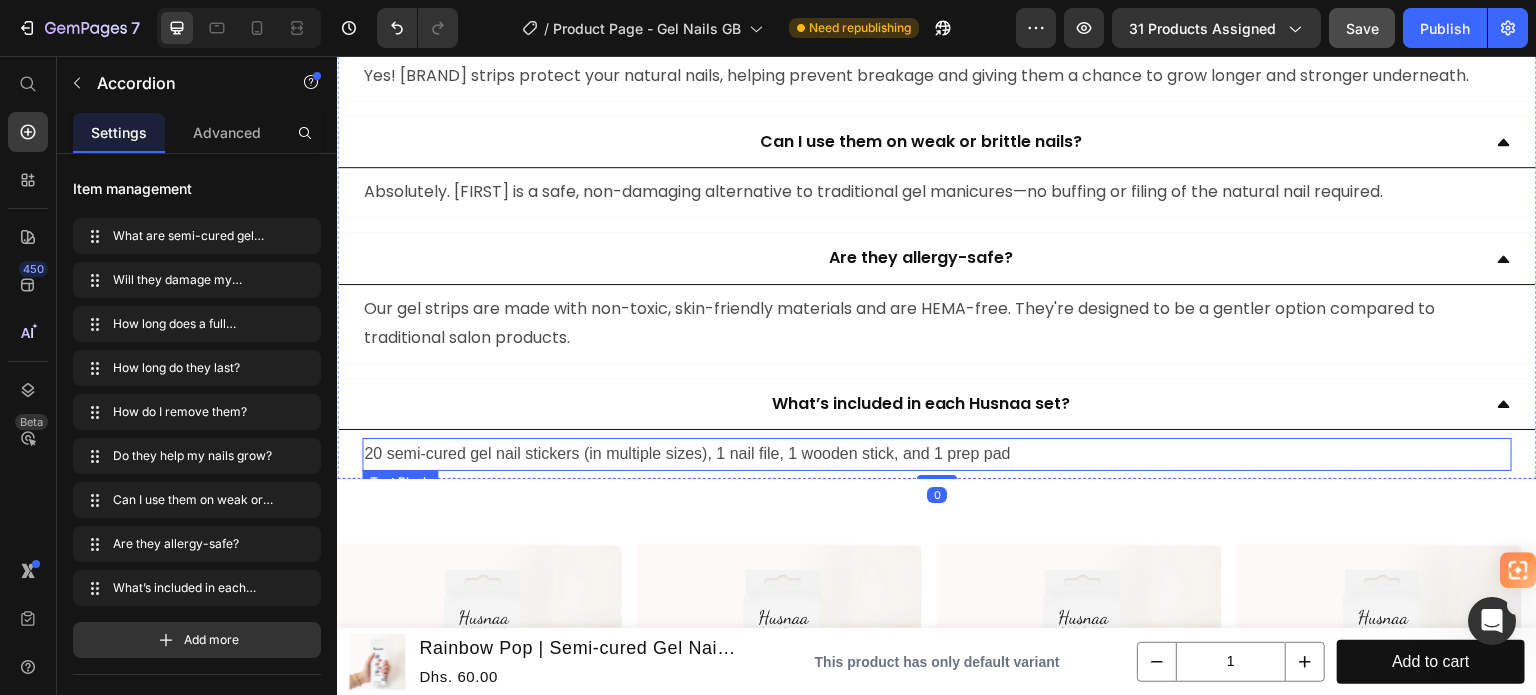 click on "20 semi-cured gel nail stickers (in multiple sizes), 1 nail file, 1 wooden stick, and 1 prep pad" at bounding box center [937, 454] 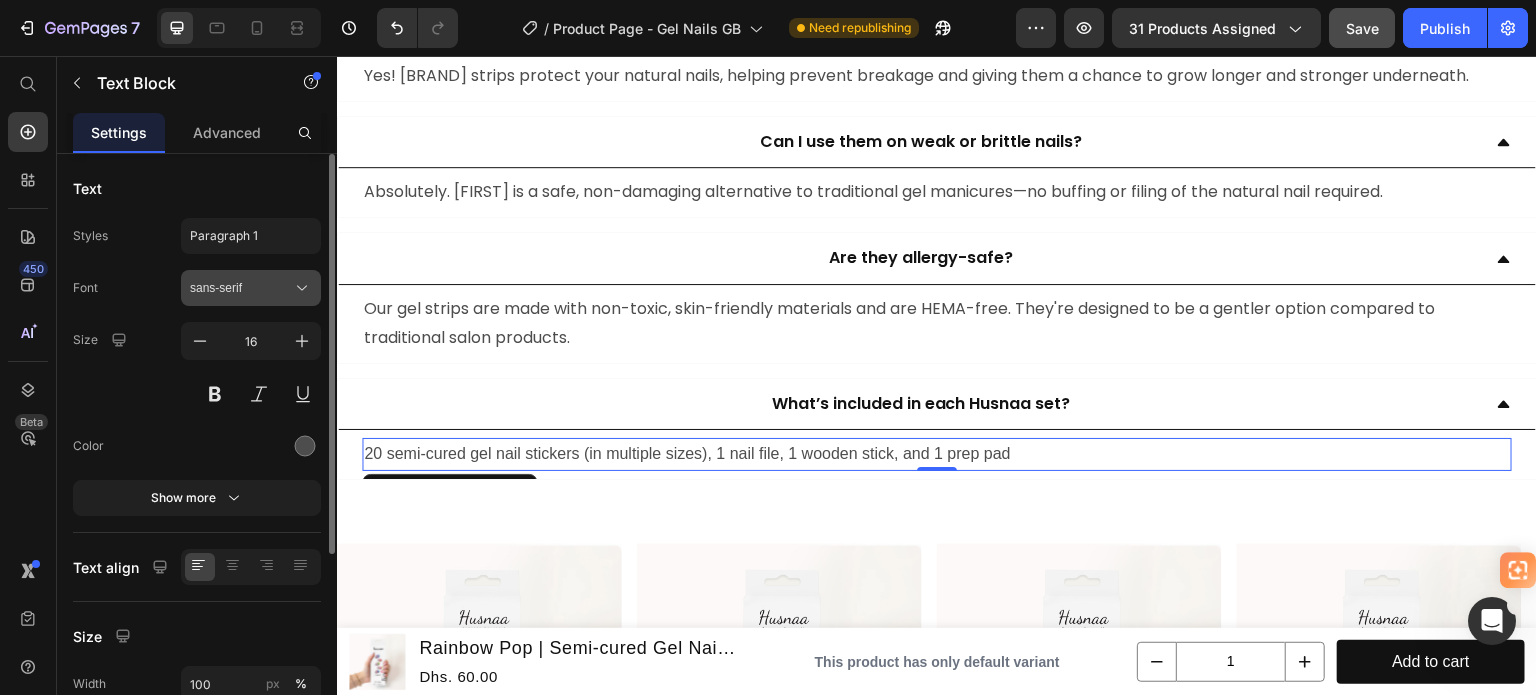 click on "sans-serif" at bounding box center [241, 288] 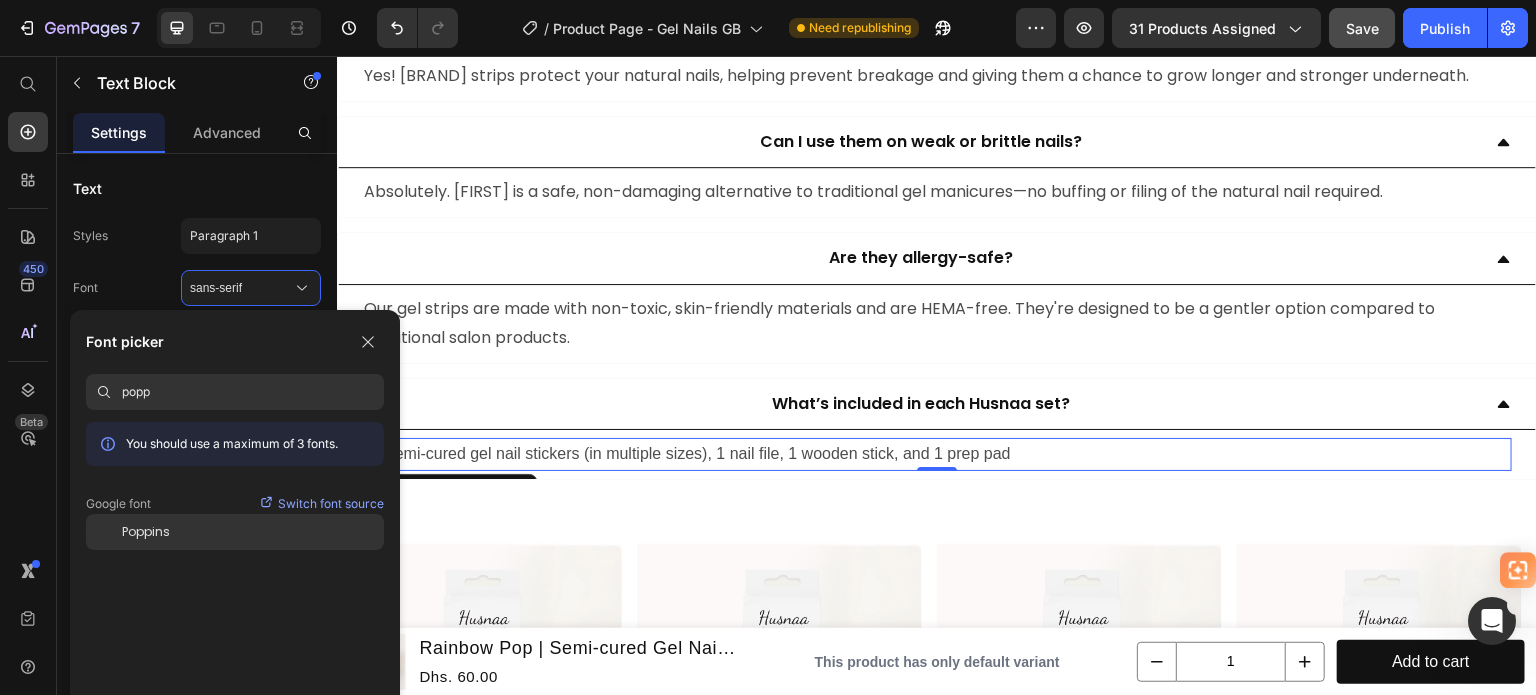 type on "popp" 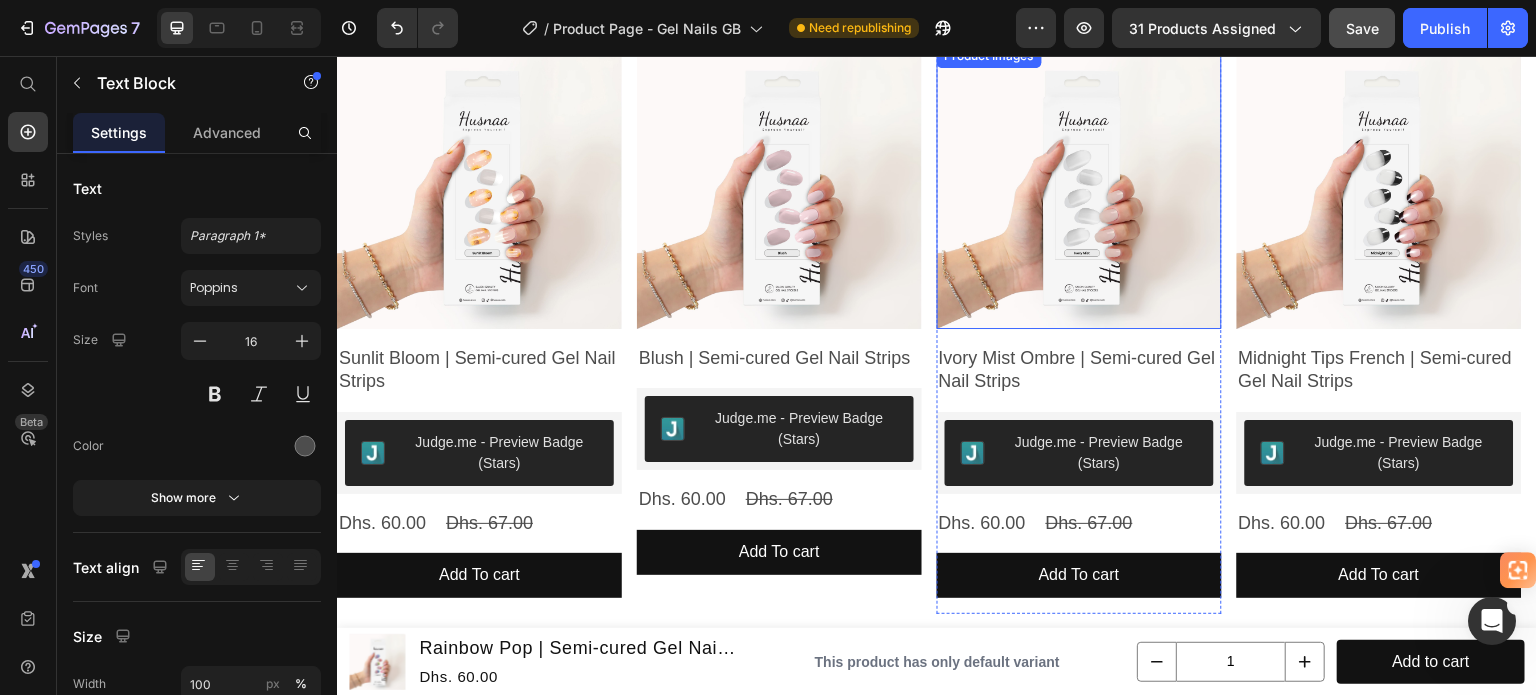 scroll, scrollTop: 6900, scrollLeft: 0, axis: vertical 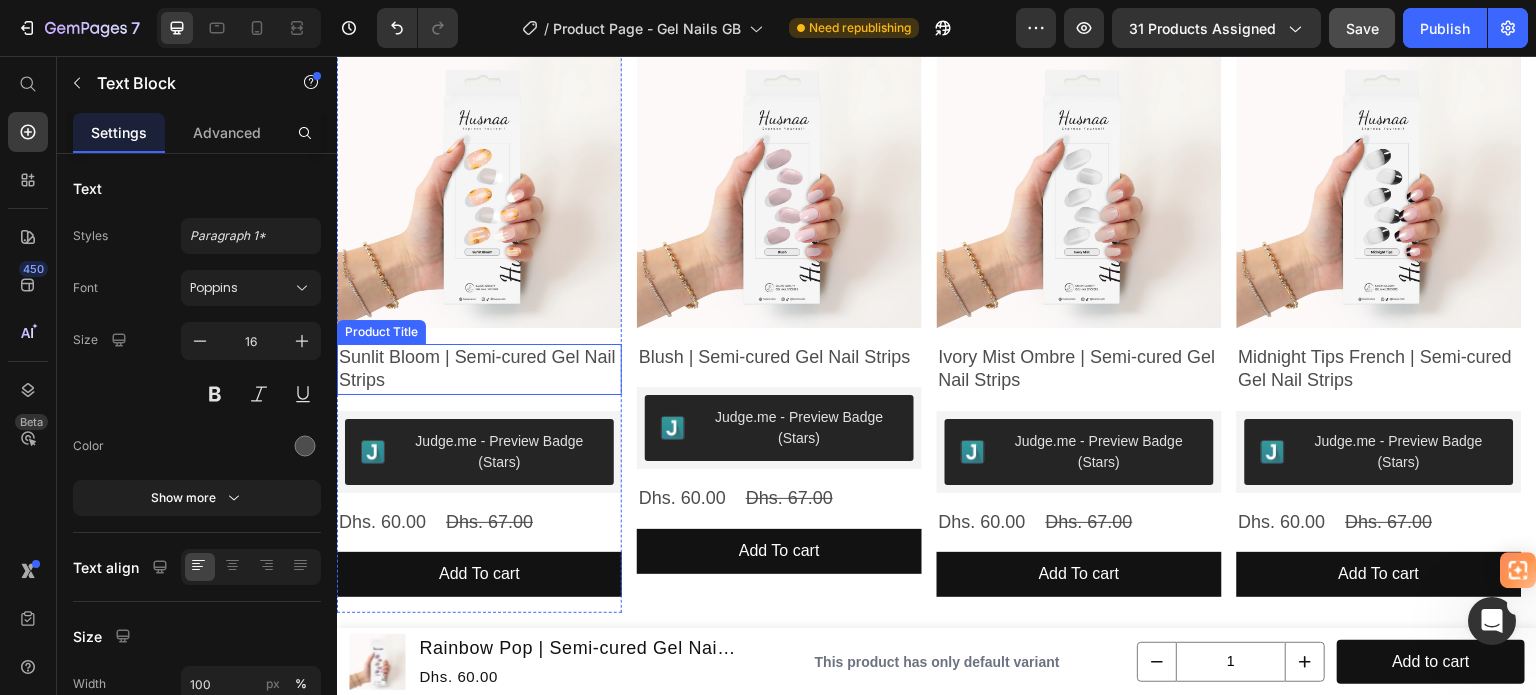 click on "Sunlit Bloom | Semi-cured Gel Nail Strips" at bounding box center (479, 369) 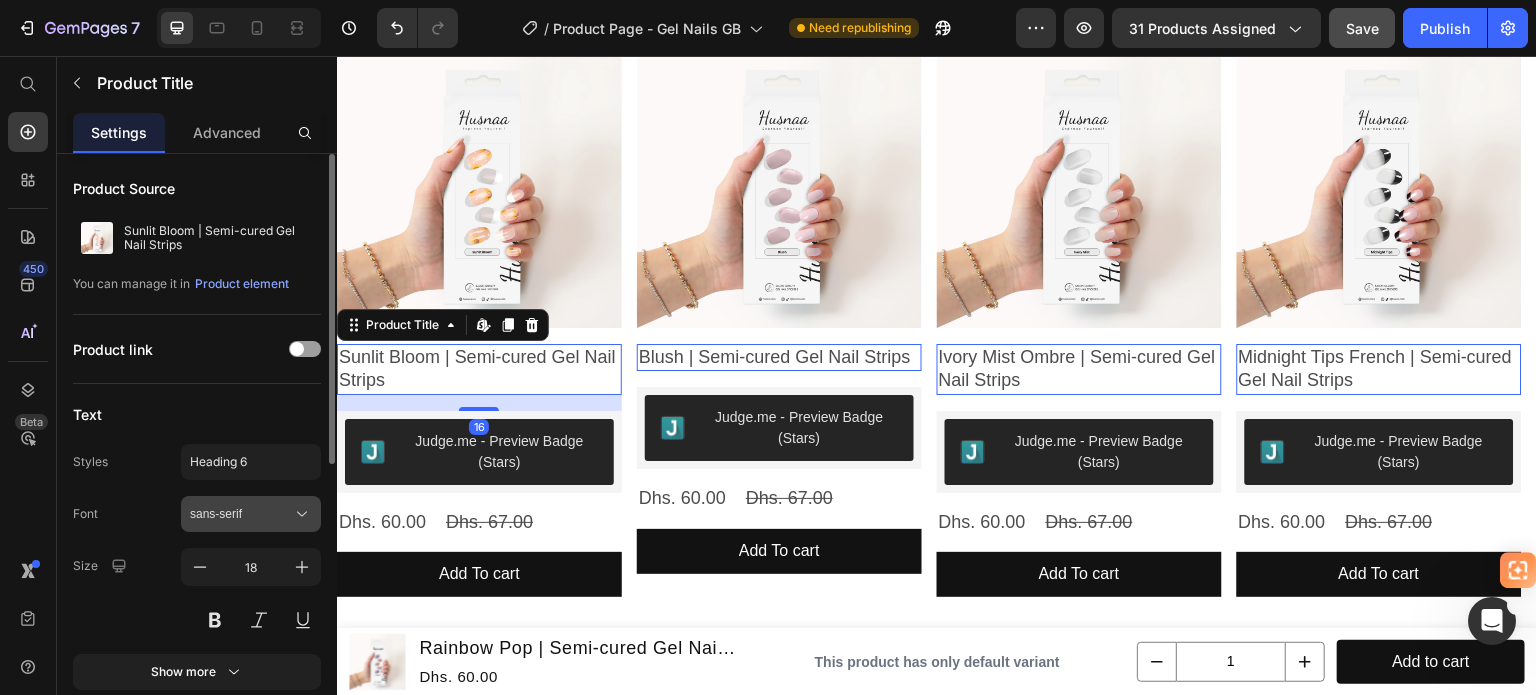 click on "sans-serif" at bounding box center (251, 514) 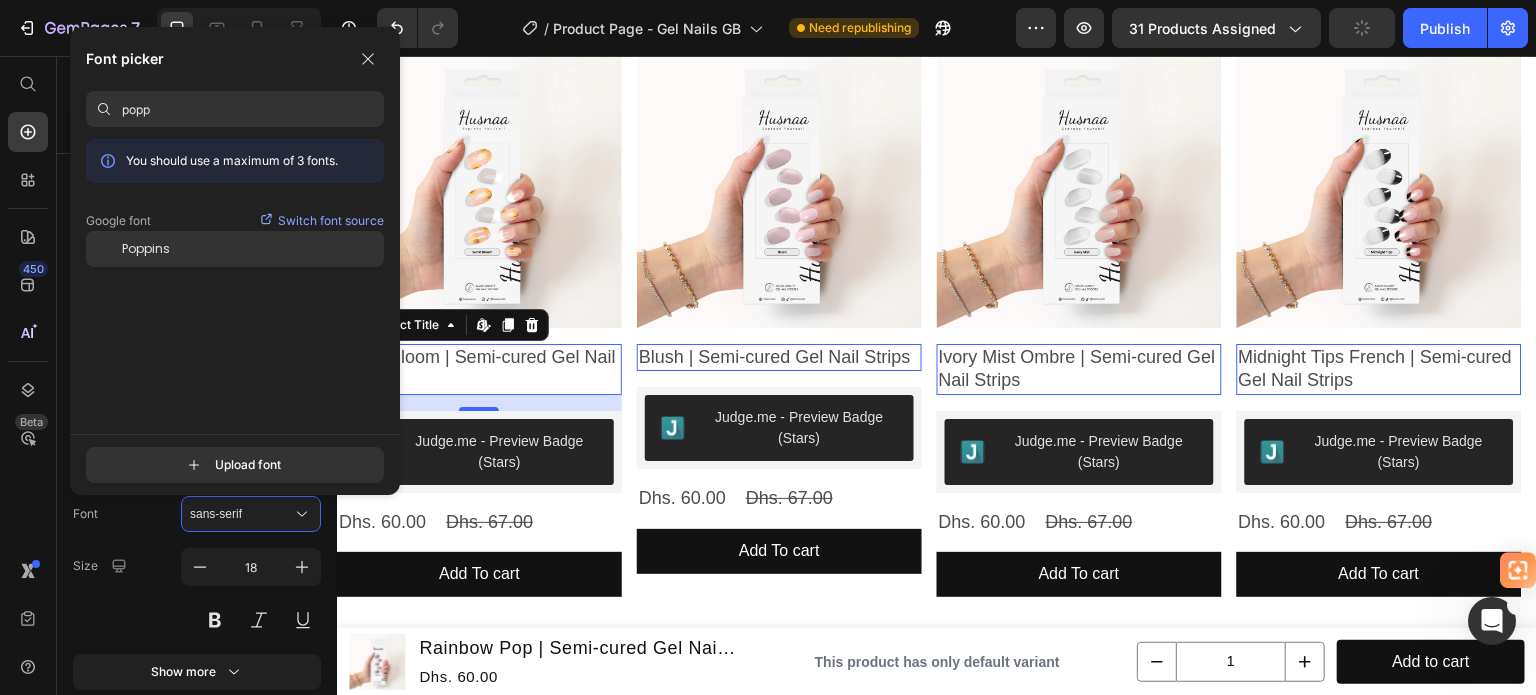 type on "popp" 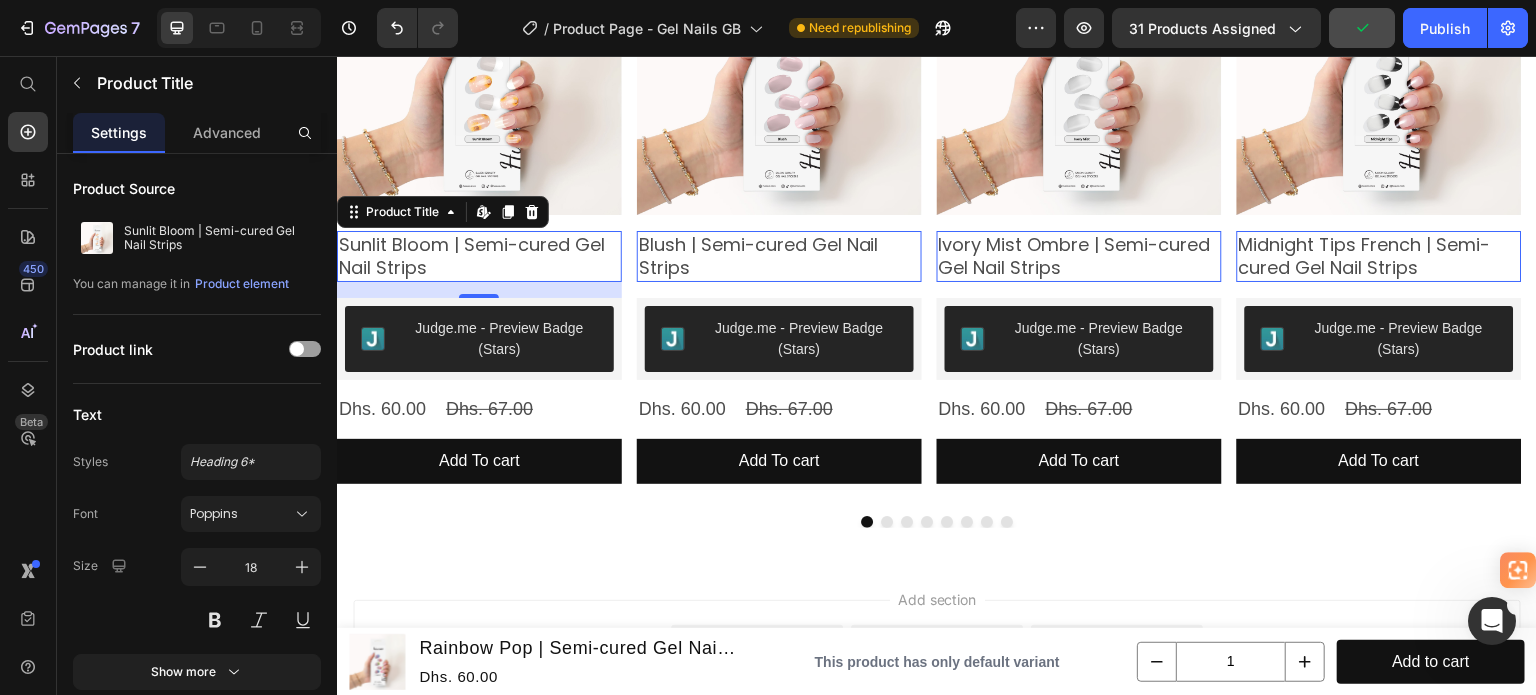 scroll, scrollTop: 7100, scrollLeft: 0, axis: vertical 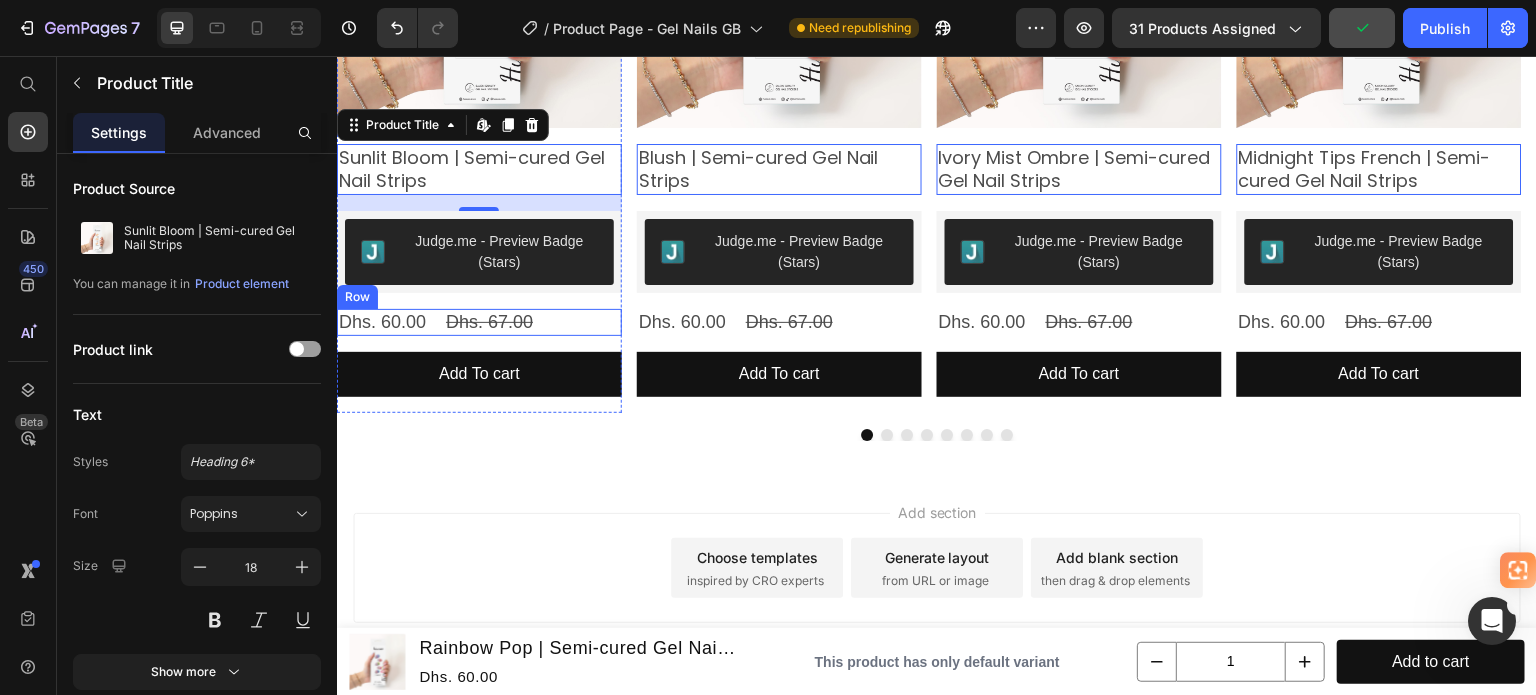 click on "Dhs. 60.00 Product Price Dhs. 67.00 Product Price Row" at bounding box center (479, 322) 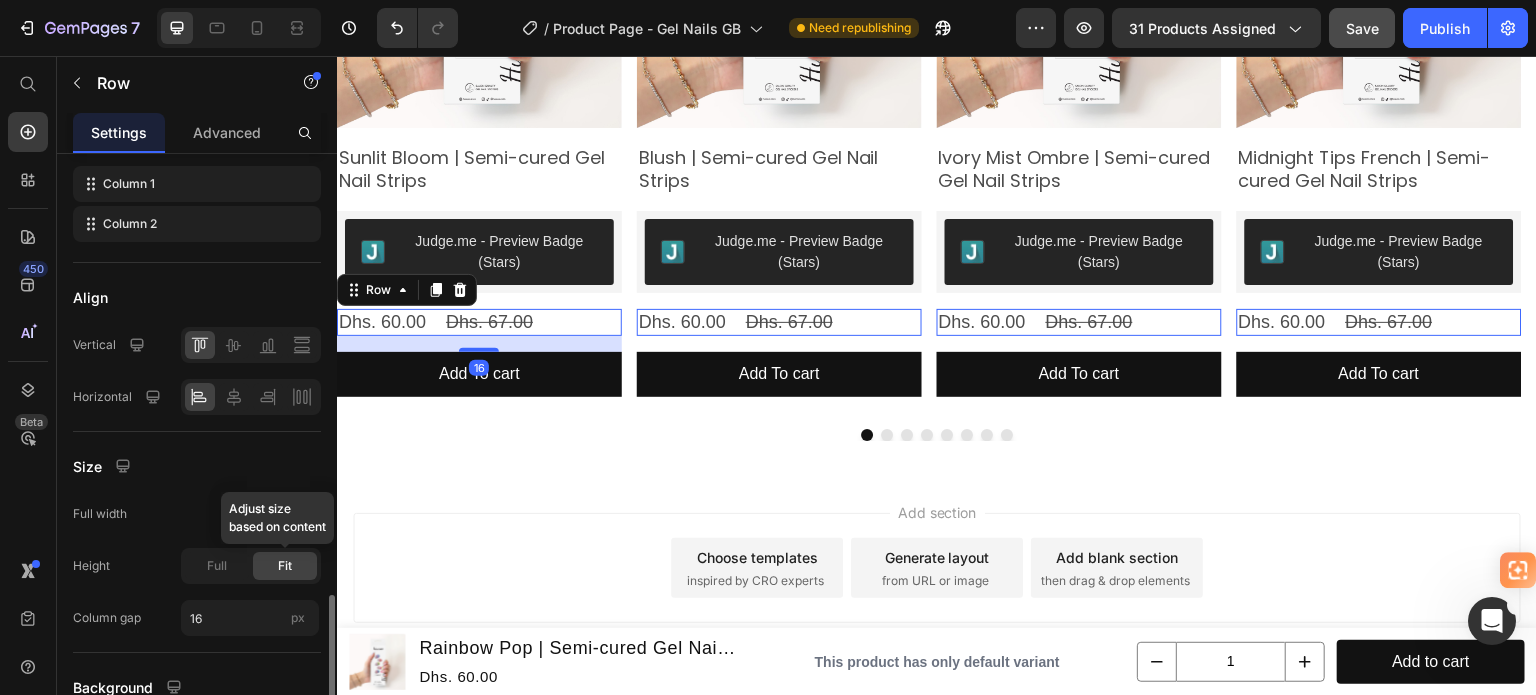 scroll, scrollTop: 476, scrollLeft: 0, axis: vertical 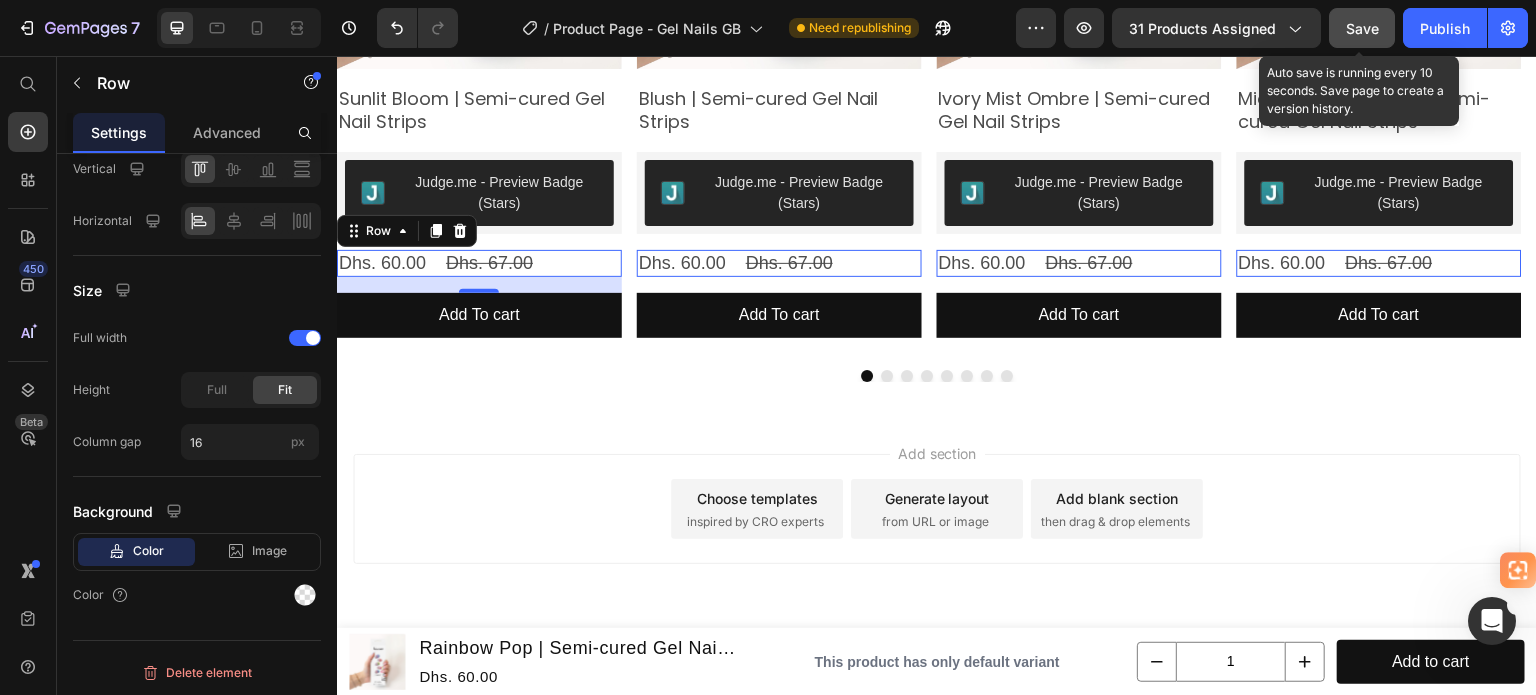 click on "Save" 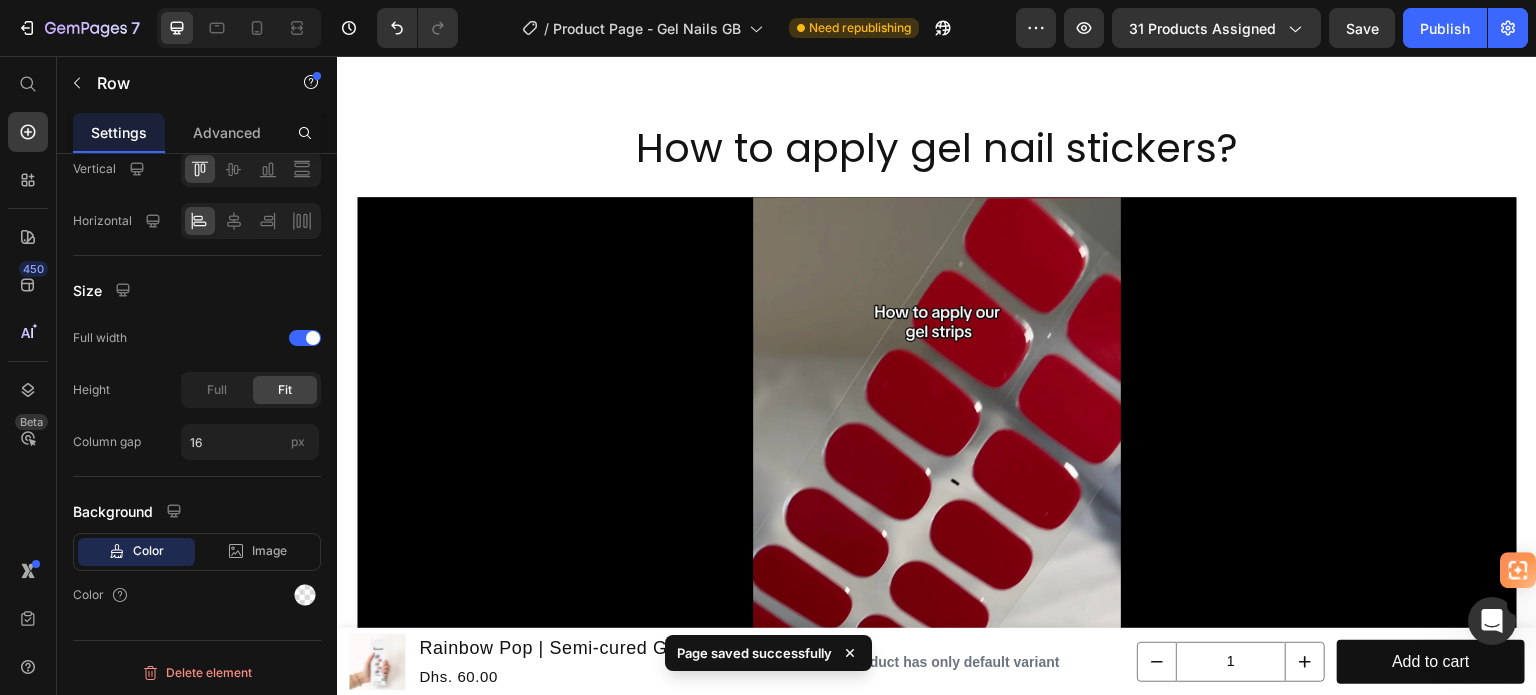 scroll, scrollTop: 2959, scrollLeft: 0, axis: vertical 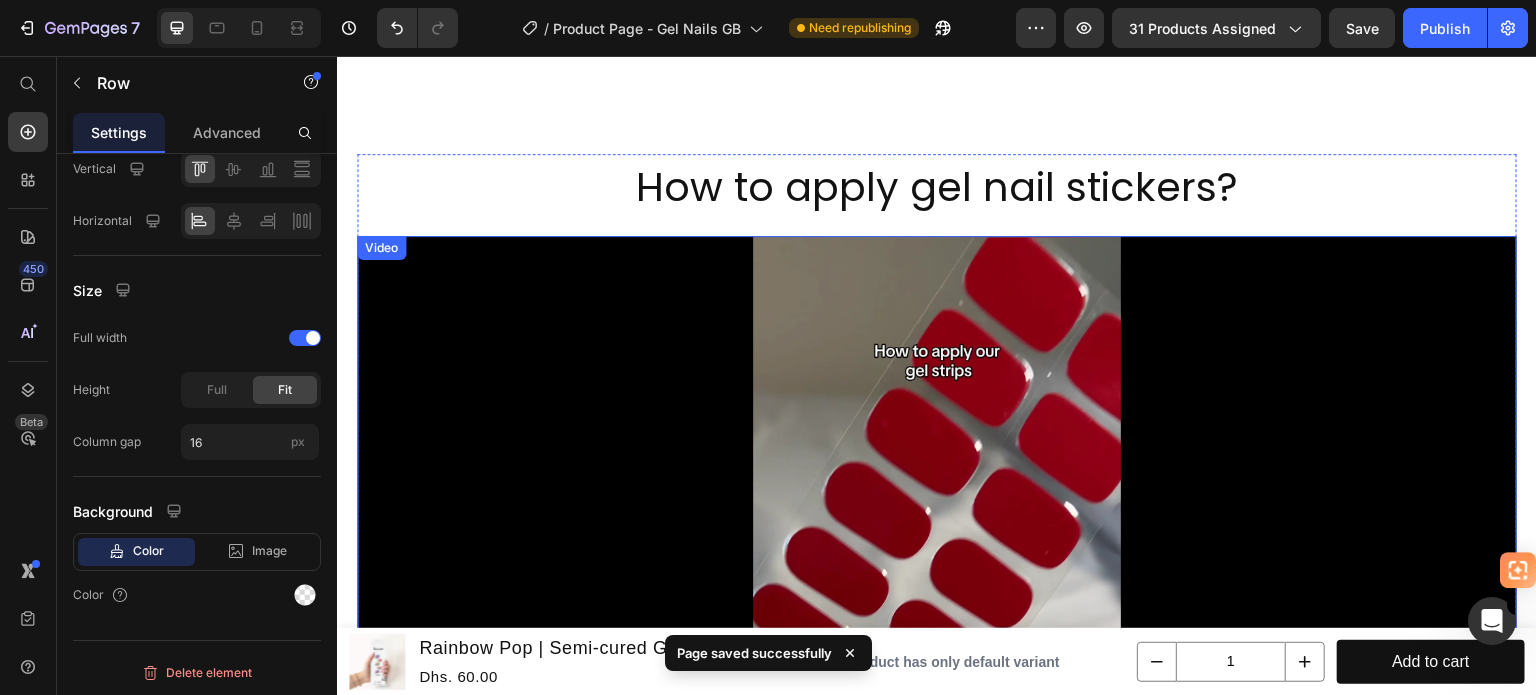 click at bounding box center (937, 562) 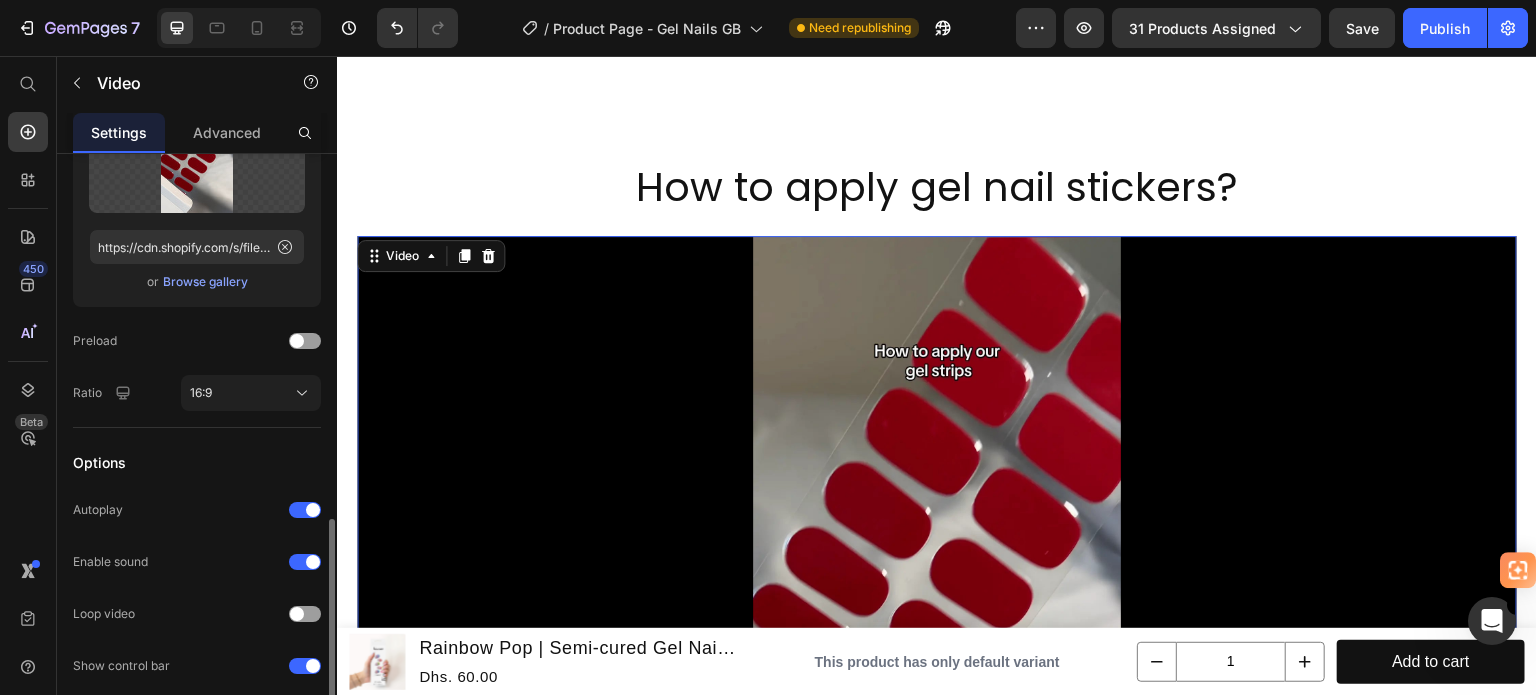 scroll, scrollTop: 500, scrollLeft: 0, axis: vertical 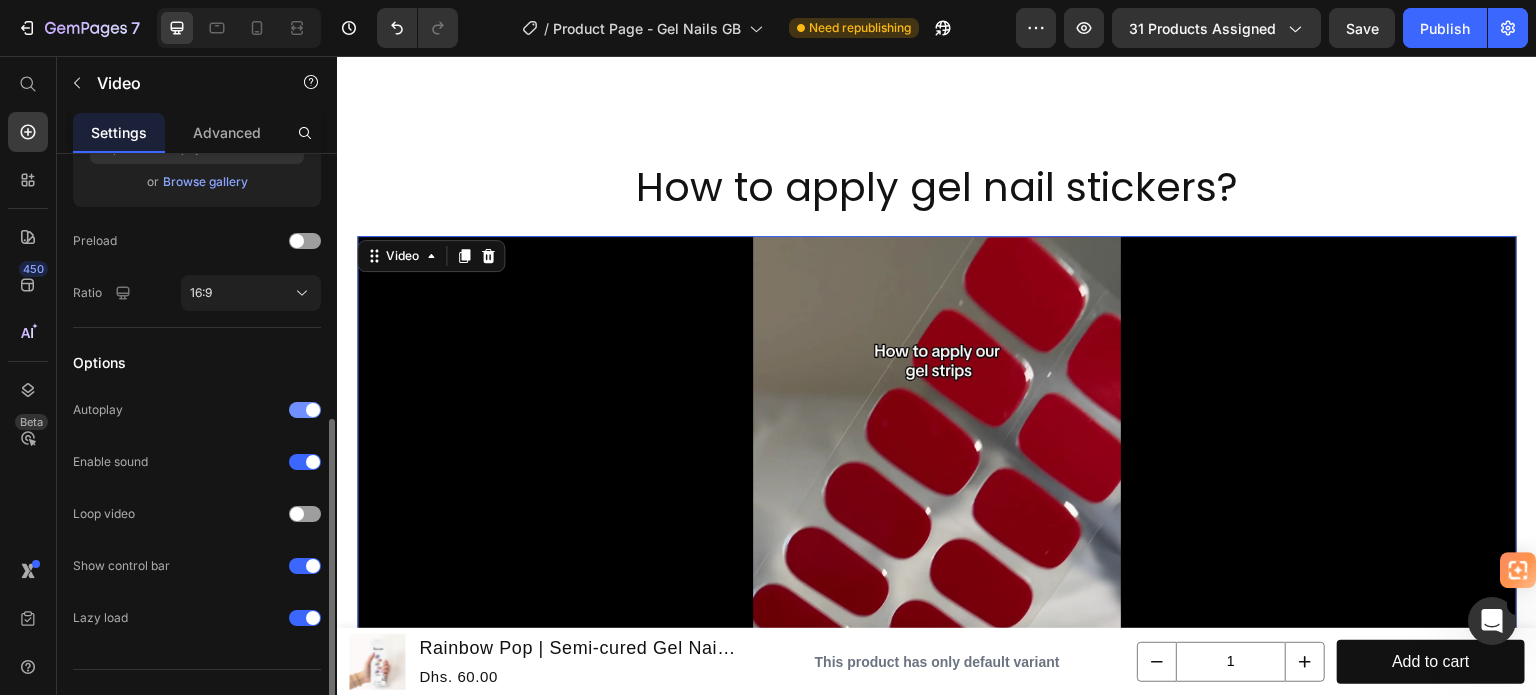 click at bounding box center (305, 410) 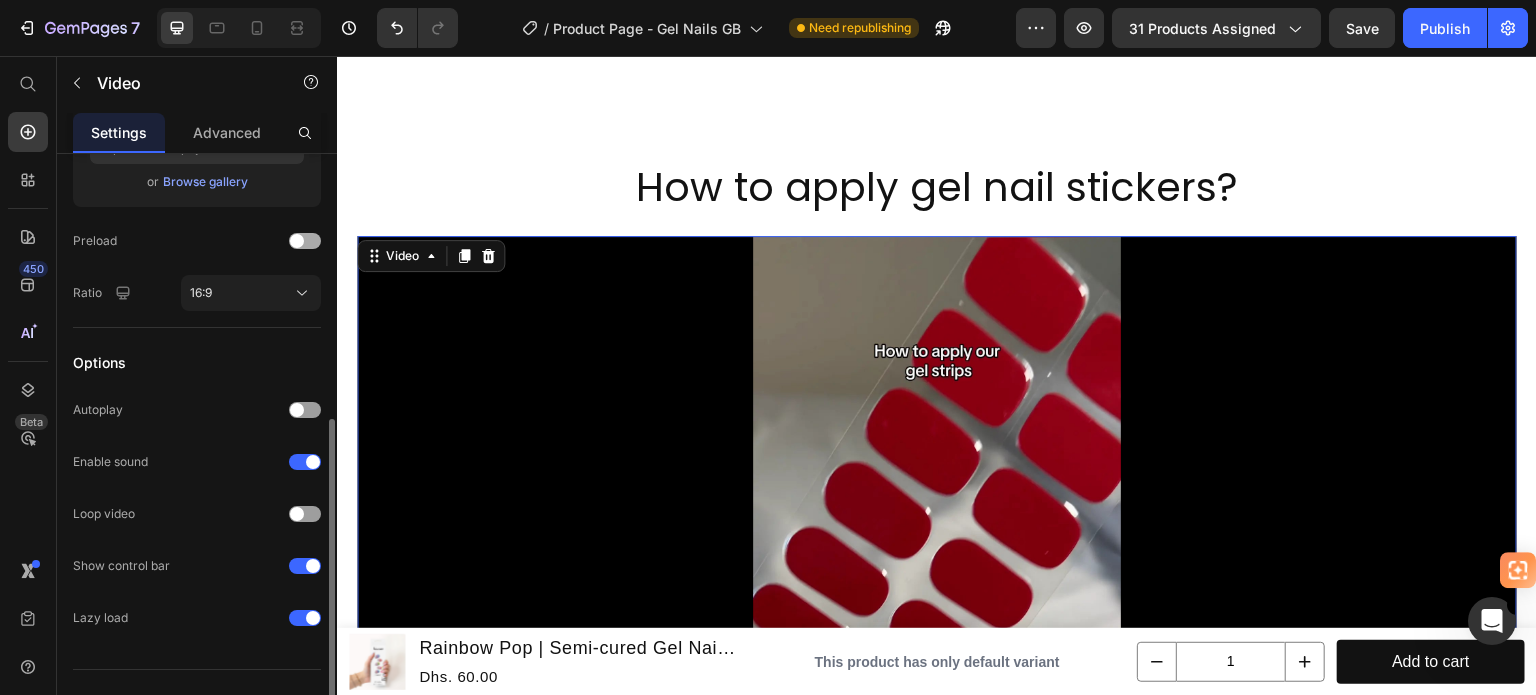 click at bounding box center (297, 241) 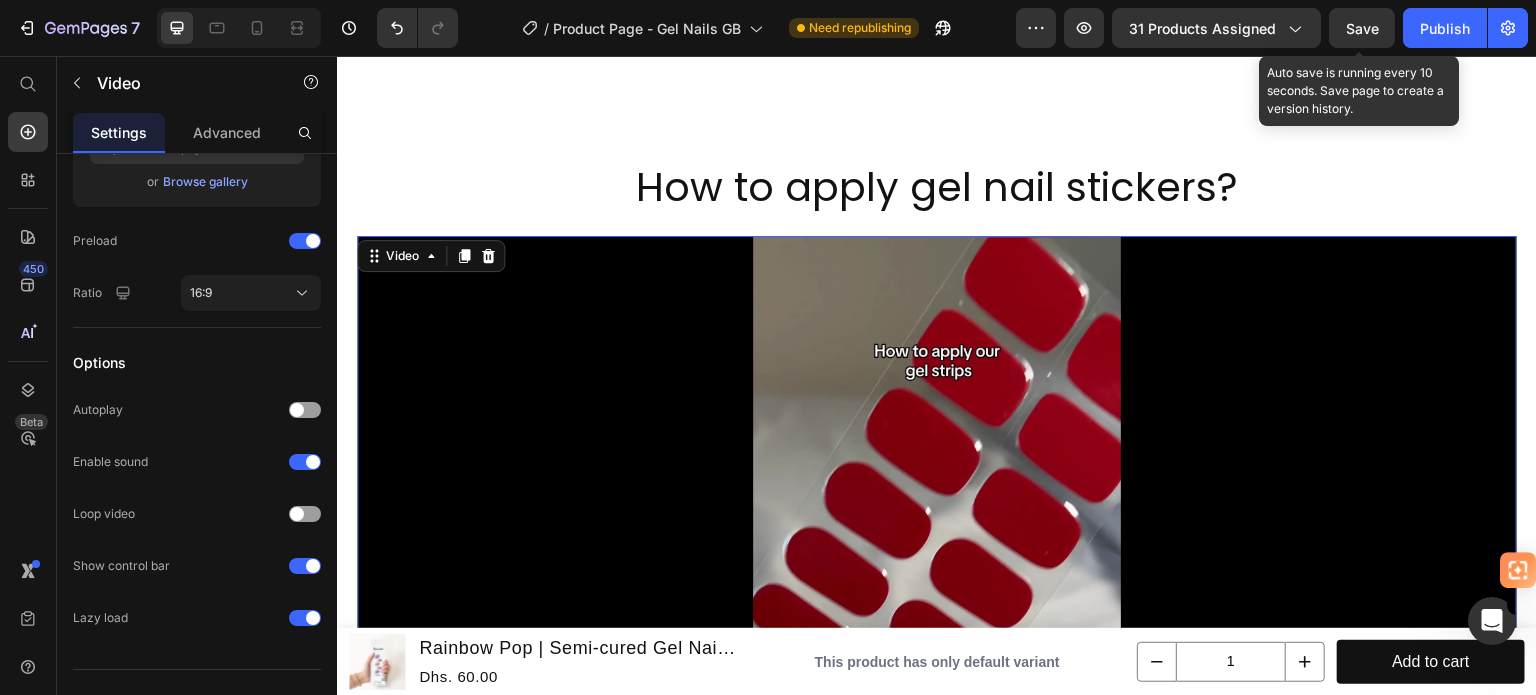 click on "Save" at bounding box center [1362, 28] 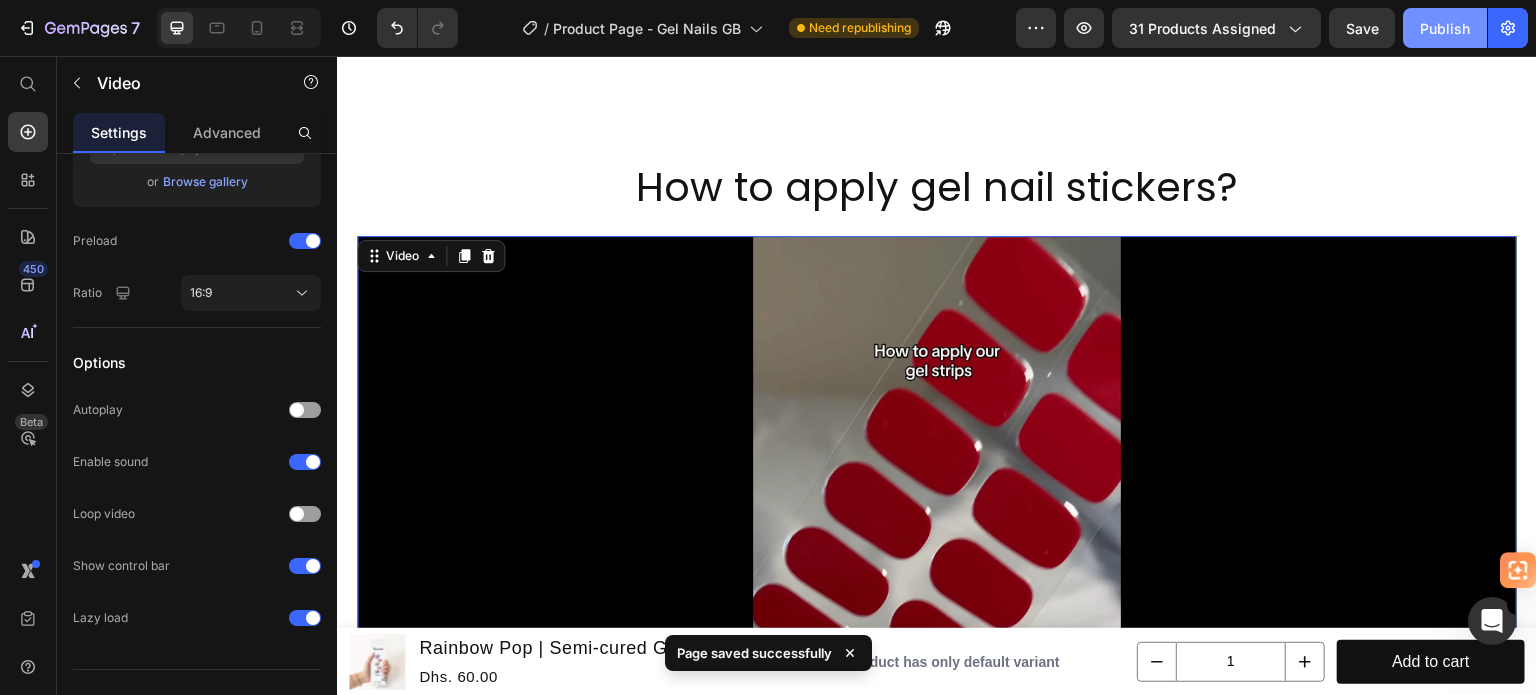 click on "Publish" at bounding box center [1445, 28] 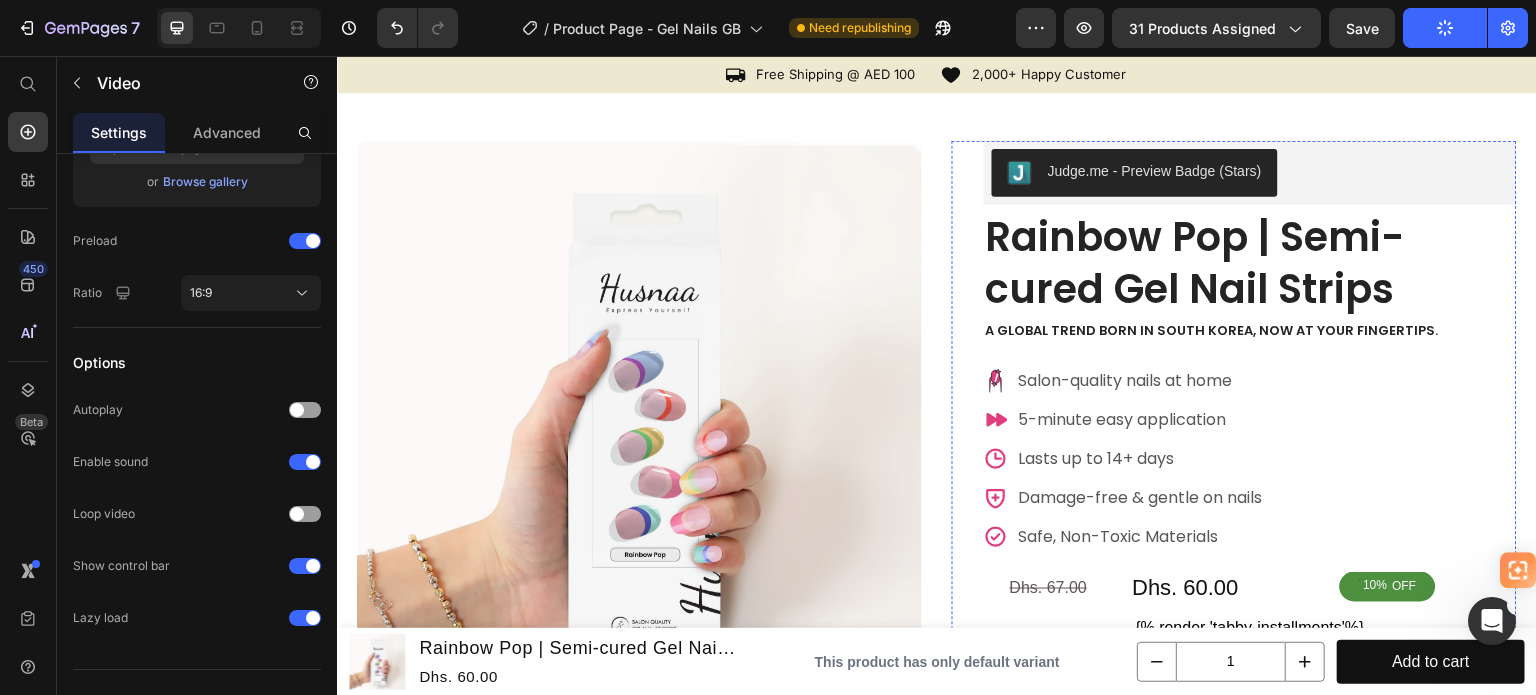scroll, scrollTop: 141, scrollLeft: 0, axis: vertical 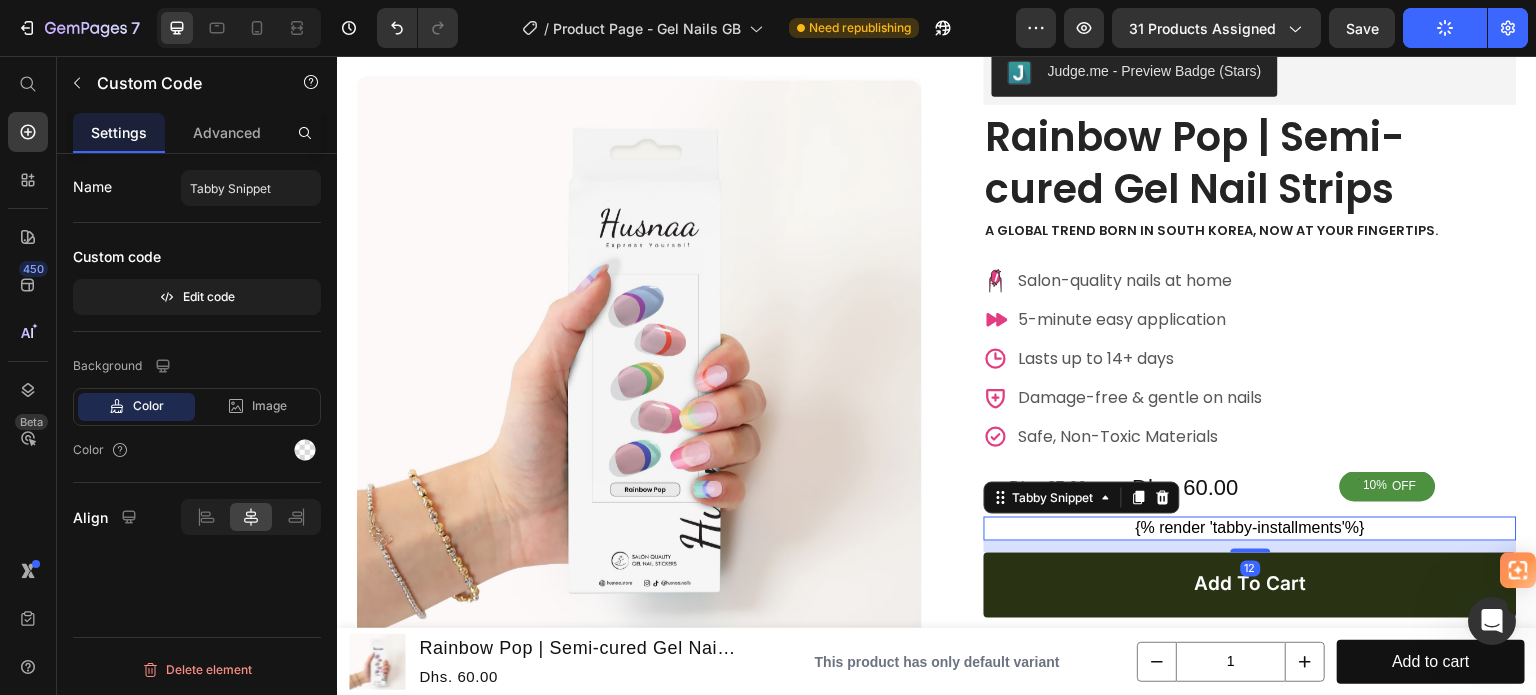 click on "{% render 'tabby-installments'%}" at bounding box center (1250, 529) 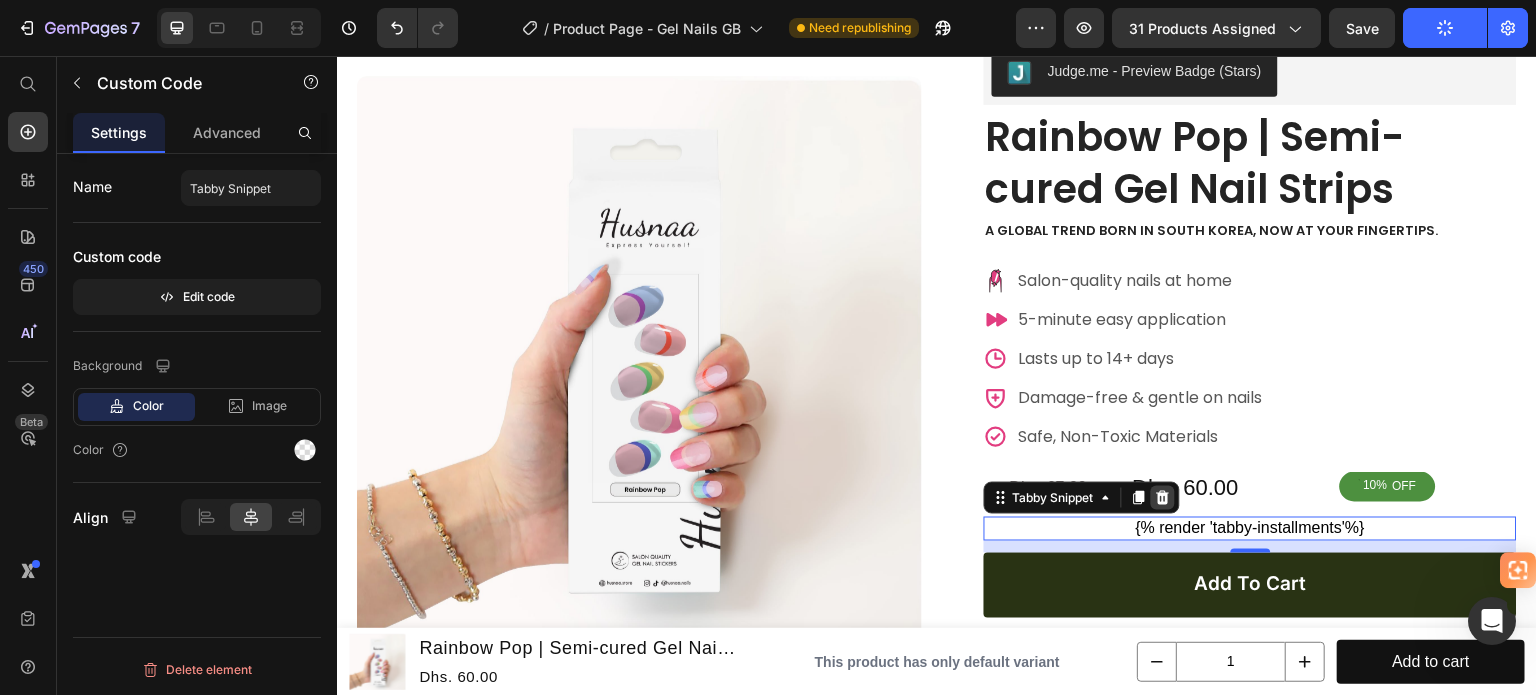 click 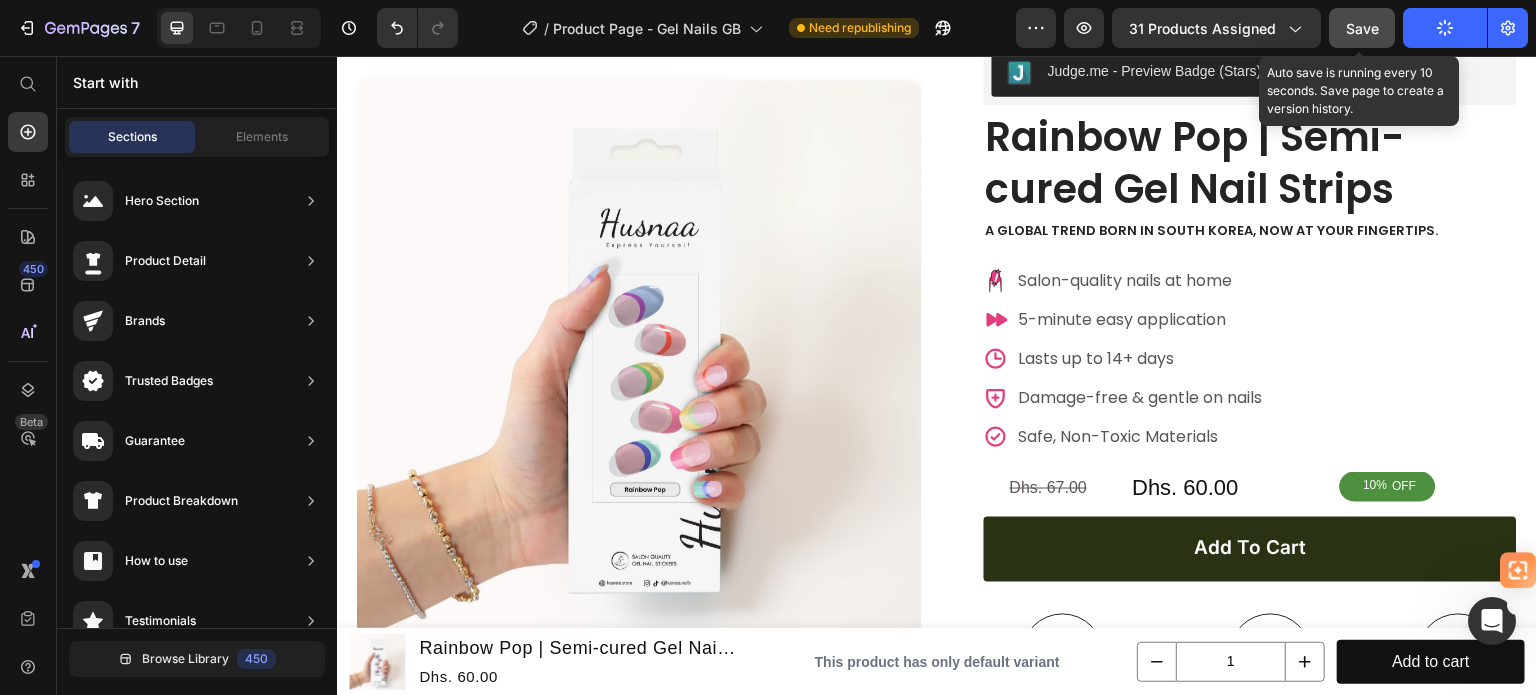 click on "Save" 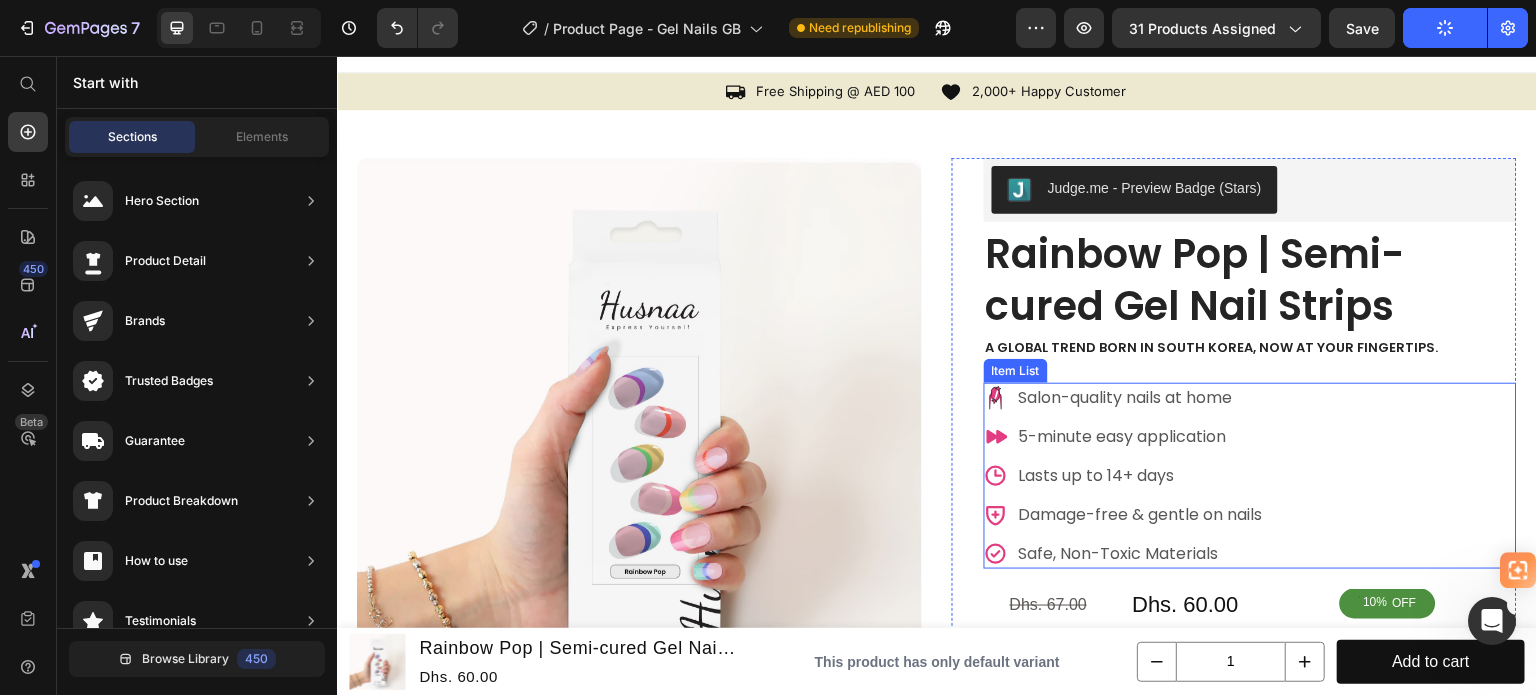 scroll, scrollTop: 0, scrollLeft: 0, axis: both 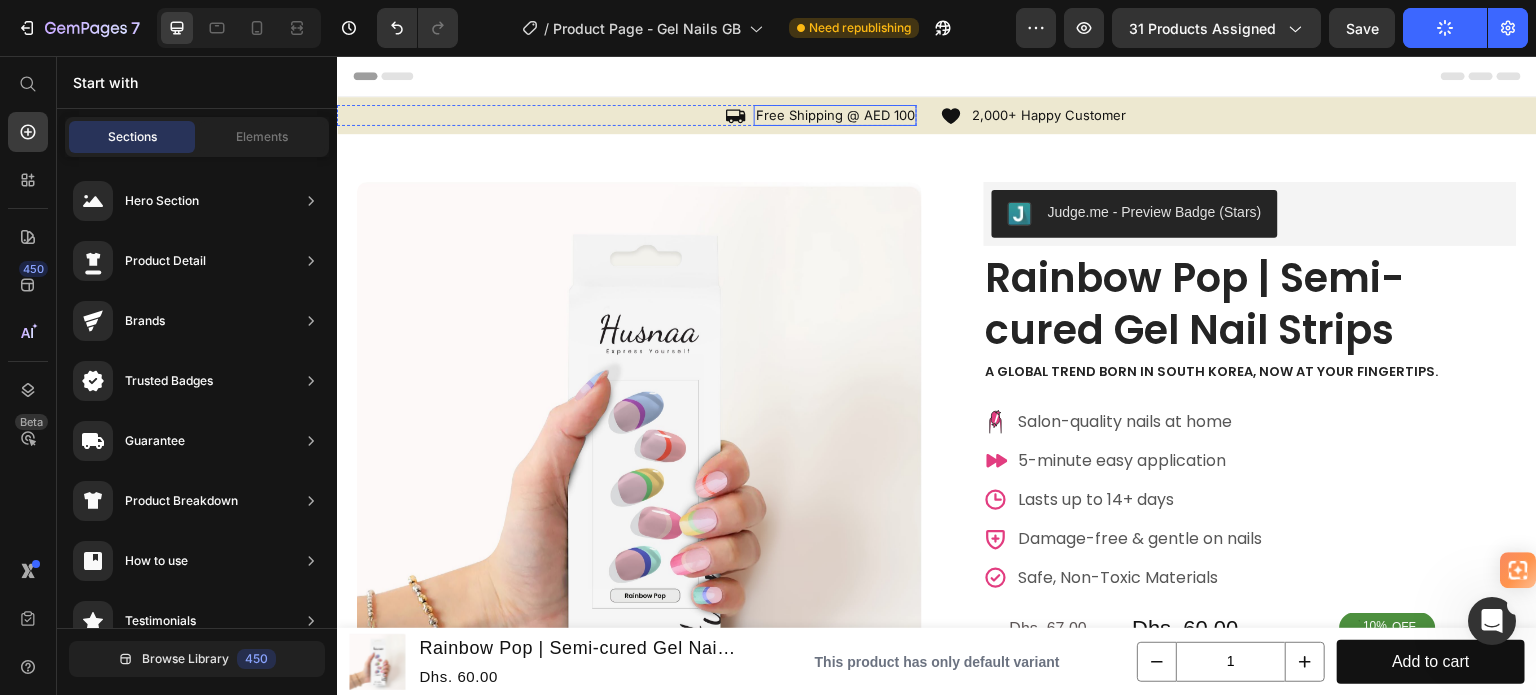 click on "Free Shipping @ AED 100" at bounding box center (835, 115) 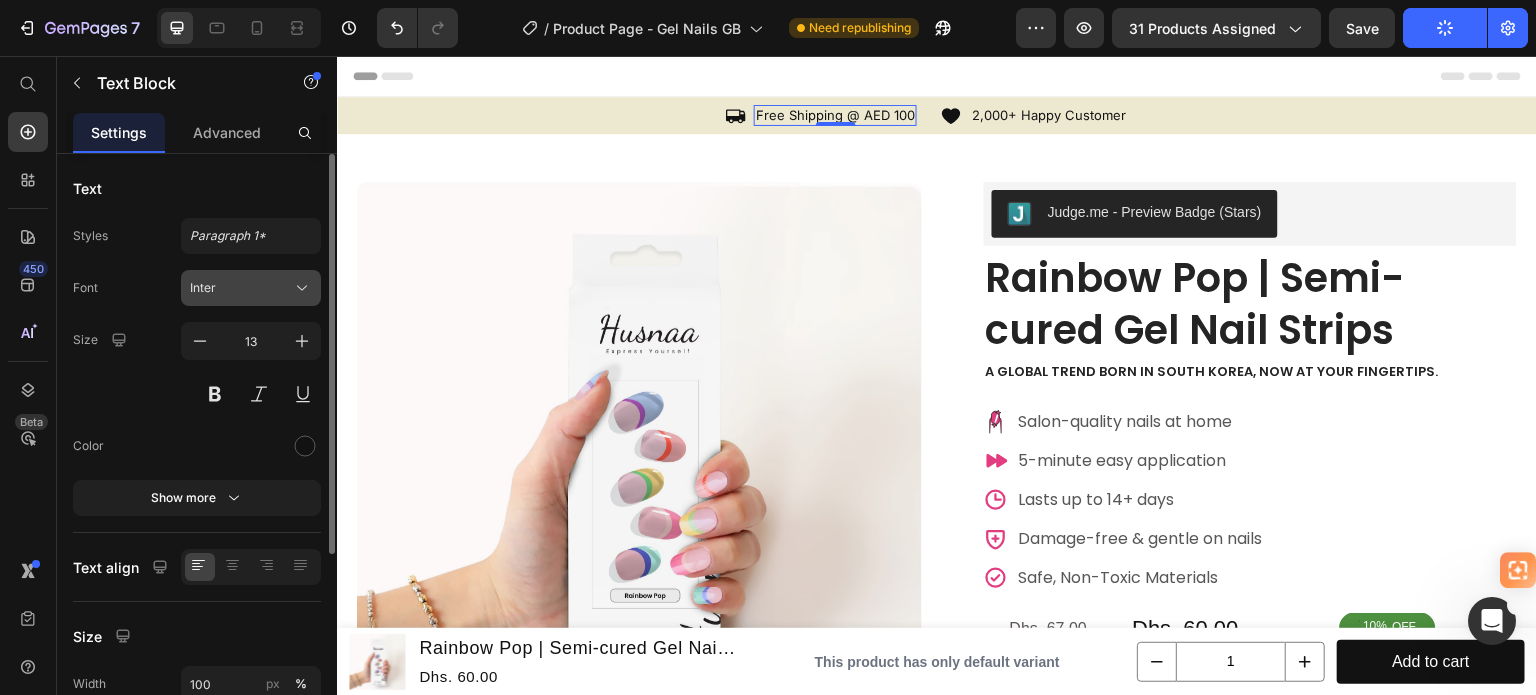 click on "Inter" at bounding box center (241, 288) 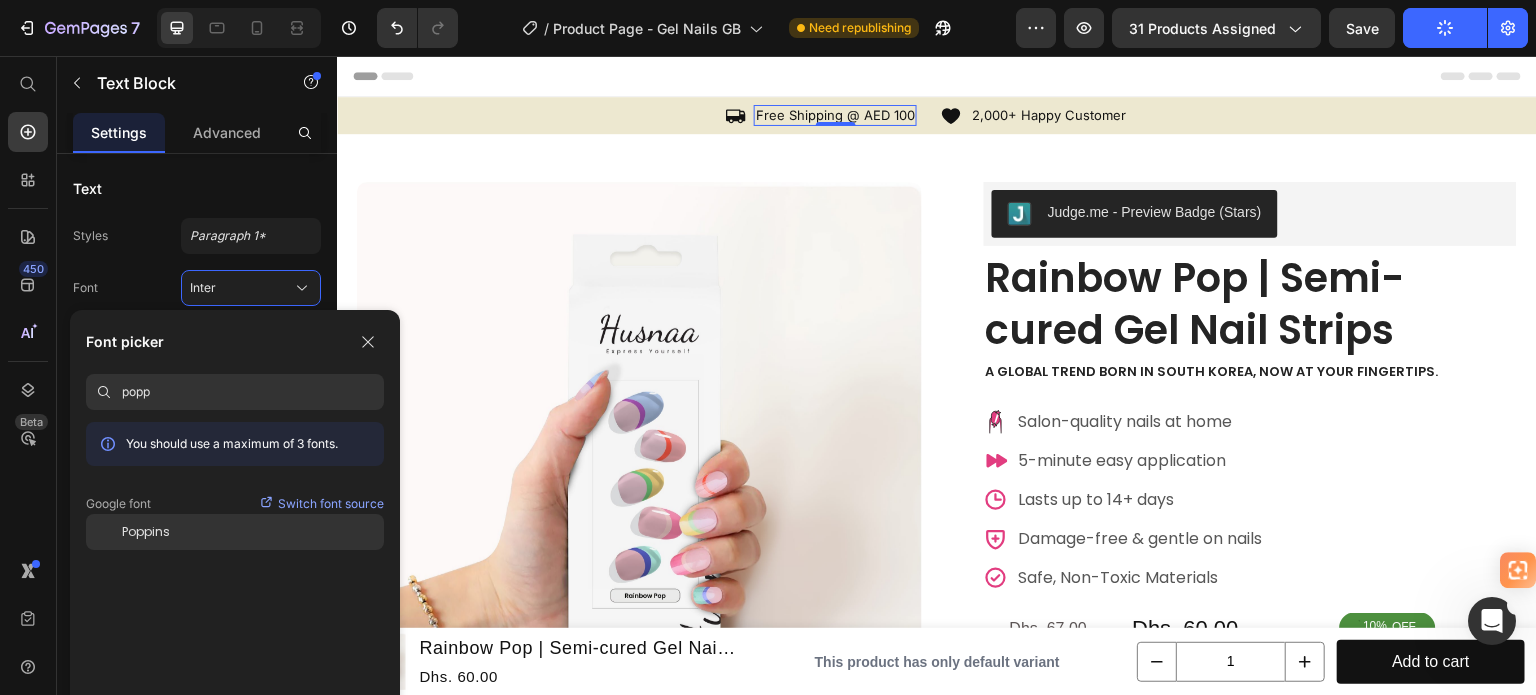 type on "popp" 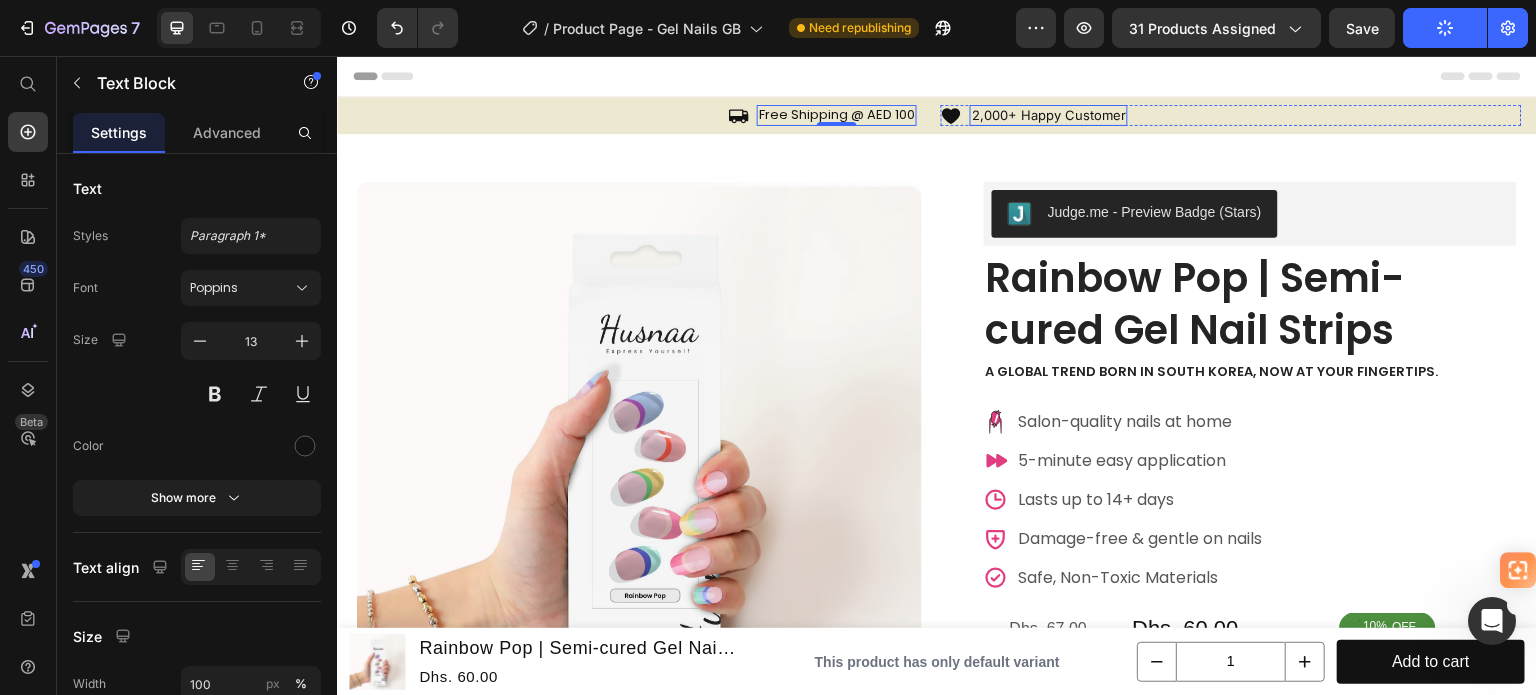 click on "2,000+ Happy Customer" at bounding box center [1049, 115] 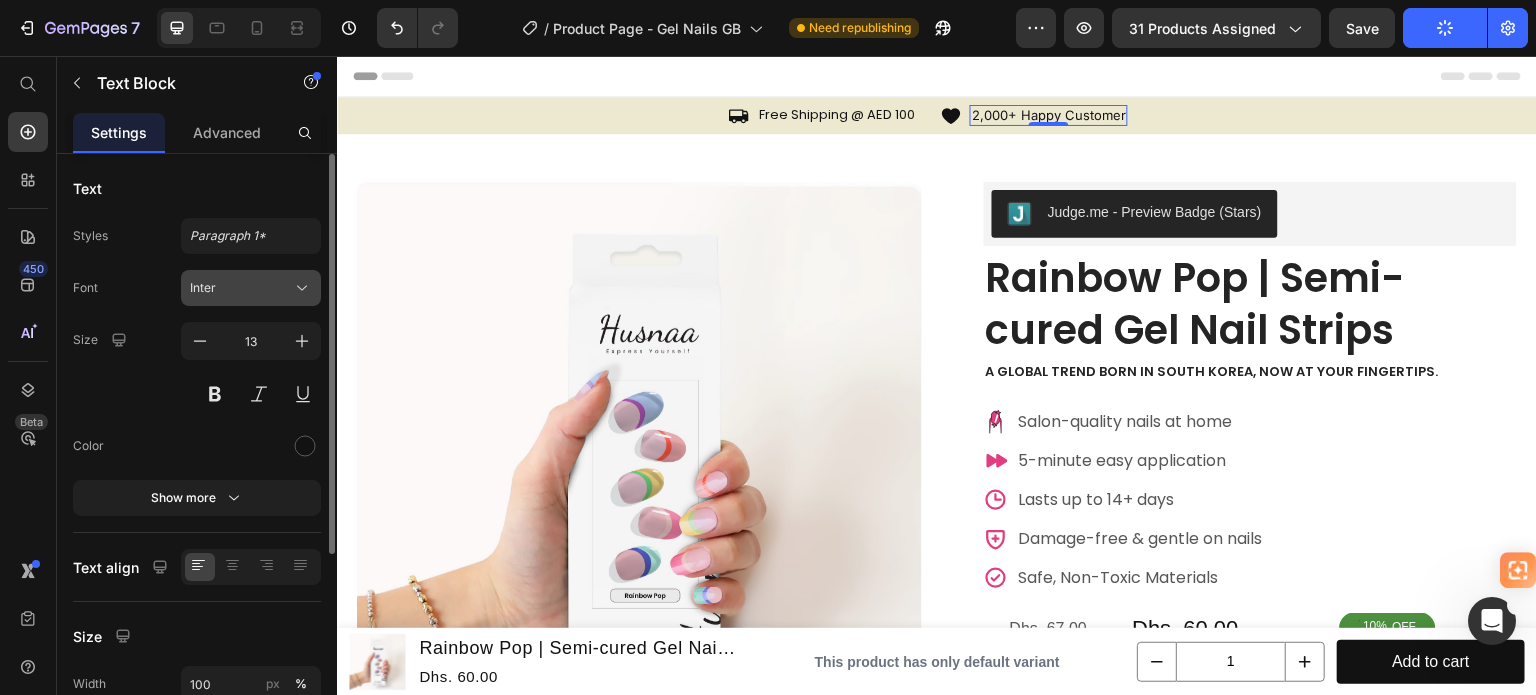 click on "Inter" at bounding box center (241, 288) 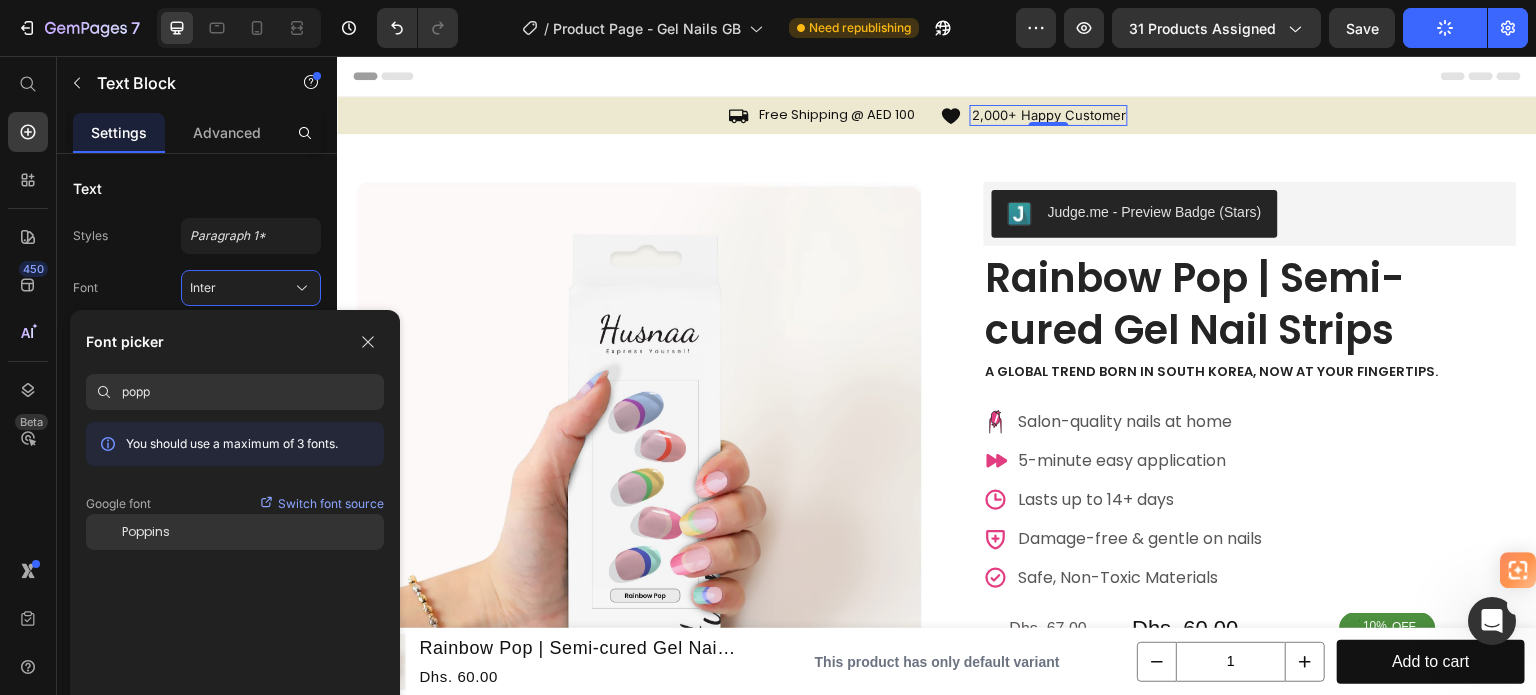 type on "popp" 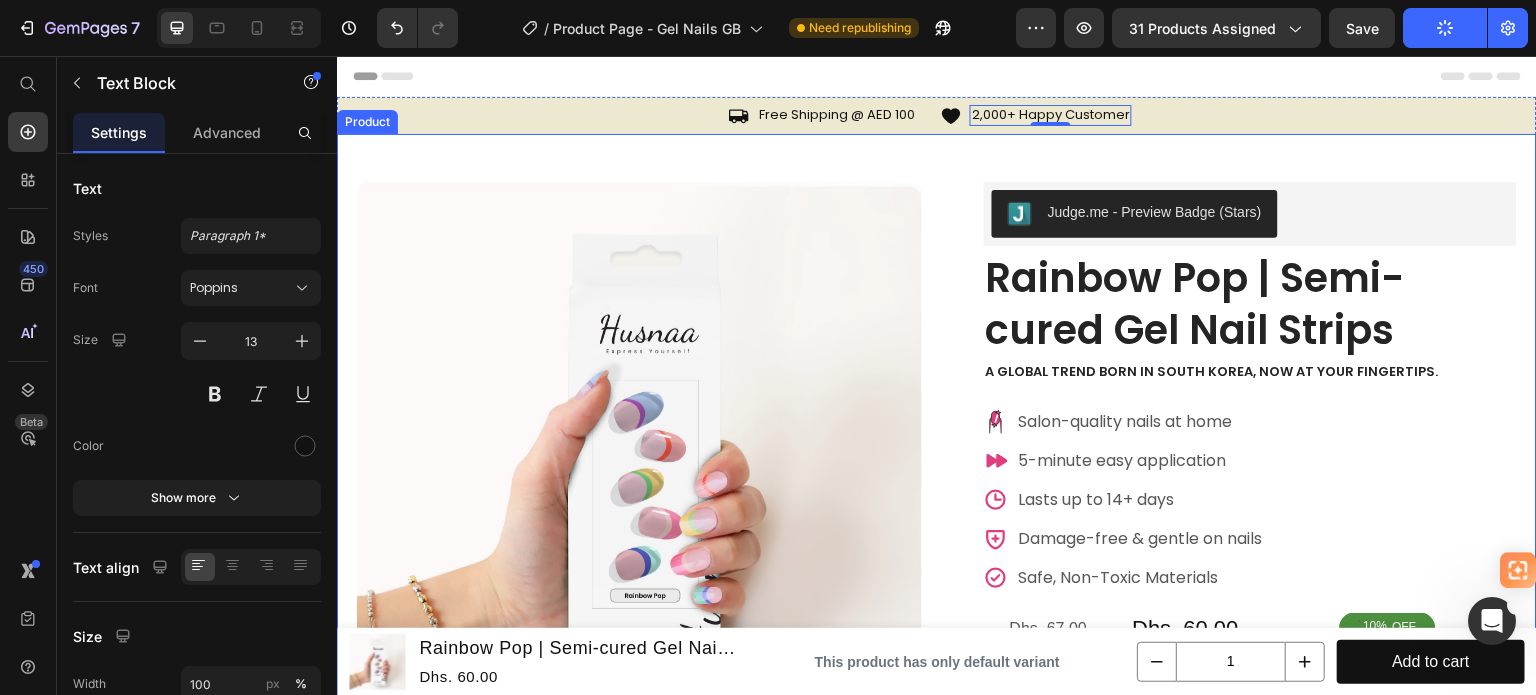 click on "Product Images Image Icon Icon Icon Icon Icon Icon List   16 I am so glad I stumbled across gel nails! They’re cost effective and are very close to feeling like acrylic nails. At the moment they are lasting me about two weeks but I’m not very diligent or careful with them so they could last longer if I were. When I take the gel nails off, I can see my nails are growing long, healthy and strong. Where-as acrylics would leave them soft, damaged and flimsy. Super happy with gel nails at the moment. Text Block
Icon [FIRST] Text Block Row Row Row Judge.me - Preview Badge (Stars) Judge.me Rainbow Pop | Semi-cured Gel Nail Strips Product Title A global trend born in South Korea, now at your fingertips. Text Block
.id565130482363139045 .cls-1 {
fill: #e23d80;
stroke: #231f20;
stroke-linecap: round;
stroke-linejoin: round;
stroke-width: 2px;
}" at bounding box center (937, 868) 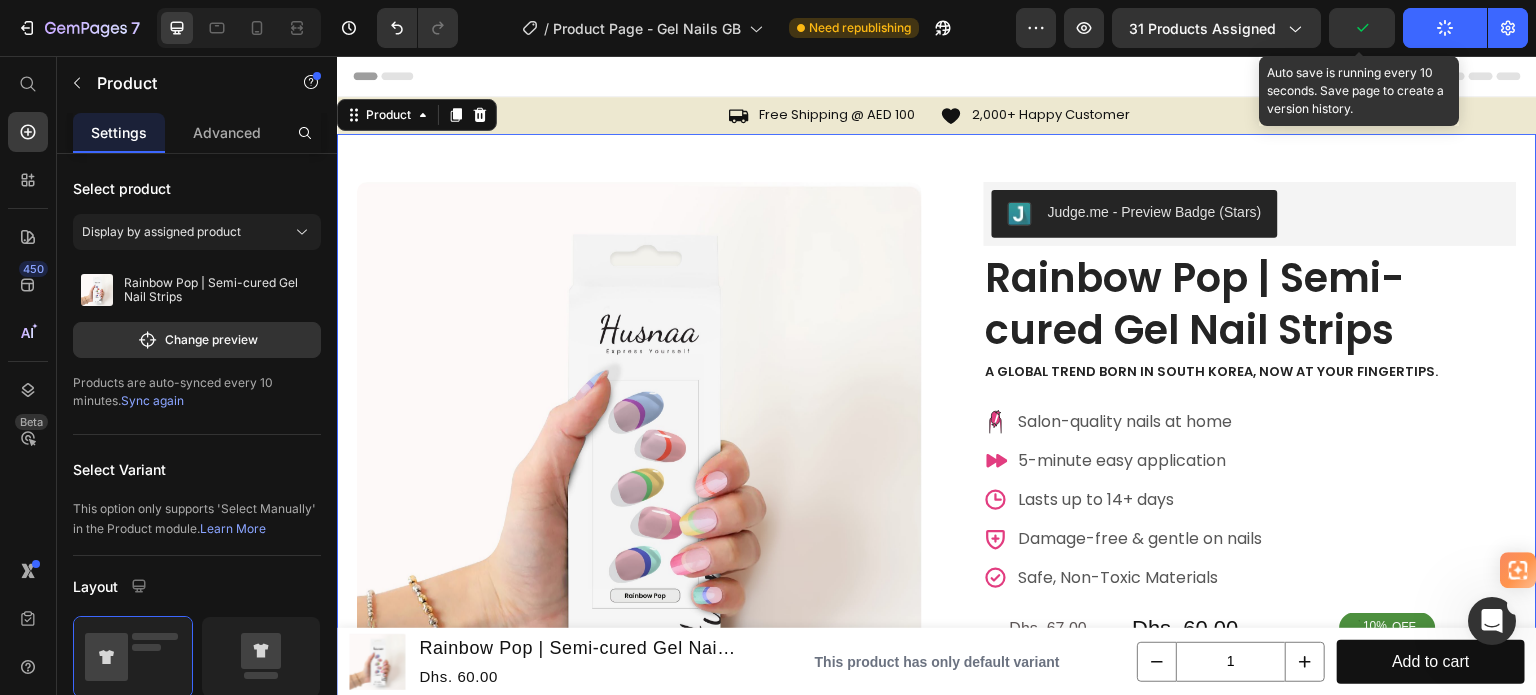 click 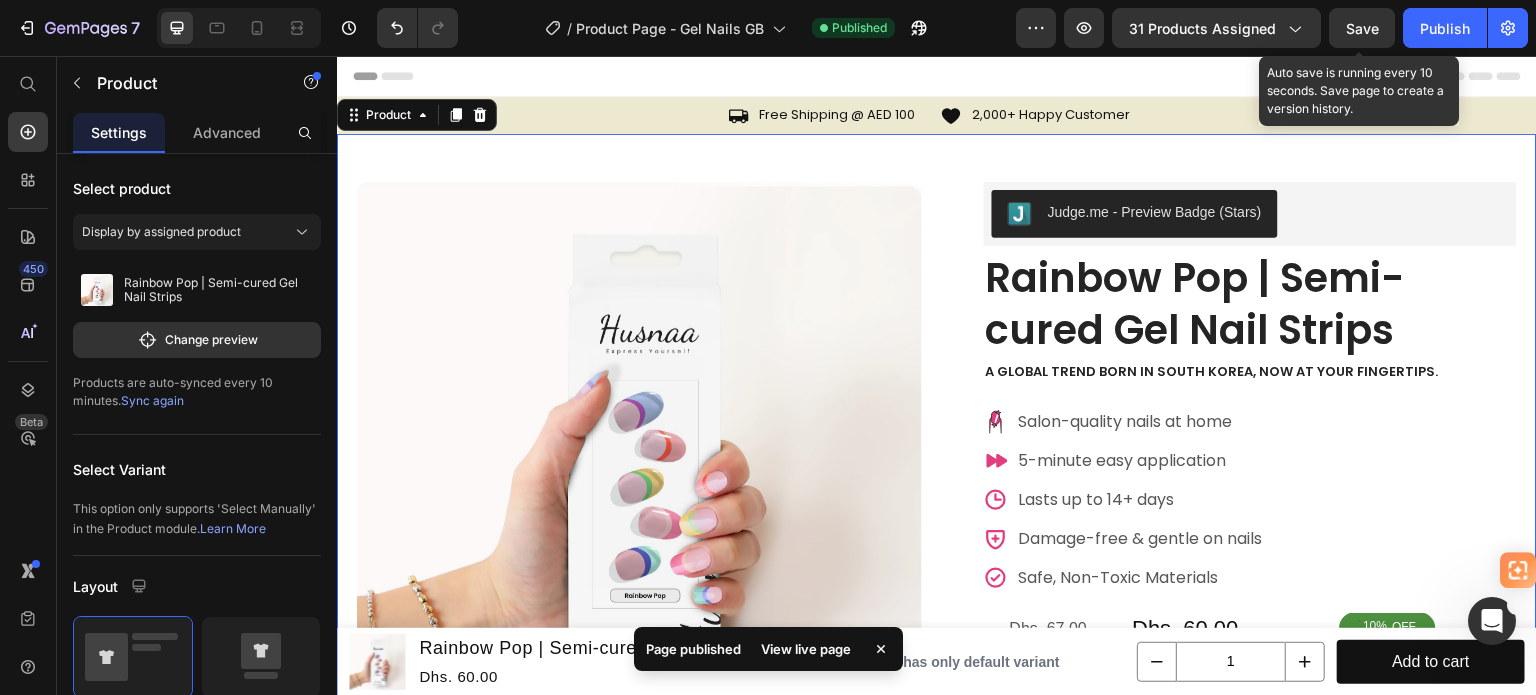 click on "Save" at bounding box center (1362, 28) 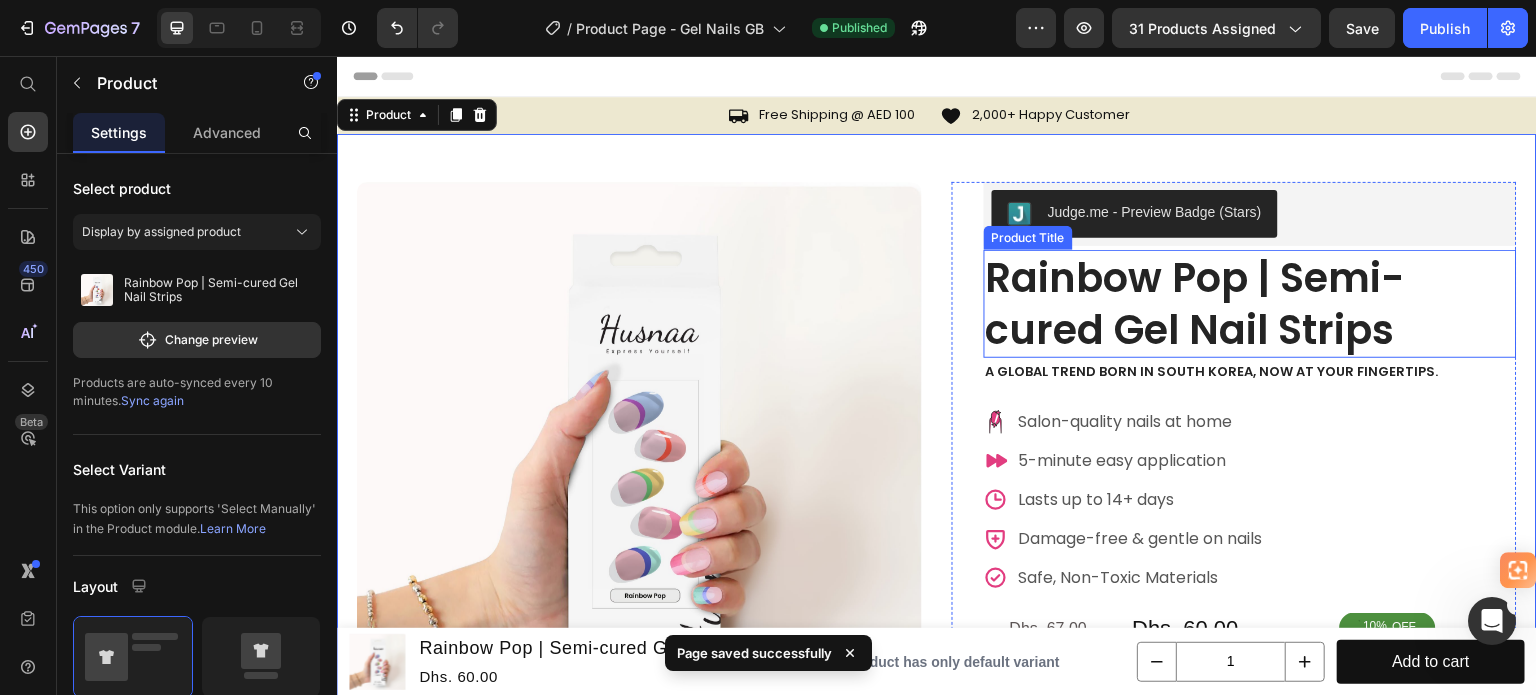 click on "Rainbow Pop | Semi-cured Gel Nail Strips" at bounding box center [1250, 304] 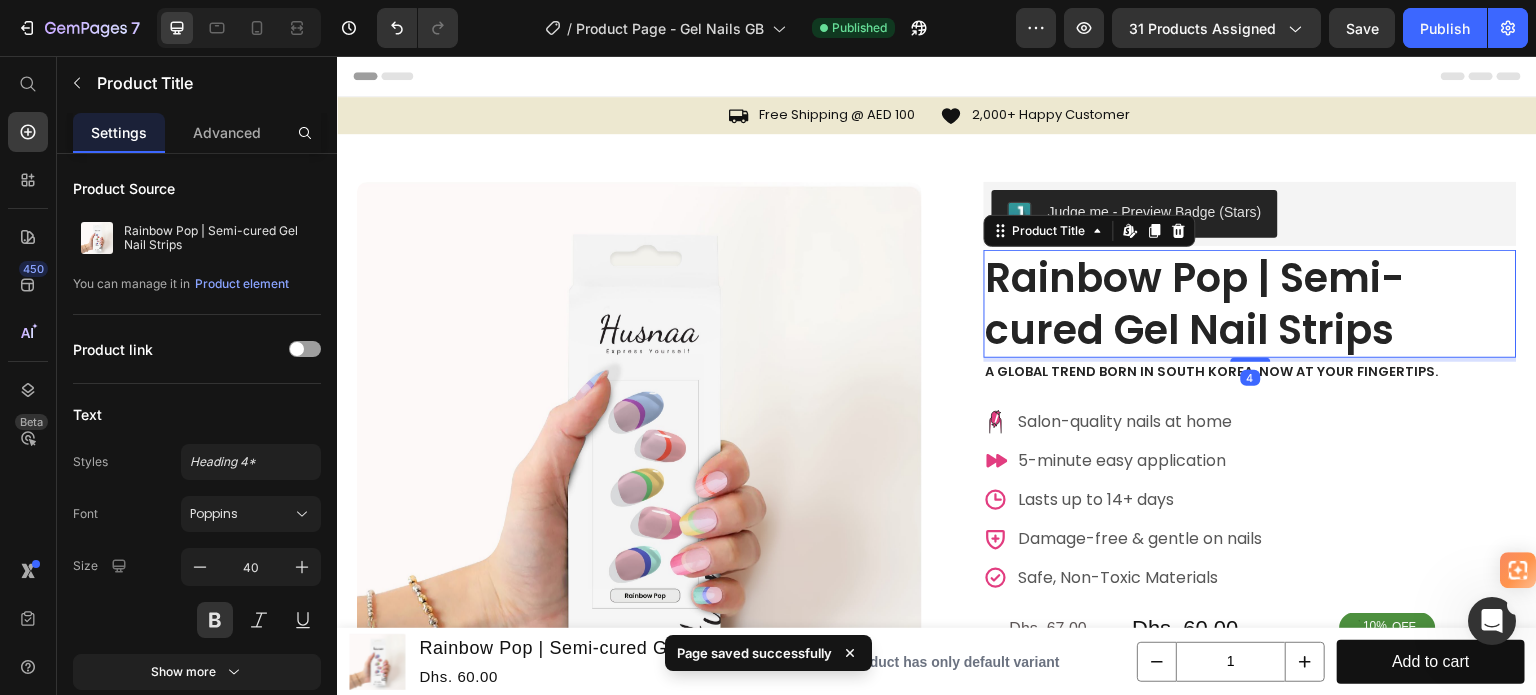 click on "Rainbow Pop | Semi-cured Gel Nail Strips" at bounding box center [1250, 304] 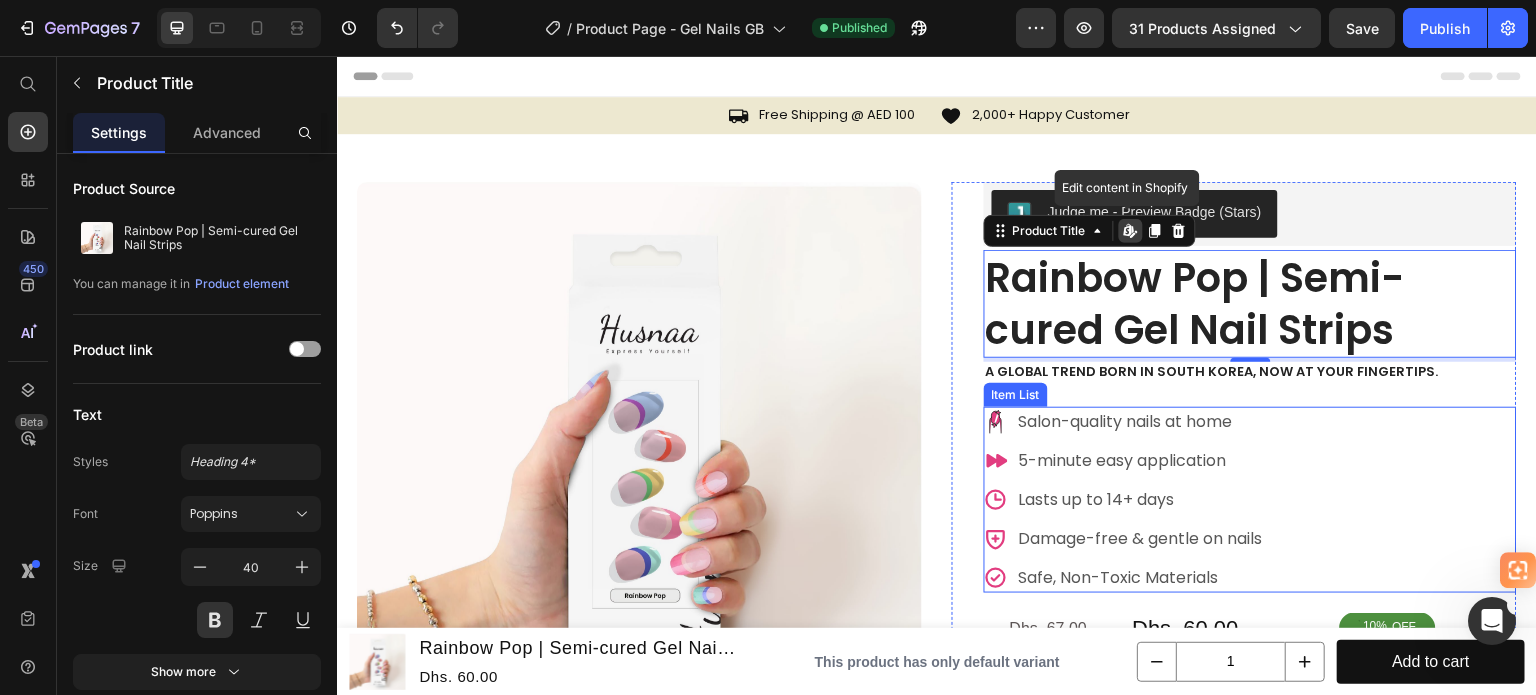 click on "Salon-quality nails at home" at bounding box center [1141, 422] 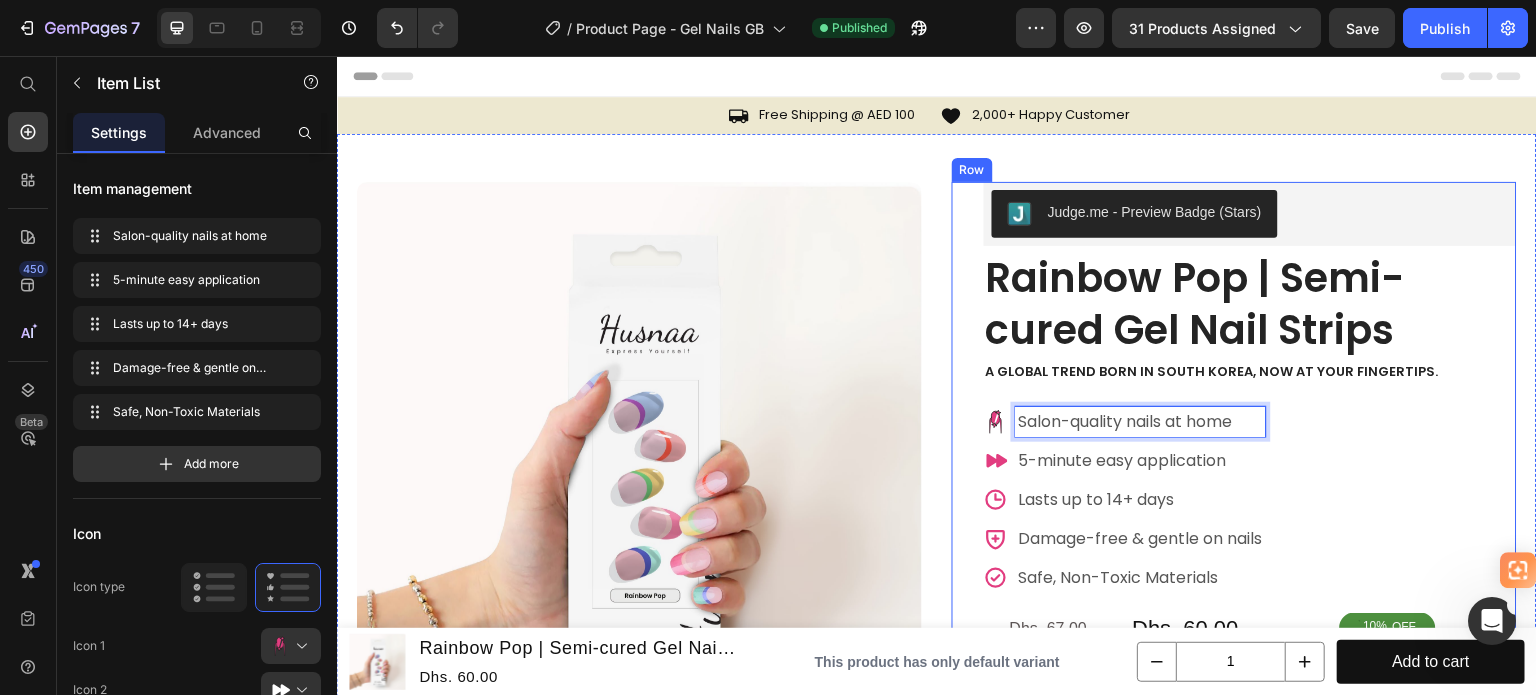 click on "Judge.me - Preview Badge (Stars) Judge.me Rainbow Pop | Semi-cured Gel Nail Strips Product Title A global trend born in South Korea, now at your fingertips. Text Block
.id565130482363139045 .cls-1 {
fill: #e23d80;
stroke: #231f20;
stroke-linecap: round;
stroke-linejoin: round;
stroke-width: 2px;
}
Salon-quality nails at home
5-minute easy application
Lasts up to 14+ days
Damage-free & gentle on nails
Safe, Non-Toxic Materials Item List   12 Dhs. 67.00 Product Price Dhs. 60.00 Product Price 10% OFF Discount Tag Row add to cart Add to Cart
Icon 24 - 48h Shipping Text Block
Icon 30 Day Returns Text Block
Icon Live Support Text Block Row Row" at bounding box center (1250, 776) 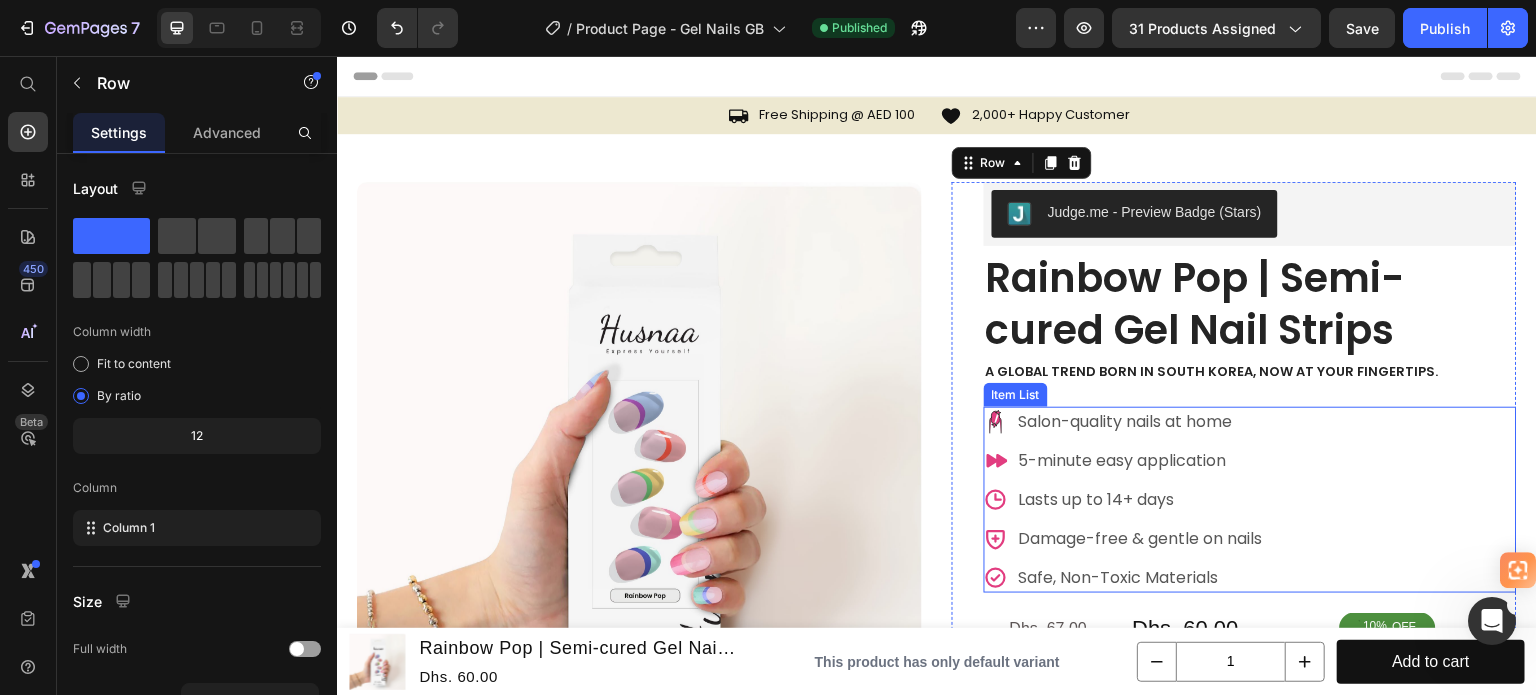 click on "Salon-quality nails at home" at bounding box center [1141, 422] 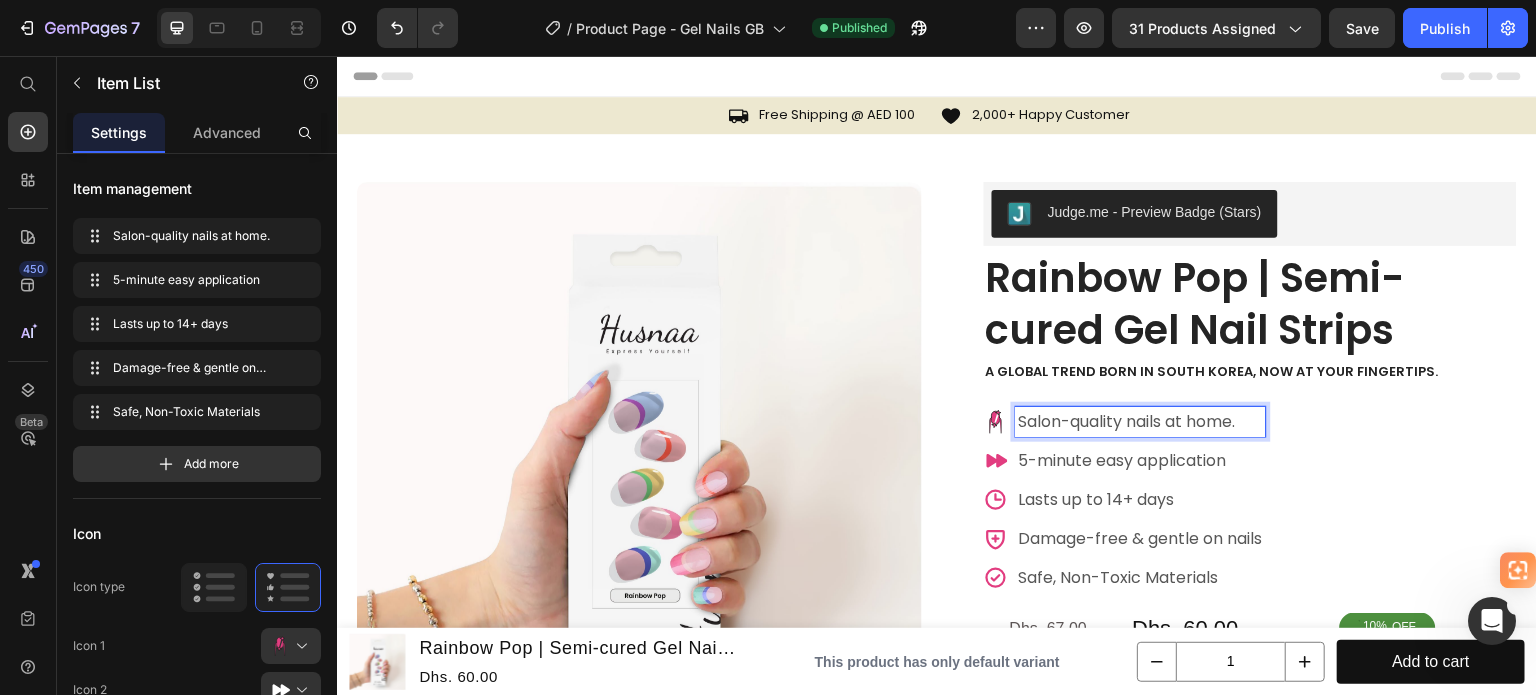 click on ".id565130482363139045 .cls-1 {
fill: #e23d80;
stroke: #231f20;
stroke-linecap: round;
stroke-linejoin: round;
stroke-width: 2px;
}
Salon-quality nails at home.
5-minute easy application
Lasts up to 14+ days
Damage-free & gentle on nails
Safe, Non-Toxic Materials" at bounding box center [1250, 500] 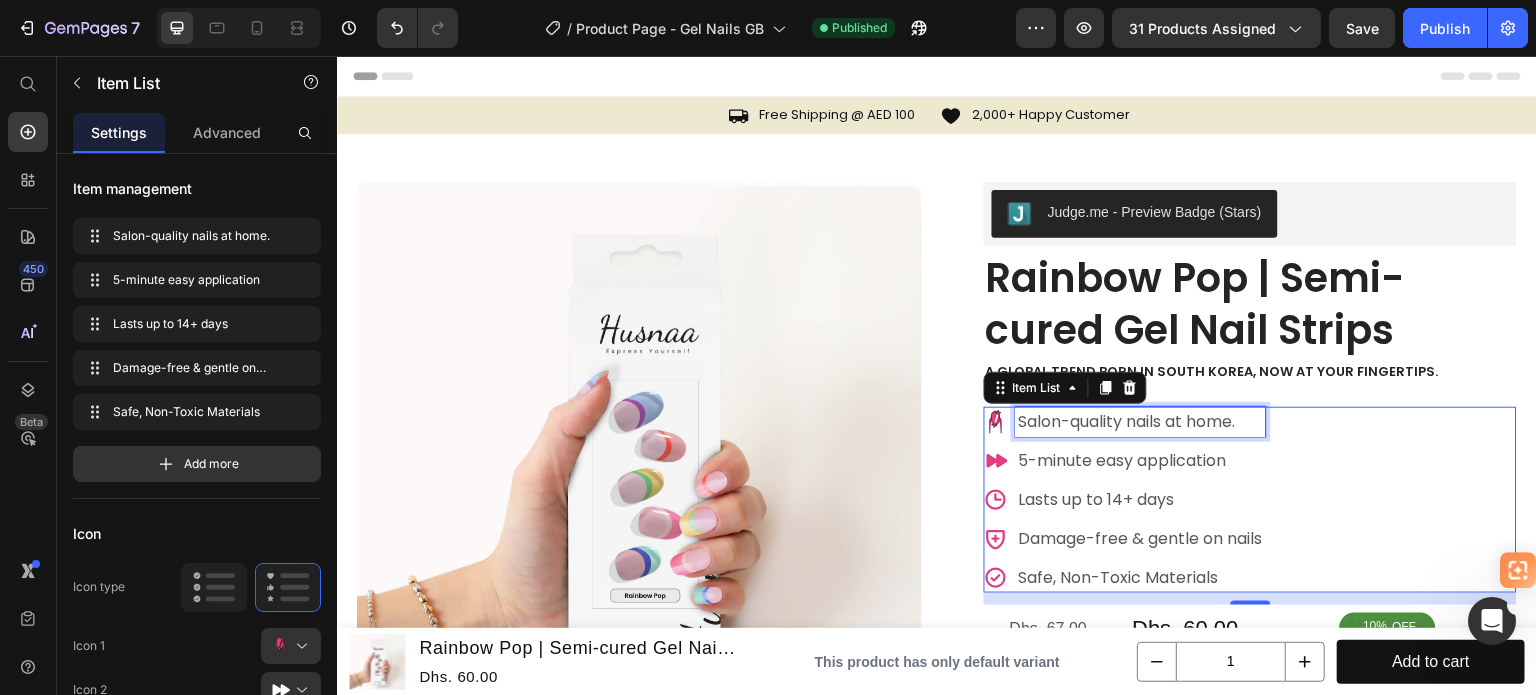 click on "Salon-quality nails at home." at bounding box center (1141, 422) 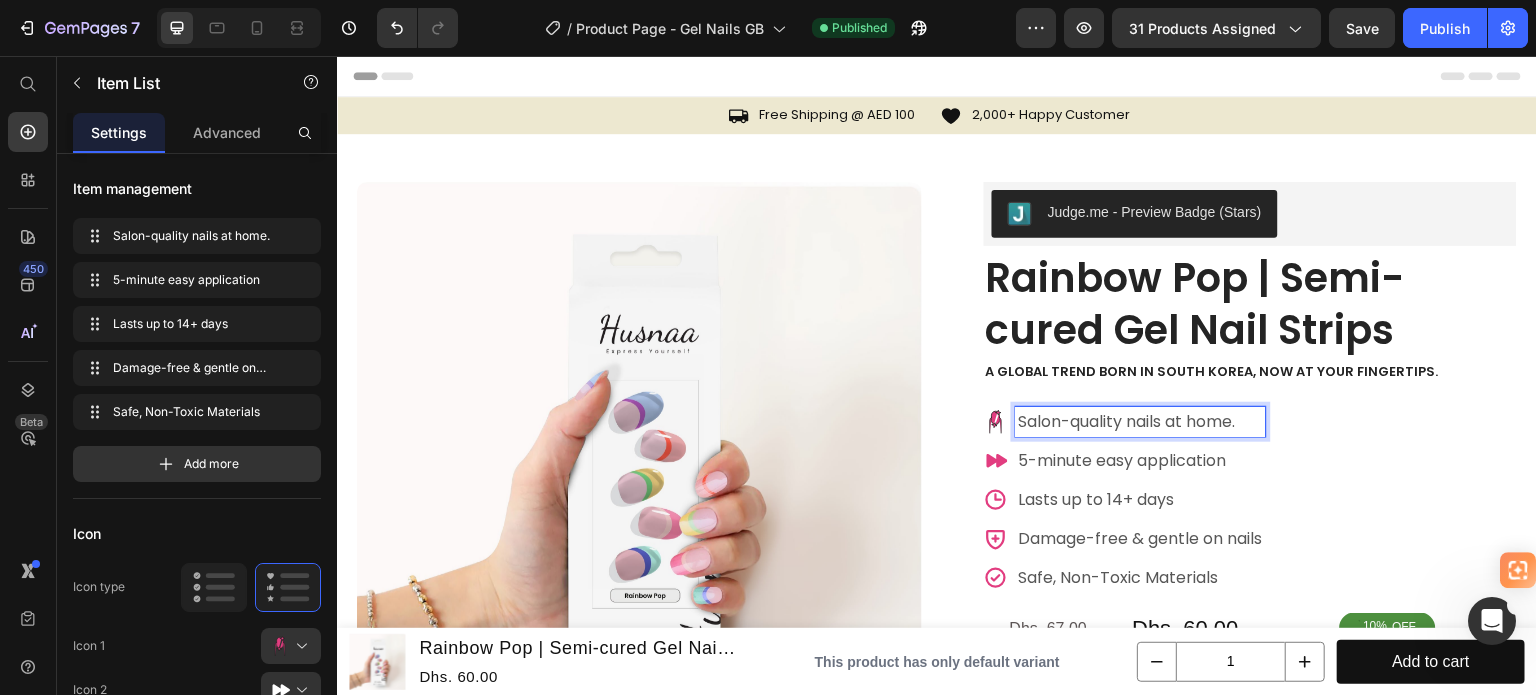 click on "Salon-quality nails at home." at bounding box center [1141, 422] 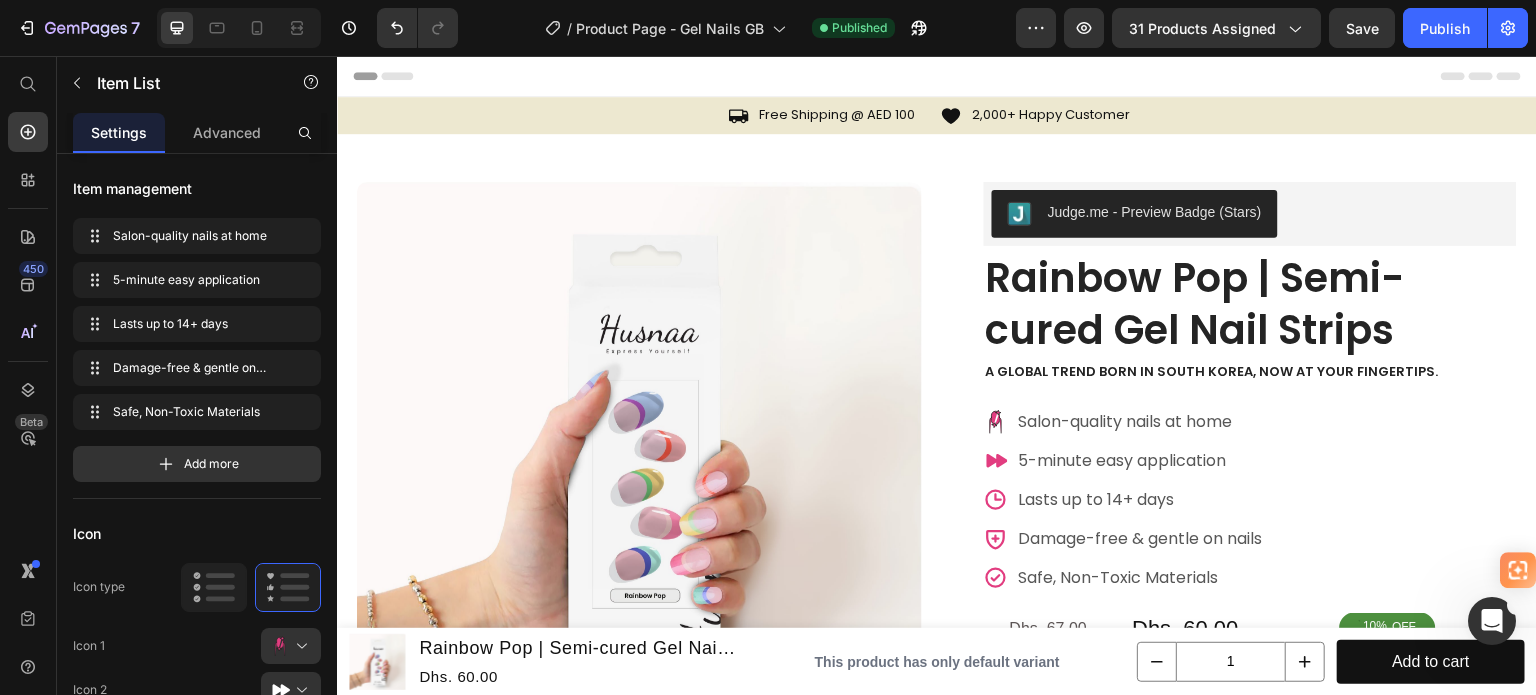 click on ".id565130482363139045 .cls-1 {
fill: #e23d80;
stroke: #231f20;
stroke-linecap: round;
stroke-linejoin: round;
stroke-width: 2px;
}
Salon-quality nails at home
5-minute easy application
Lasts up to 14+ days
Damage-free & gentle on nails
Safe, Non-Toxic Materials" at bounding box center [1250, 500] 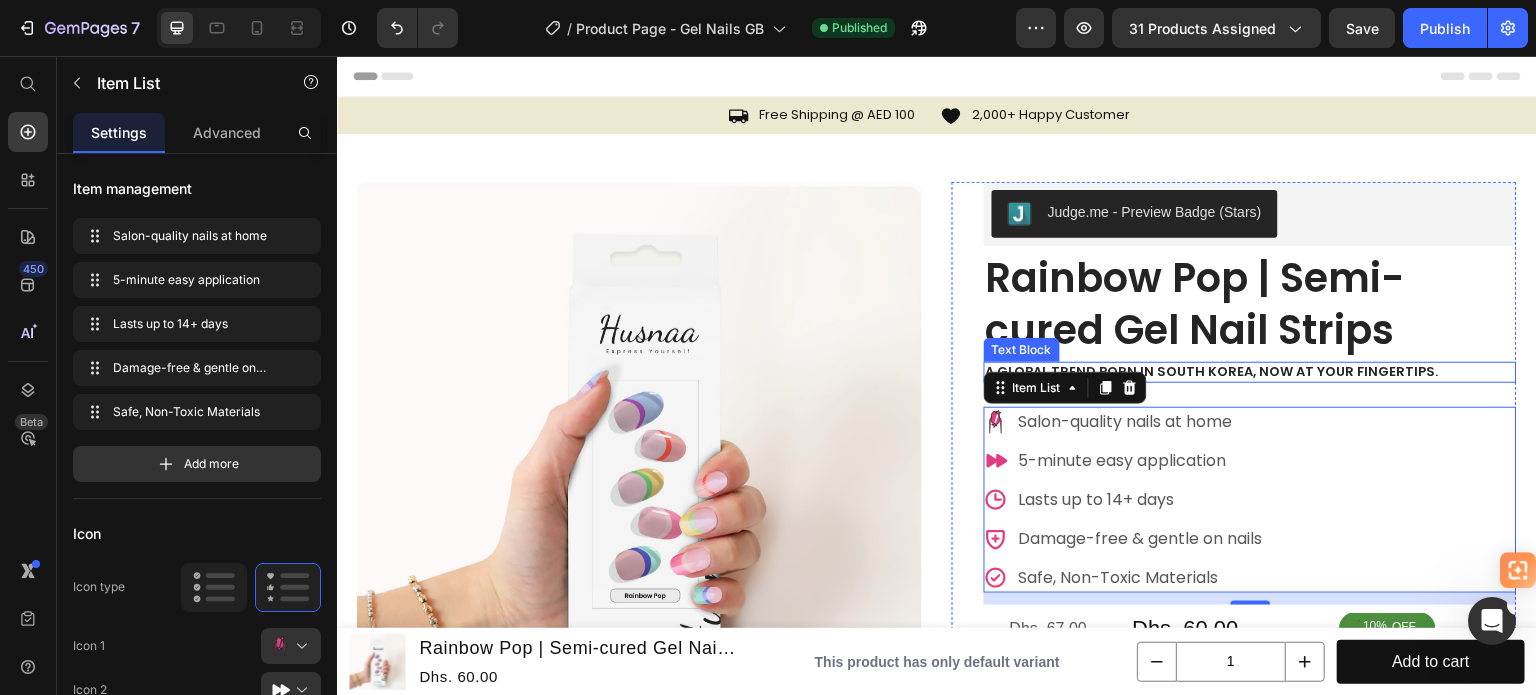 click on "A global trend born in South Korea, now at your fingertips." at bounding box center (1250, 372) 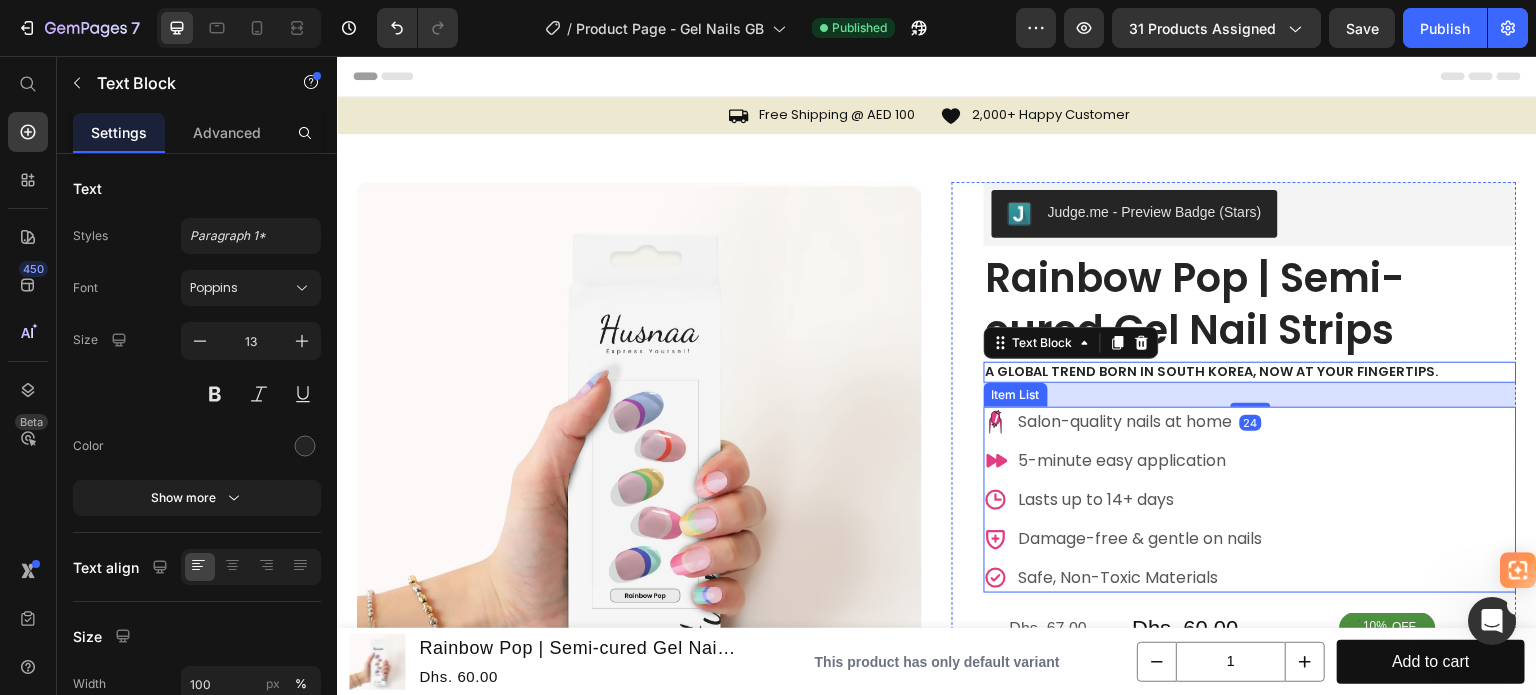 click on ".id565130482363139045 .cls-1 {
fill: #e23d80;
stroke: #231f20;
stroke-linecap: round;
stroke-linejoin: round;
stroke-width: 2px;
}
Salon-quality nails at home
5-minute easy application
Lasts up to 14+ days
Damage-free & gentle on nails
Safe, Non-Toxic Materials" at bounding box center (1250, 500) 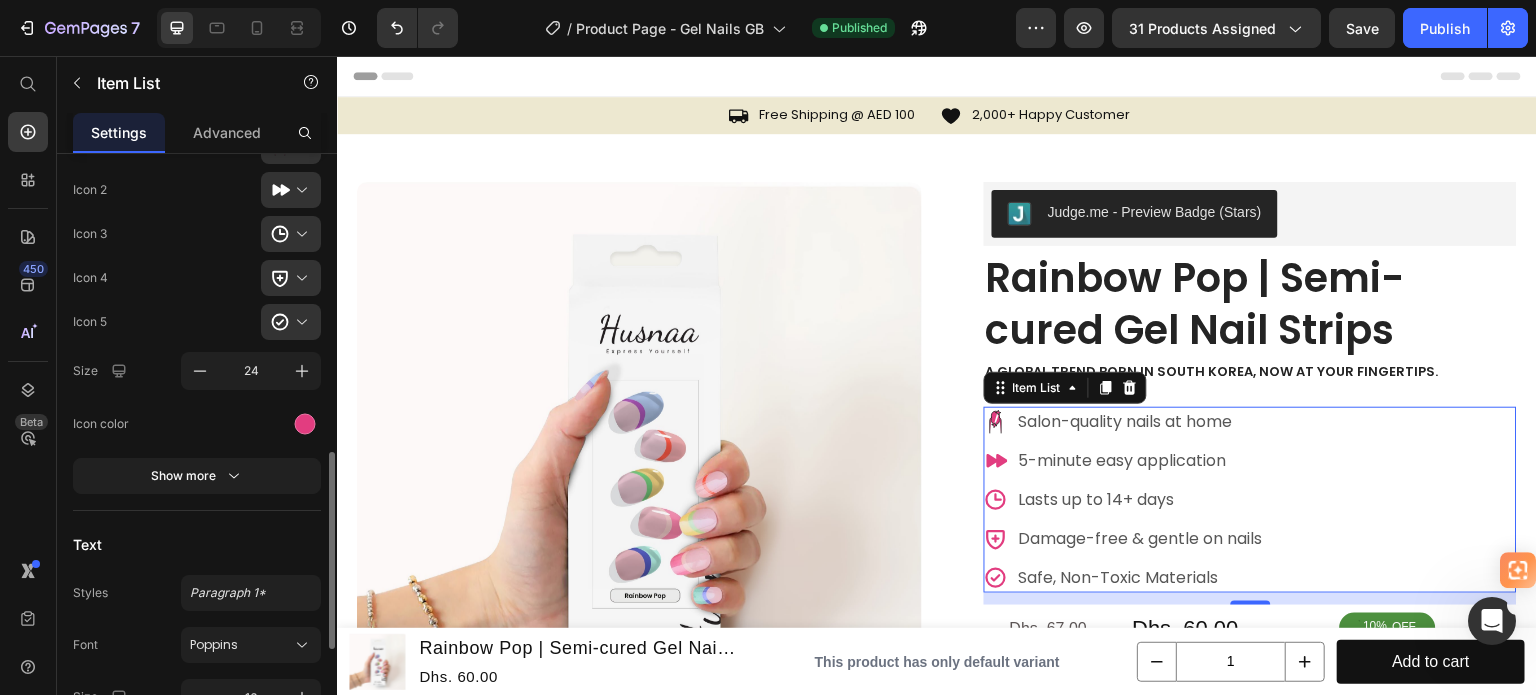 scroll, scrollTop: 600, scrollLeft: 0, axis: vertical 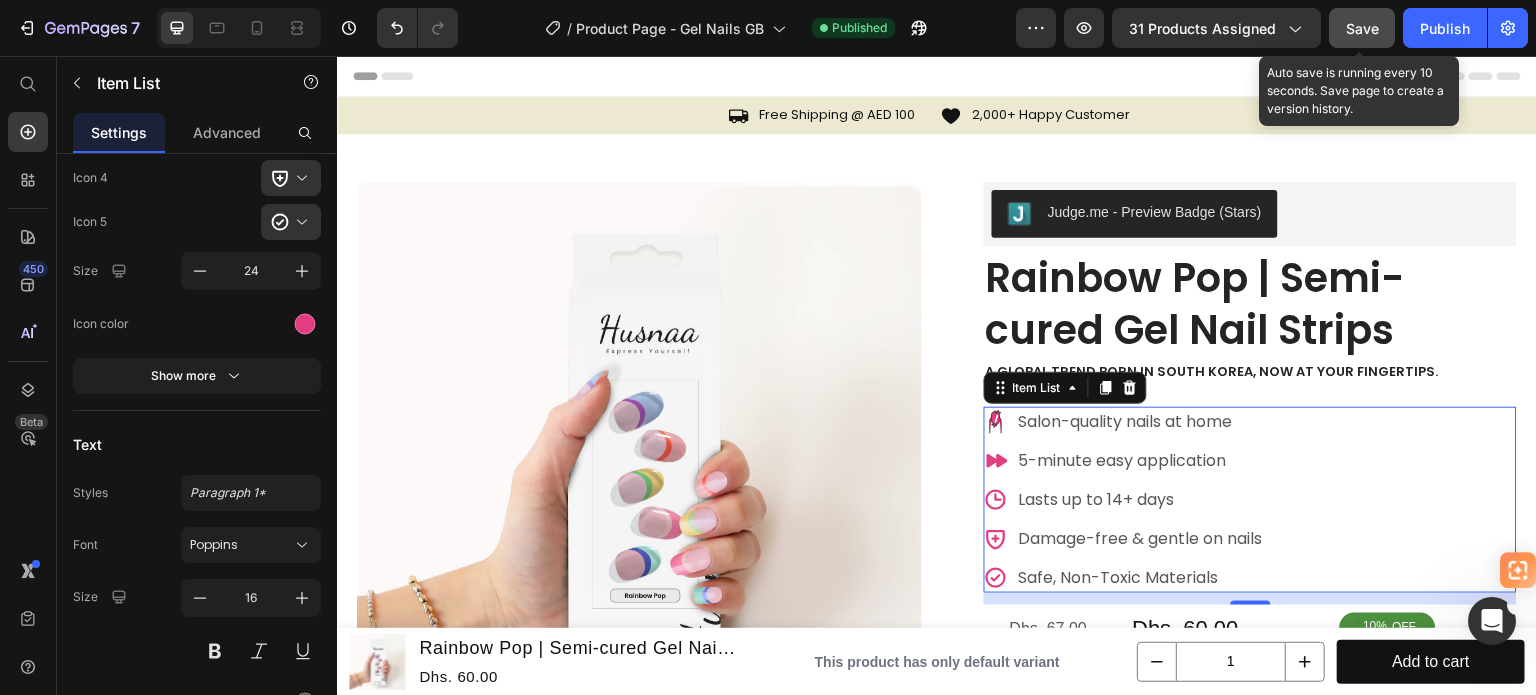 click on "Save" 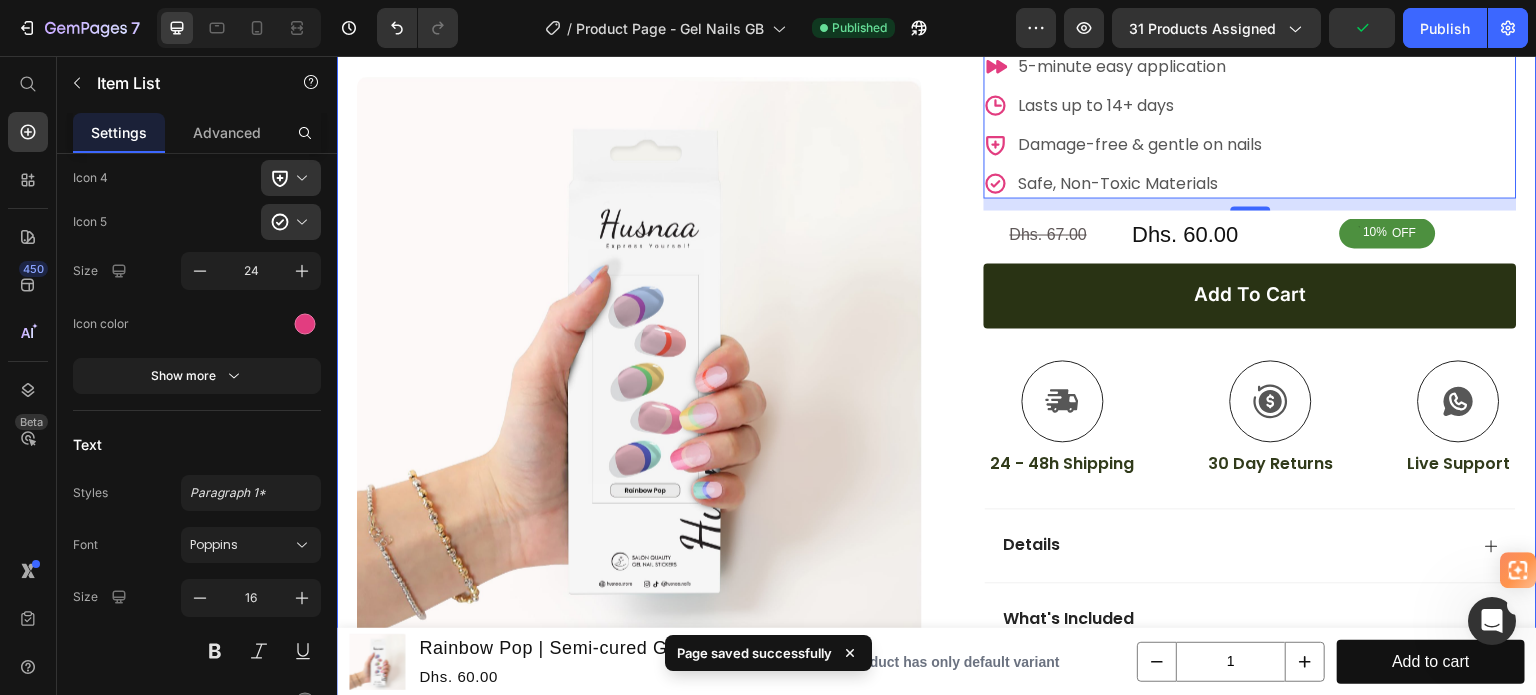 scroll, scrollTop: 400, scrollLeft: 0, axis: vertical 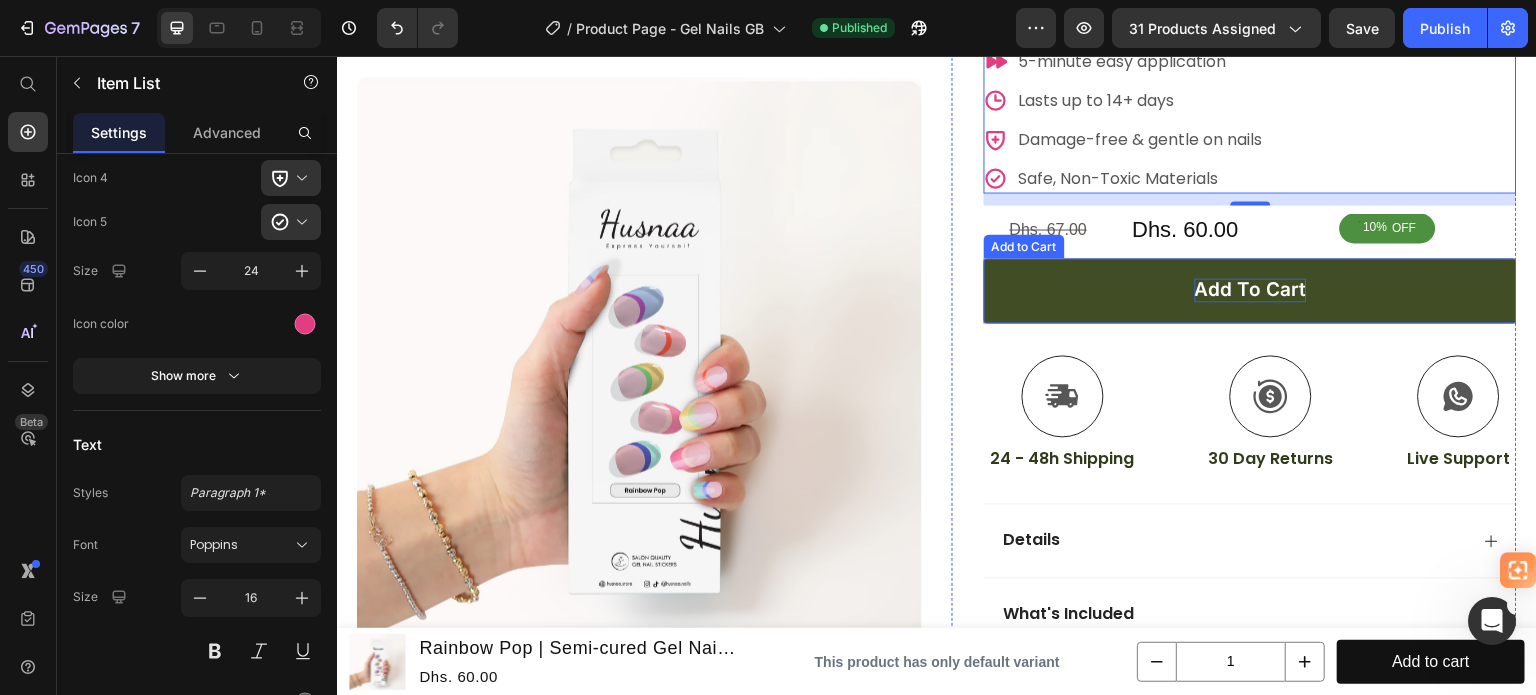 click on "add to cart" at bounding box center [1251, 290] 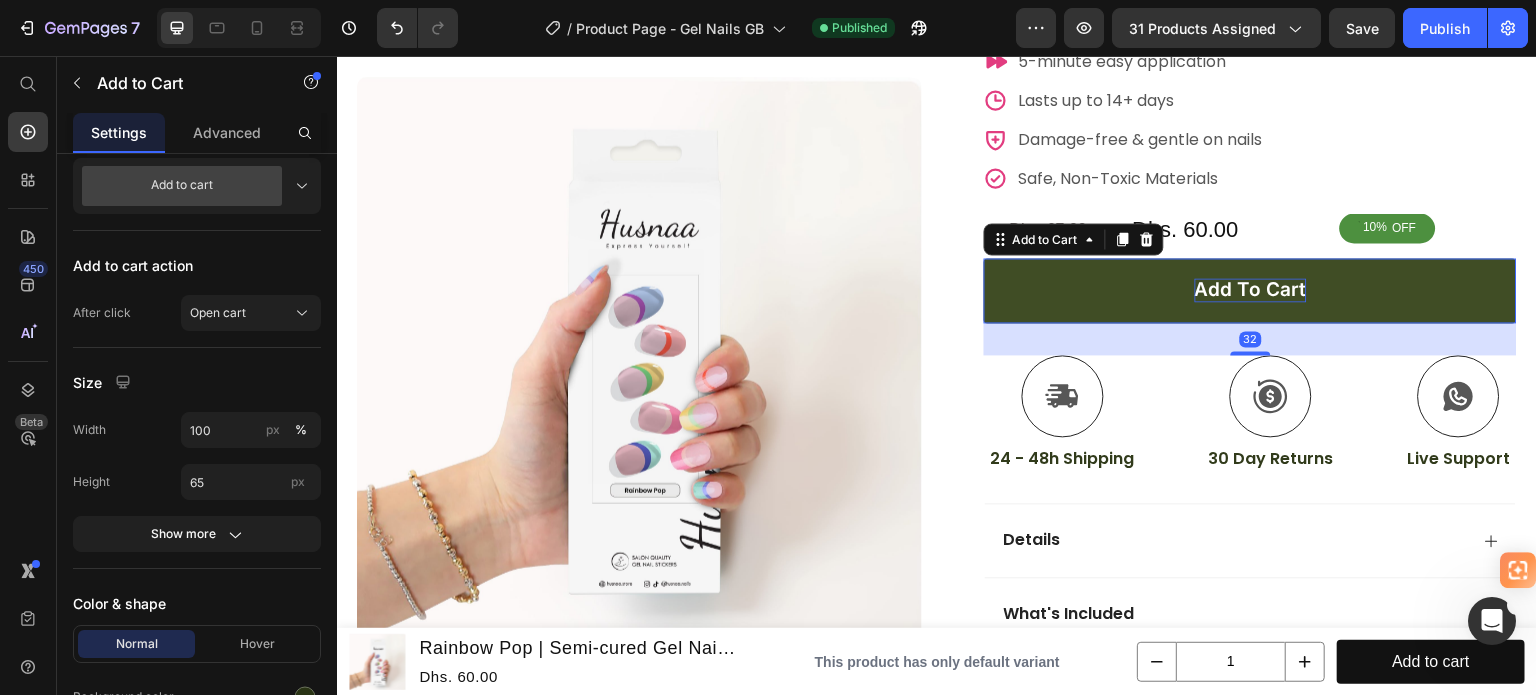 scroll, scrollTop: 0, scrollLeft: 0, axis: both 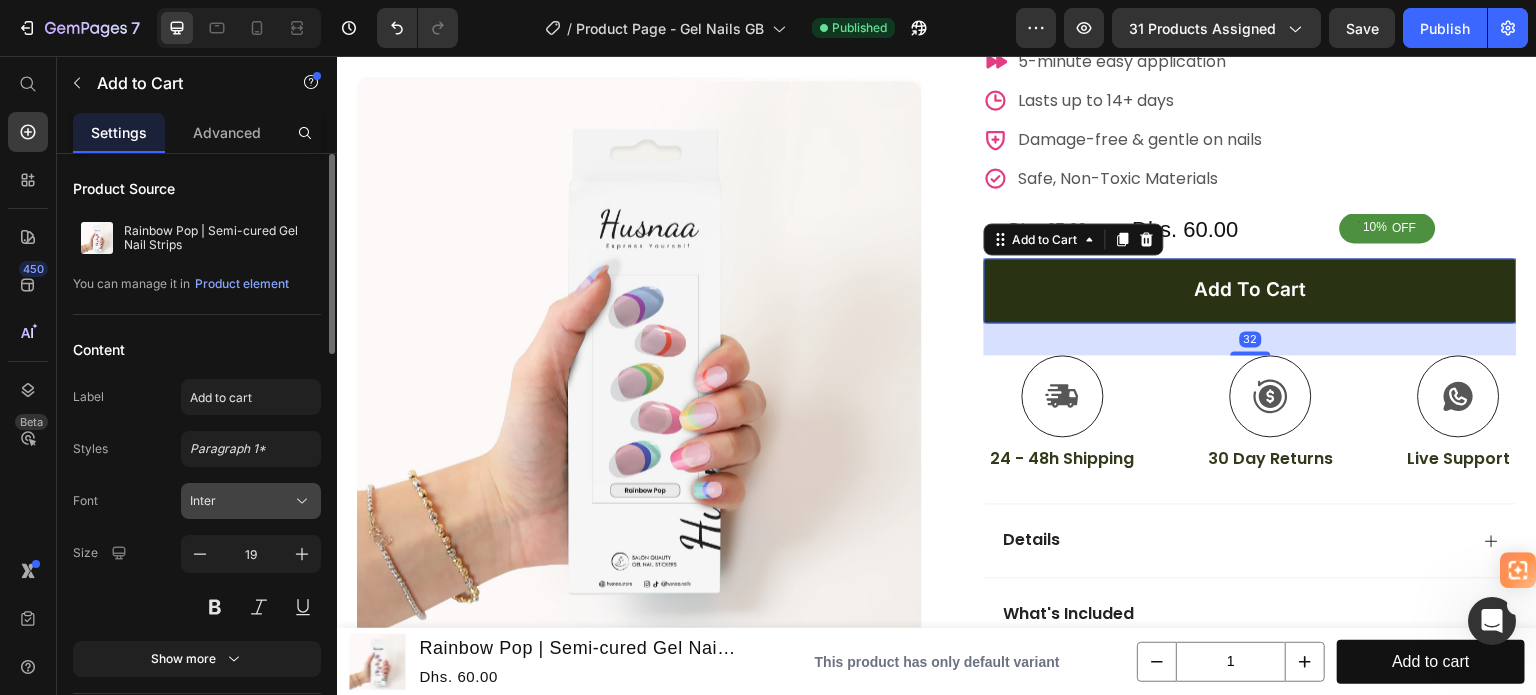 click on "Inter" at bounding box center (241, 501) 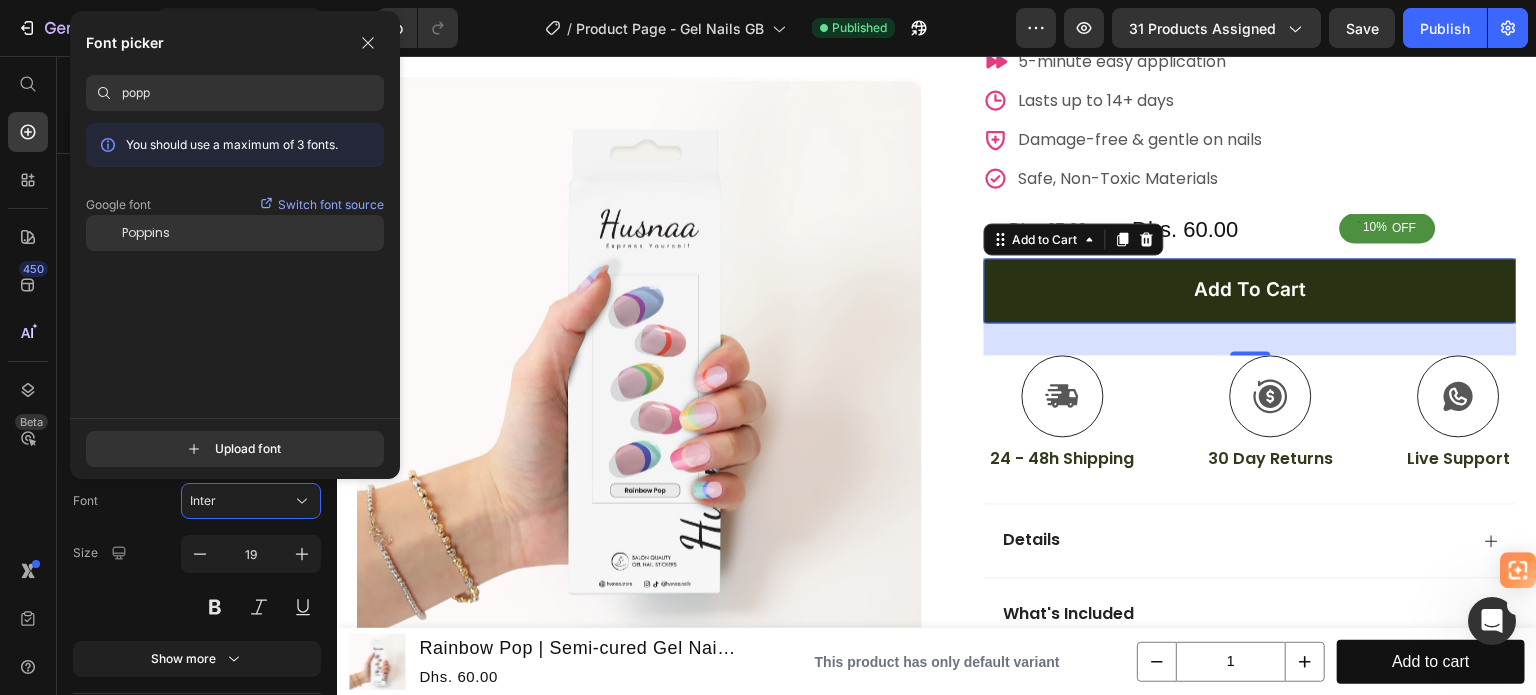 type on "popp" 